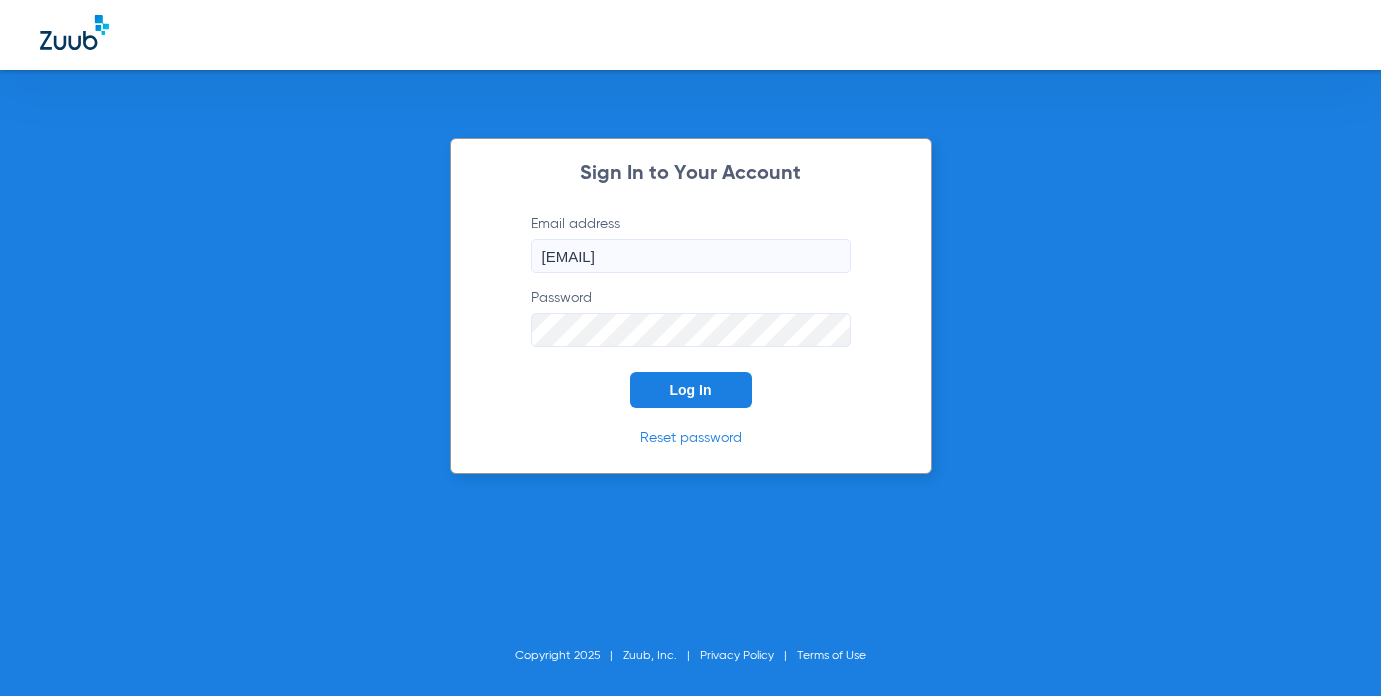 scroll, scrollTop: 0, scrollLeft: 0, axis: both 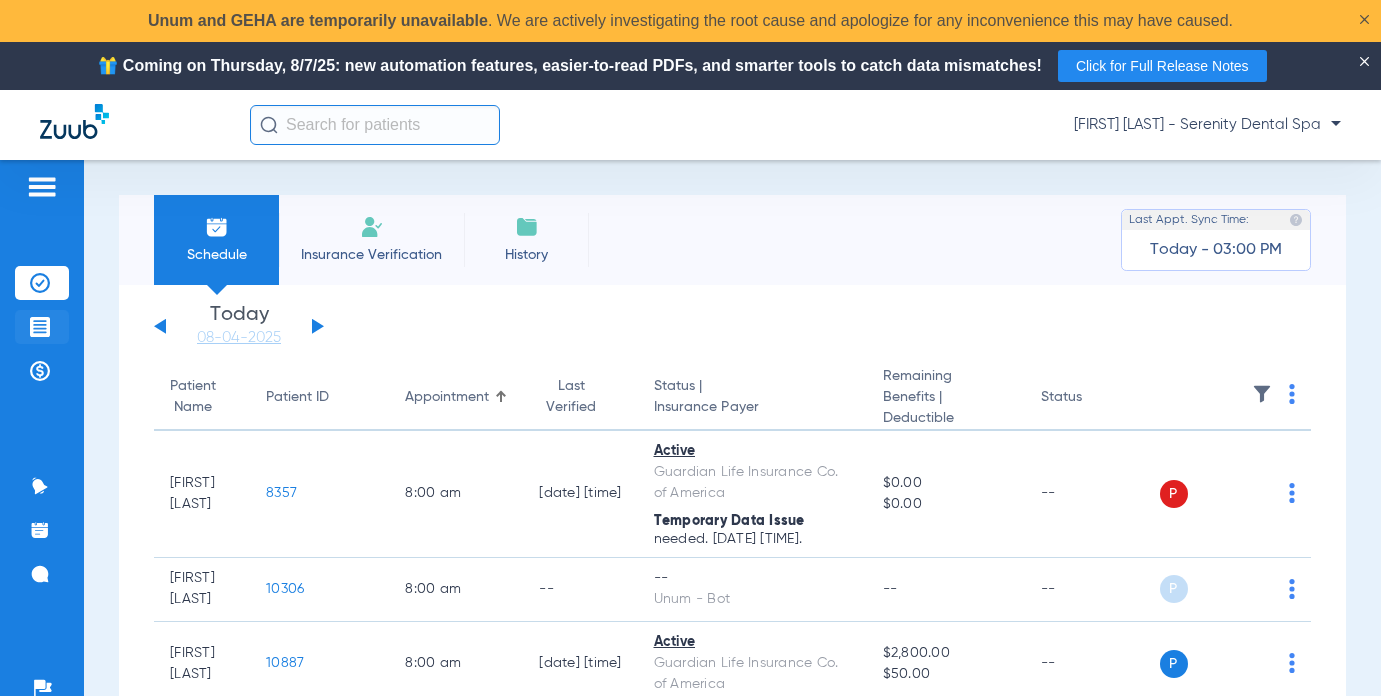 click 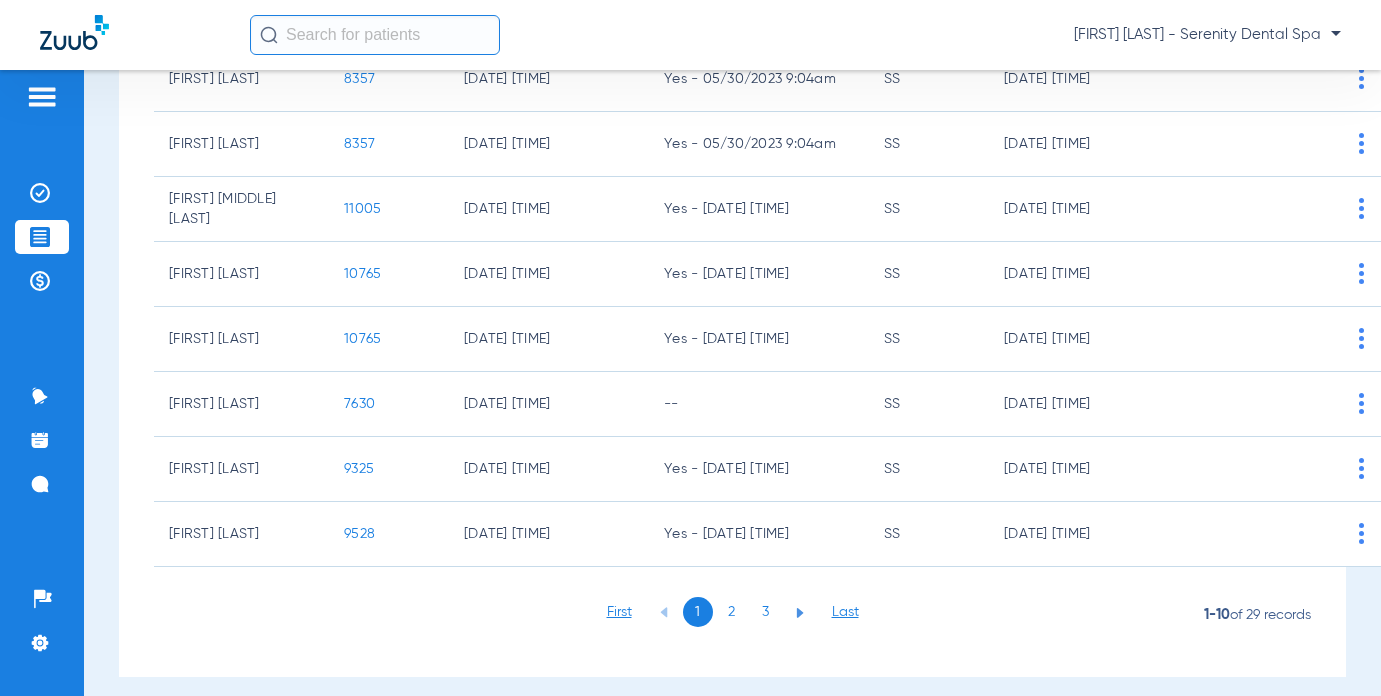 scroll, scrollTop: 423, scrollLeft: 0, axis: vertical 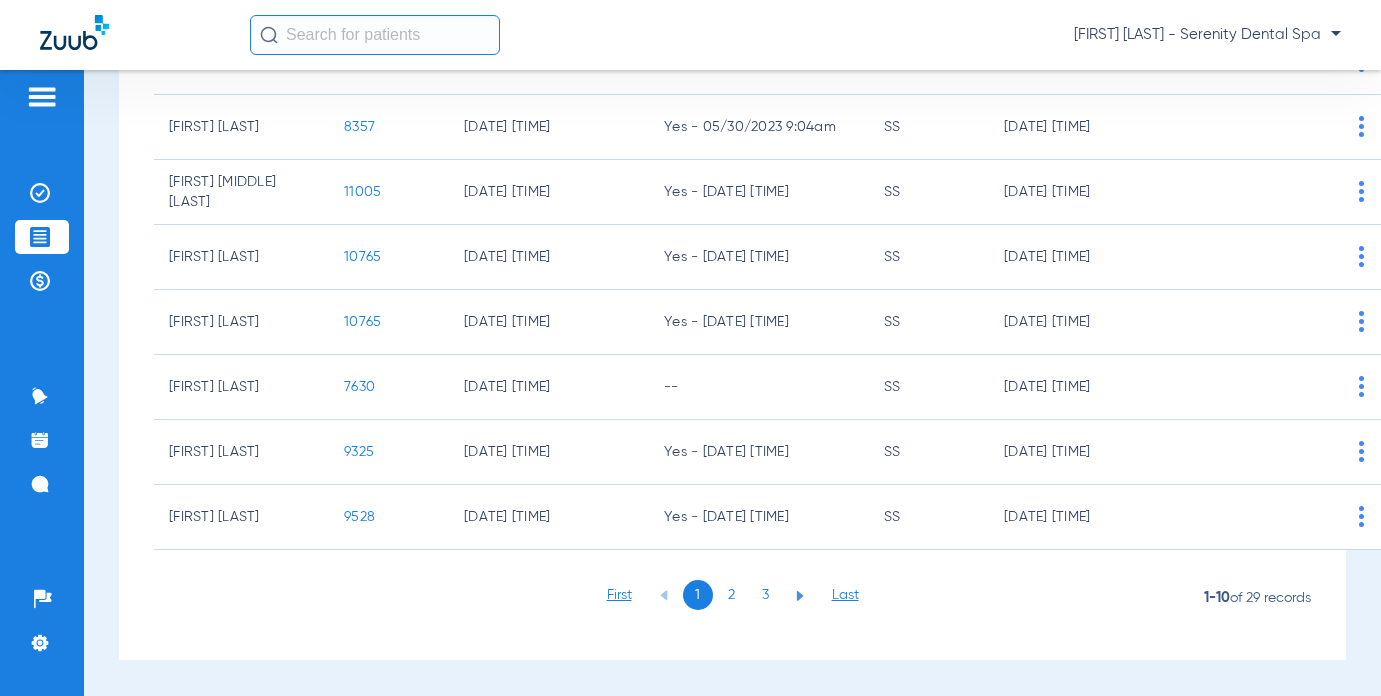 click on "3" 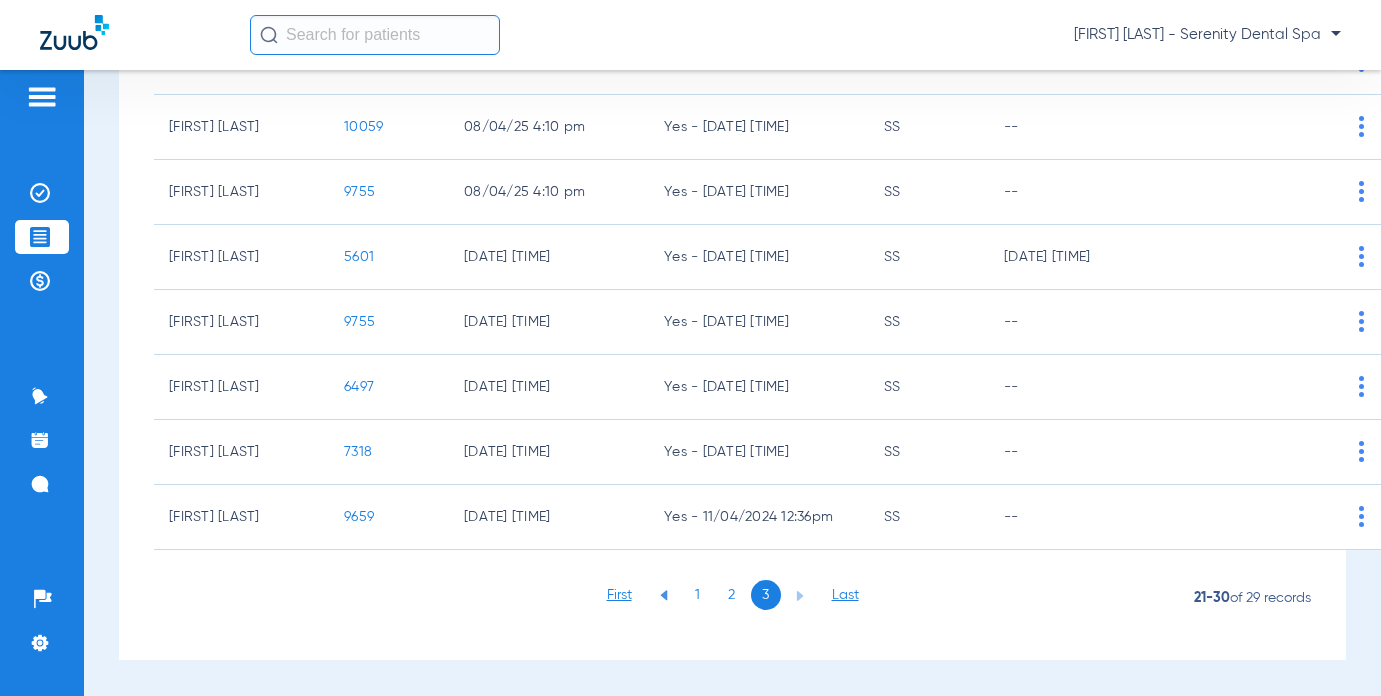scroll, scrollTop: 358, scrollLeft: 0, axis: vertical 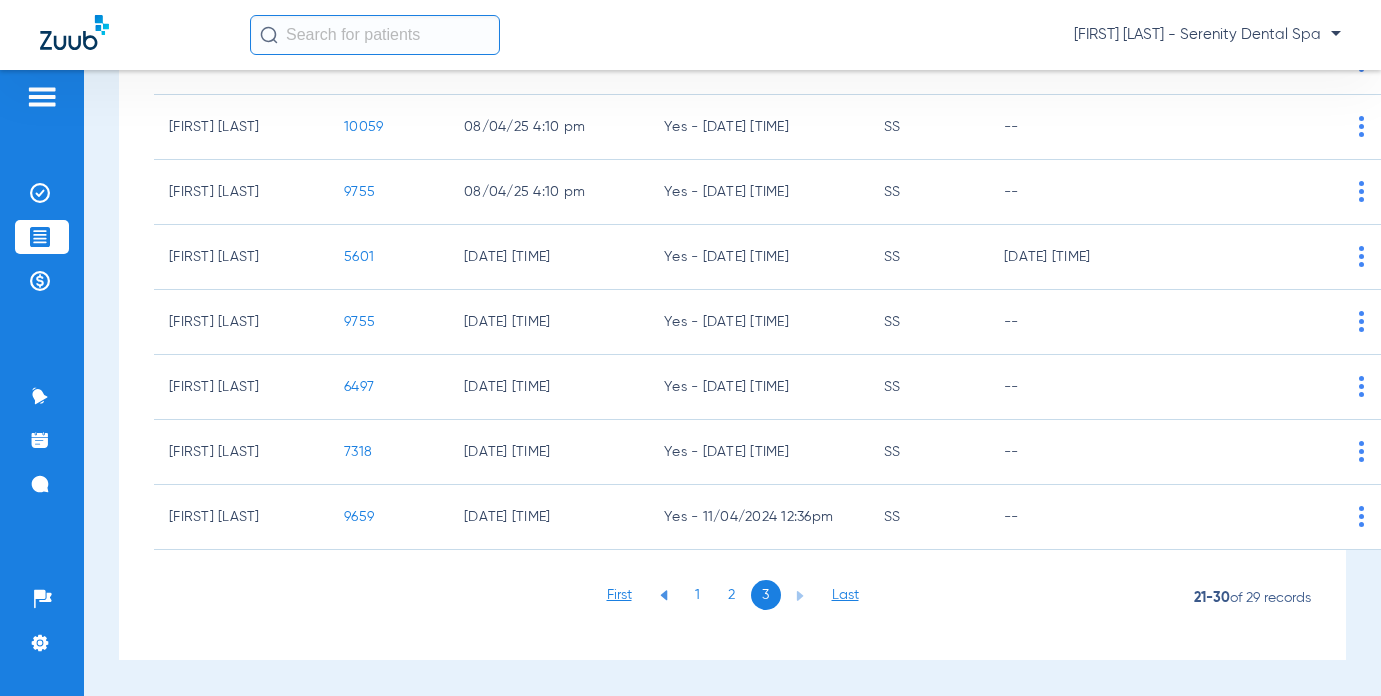click on "3" 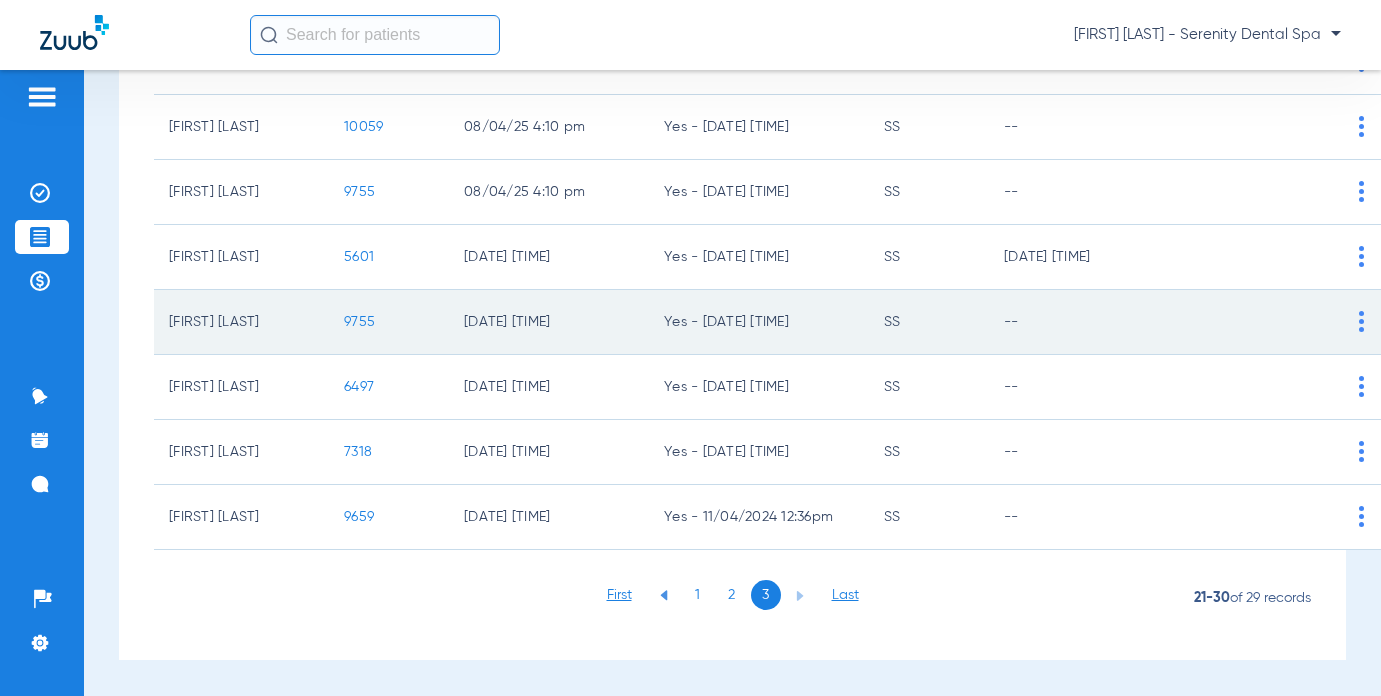 click on "9755" 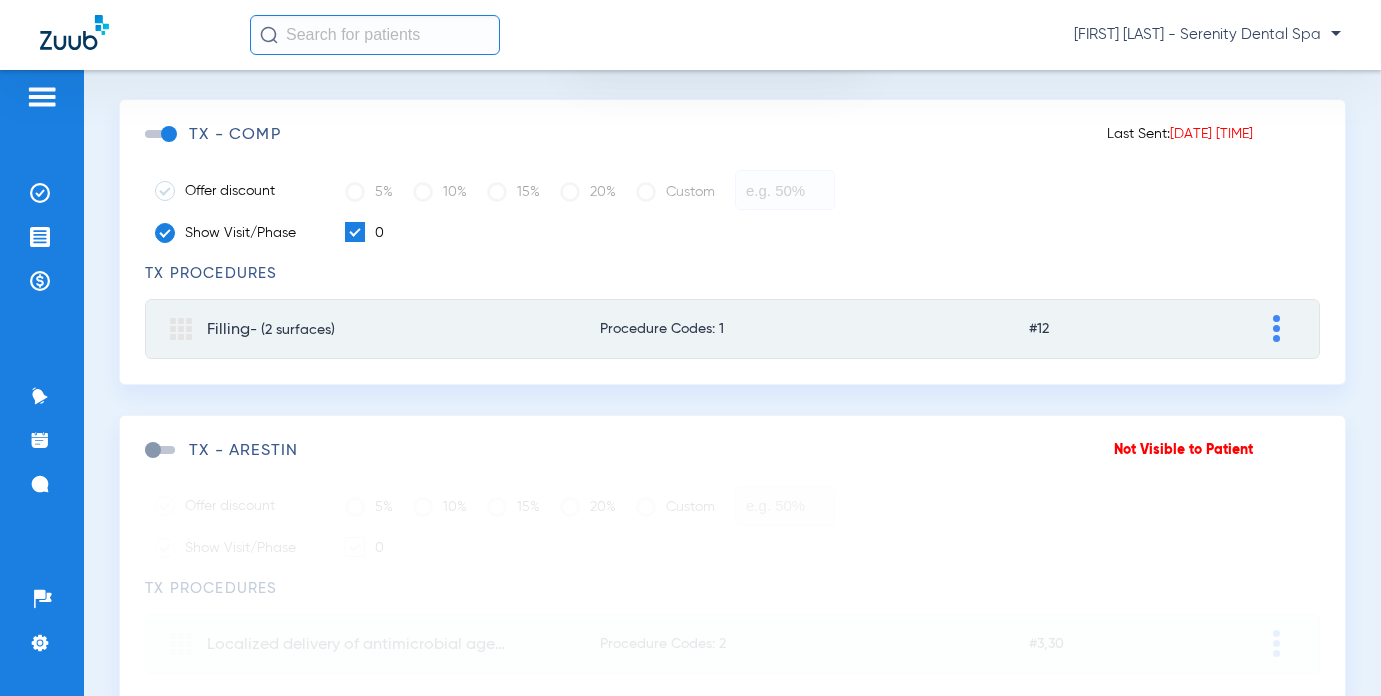 scroll, scrollTop: 0, scrollLeft: 0, axis: both 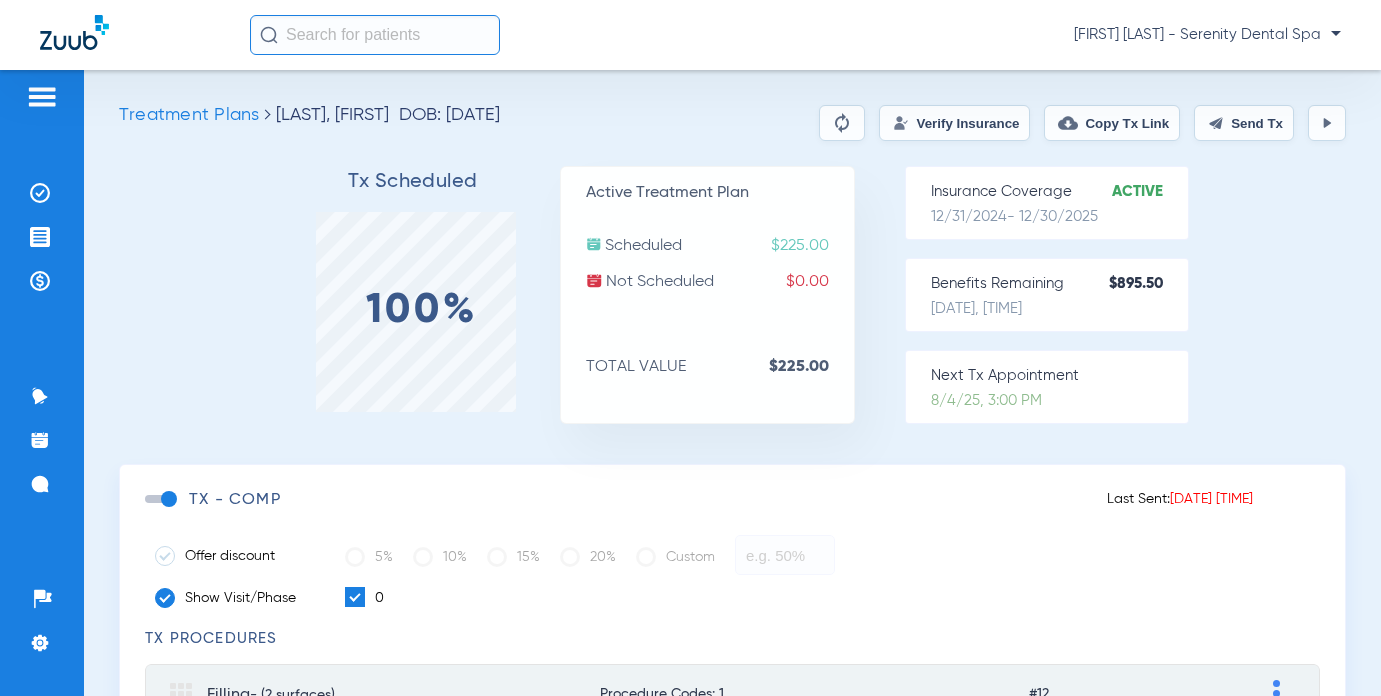drag, startPoint x: 1265, startPoint y: 129, endPoint x: 1227, endPoint y: 156, distance: 46.615448 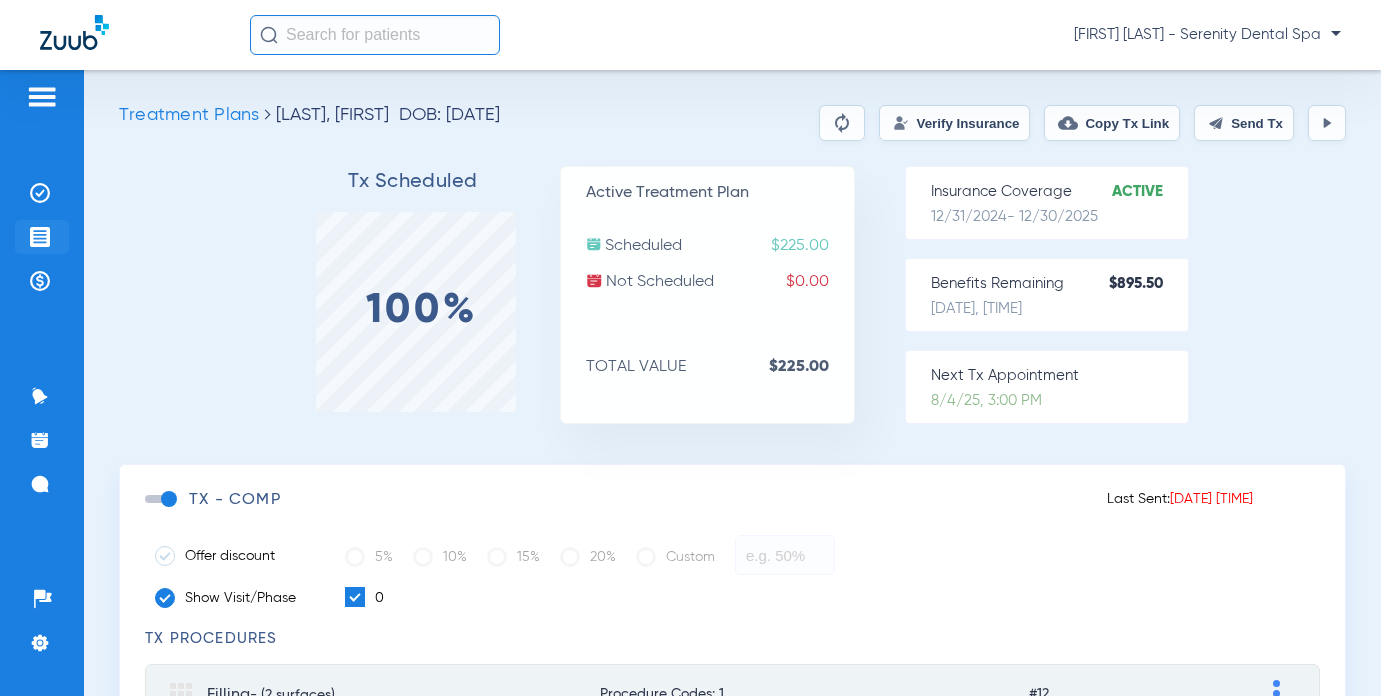 click on "Treatment Acceptance" 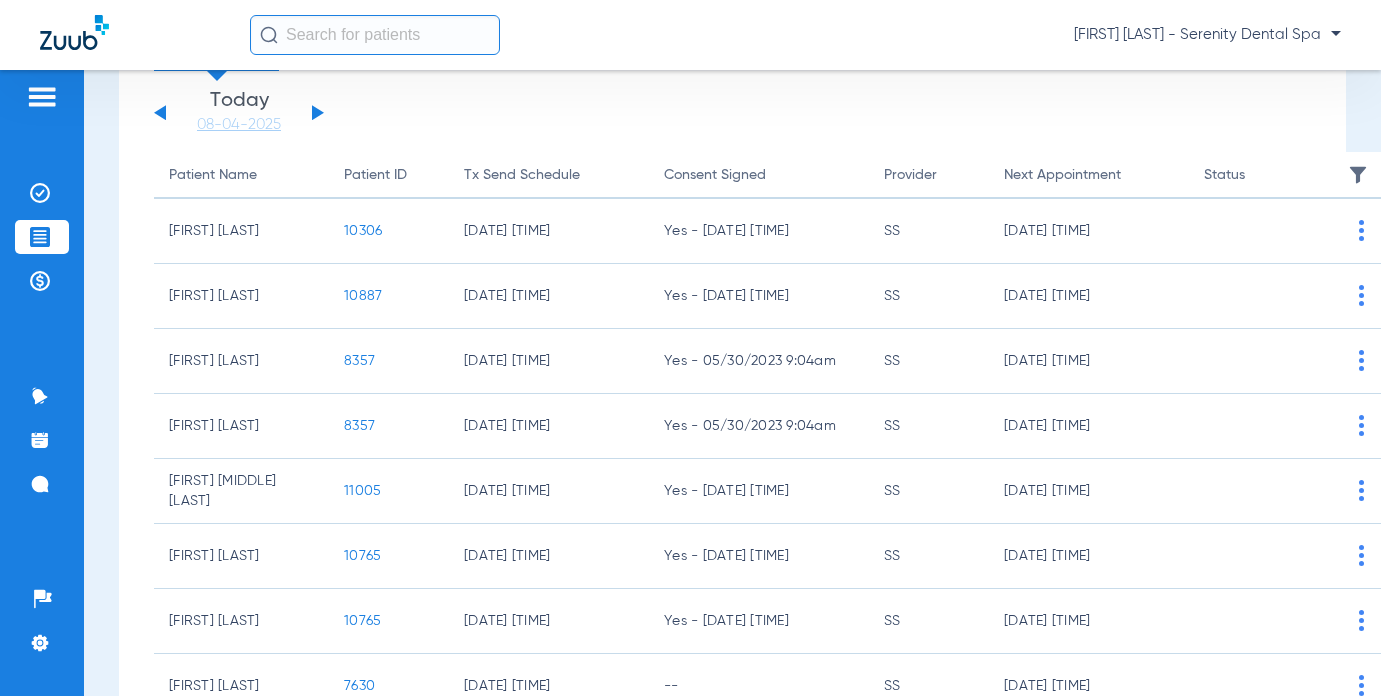 scroll, scrollTop: 423, scrollLeft: 0, axis: vertical 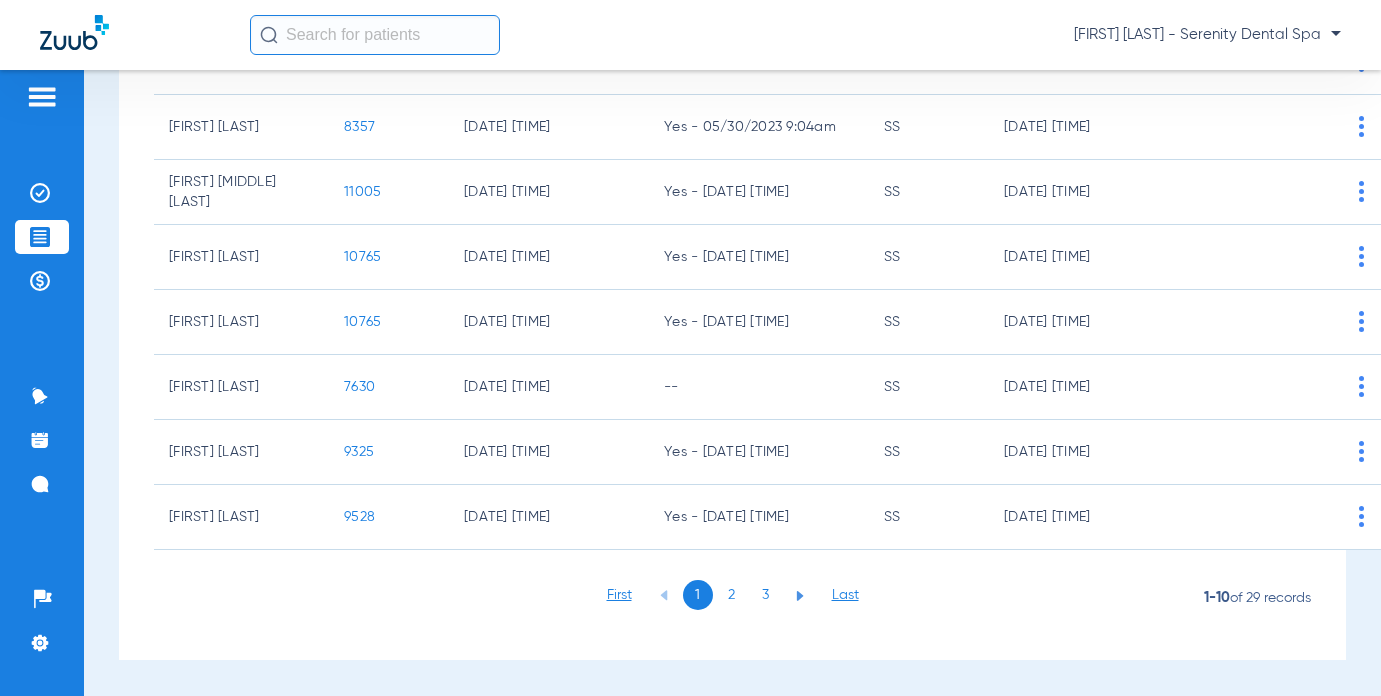 click on "3" 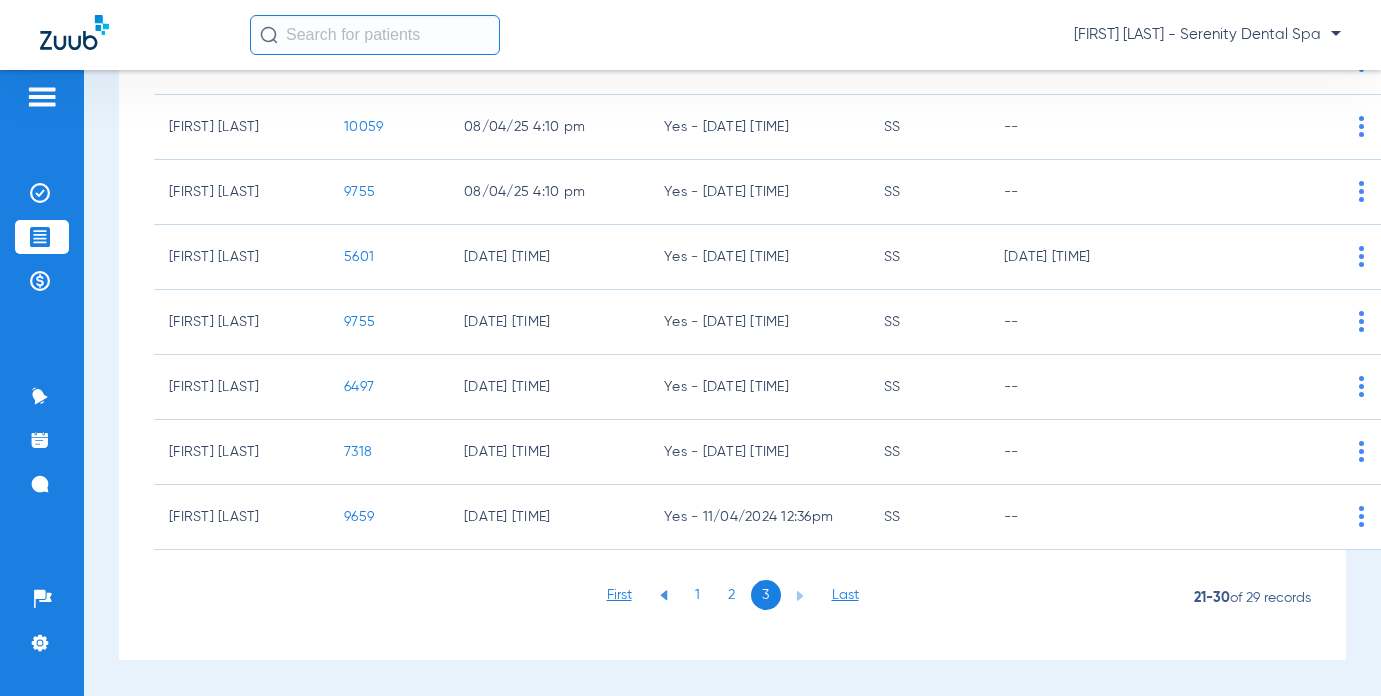 click on "6497" 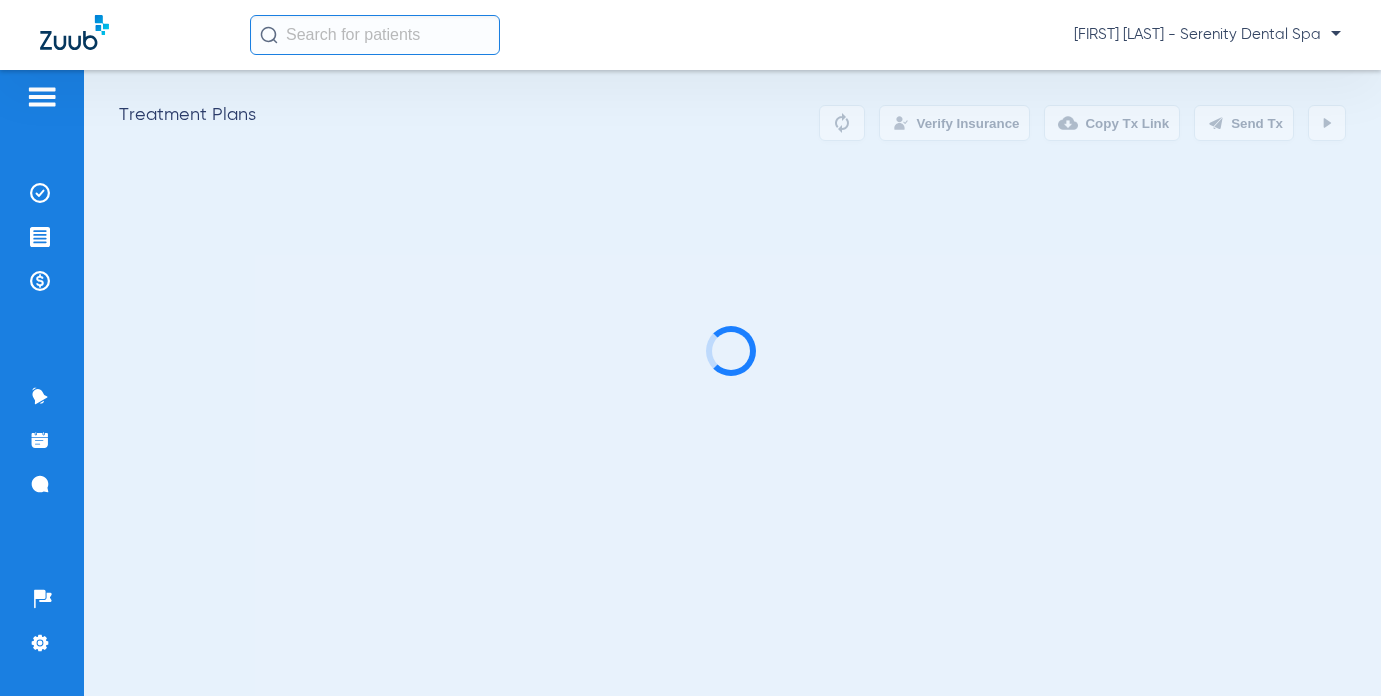 scroll, scrollTop: 0, scrollLeft: 0, axis: both 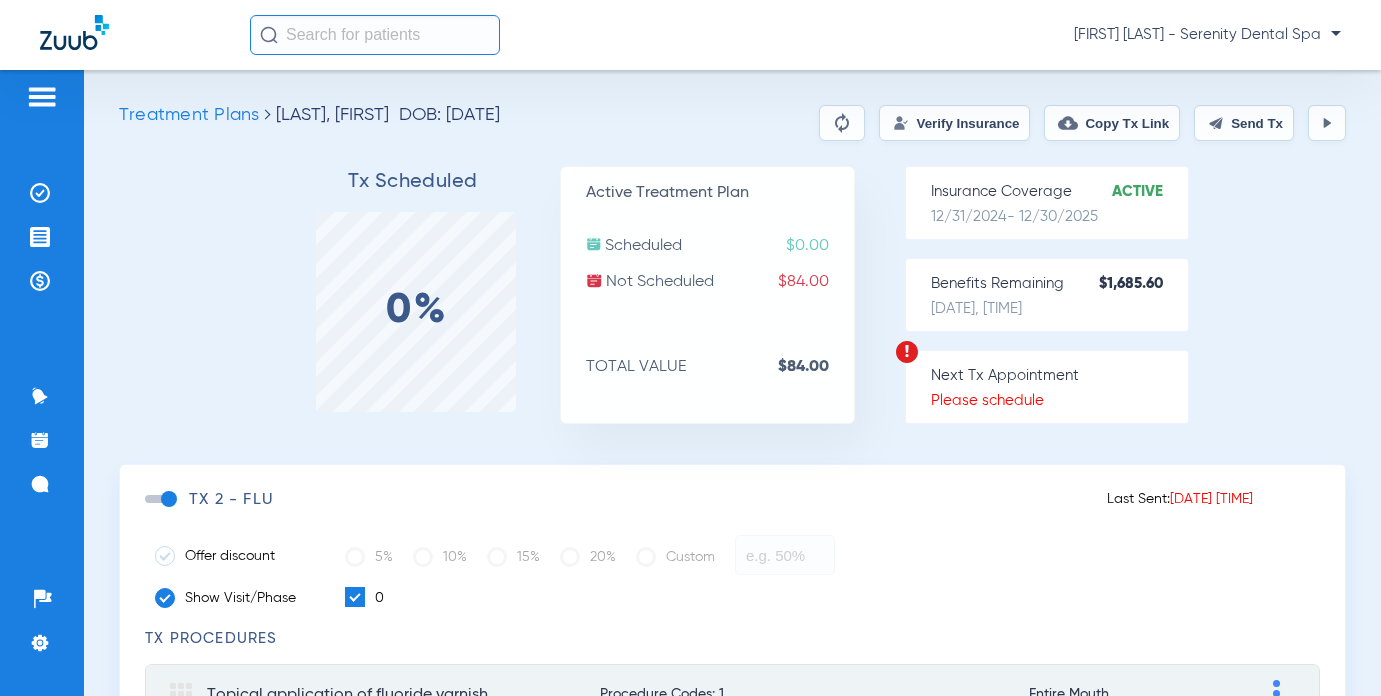 click on "TX 2 - FLU" 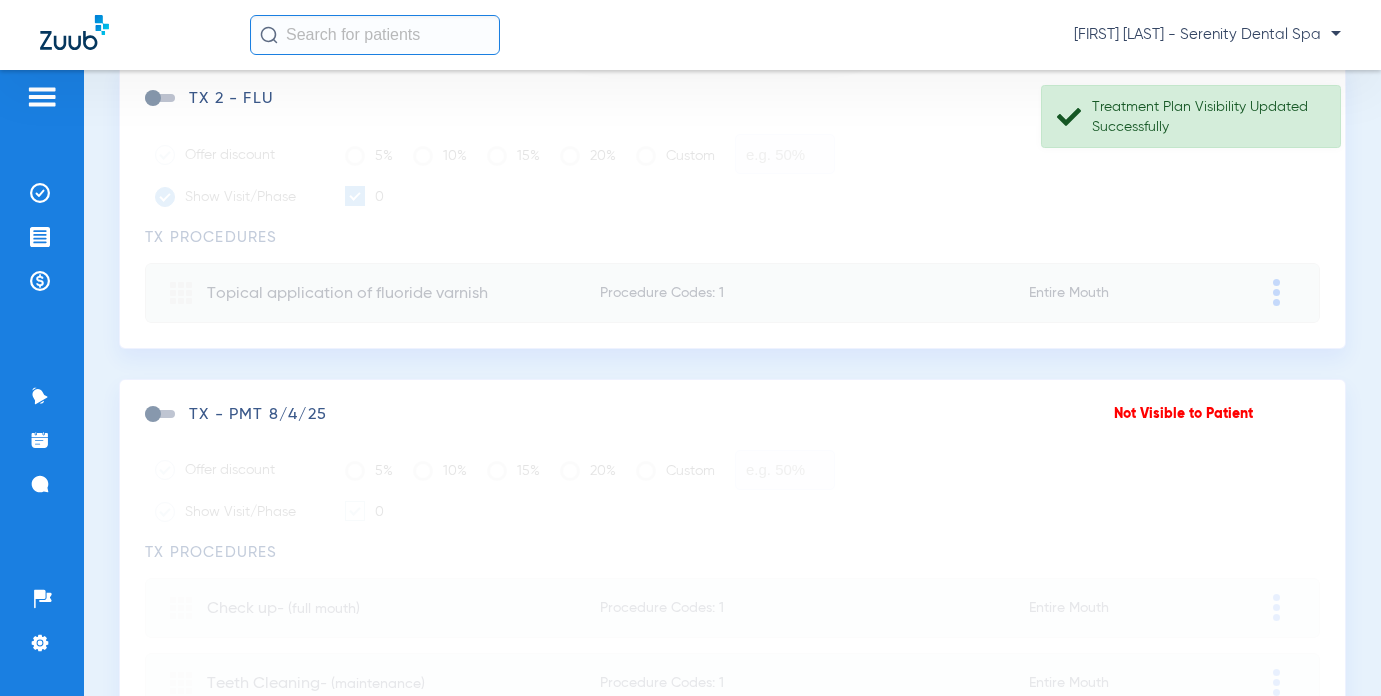 scroll, scrollTop: 400, scrollLeft: 0, axis: vertical 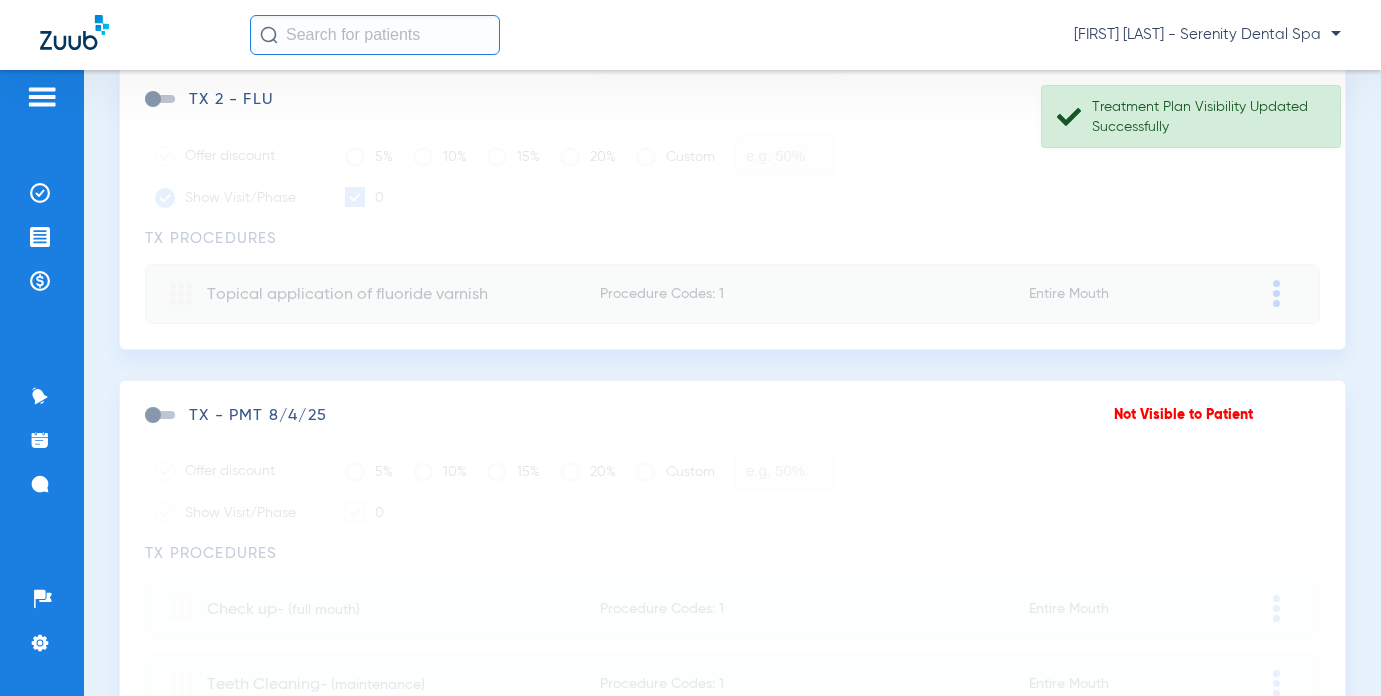 click 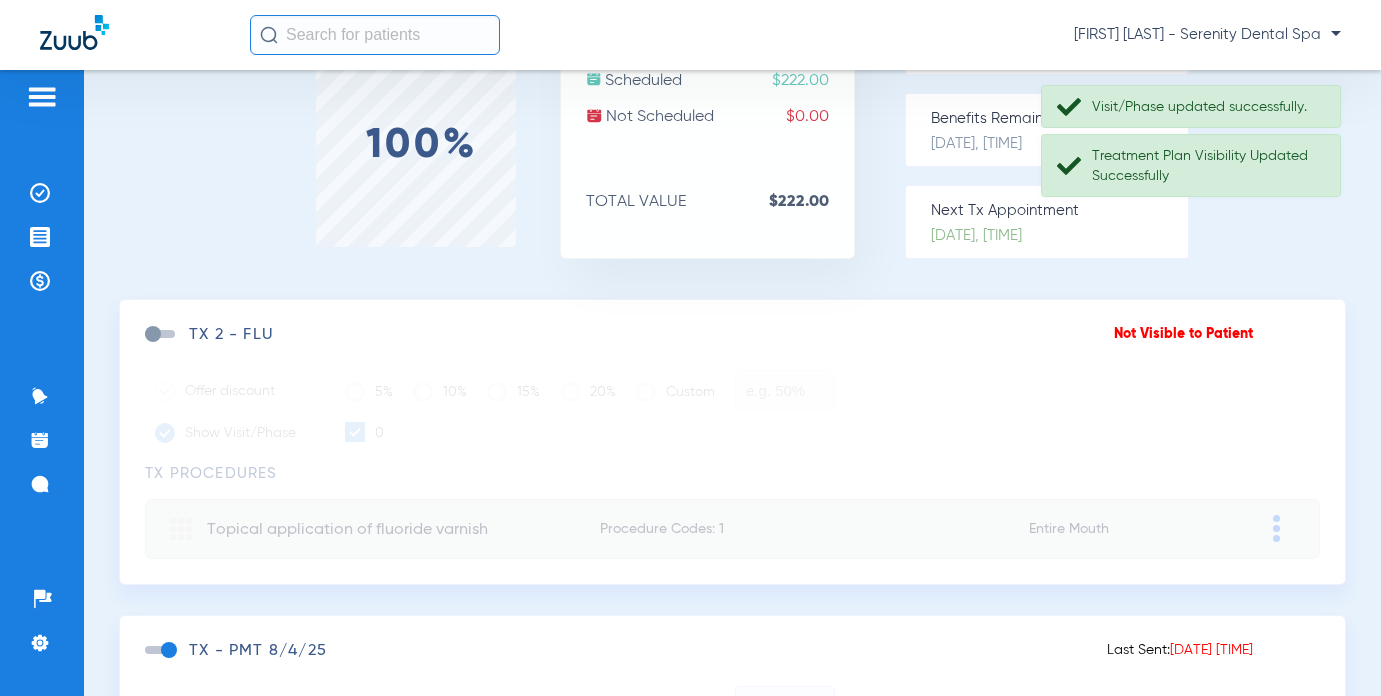 scroll, scrollTop: 0, scrollLeft: 0, axis: both 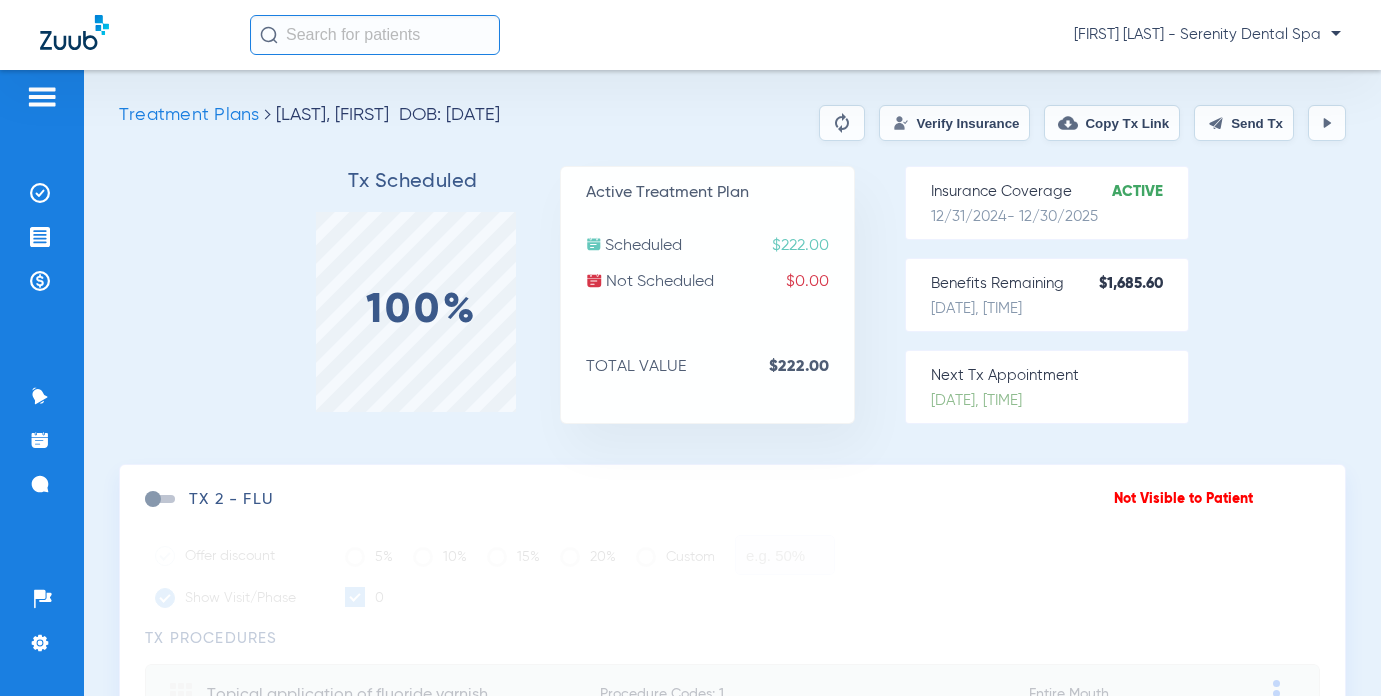 click on "Send Tx" 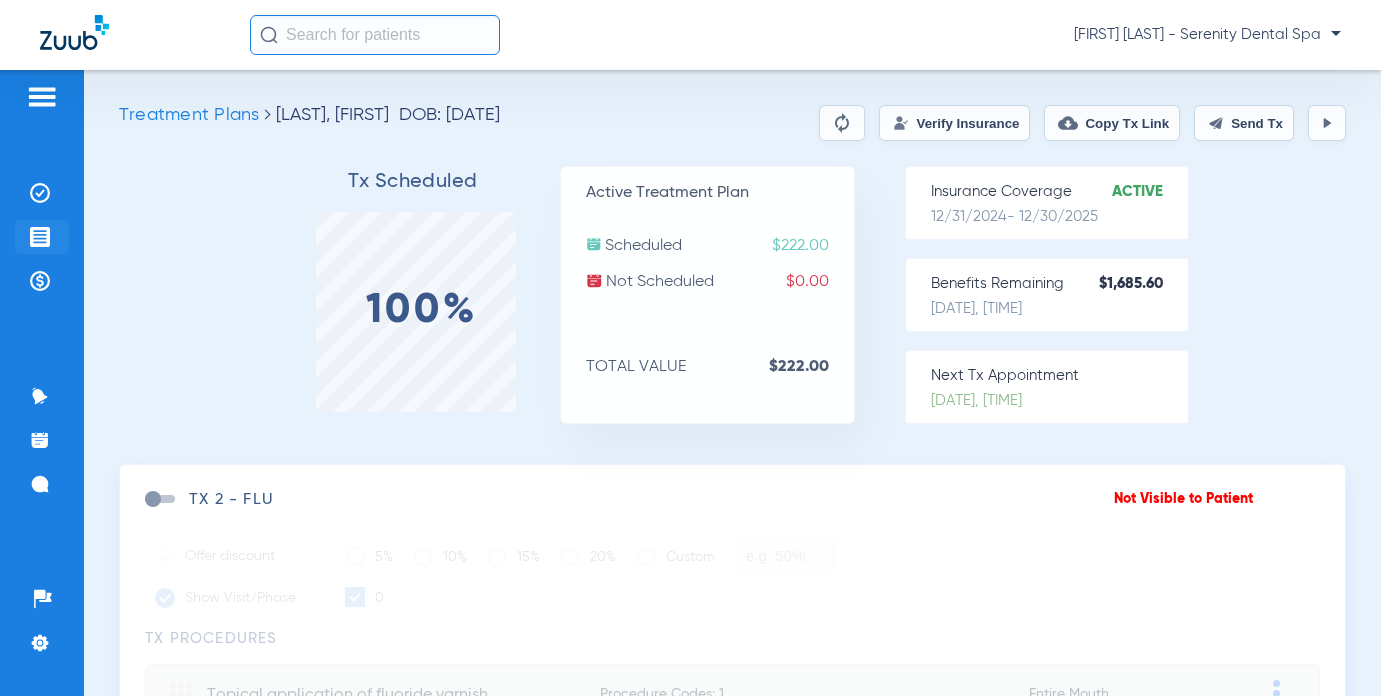 drag, startPoint x: 37, startPoint y: 247, endPoint x: 30, endPoint y: 238, distance: 11.401754 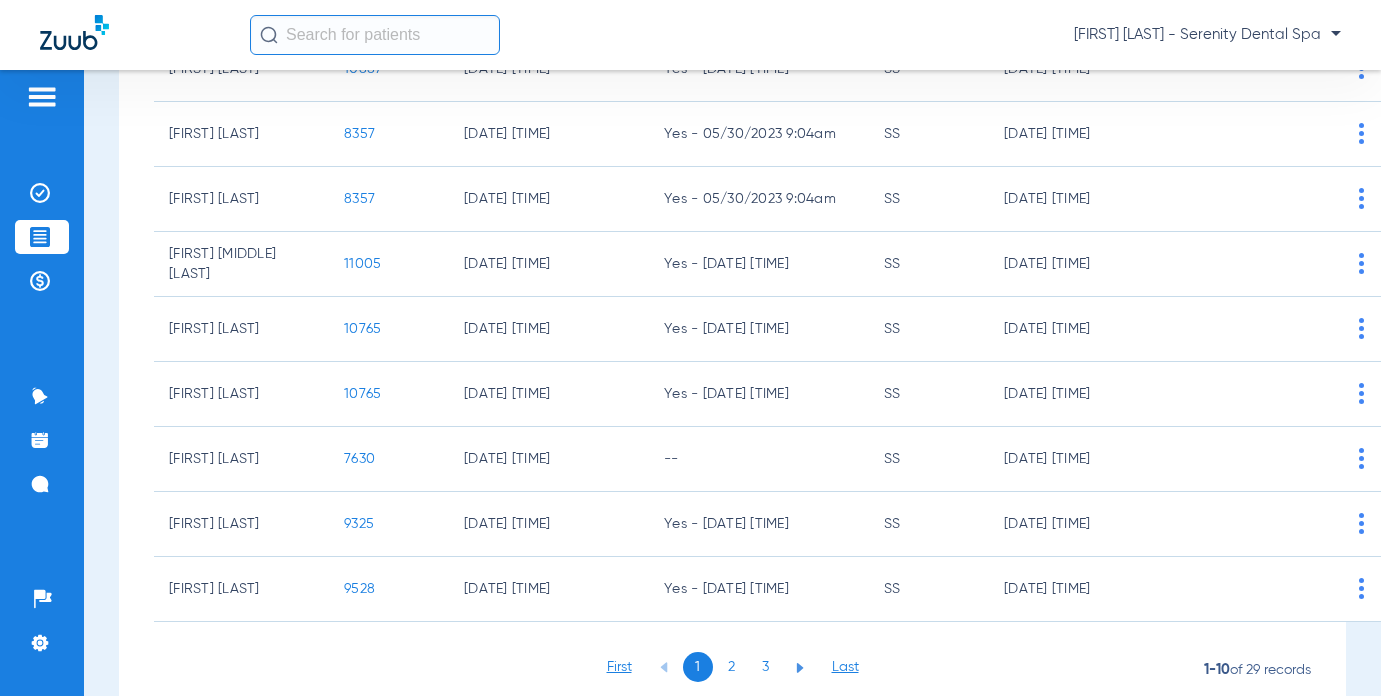 scroll, scrollTop: 423, scrollLeft: 0, axis: vertical 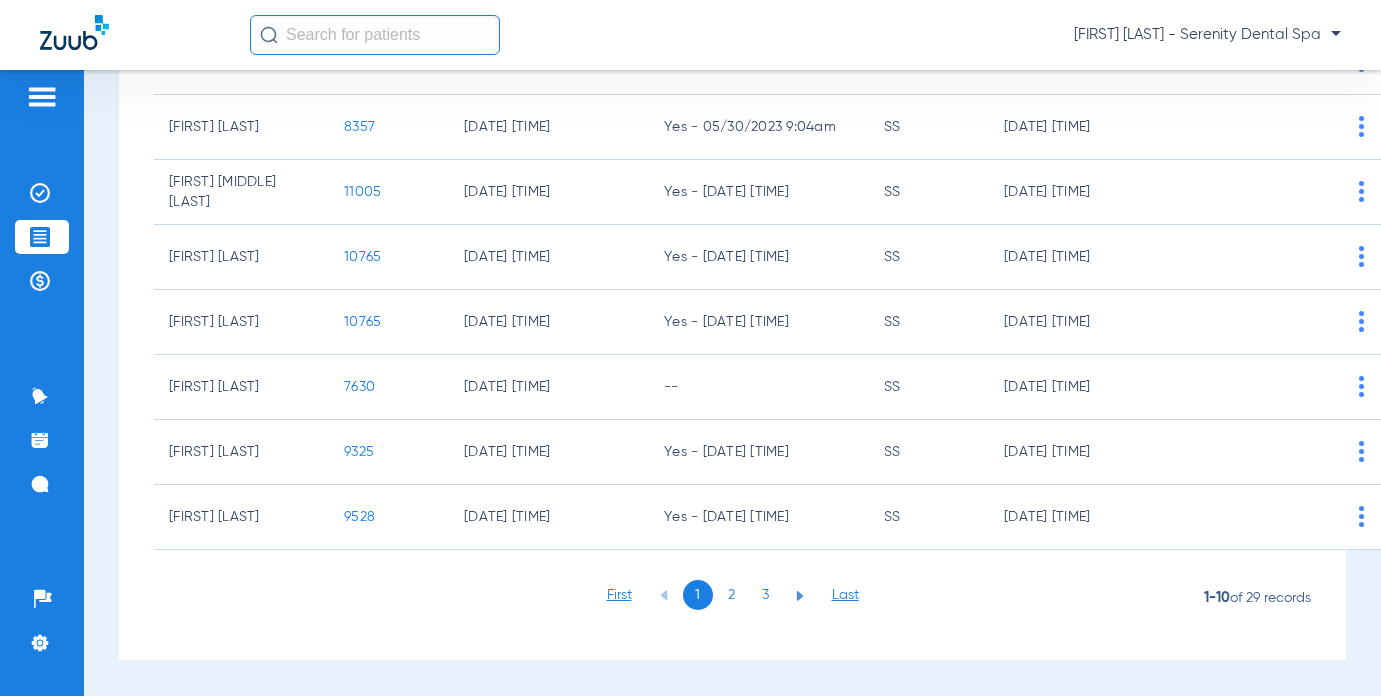 click on "3" 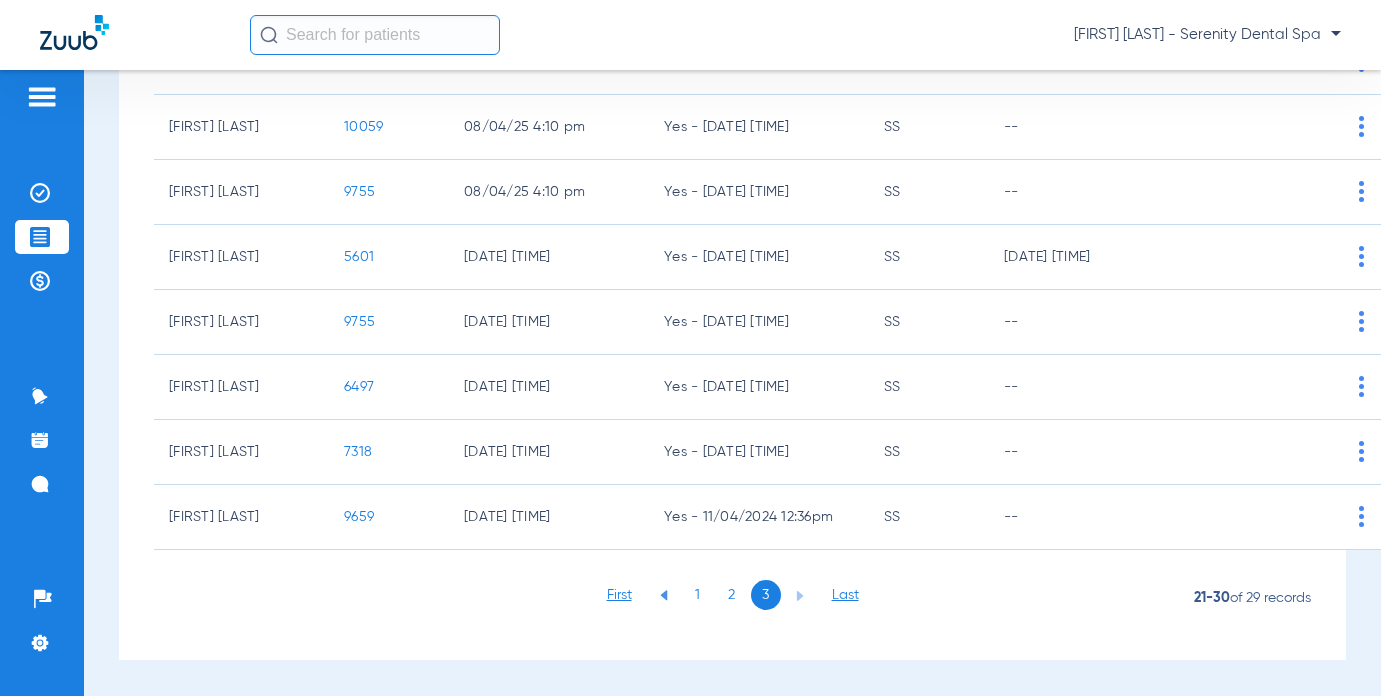 scroll, scrollTop: 358, scrollLeft: 0, axis: vertical 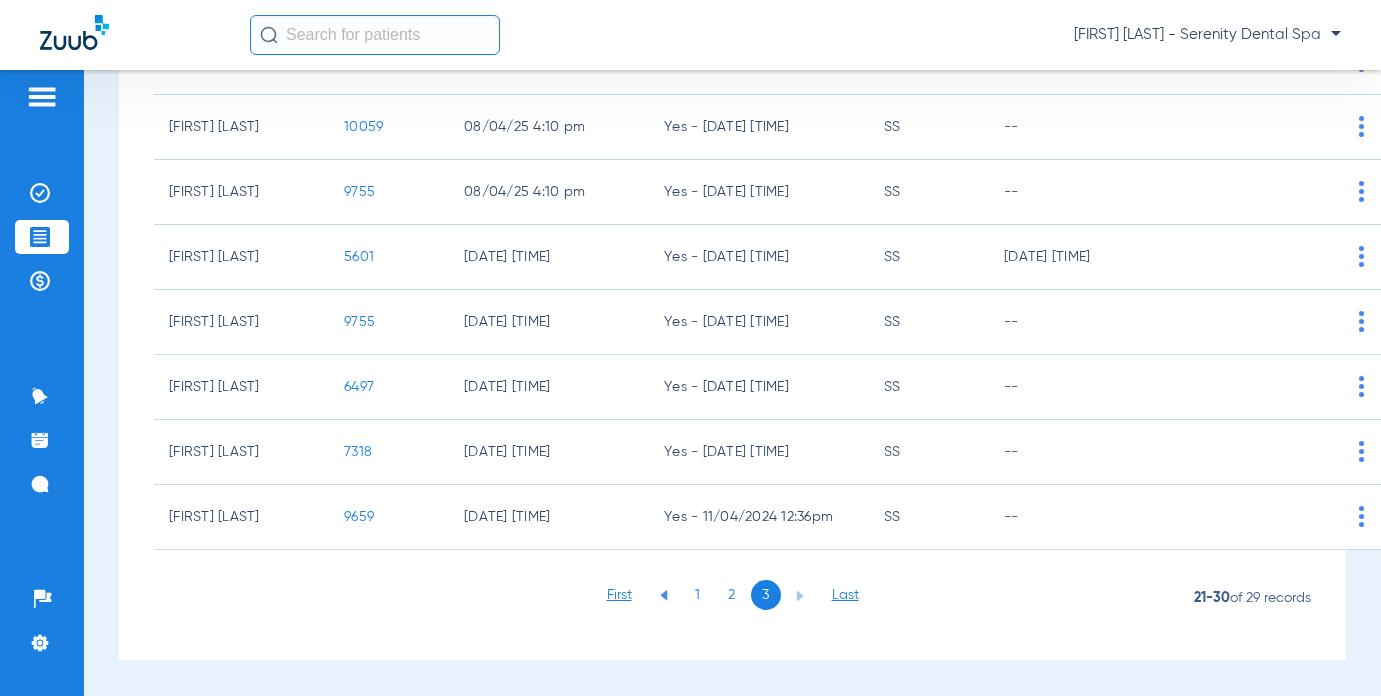 click on "7318" 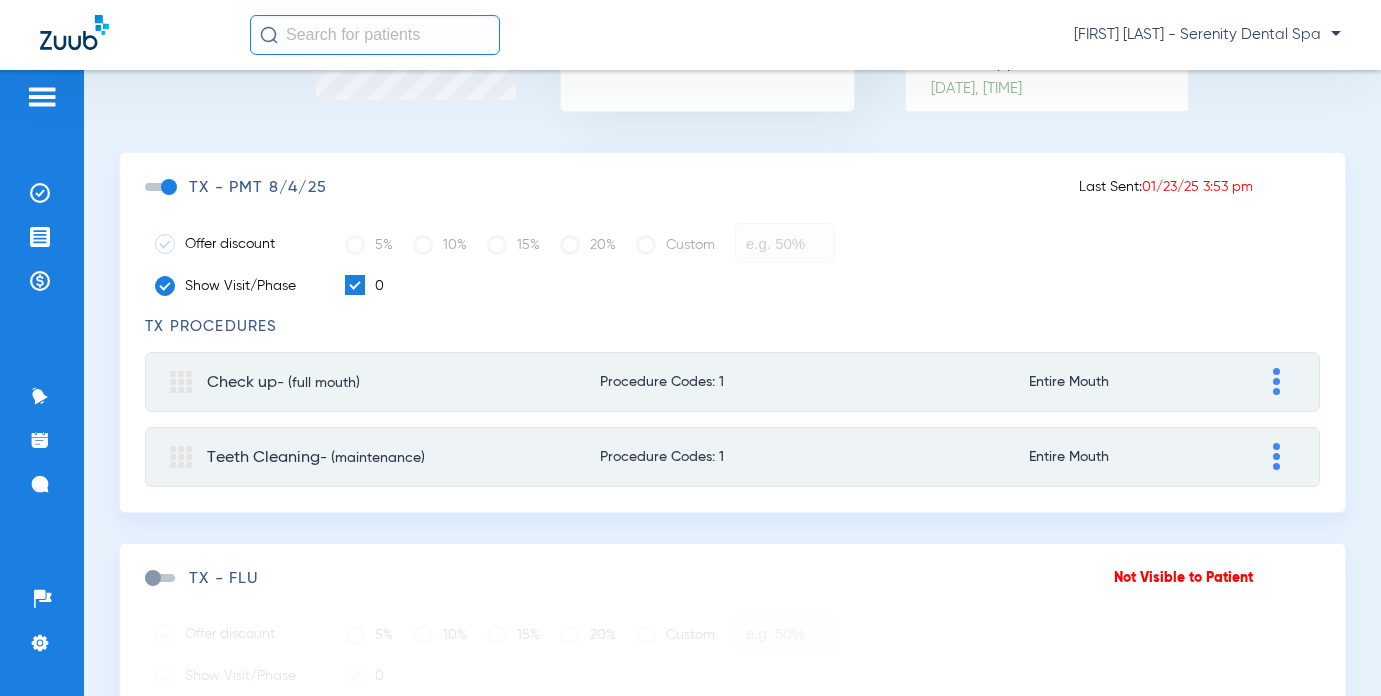 scroll, scrollTop: 0, scrollLeft: 0, axis: both 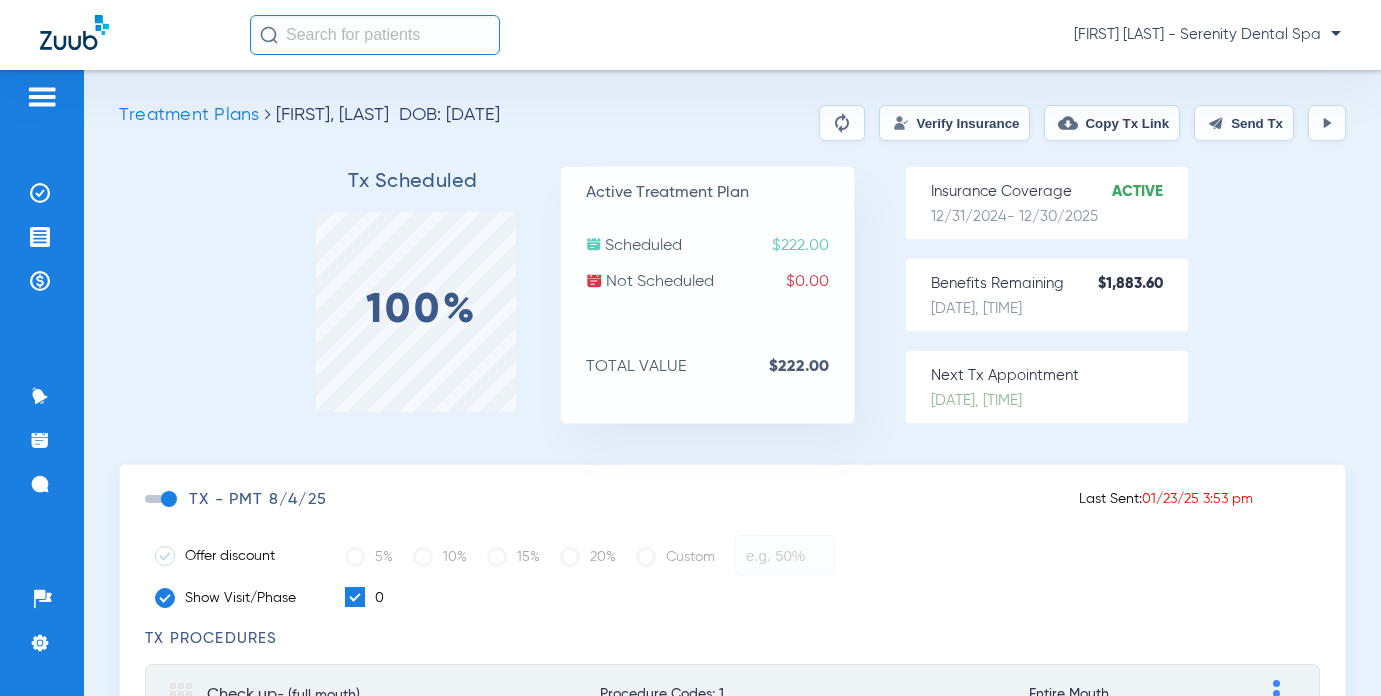drag, startPoint x: 1202, startPoint y: 126, endPoint x: 1188, endPoint y: 126, distance: 14 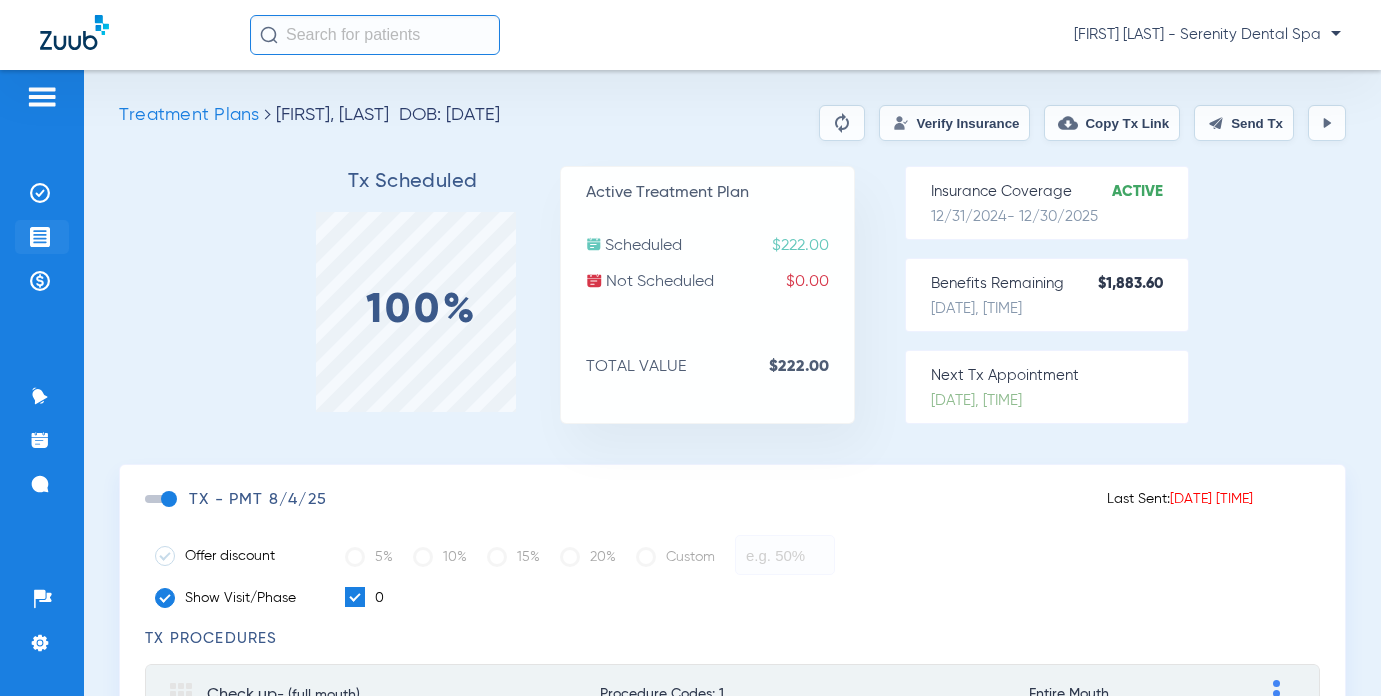 click on "Treatment Acceptance" 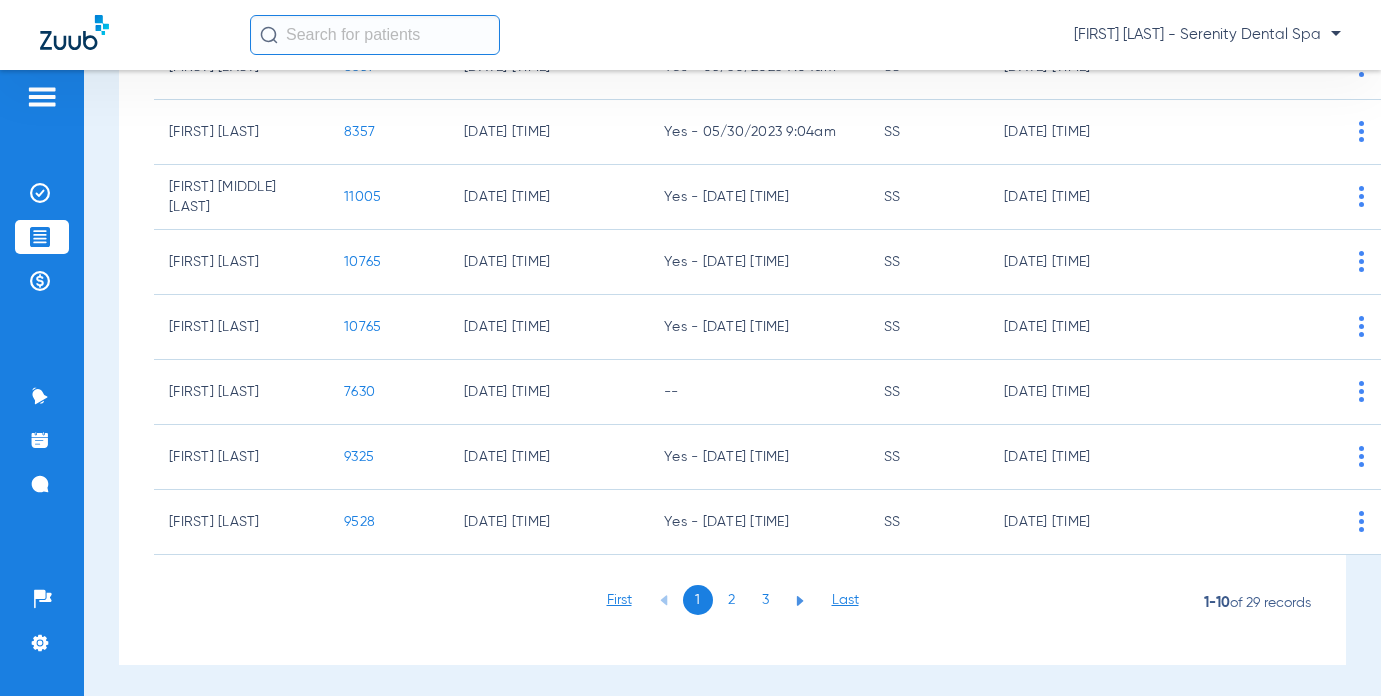 scroll, scrollTop: 423, scrollLeft: 0, axis: vertical 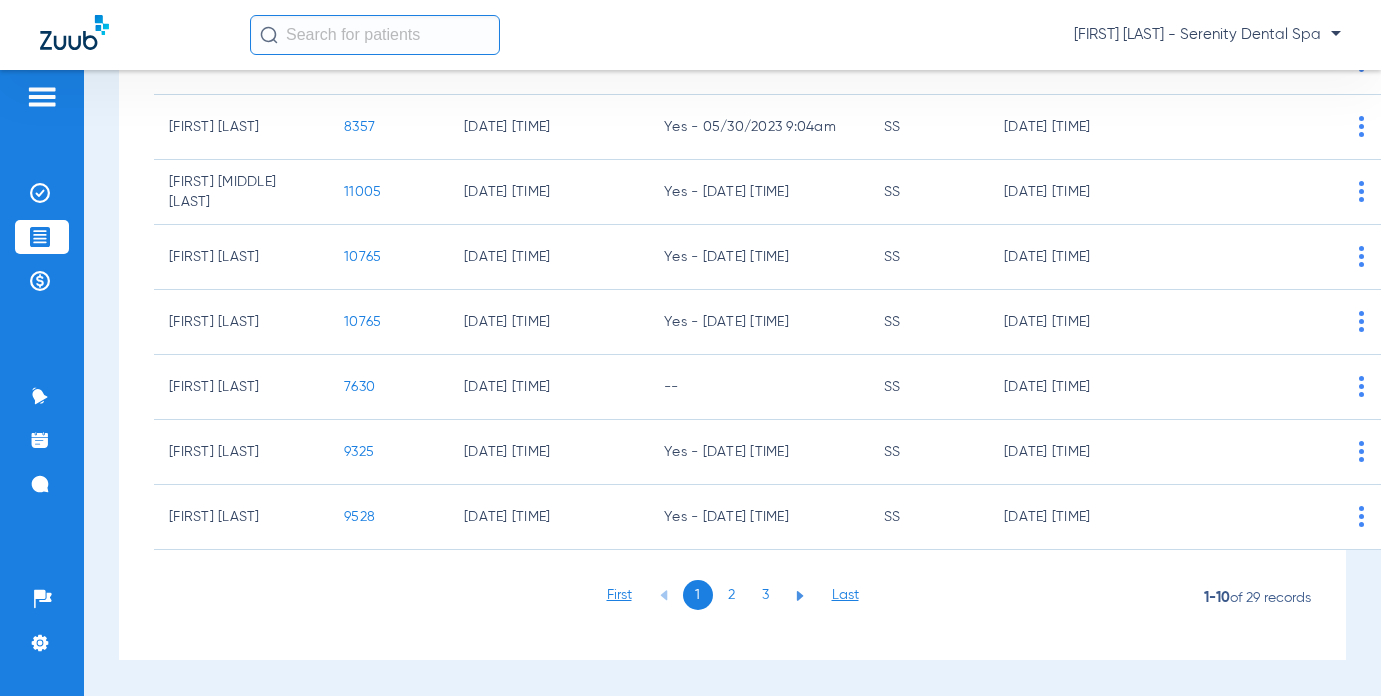 click on "3" 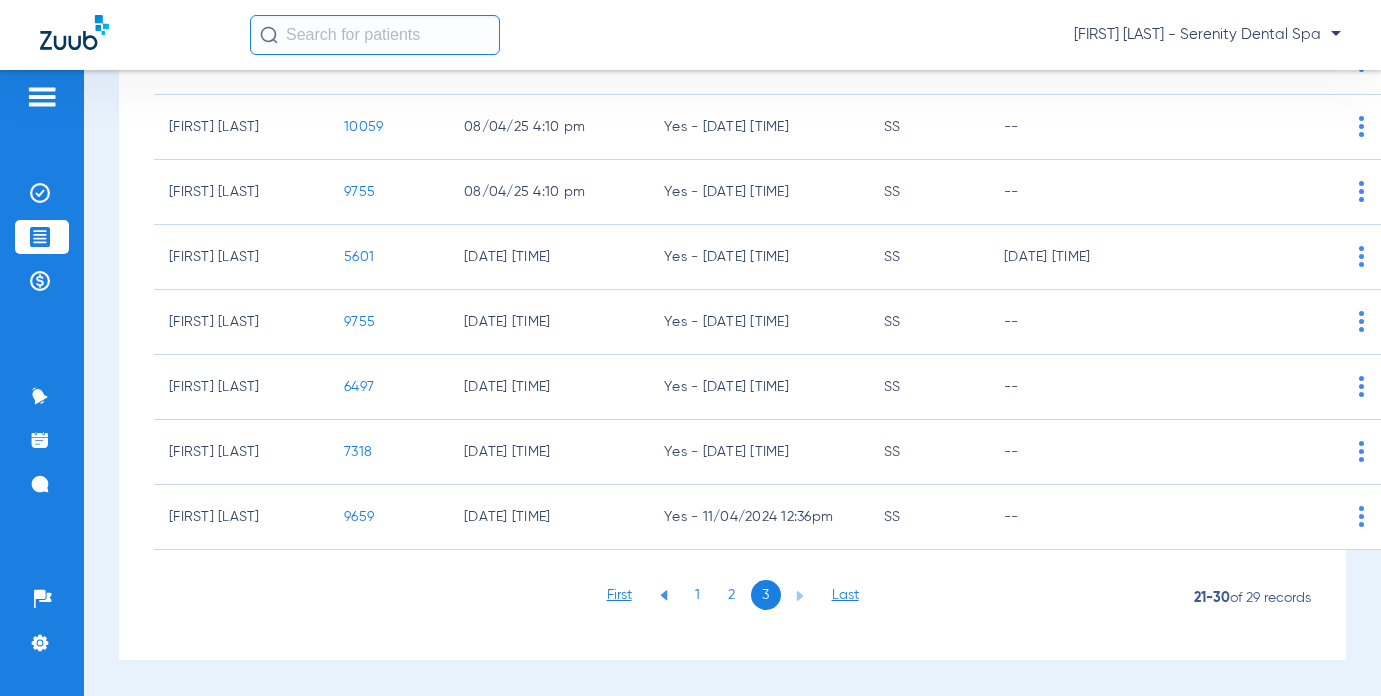 scroll, scrollTop: 358, scrollLeft: 0, axis: vertical 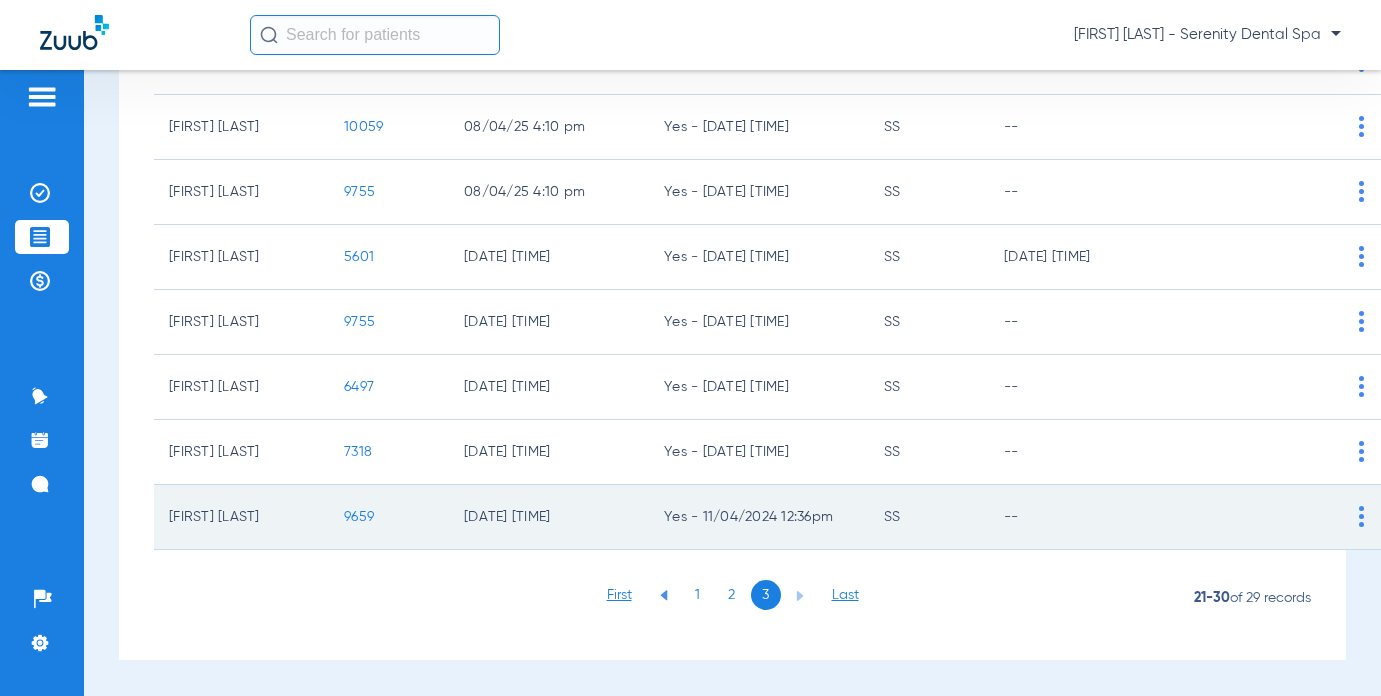 click on "9659" 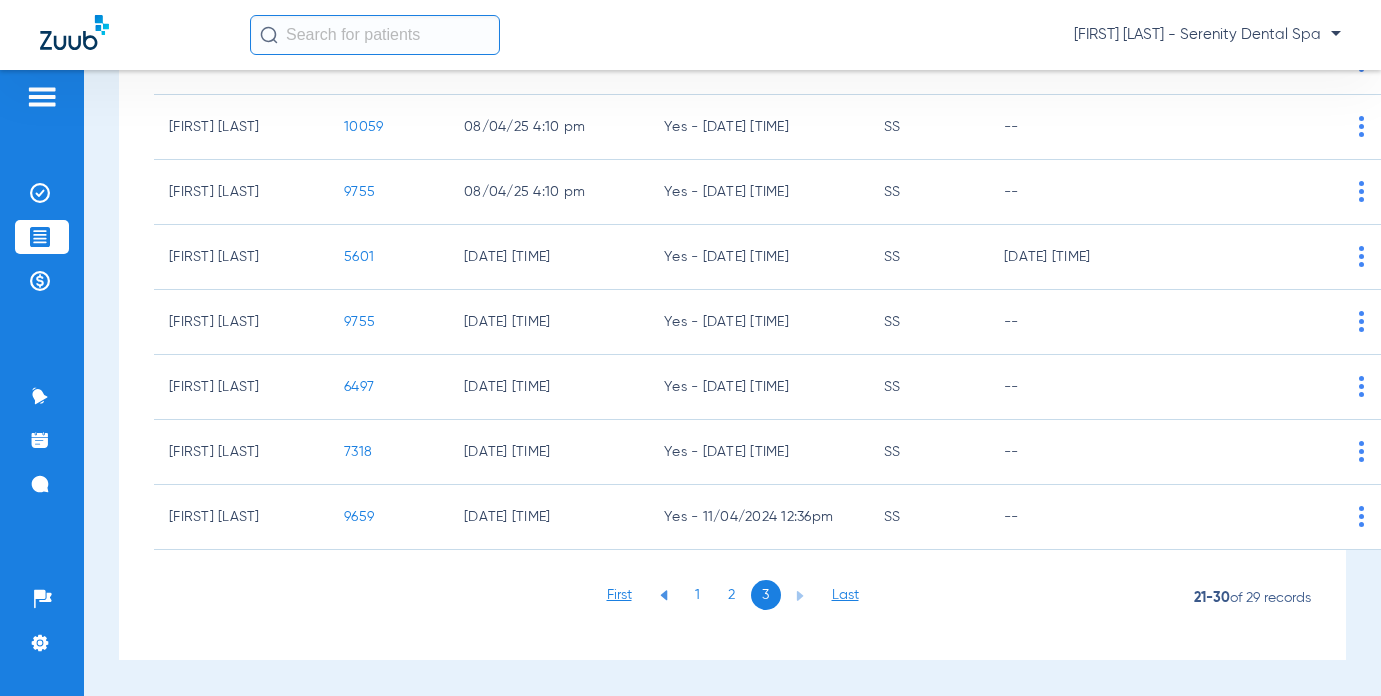 click on "Patient Name   Patient ID   Tx Send Schedule   Consent Signed   Provider   Next Appointment   Status   Jincai Zhang   6145  08/04/25 3:30 pm  Yes - 02/16/2024 3:22pm   SS   02/06/26 03:00 pm      Send Tx Now   Cancel Tx Autosend  Insurance Verification  Melissa Keeling   10560  08/04/25 3:30 pm  Yes - 05/12/2025 1:37pm   SS   10/21/25 10:00 am      Send Tx Now   Cancel Tx Autosend  Insurance Verification  Aminah Mann   10059  08/04/25 4:10 pm  Yes - 01/27/2025 2:54pm   SS   --      Send Tx Now   Cancel Tx Autosend  Insurance Verification  Yue Yu   9755  08/04/25 4:10 pm  Yes - 11/22/2024 2:49pm   SS   --      Send Tx Now   Cancel Tx Autosend  Insurance Verification  Gerardo Gama Gutierrez   5601  08/04/25 4:40 pm  Yes - 04/25/2025 1:32pm   SS   10/27/25 02:30 pm      Send Tx Now   Cancel Tx Autosend  Insurance Verification  Yue Yu   9755  08/04/25 5:00 pm  Yes - 11/22/2024 2:49pm   SS   --      Send Tx Now   Cancel Tx Autosend  Insurance Verification  Kennedy Elliott   6497  08/04/25 5:10 pm  SS   --" 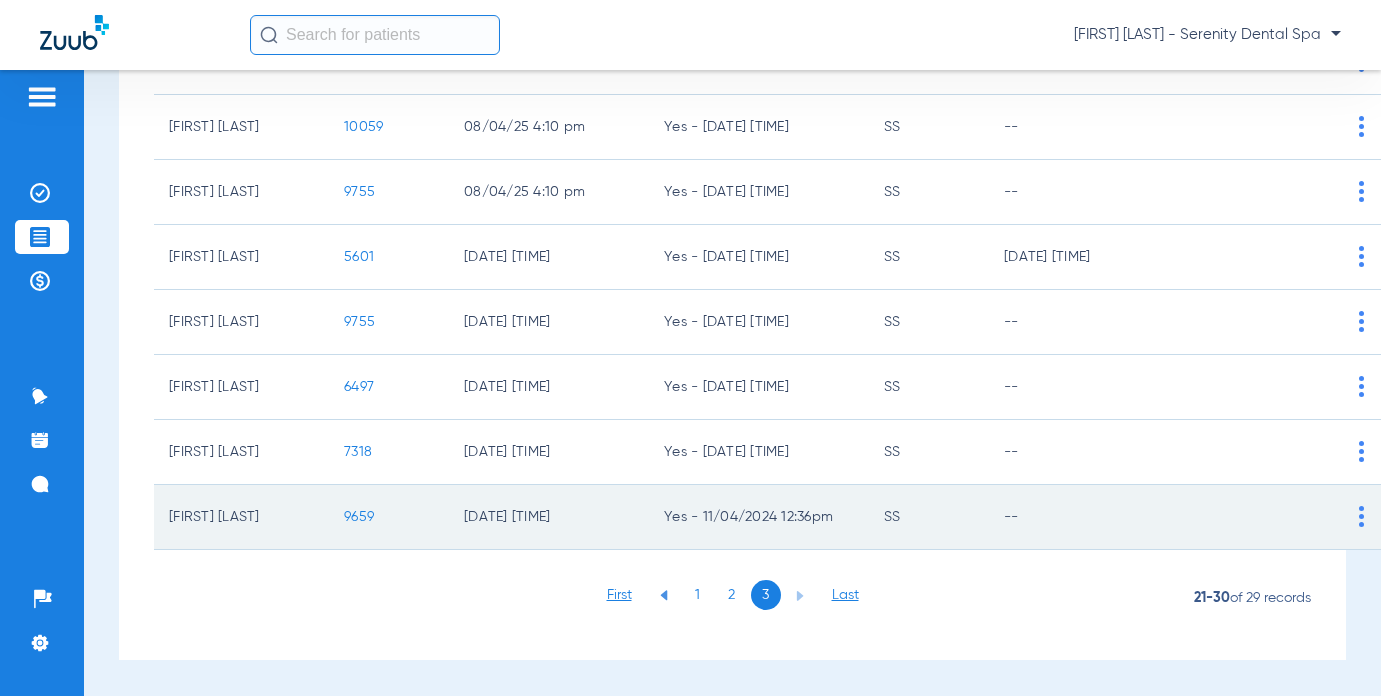 click on "9659" 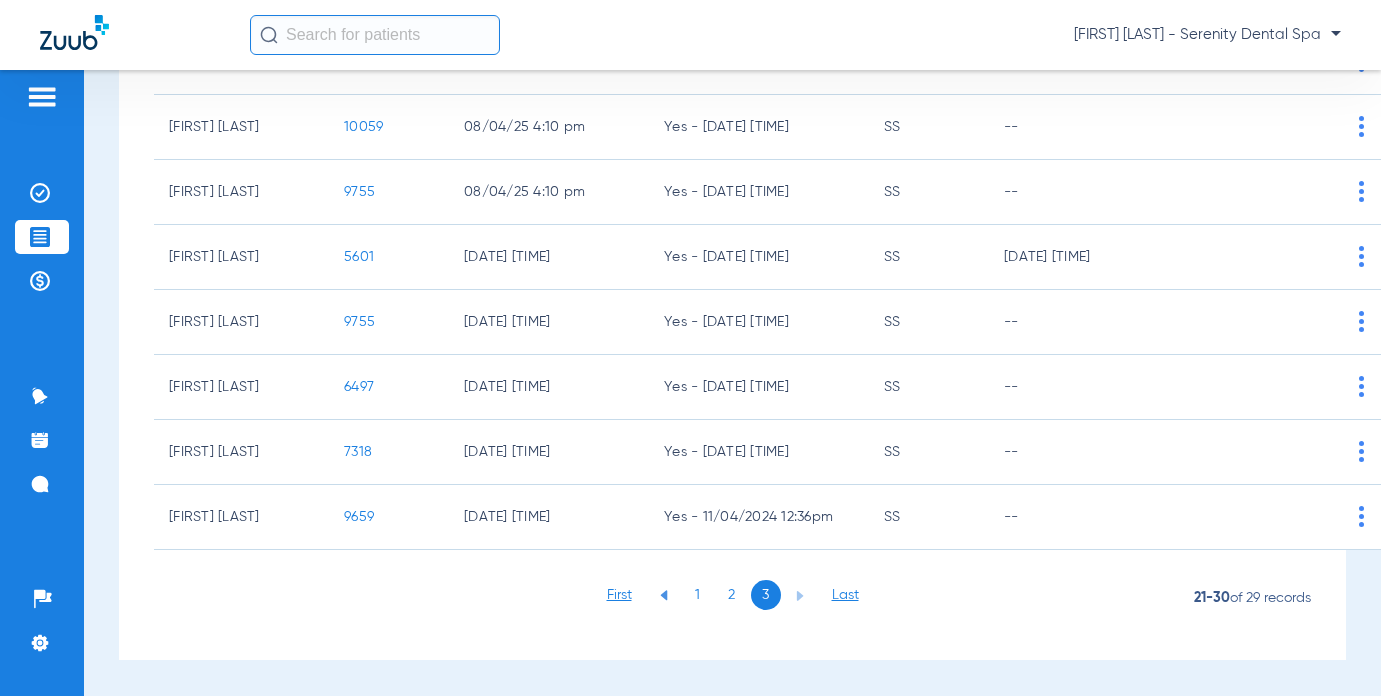 scroll, scrollTop: 0, scrollLeft: 0, axis: both 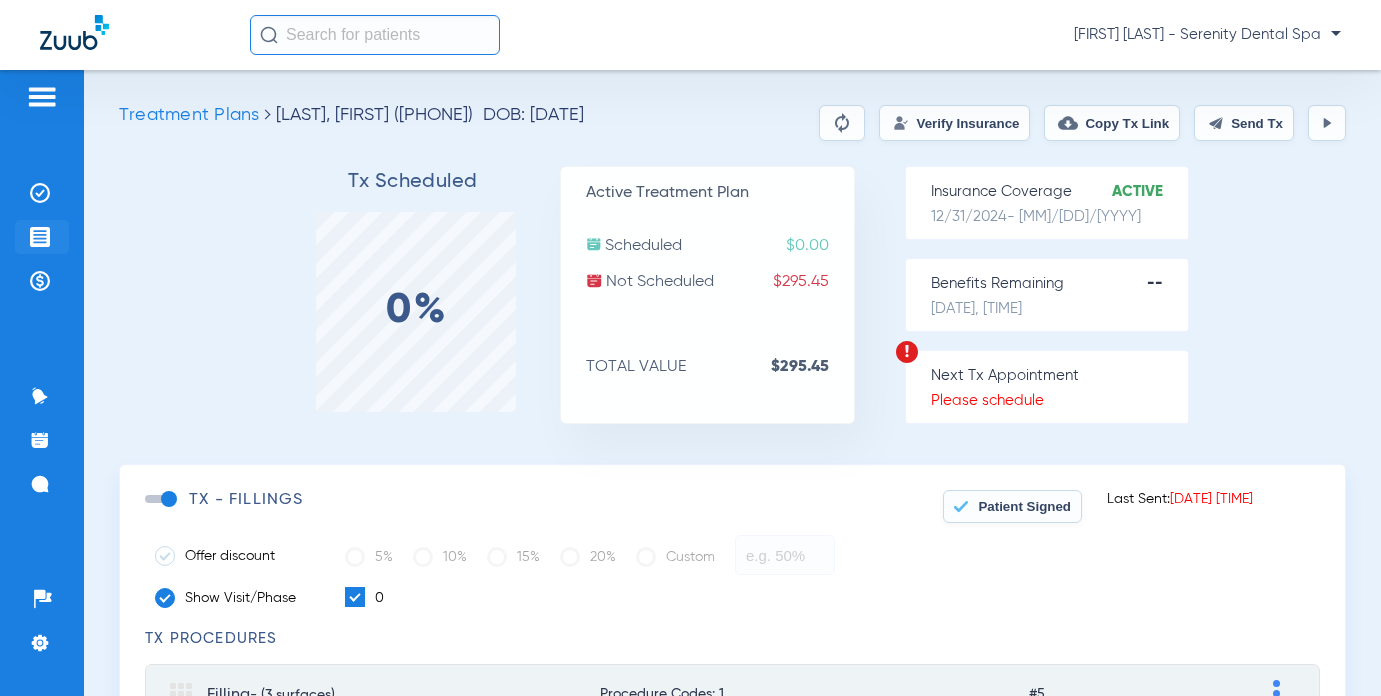 click on "Treatment Acceptance" 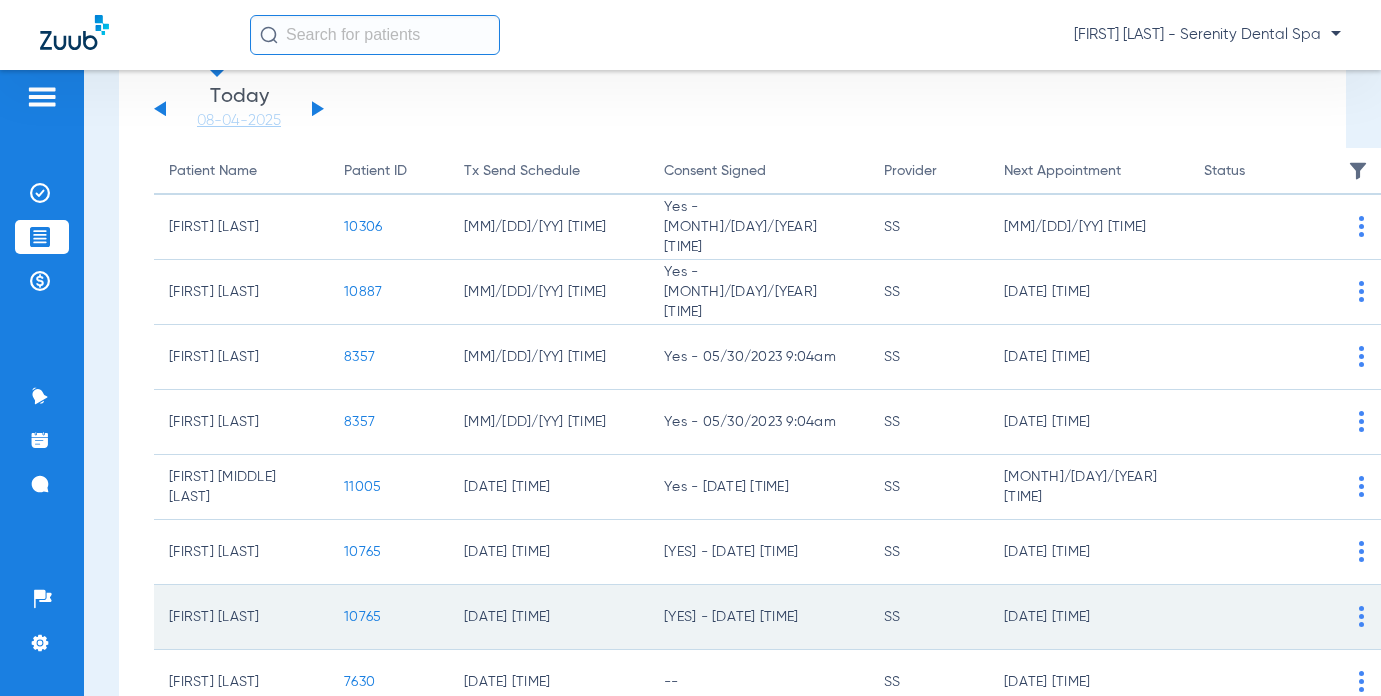 scroll, scrollTop: 423, scrollLeft: 0, axis: vertical 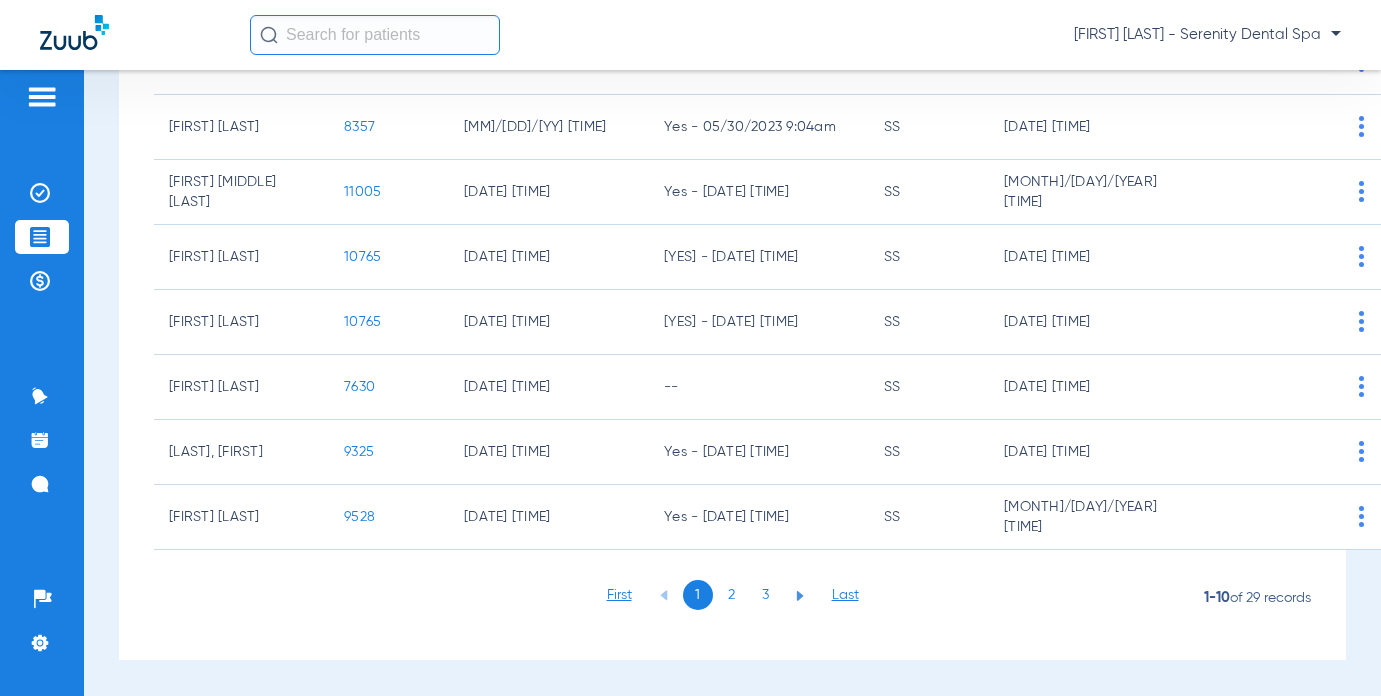 click on "3" 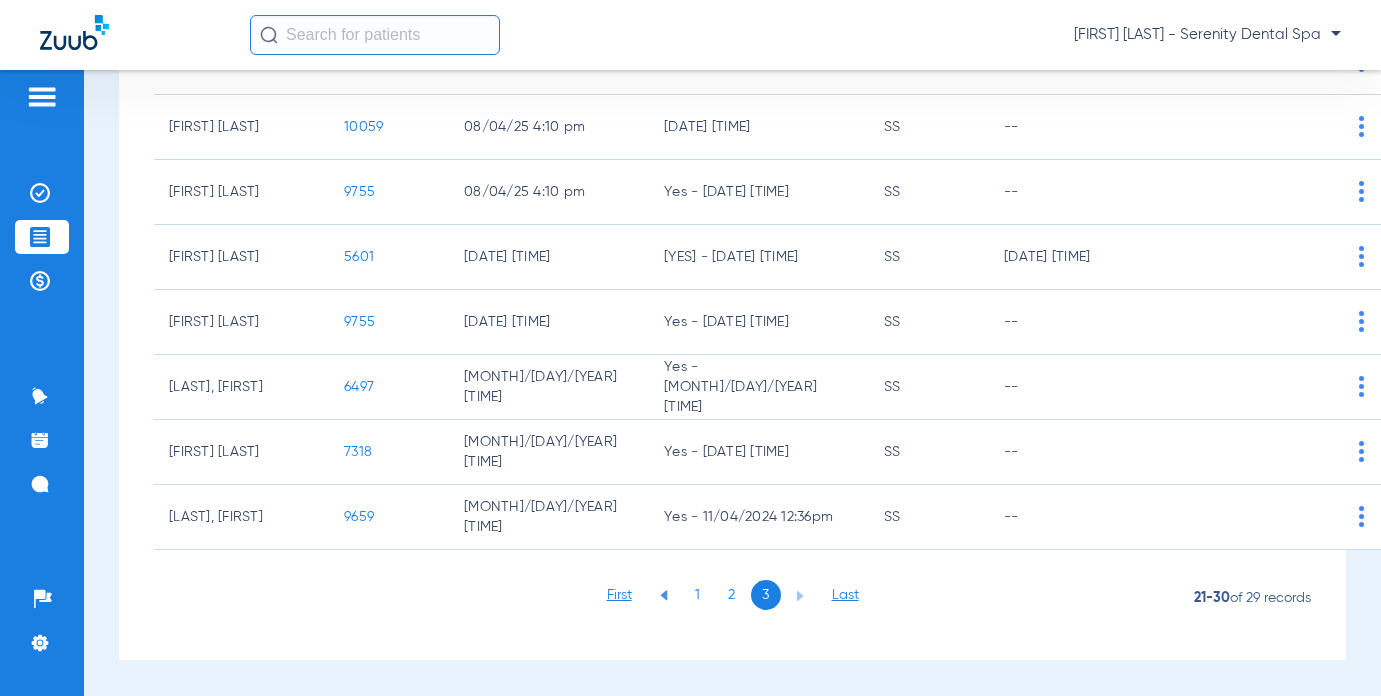 scroll, scrollTop: 358, scrollLeft: 0, axis: vertical 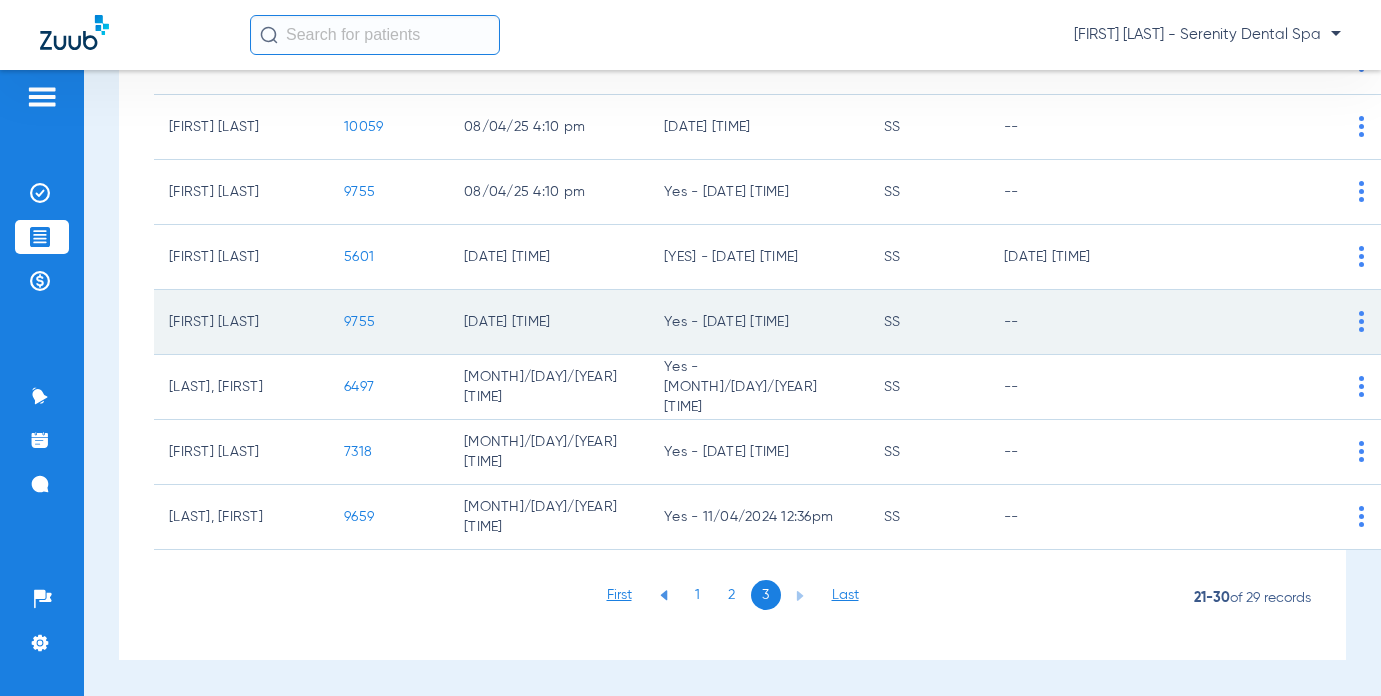 click on "9755" 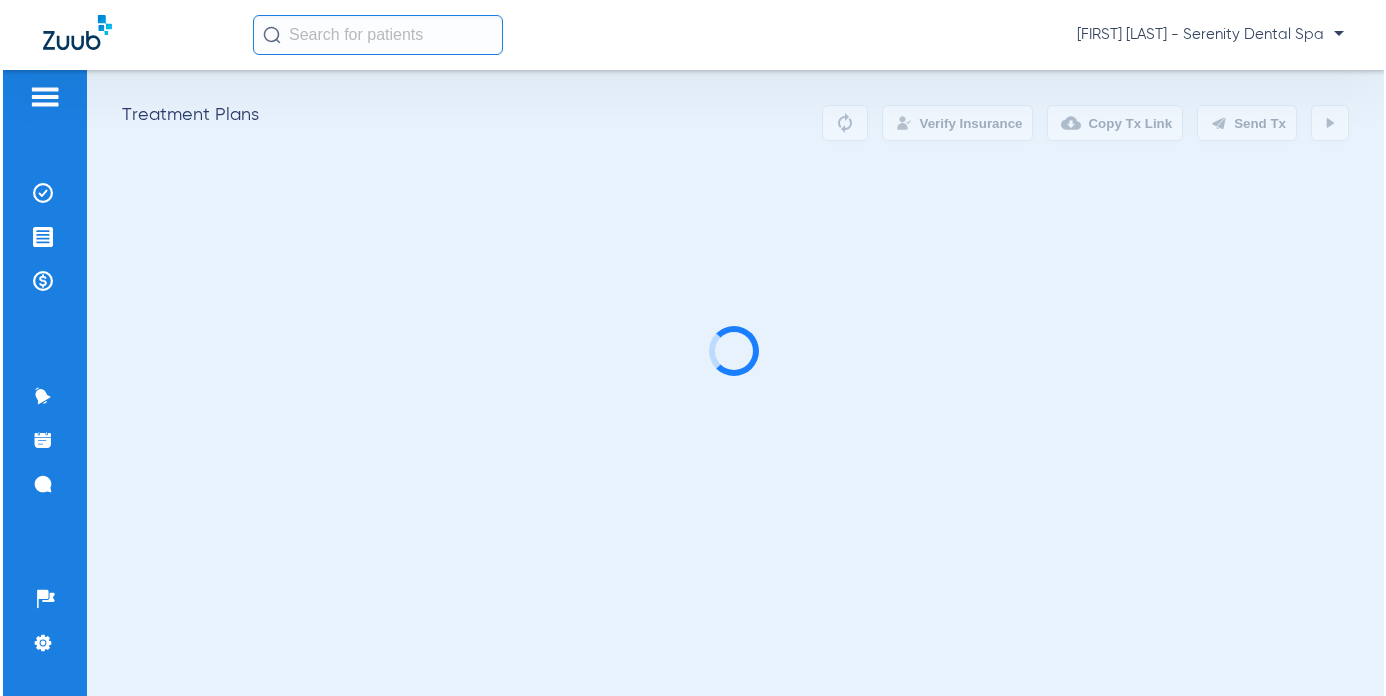 scroll, scrollTop: 0, scrollLeft: 0, axis: both 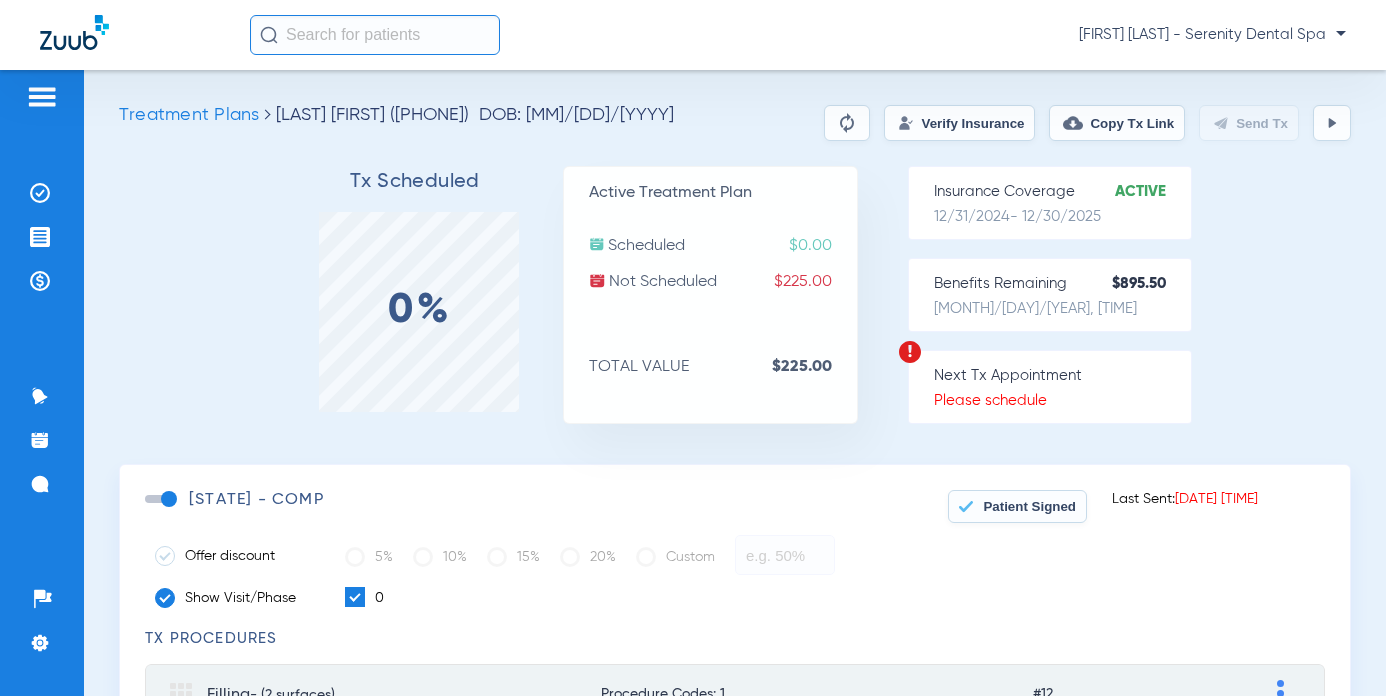 click 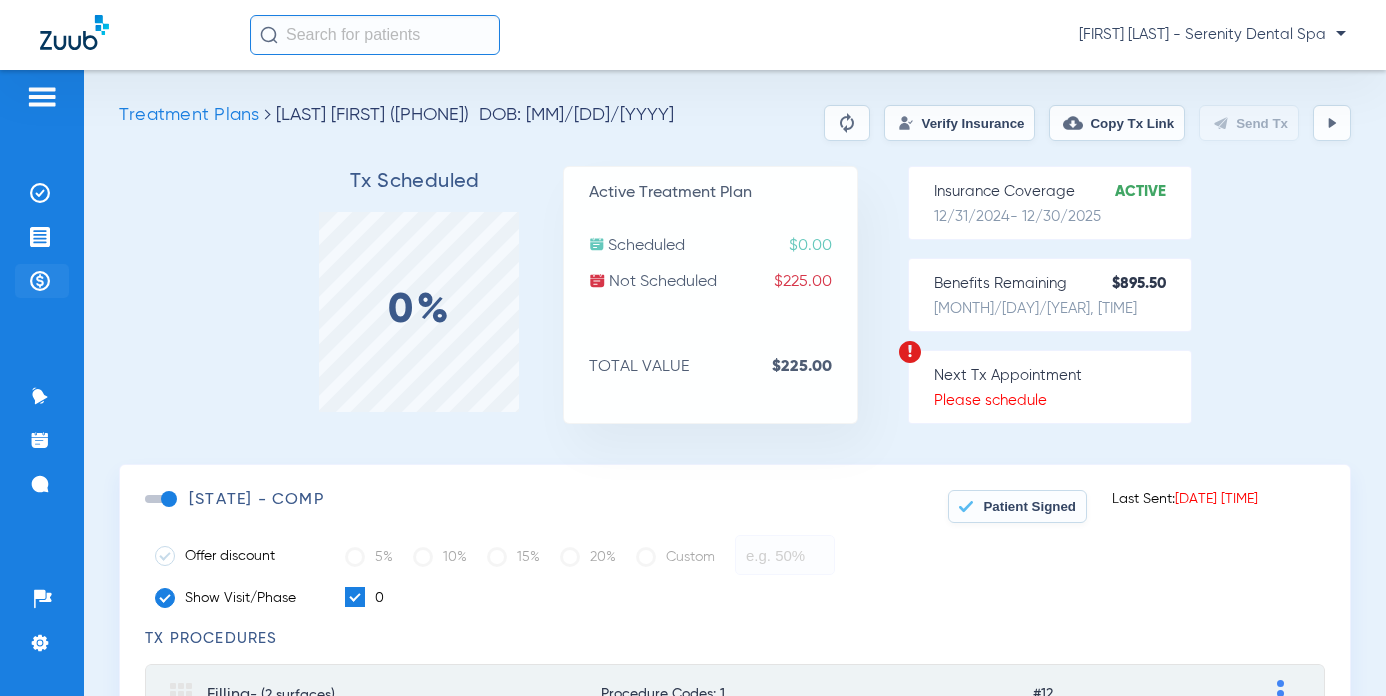 click on "Payments & A/R" 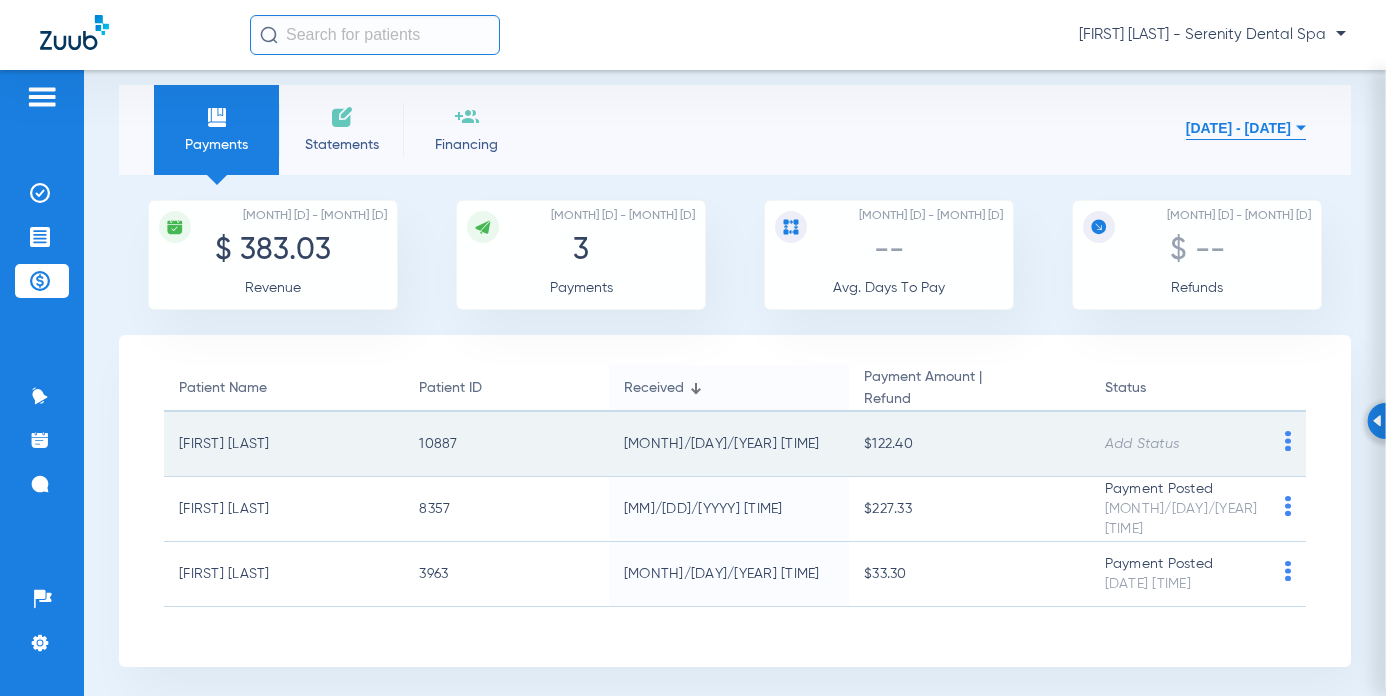 scroll, scrollTop: 26, scrollLeft: 0, axis: vertical 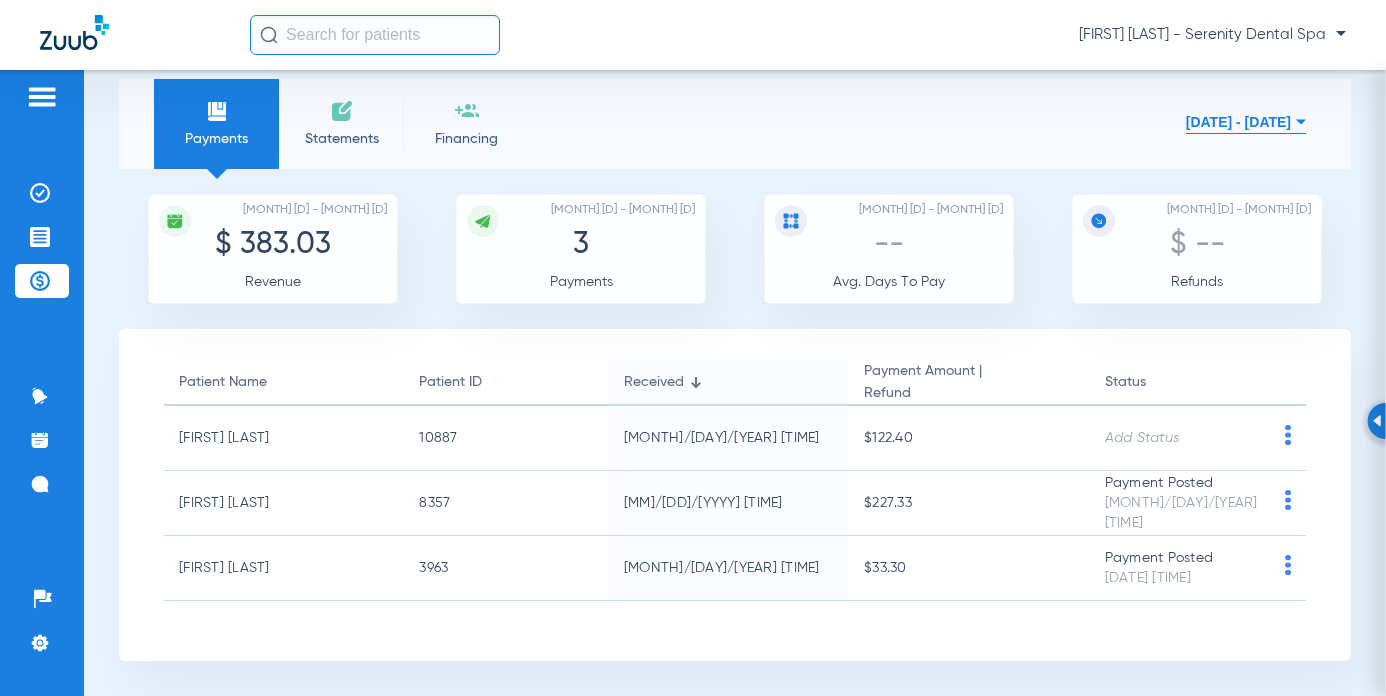 click 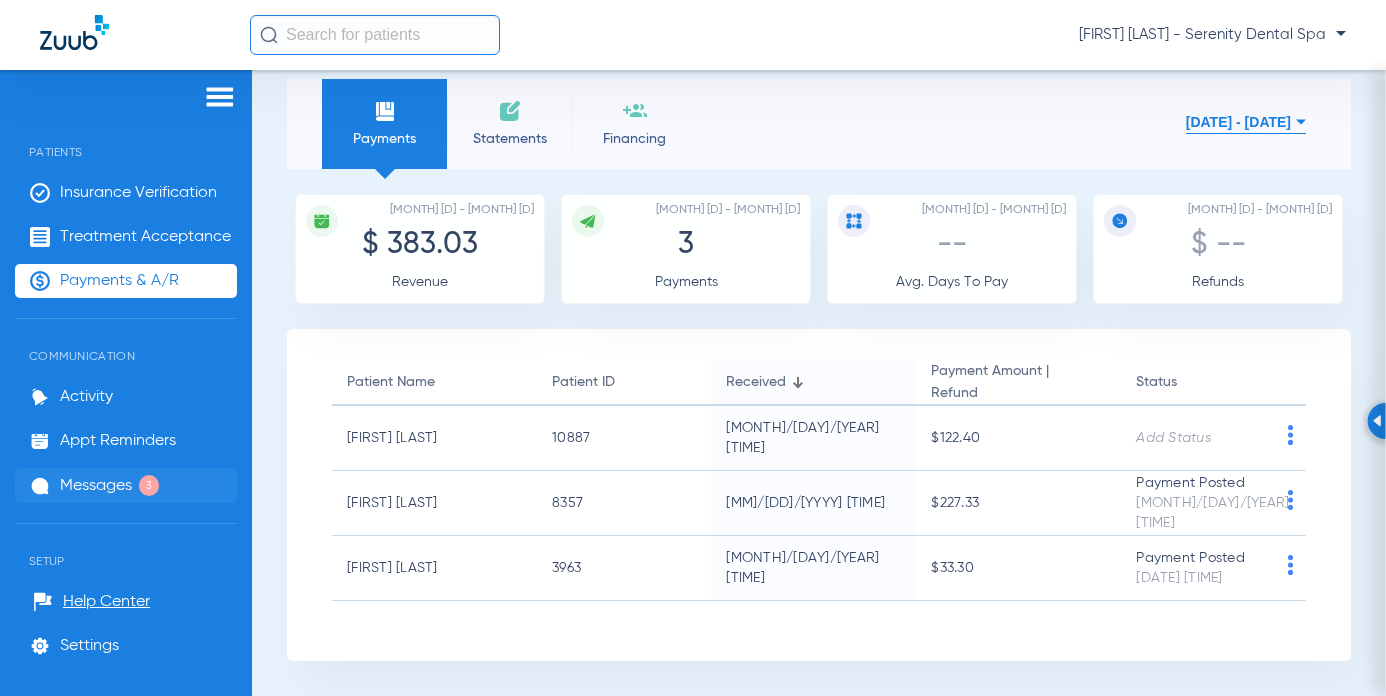click on "Messages" 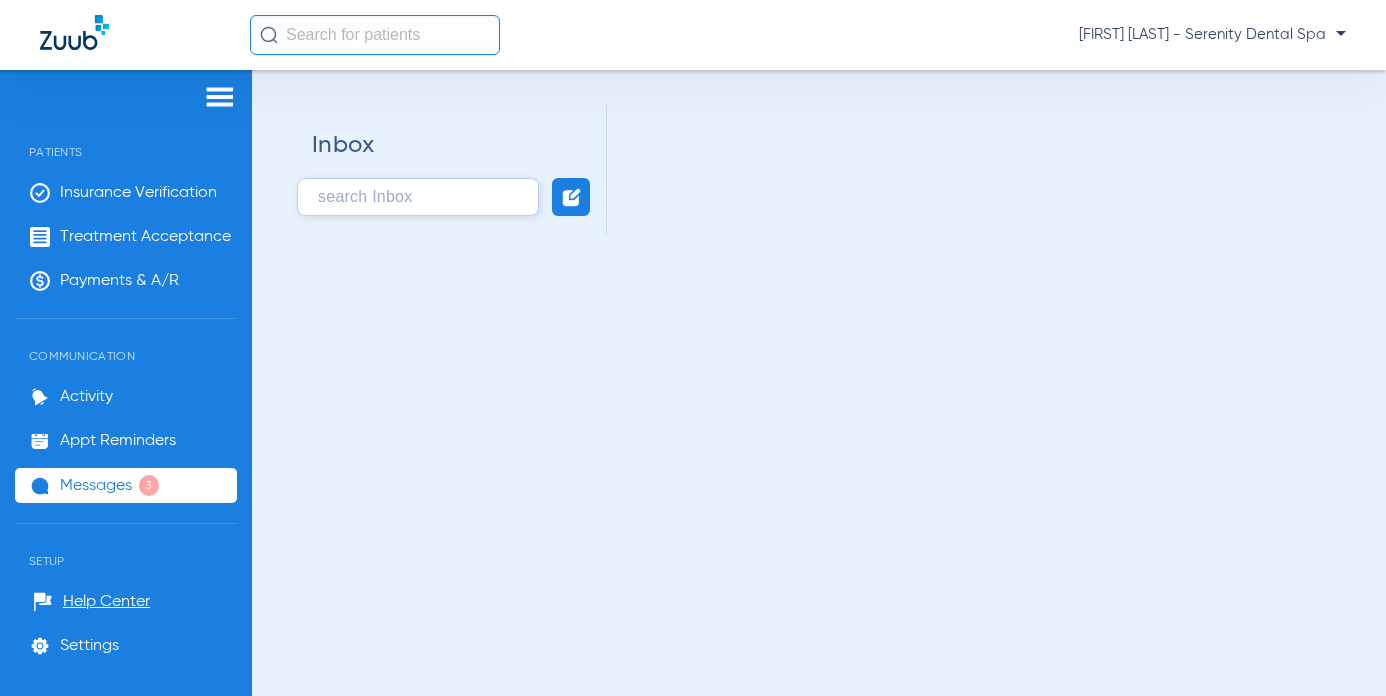 scroll, scrollTop: 0, scrollLeft: 0, axis: both 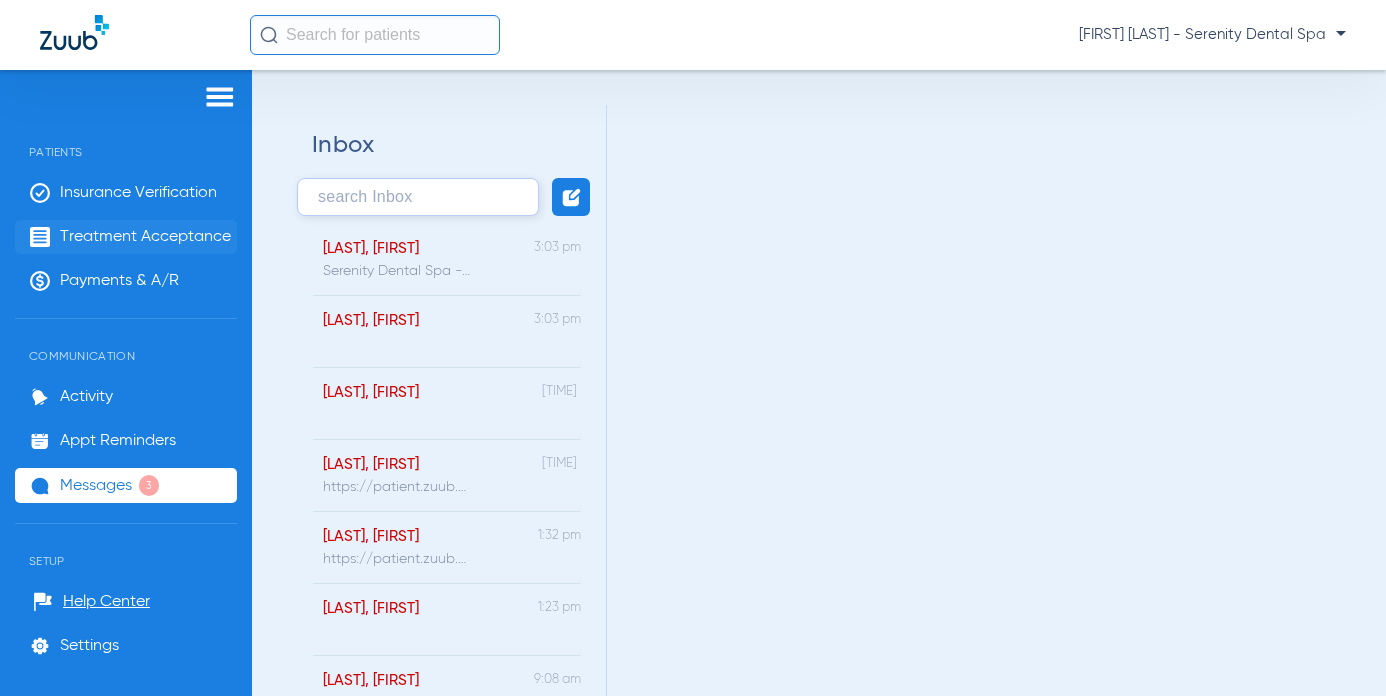 drag, startPoint x: 55, startPoint y: 233, endPoint x: 91, endPoint y: 239, distance: 36.496574 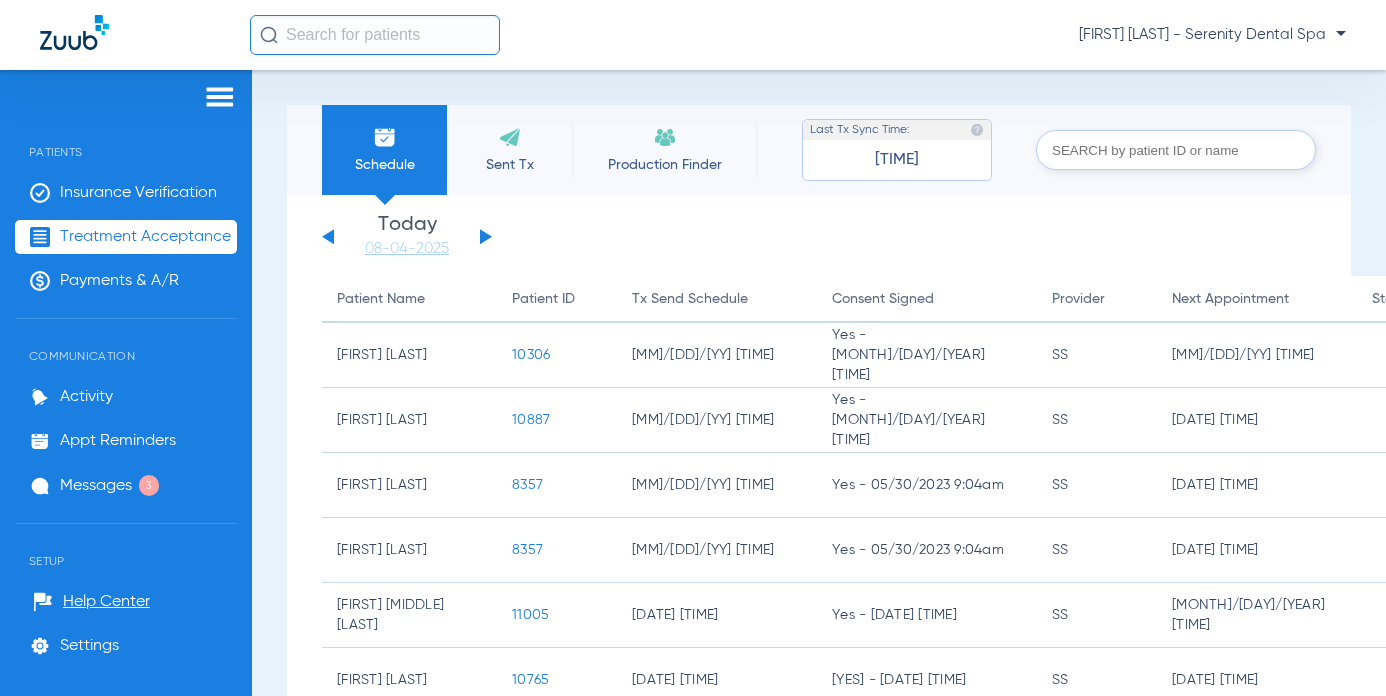 click on "Saturday   05-31-2025   Sunday   06-01-2025   Monday   06-02-2025   Tuesday   06-03-2025   Wednesday   06-04-2025   Thursday   06-05-2025   Friday   06-06-2025   Saturday   06-07-2025   Sunday   06-08-2025   Monday   06-09-2025   Tuesday   06-10-2025   Wednesday   06-11-2025   Thursday   06-12-2025   Friday   06-13-2025   Saturday   06-14-2025   Sunday   06-15-2025   Monday   06-16-2025   Tuesday   06-17-2025   Wednesday   06-18-2025   Thursday   06-19-2025   Friday   06-20-2025   Saturday   06-21-2025   Sunday   06-22-2025   Monday   06-23-2025   Tuesday   06-24-2025   Wednesday   06-25-2025   Thursday   06-26-2025   Friday   06-27-2025   Saturday   06-28-2025   Sunday   06-29-2025   Monday   06-30-2025   Tuesday   07-01-2025   Wednesday   07-02-2025   Thursday   07-03-2025   Friday   07-04-2025   Saturday   07-05-2025   Sunday   07-06-2025   Monday   07-07-2025   Tuesday   07-08-2025   Wednesday   07-09-2025   Thursday   07-10-2025   Friday   07-11-2025   Saturday   07-12-2025   Sunday   07-13-2025  Su Mo" 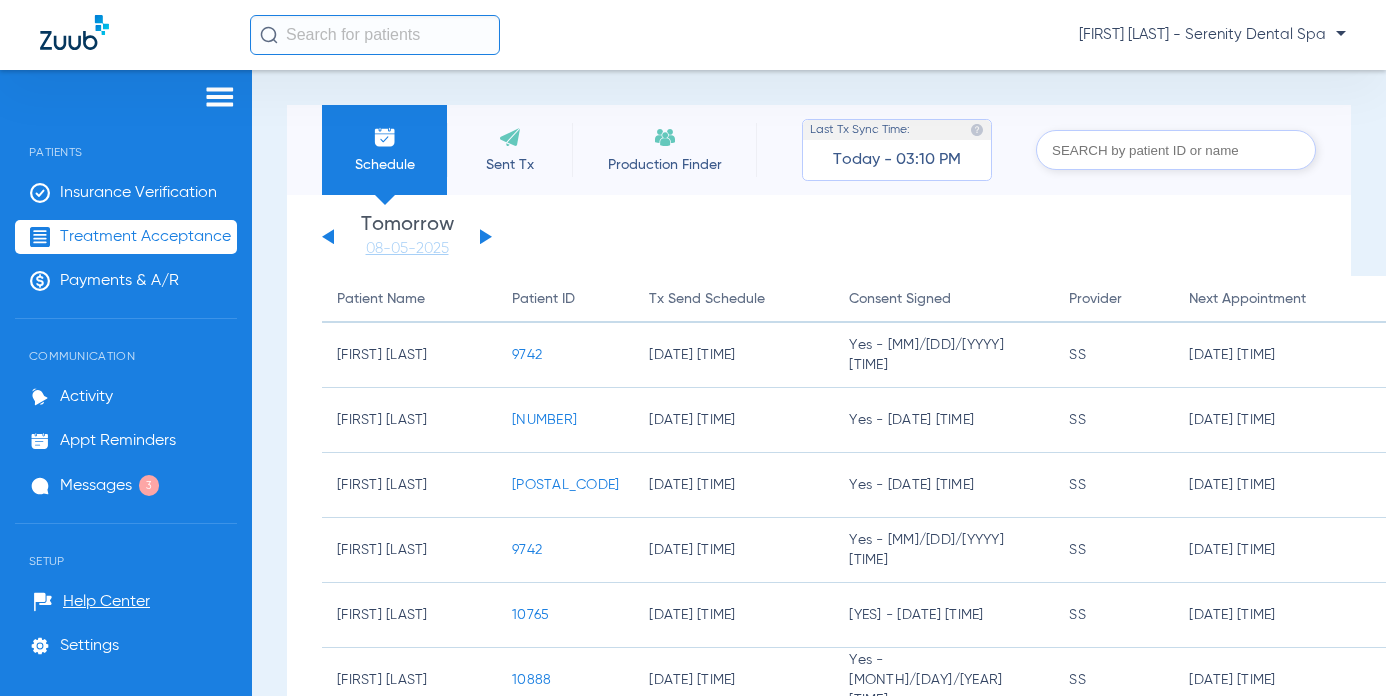 click on "Treatment Acceptance" 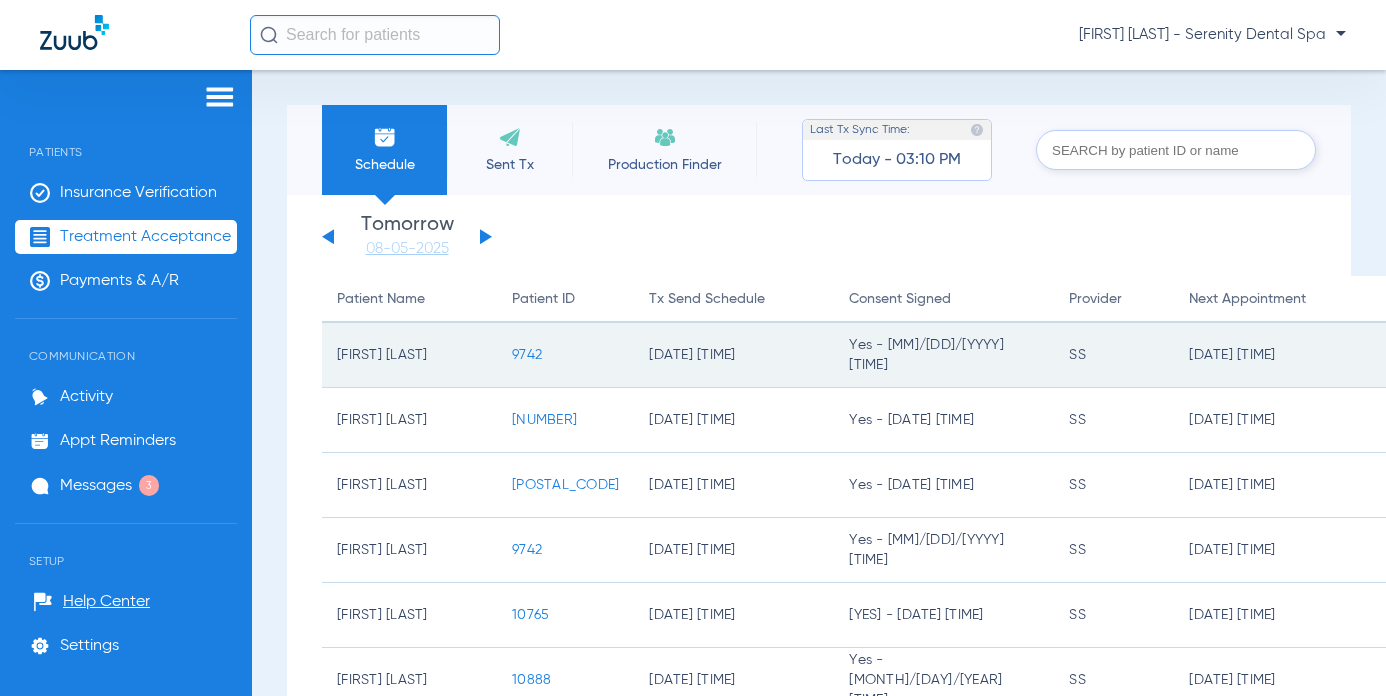 click on "9742" 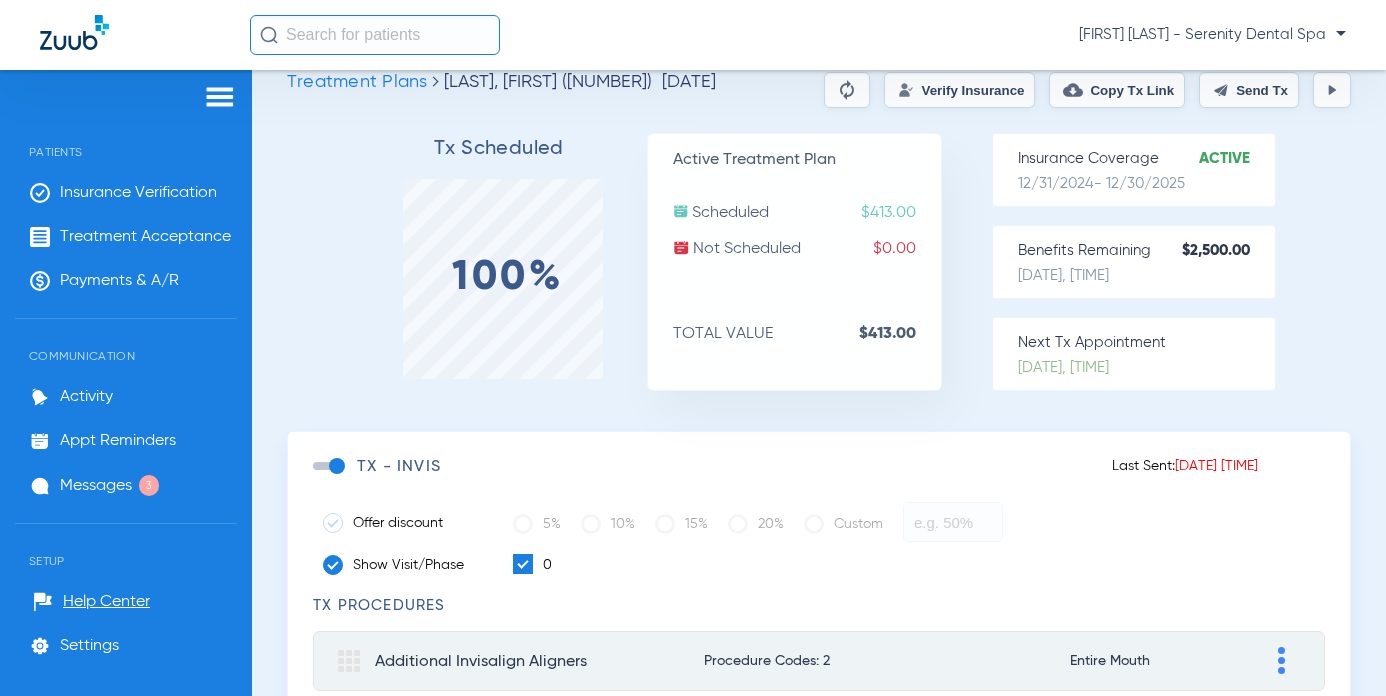 scroll, scrollTop: 0, scrollLeft: 0, axis: both 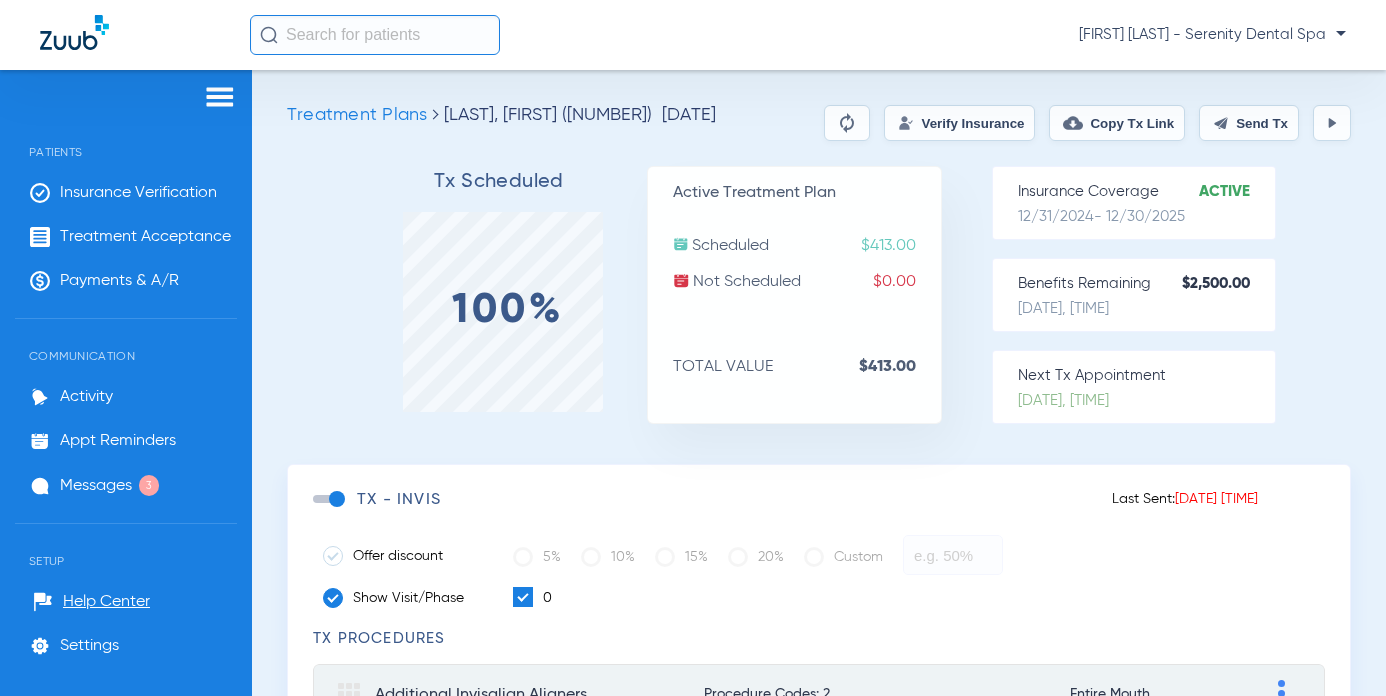 click on "Send Tx" 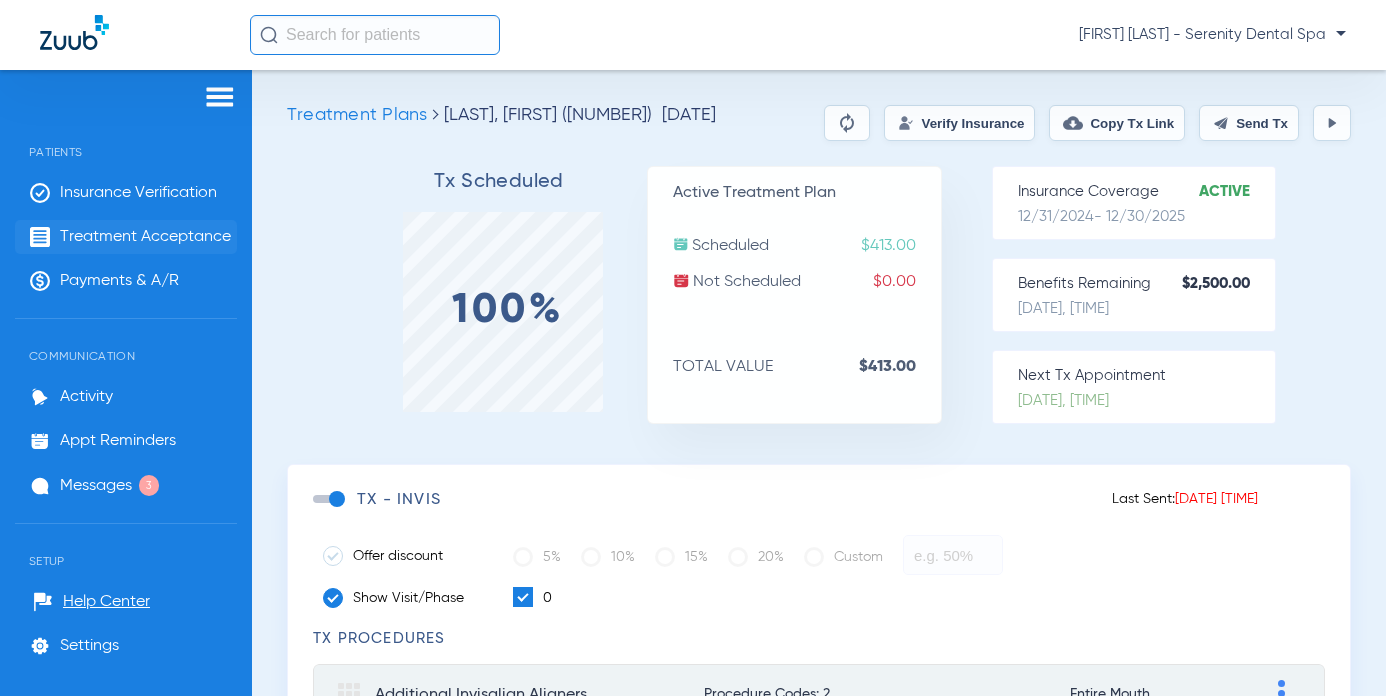 click 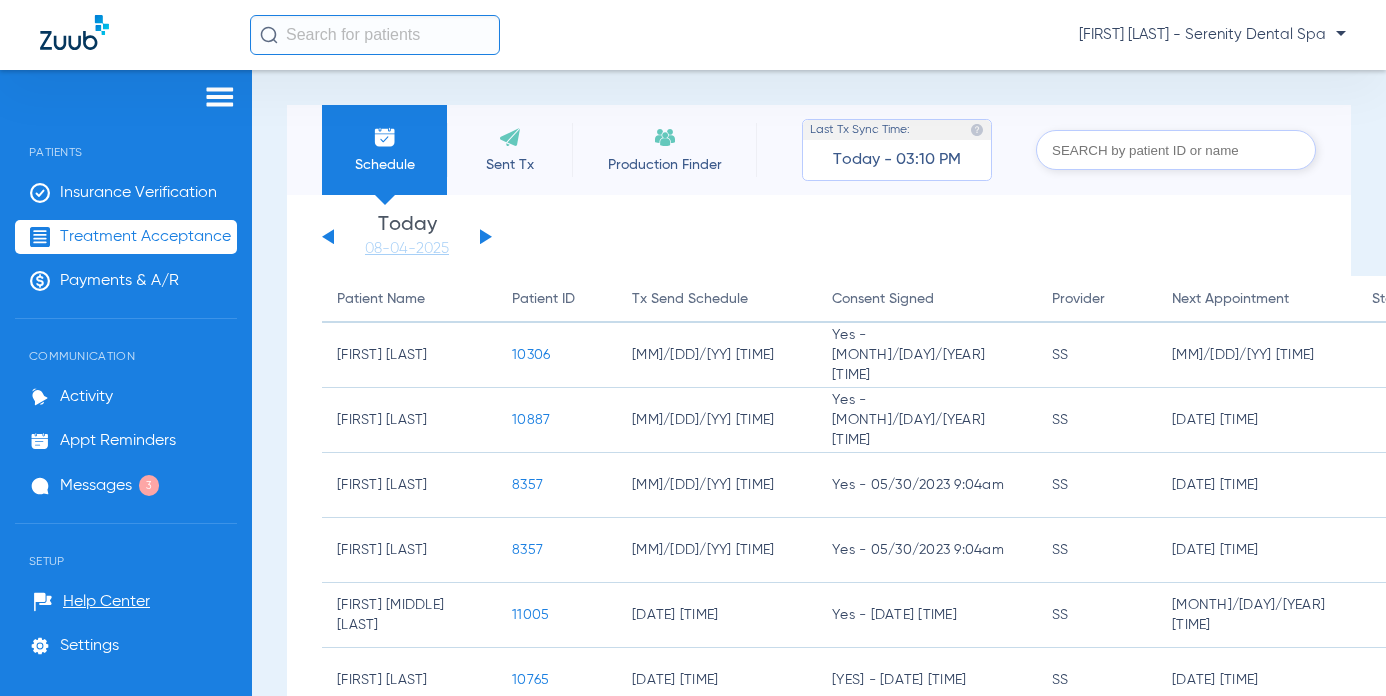 click on "Saturday   05-31-2025   Sunday   06-01-2025   Monday   06-02-2025   Tuesday   06-03-2025   Wednesday   06-04-2025   Thursday   06-05-2025   Friday   06-06-2025   Saturday   06-07-2025   Sunday   06-08-2025   Monday   06-09-2025   Tuesday   06-10-2025   Wednesday   06-11-2025   Thursday   06-12-2025   Friday   06-13-2025   Saturday   06-14-2025   Sunday   06-15-2025   Monday   06-16-2025   Tuesday   06-17-2025   Wednesday   06-18-2025   Thursday   06-19-2025   Friday   06-20-2025   Saturday   06-21-2025   Sunday   06-22-2025   Monday   06-23-2025   Tuesday   06-24-2025   Wednesday   06-25-2025   Thursday   06-26-2025   Friday   06-27-2025   Saturday   06-28-2025   Sunday   06-29-2025   Monday   06-30-2025   Tuesday   07-01-2025   Wednesday   07-02-2025   Thursday   07-03-2025   Friday   07-04-2025   Saturday   07-05-2025   Sunday   07-06-2025   Monday   07-07-2025   Tuesday   07-08-2025   Wednesday   07-09-2025   Thursday   07-10-2025   Friday   07-11-2025   Saturday   07-12-2025   Sunday   07-13-2025" 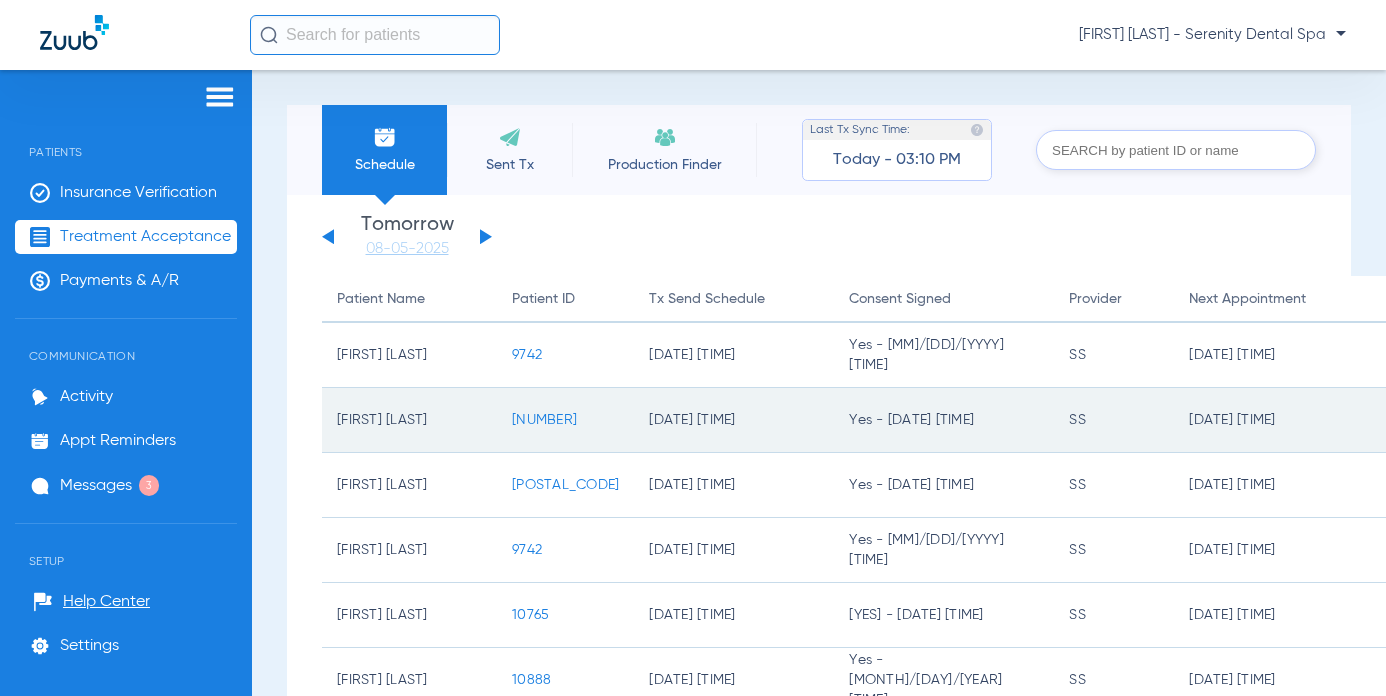 click on "8585" 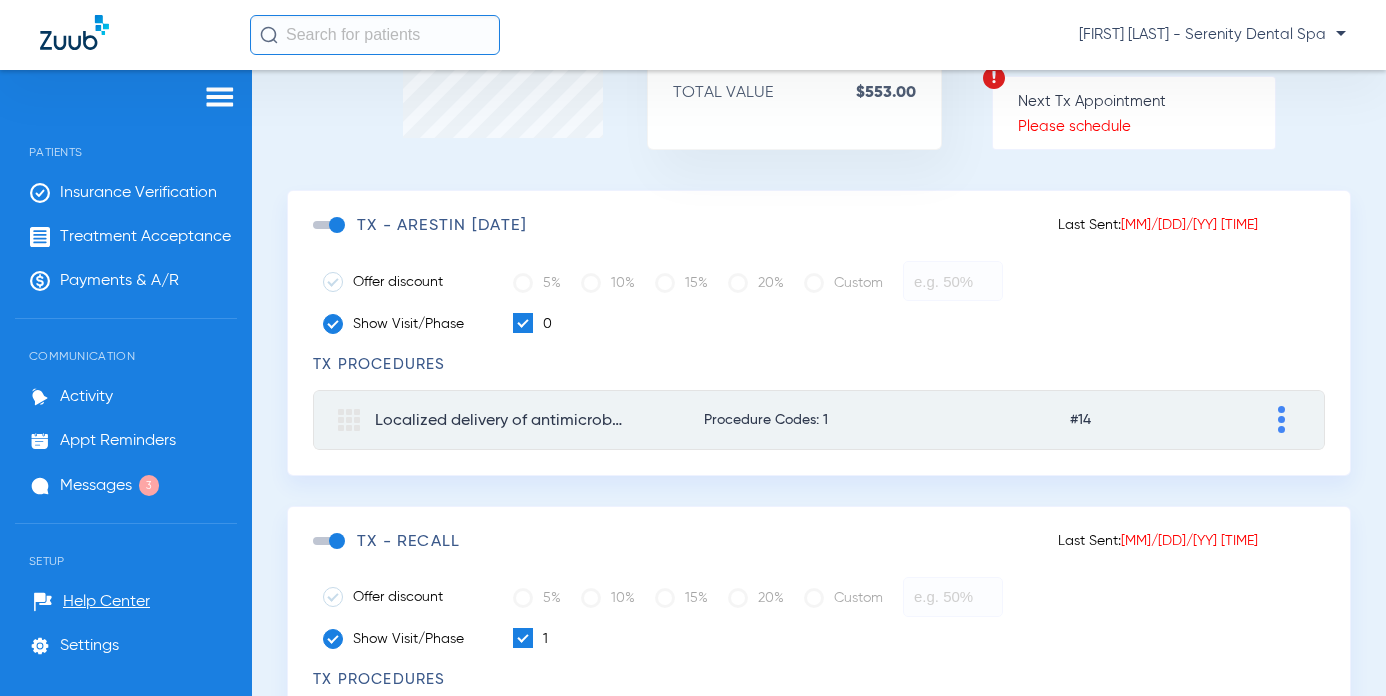 scroll, scrollTop: 300, scrollLeft: 0, axis: vertical 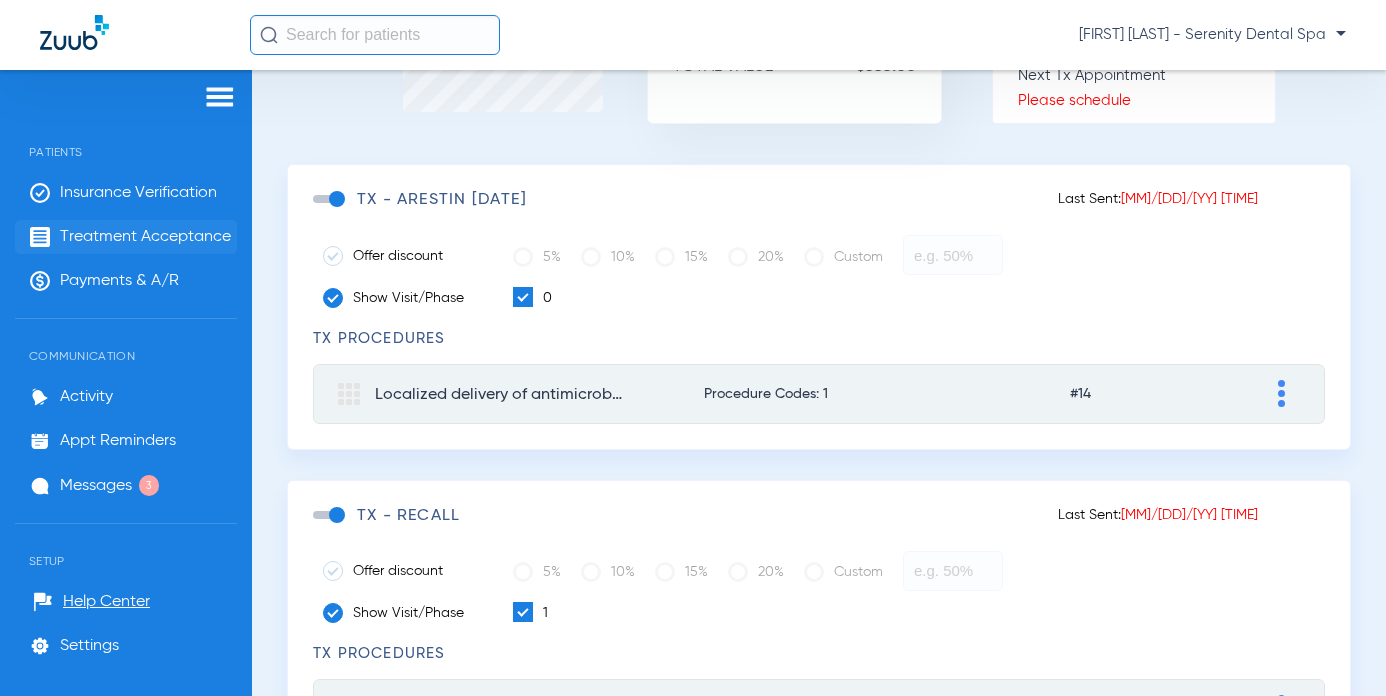 click 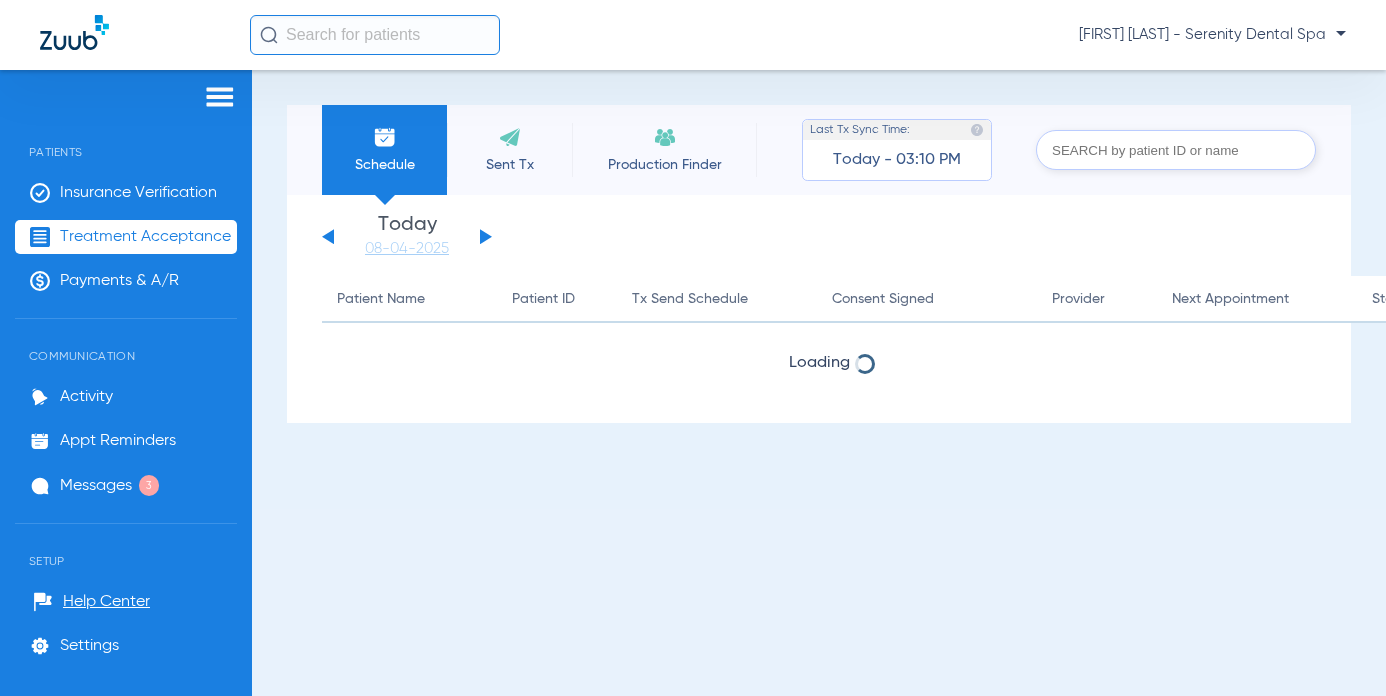 scroll, scrollTop: 0, scrollLeft: 0, axis: both 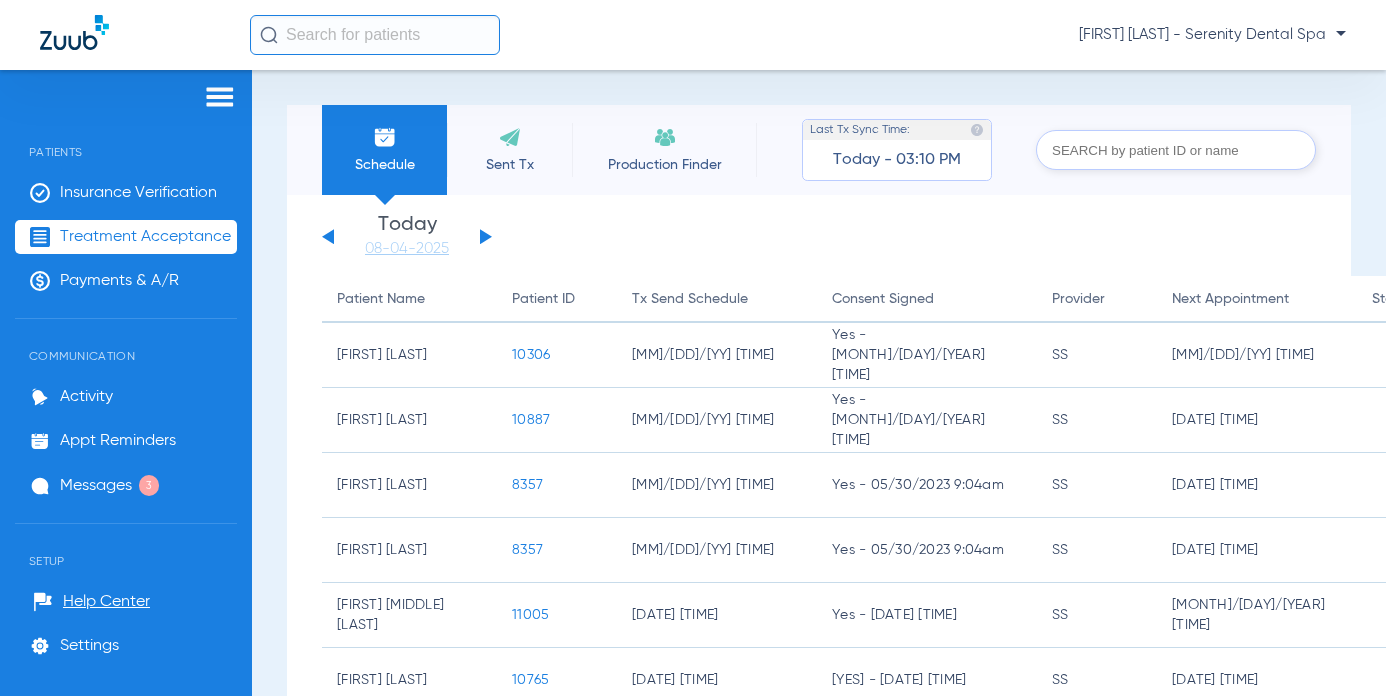 click on "Saturday   05-31-2025   Sunday   06-01-2025   Monday   06-02-2025   Tuesday   06-03-2025   Wednesday   06-04-2025   Thursday   06-05-2025   Friday   06-06-2025   Saturday   06-07-2025   Sunday   06-08-2025   Monday   06-09-2025   Tuesday   06-10-2025   Wednesday   06-11-2025   Thursday   06-12-2025   Friday   06-13-2025   Saturday   06-14-2025   Sunday   06-15-2025   Monday   06-16-2025   Tuesday   06-17-2025   Wednesday   06-18-2025   Thursday   06-19-2025   Friday   06-20-2025   Saturday   06-21-2025   Sunday   06-22-2025   Monday   06-23-2025   Tuesday   06-24-2025   Wednesday   06-25-2025   Thursday   06-26-2025   Friday   06-27-2025   Saturday   06-28-2025   Sunday   06-29-2025   Monday   06-30-2025   Tuesday   07-01-2025   Wednesday   07-02-2025   Thursday   07-03-2025   Friday   07-04-2025   Saturday   07-05-2025   Sunday   07-06-2025   Monday   07-07-2025   Tuesday   07-08-2025   Wednesday   07-09-2025   Thursday   07-10-2025   Friday   07-11-2025   Saturday   07-12-2025   Sunday   07-13-2025" 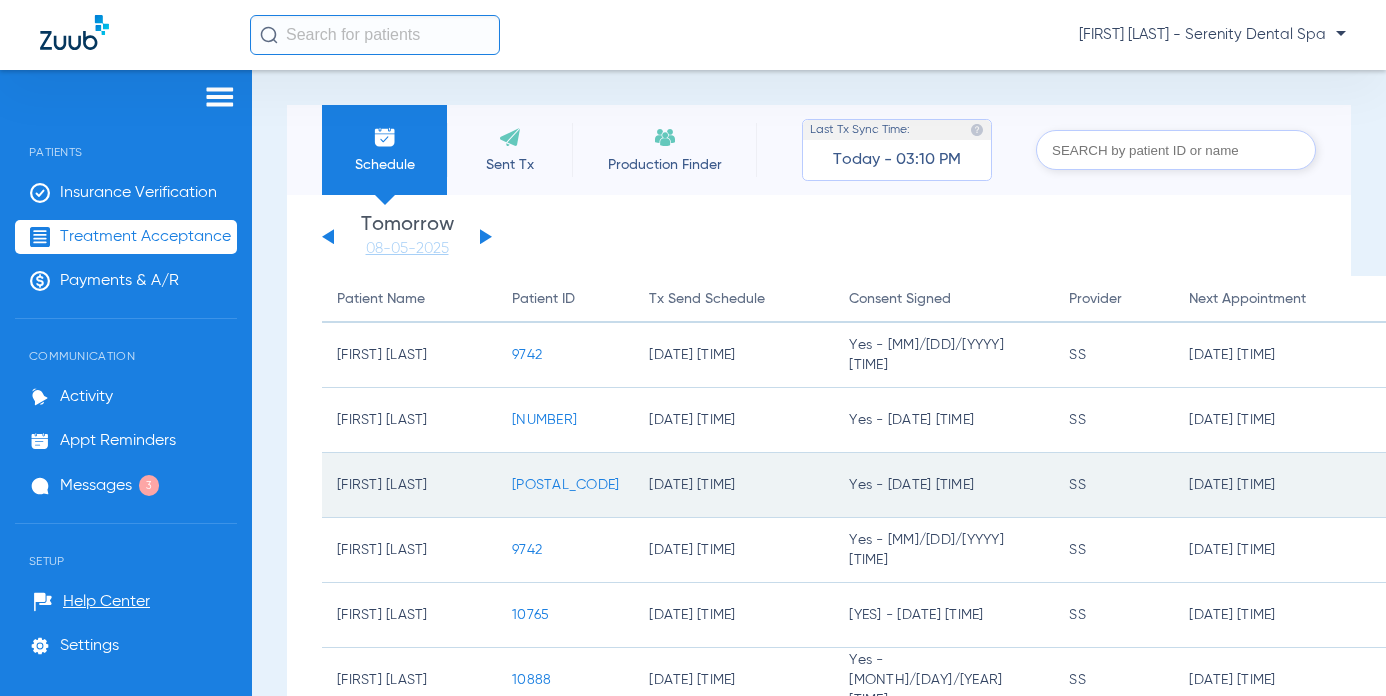 click on "10055" 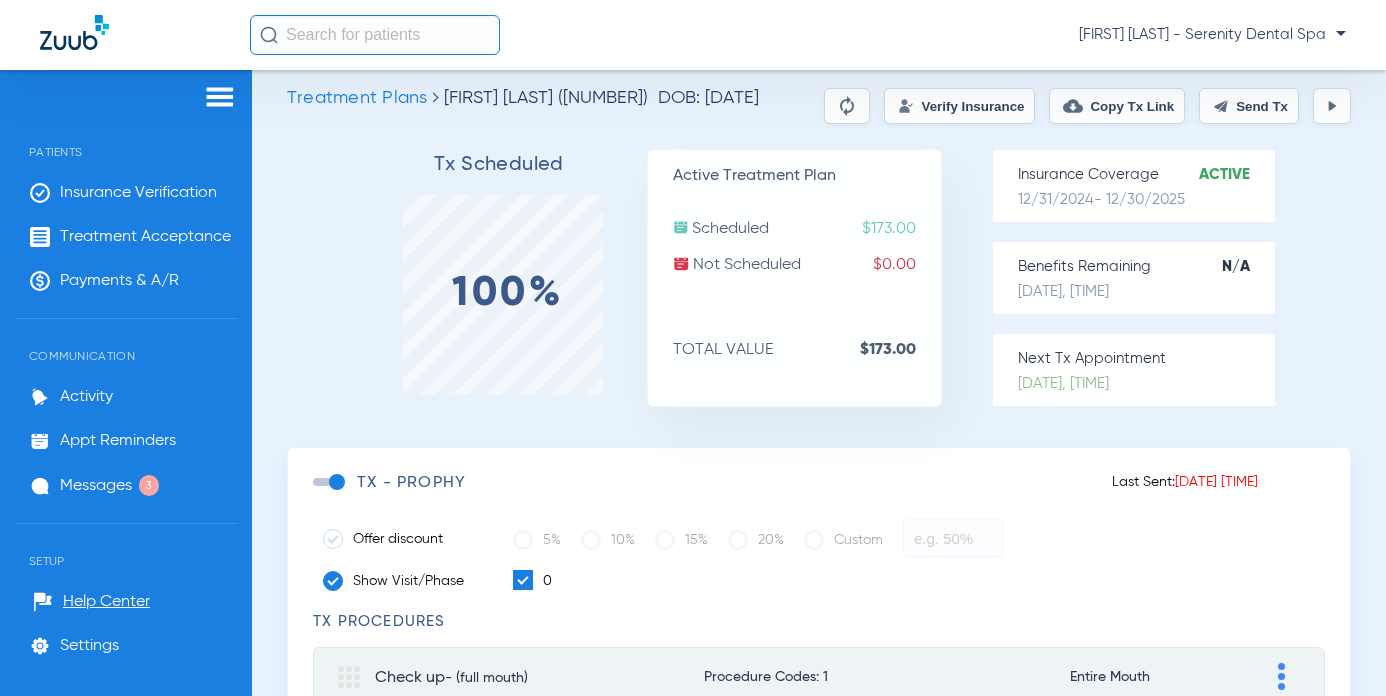 scroll, scrollTop: 0, scrollLeft: 0, axis: both 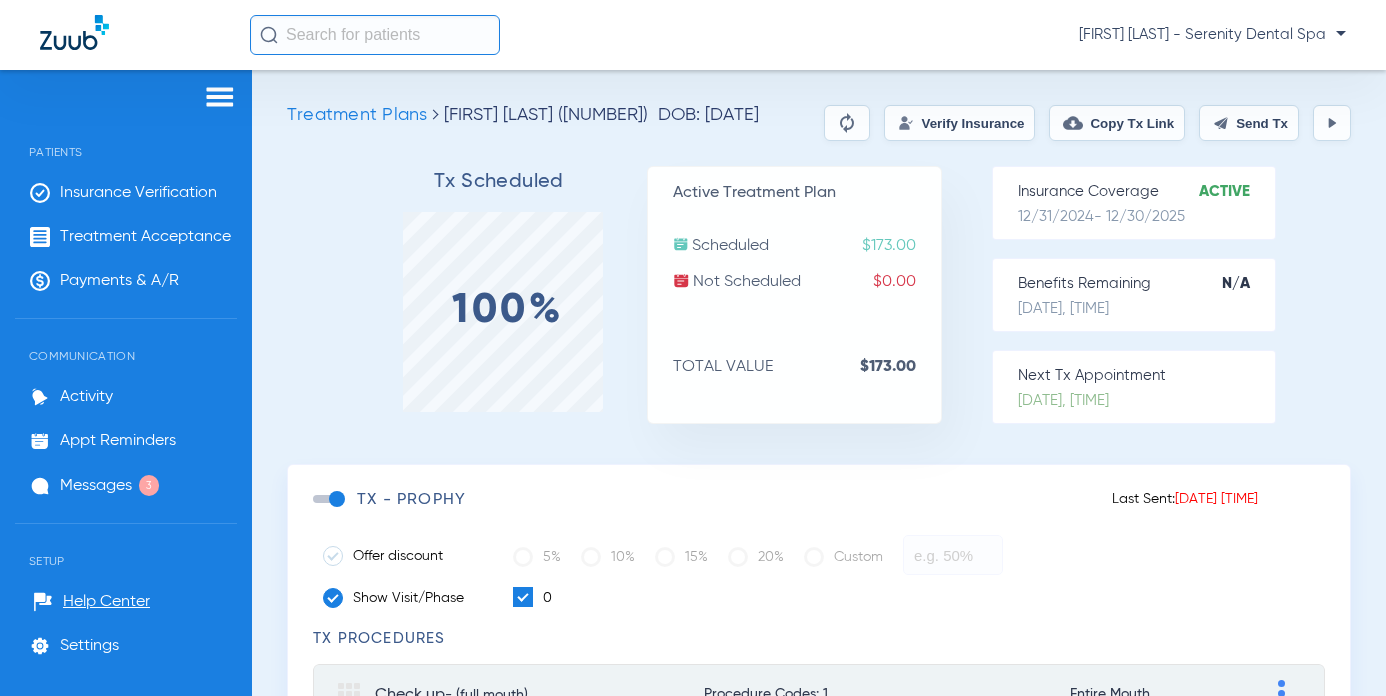 click on "Send Tx" 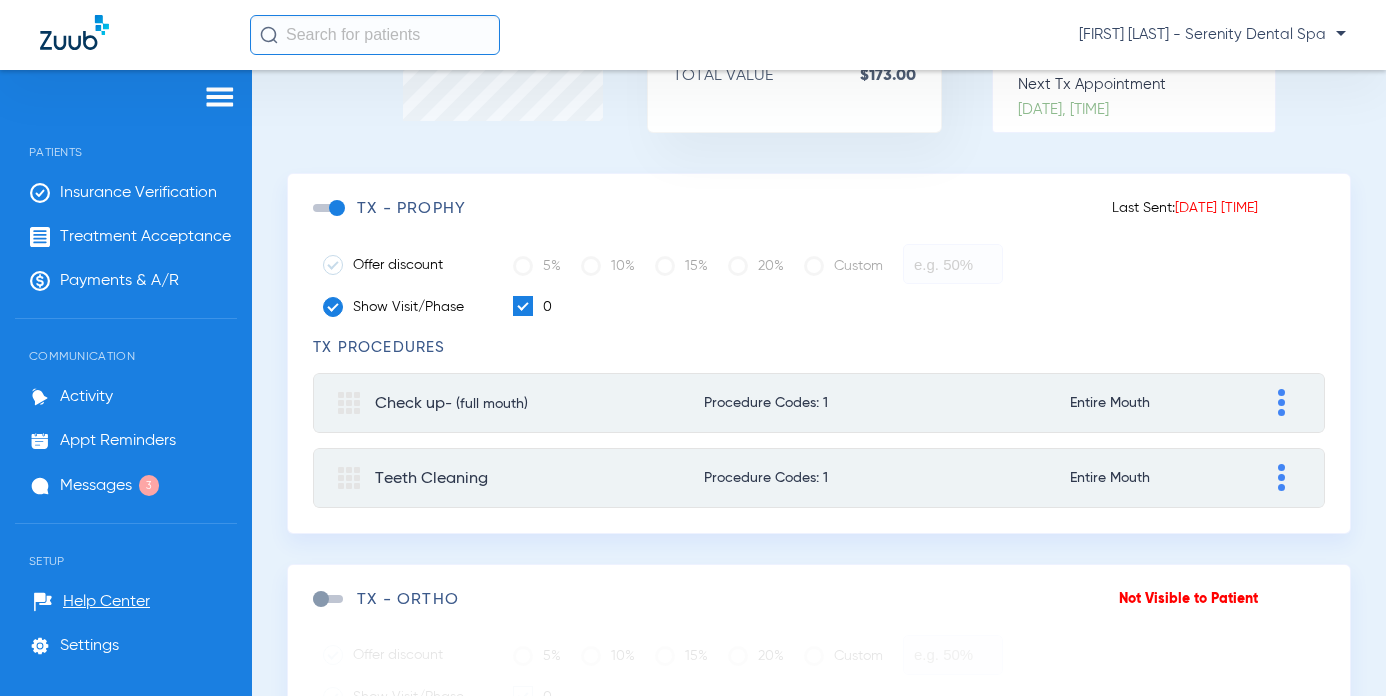 scroll, scrollTop: 300, scrollLeft: 0, axis: vertical 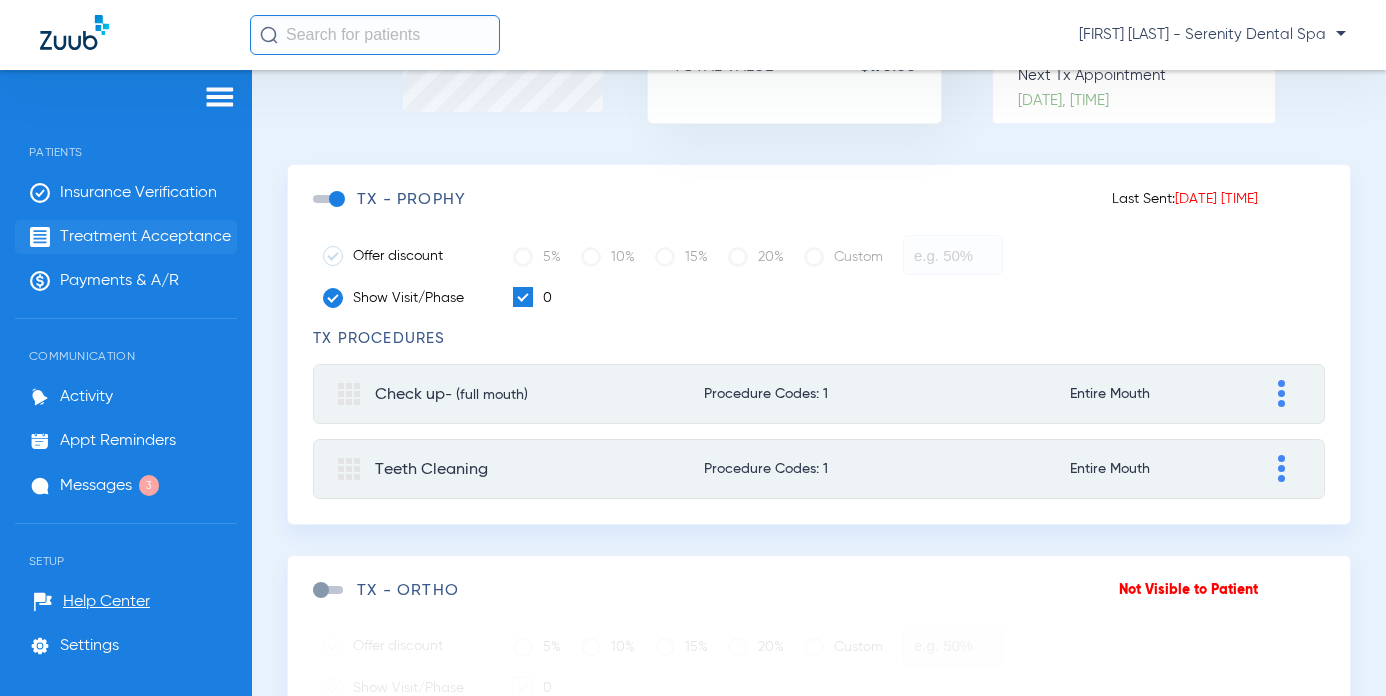 click 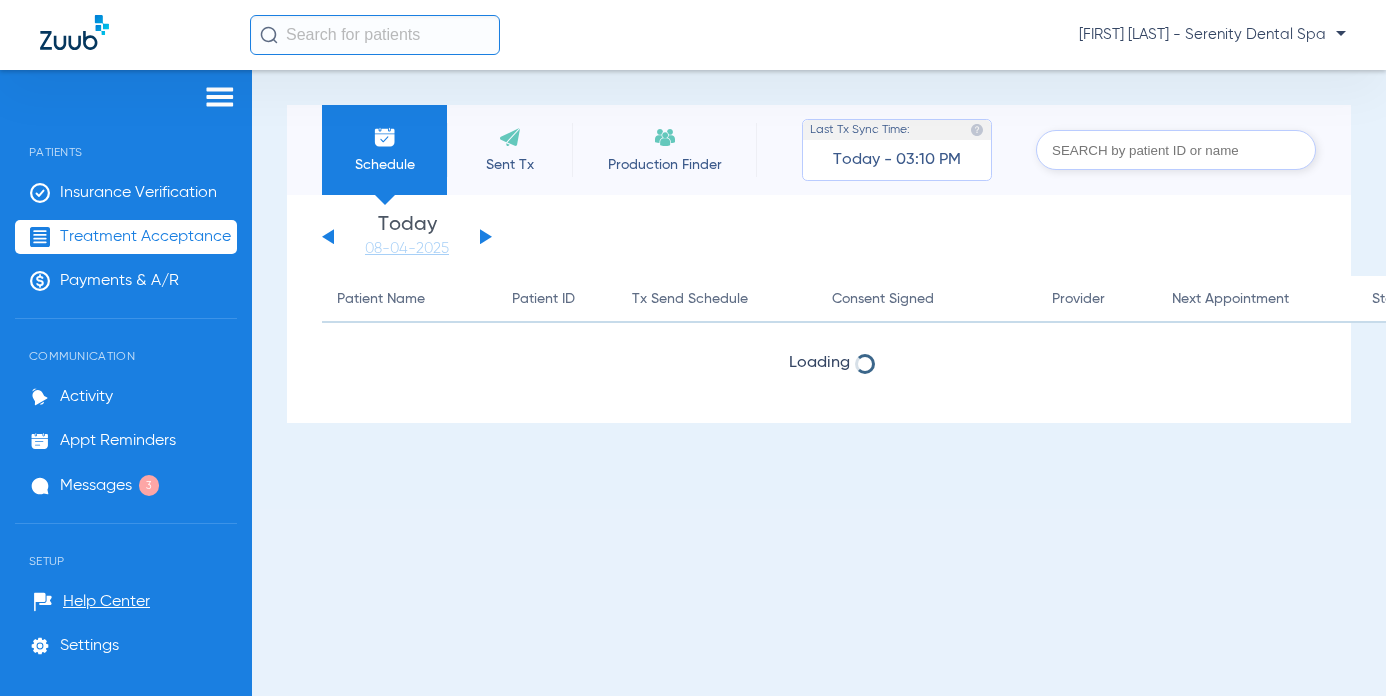 scroll, scrollTop: 0, scrollLeft: 0, axis: both 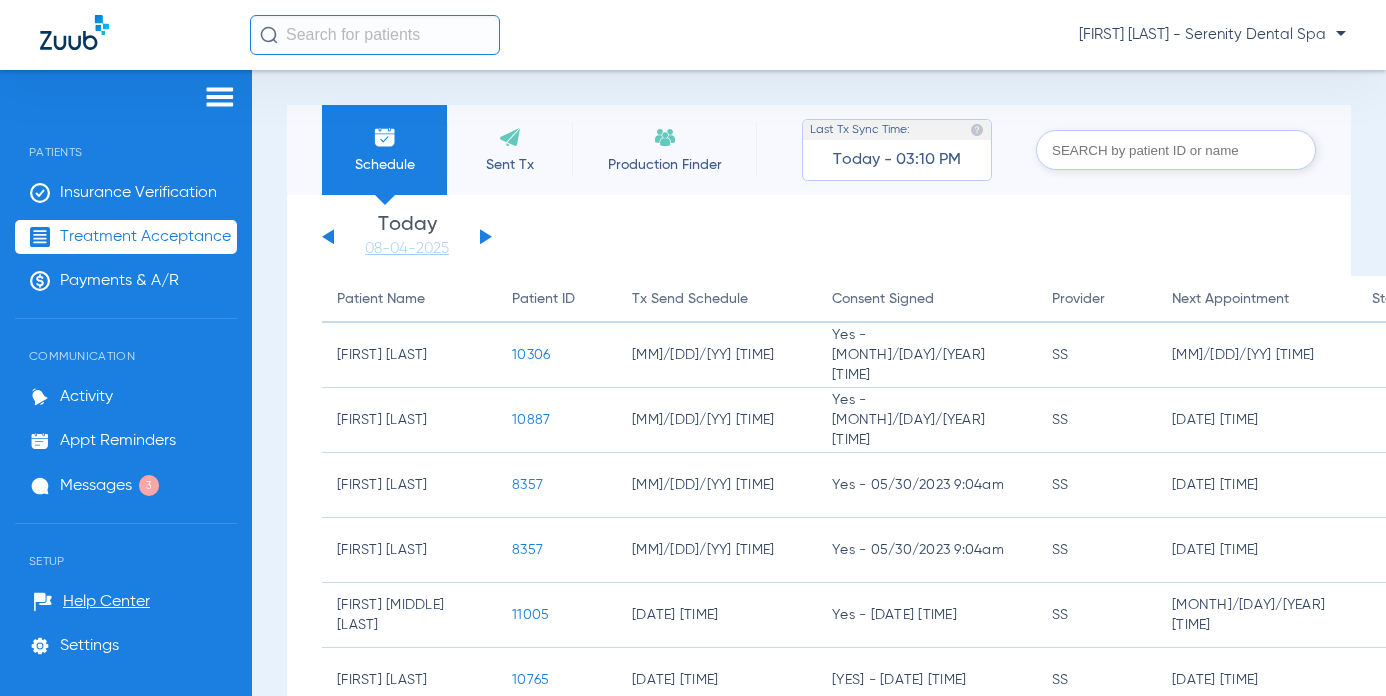 click 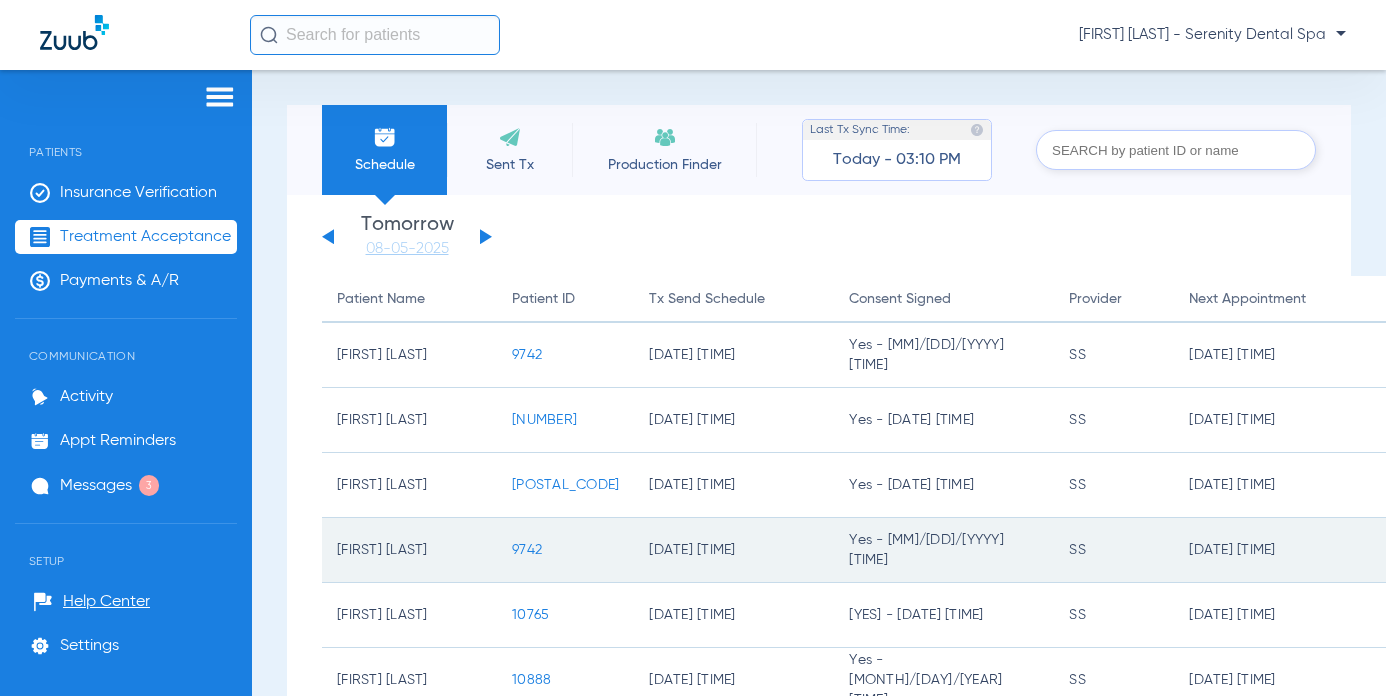 click on "9742" 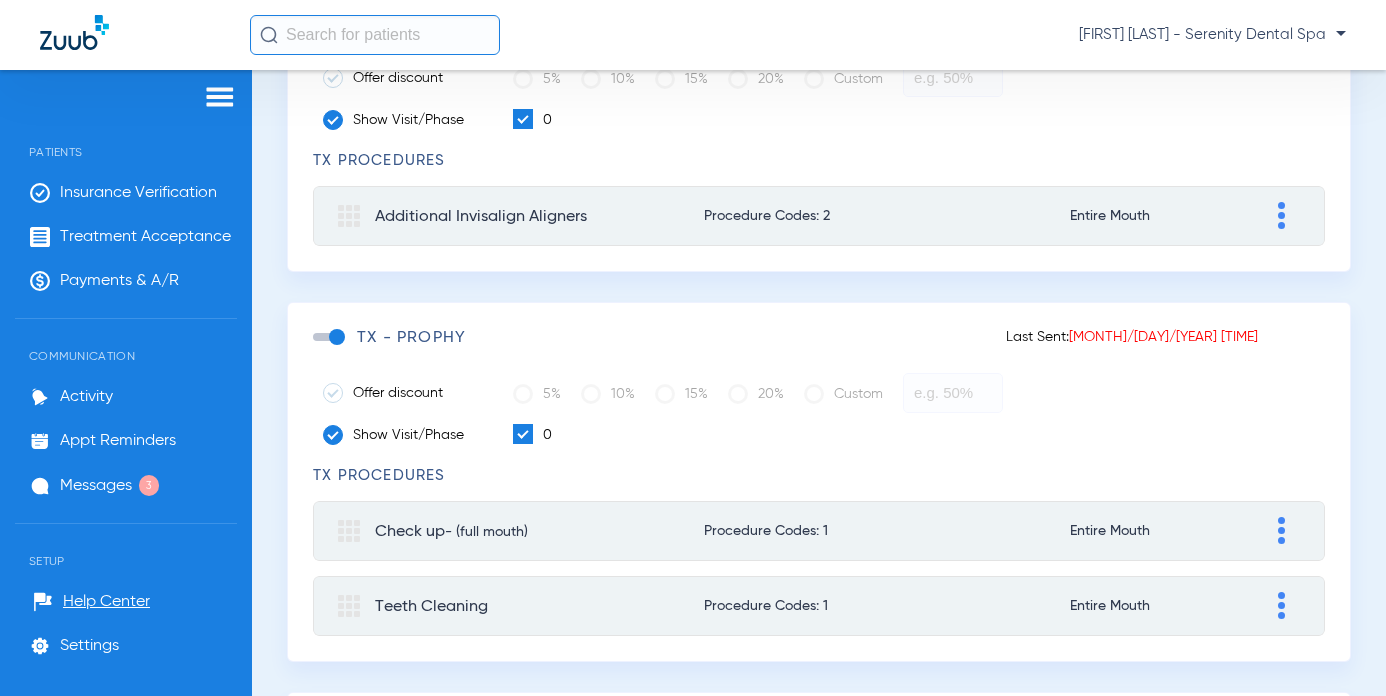 scroll, scrollTop: 500, scrollLeft: 0, axis: vertical 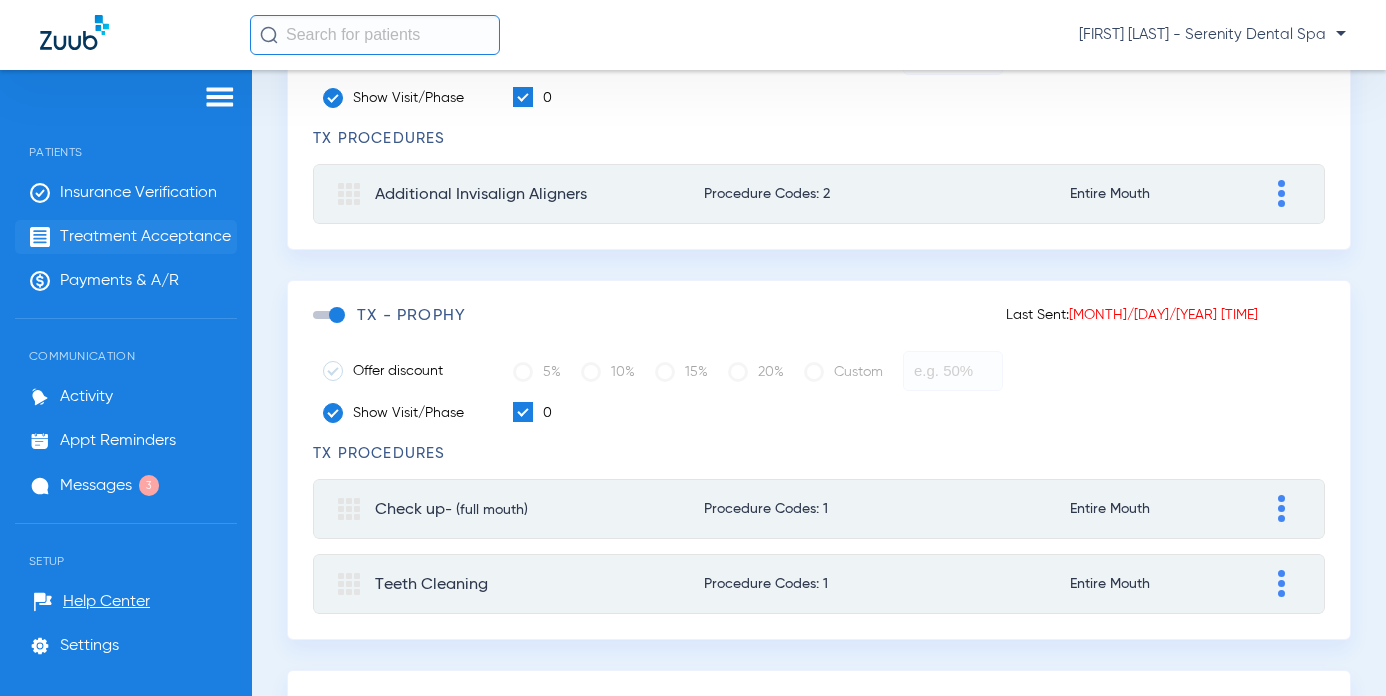 click on "Treatment Acceptance" 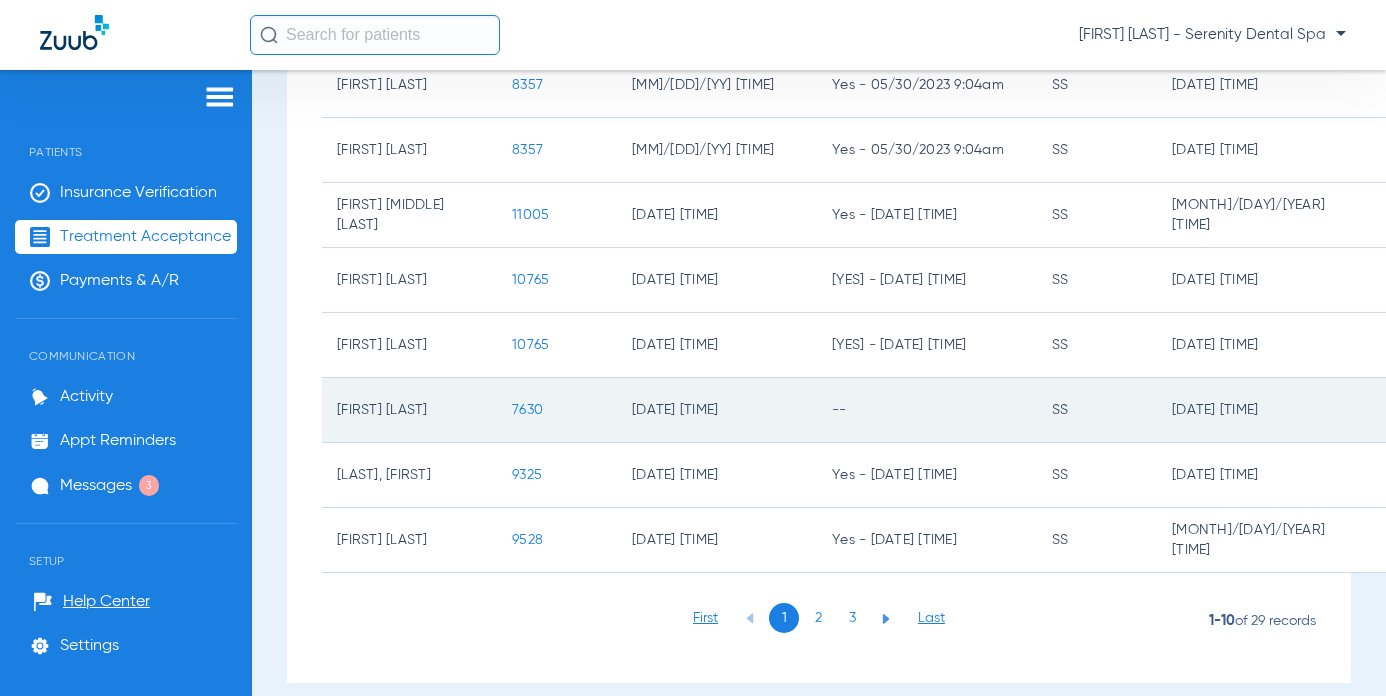 scroll, scrollTop: 423, scrollLeft: 0, axis: vertical 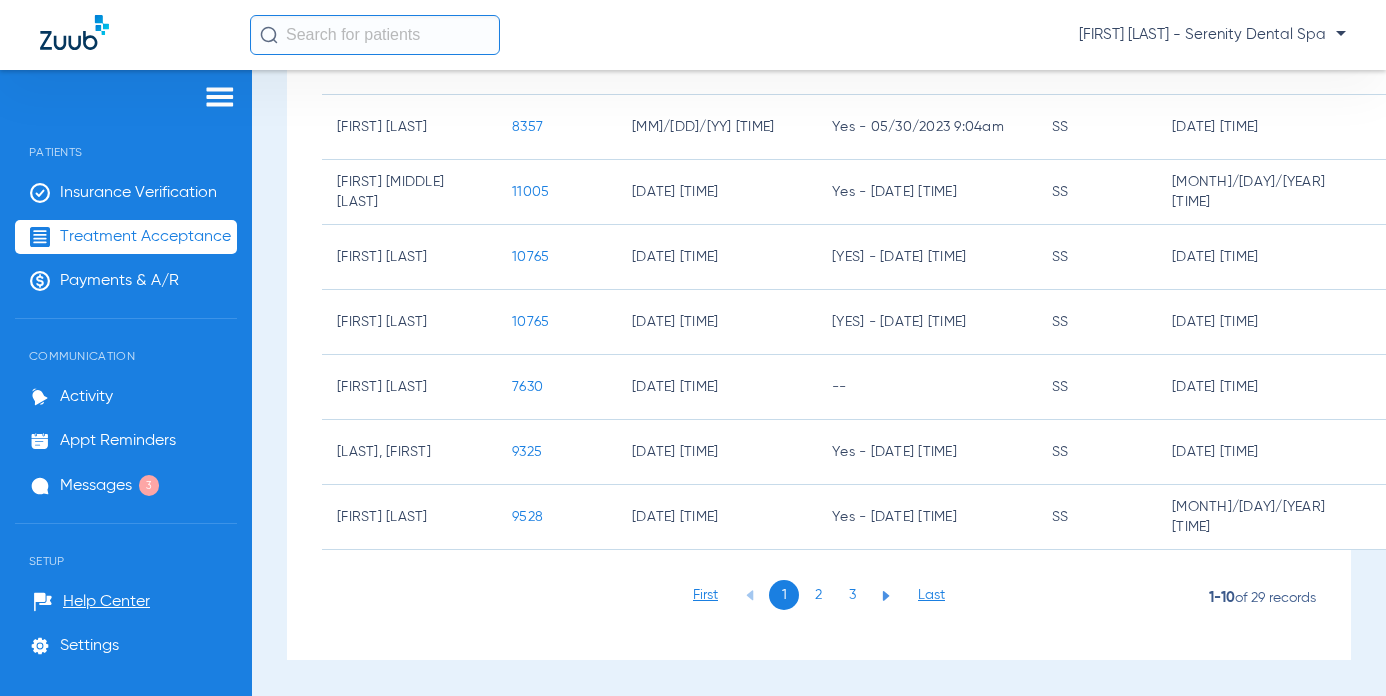 click on "3" 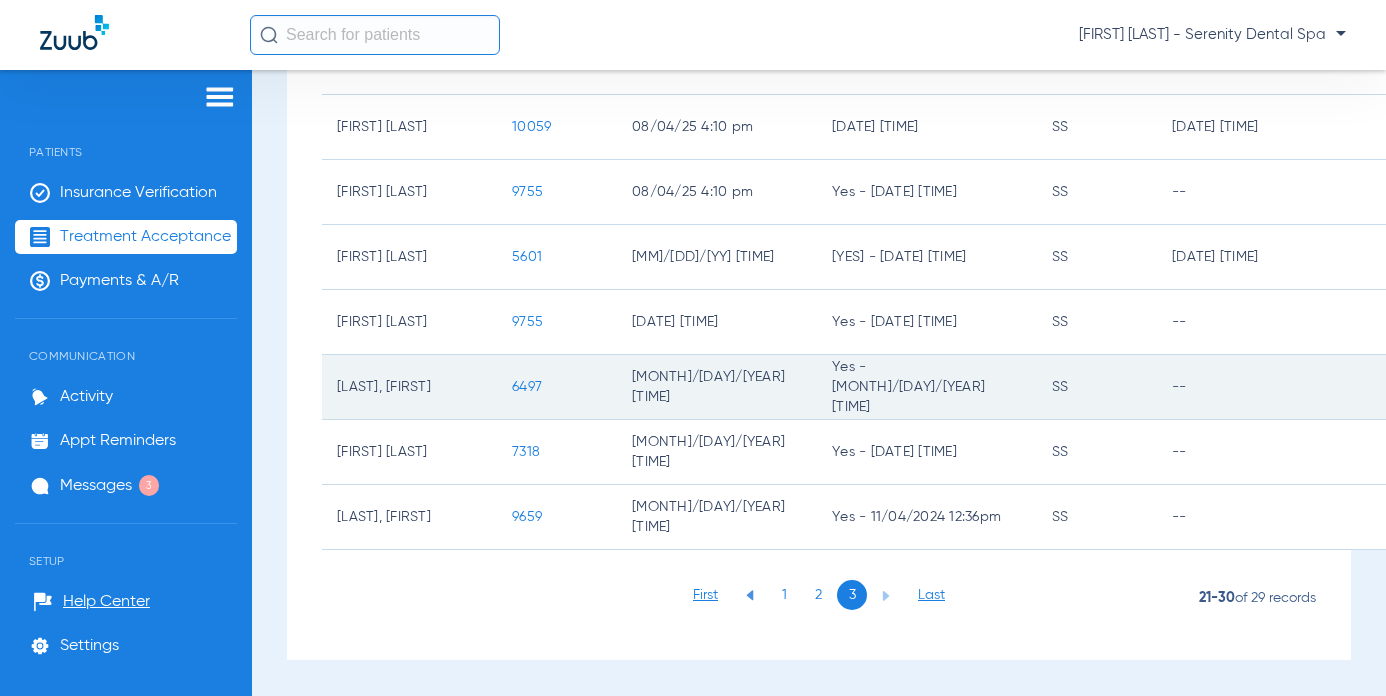 click on "Kennedy Elliott" 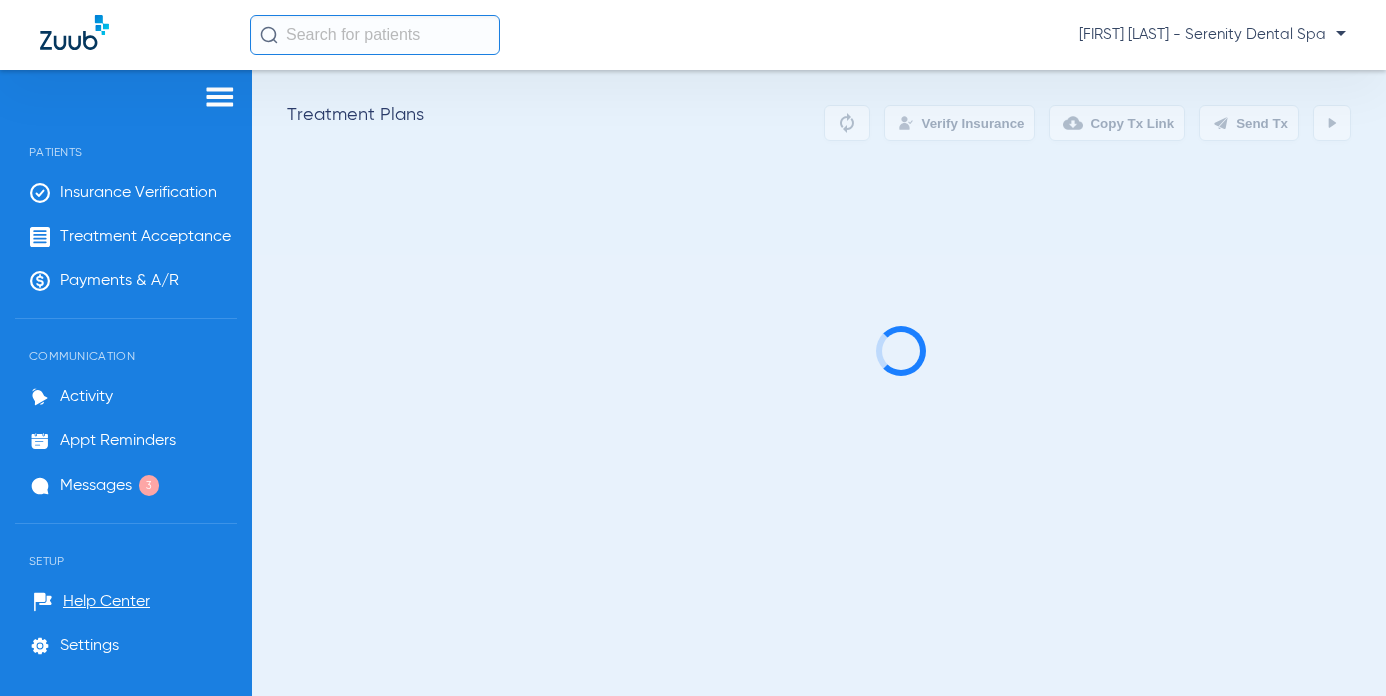 click on "Treatment Plans  Verify Insurance   Copy Tx Link   Send Tx" at bounding box center (819, 383) 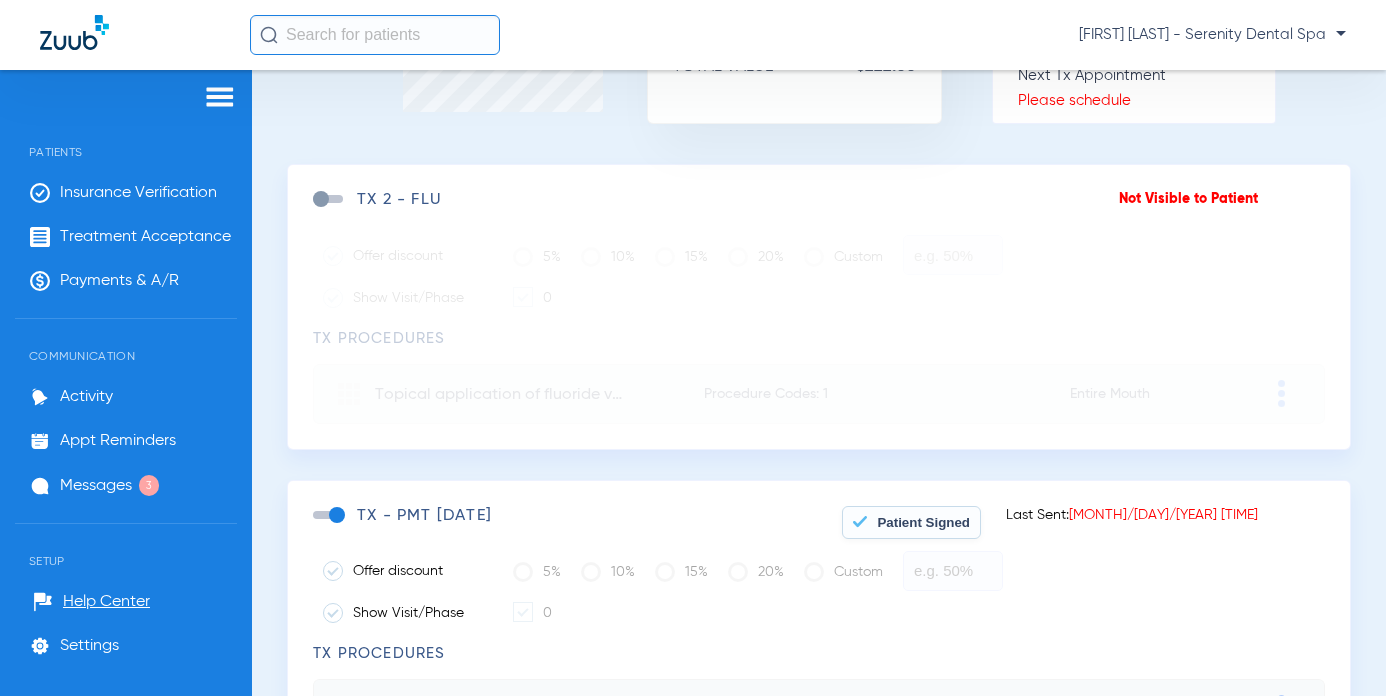 scroll, scrollTop: 400, scrollLeft: 0, axis: vertical 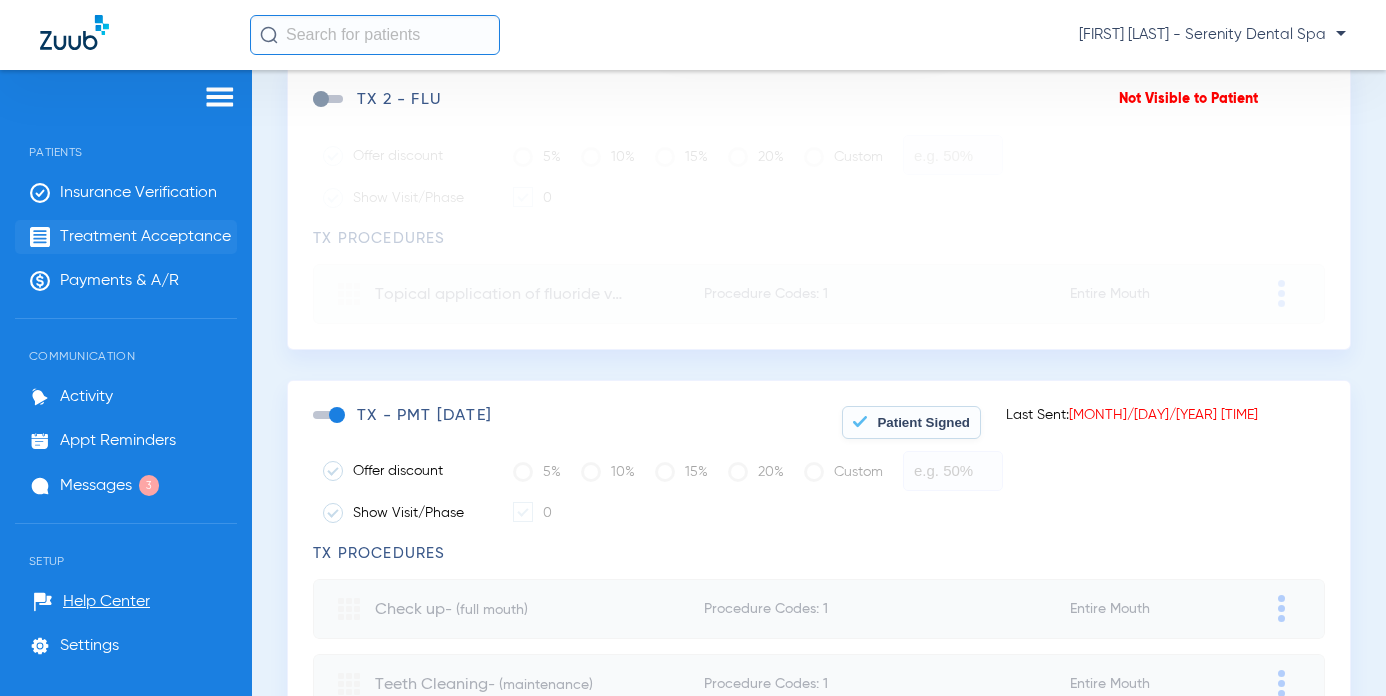 click on "Treatment Acceptance" 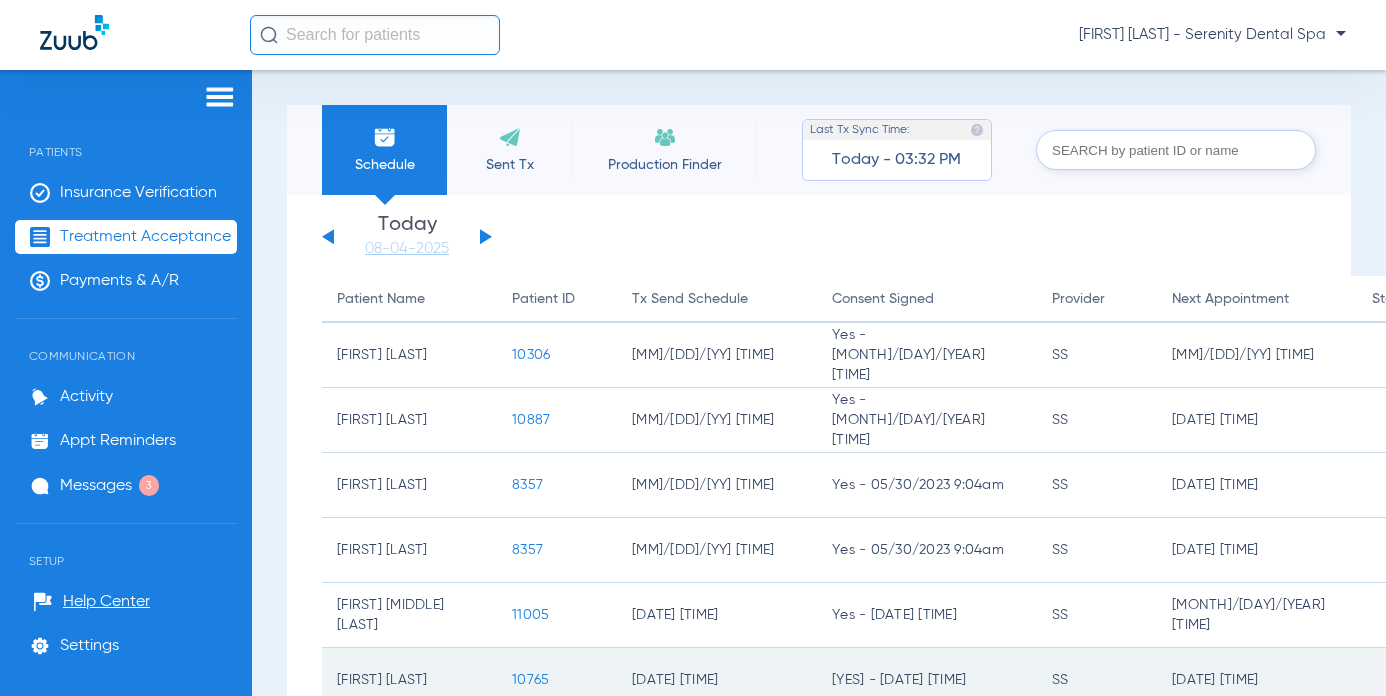 scroll, scrollTop: 423, scrollLeft: 0, axis: vertical 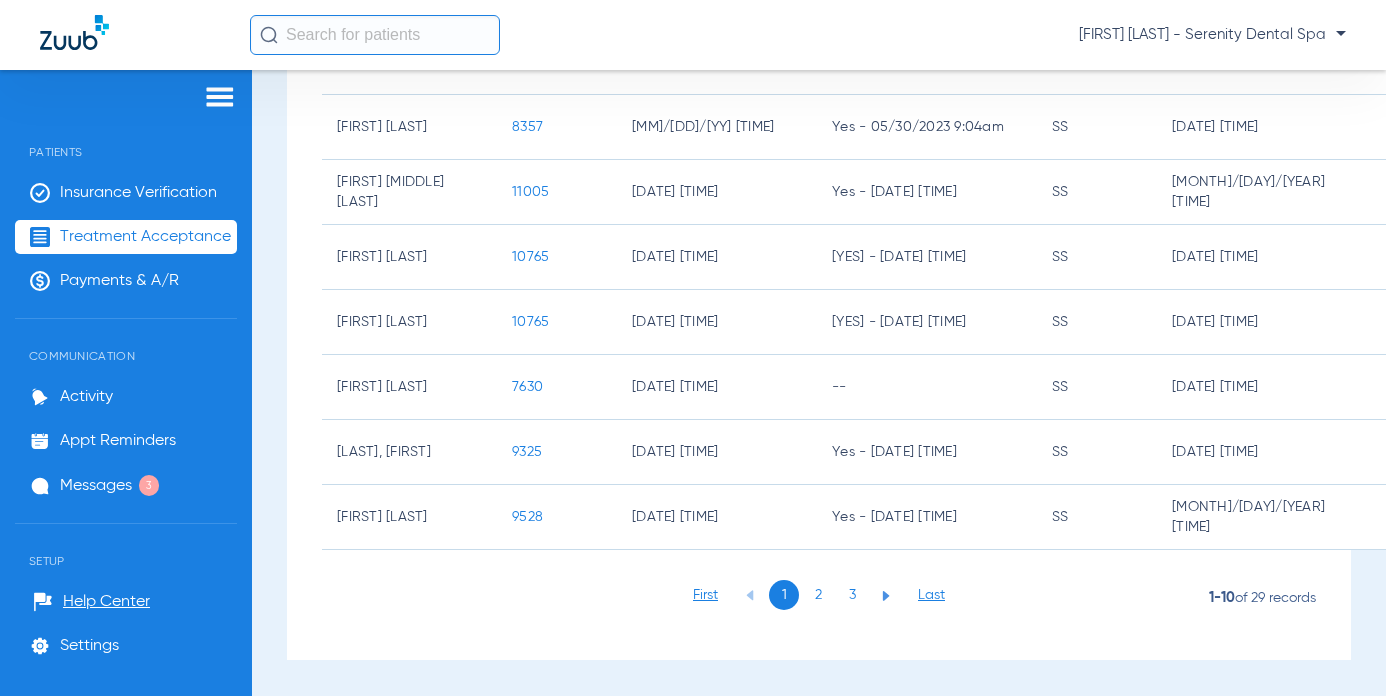 click on "3" 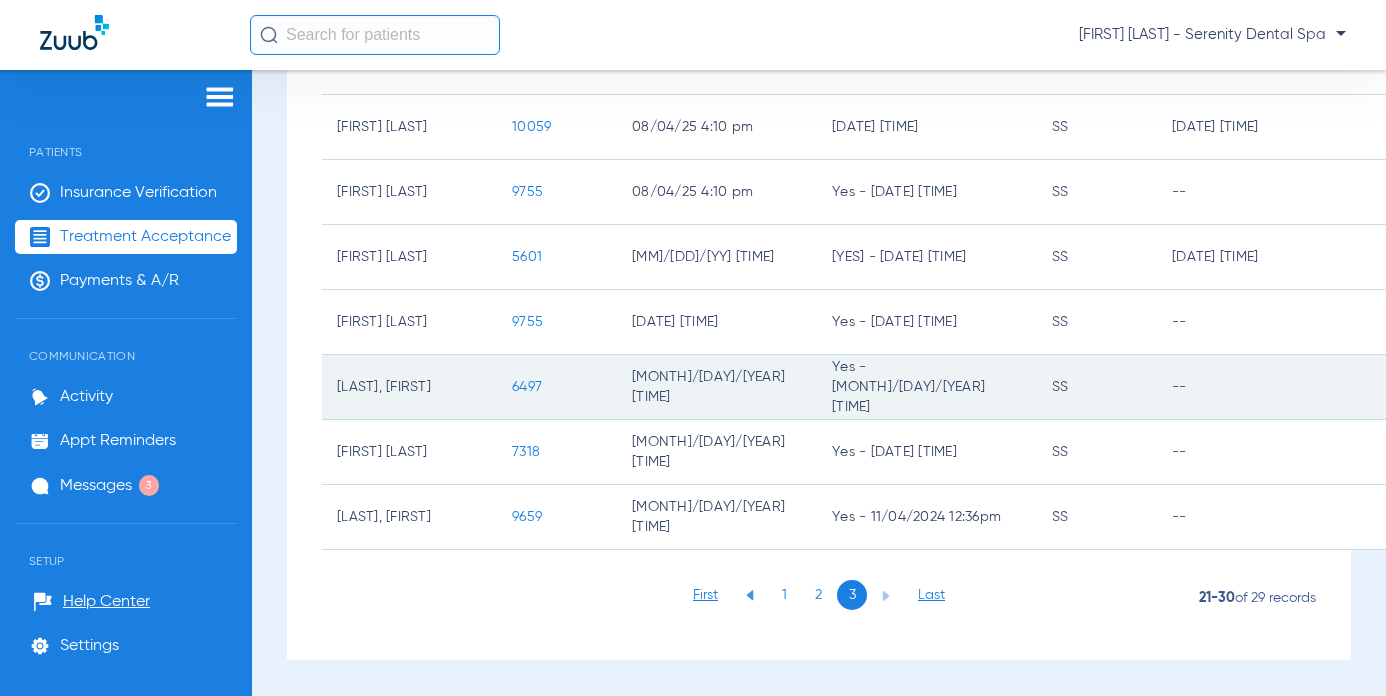 click on "6497" 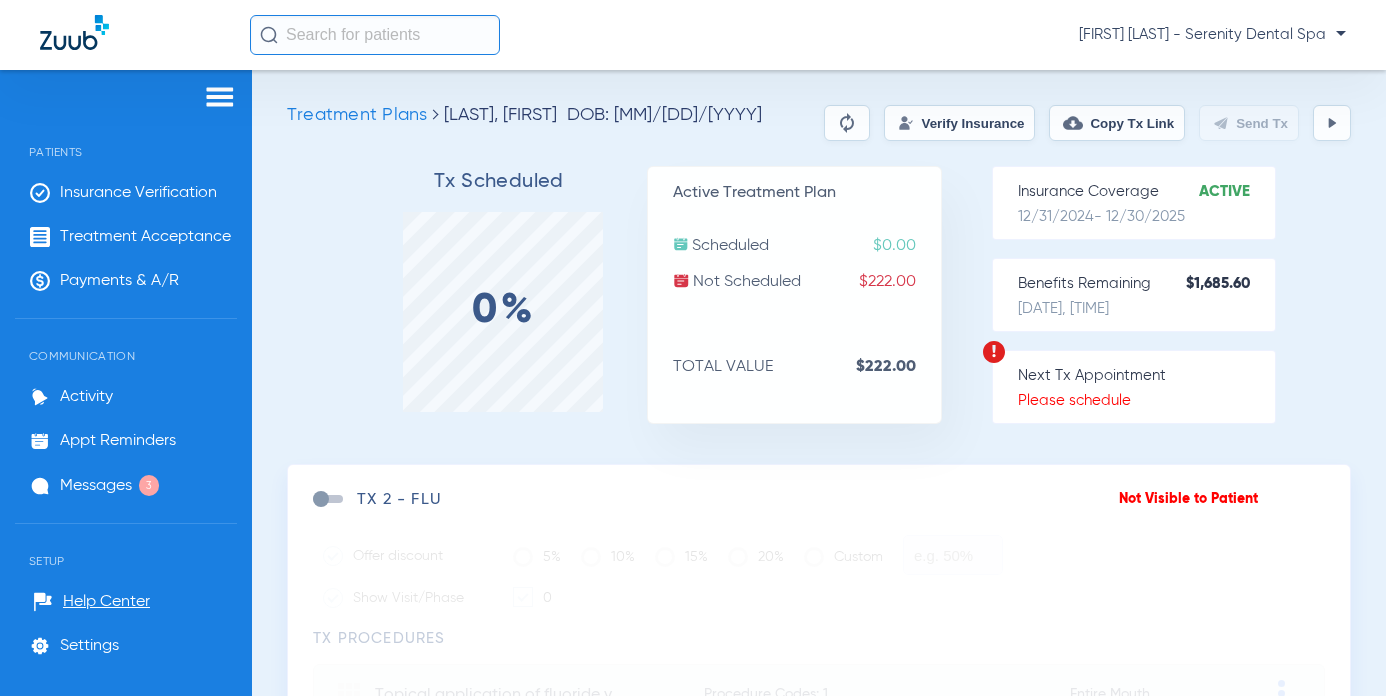 click 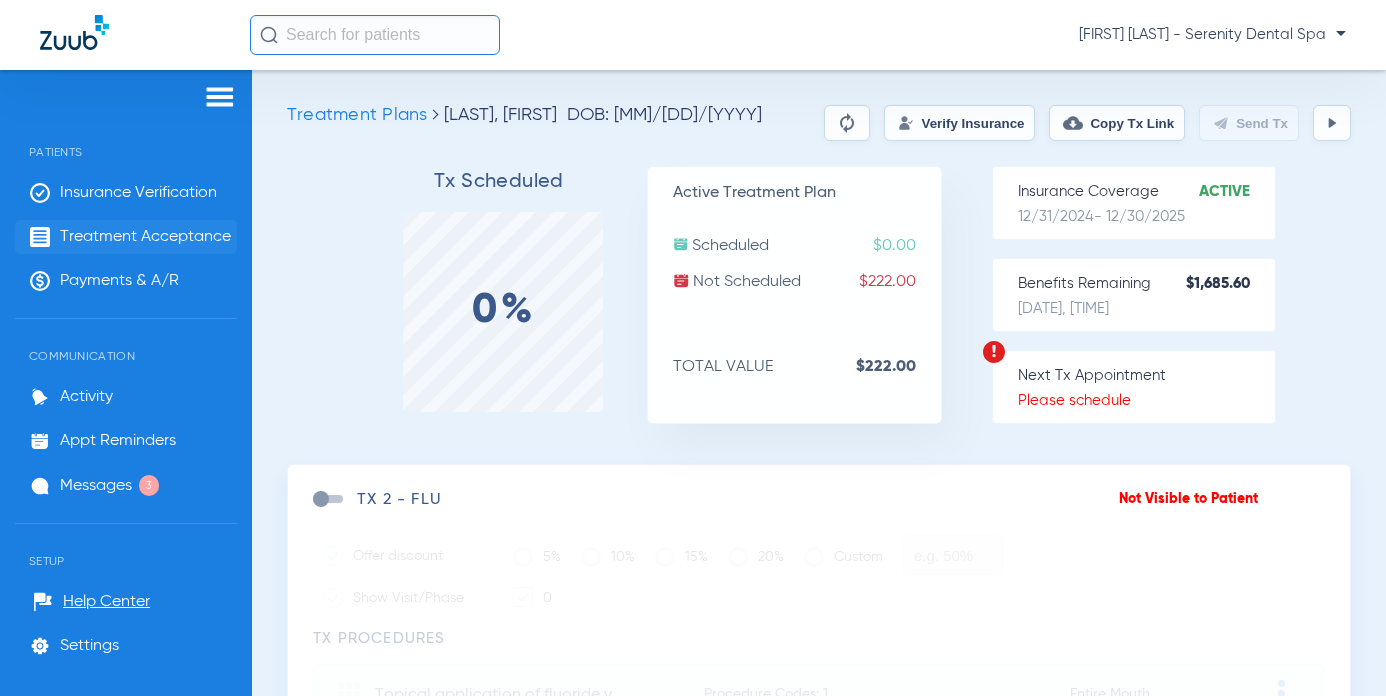 click on "Treatment Acceptance" 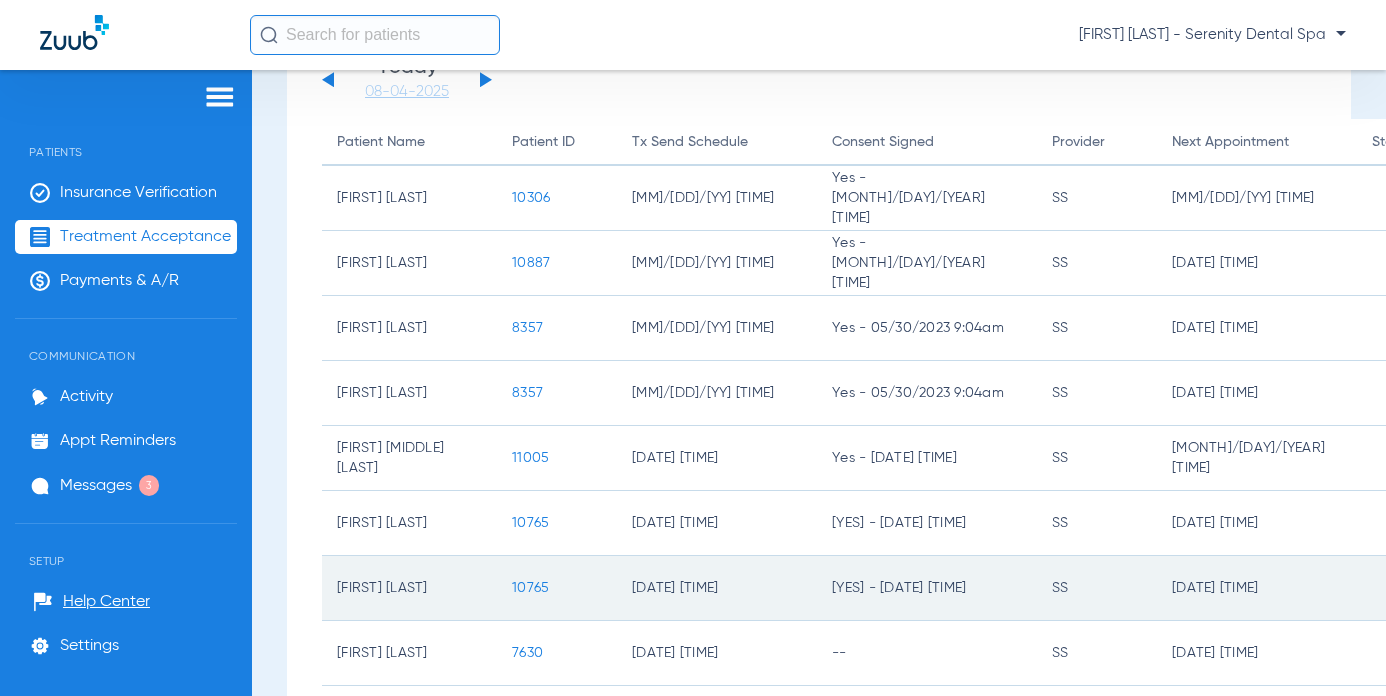 scroll, scrollTop: 423, scrollLeft: 0, axis: vertical 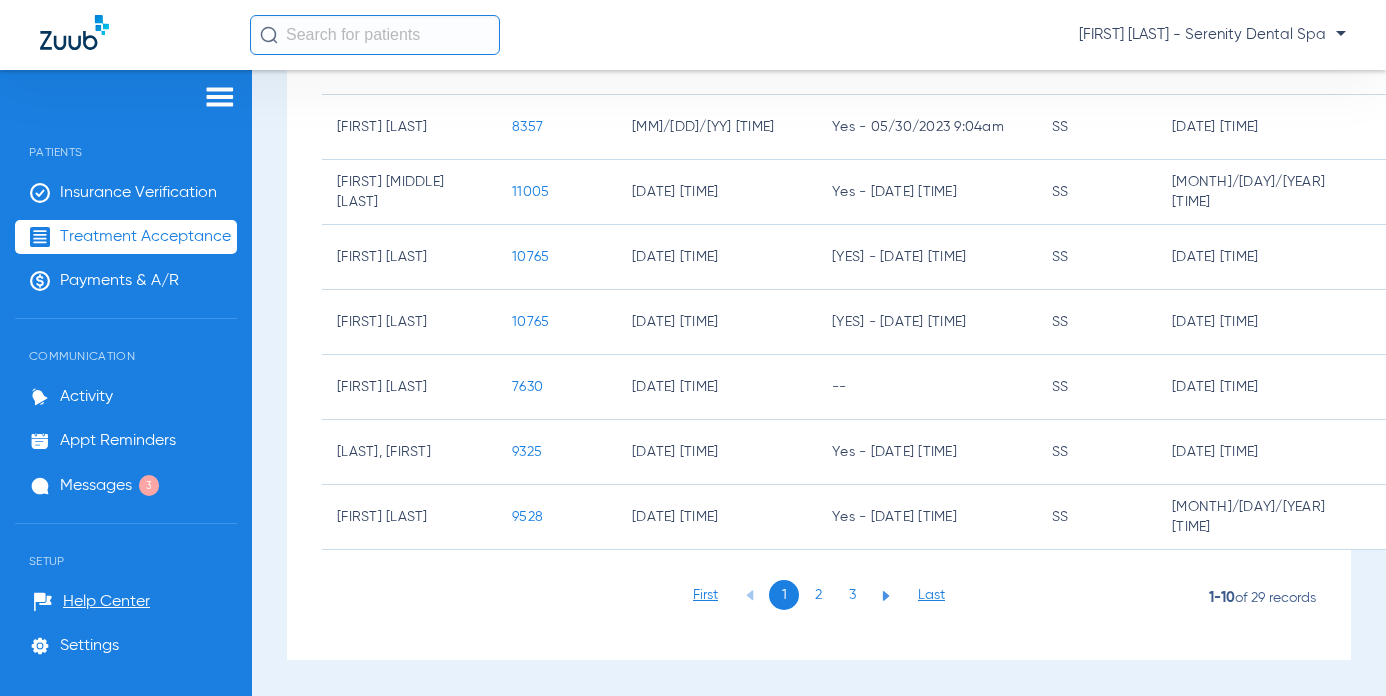 click on "3" 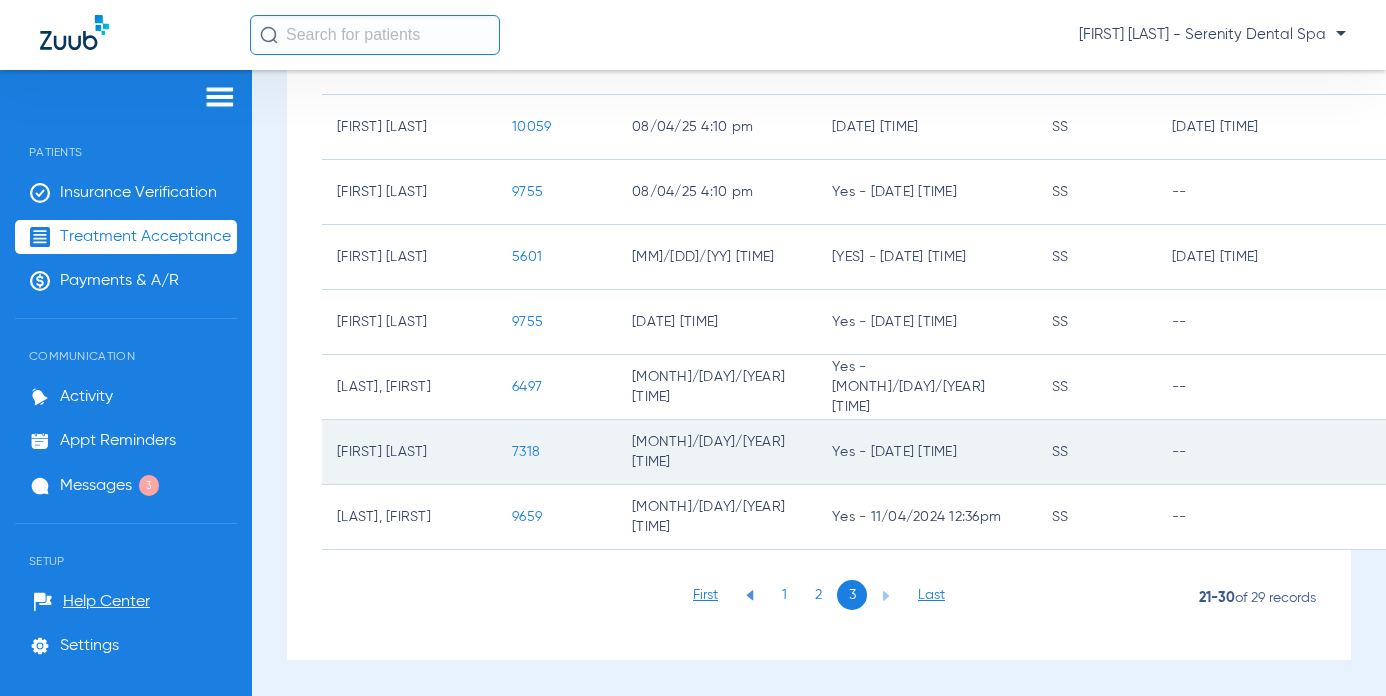 click on "7318" 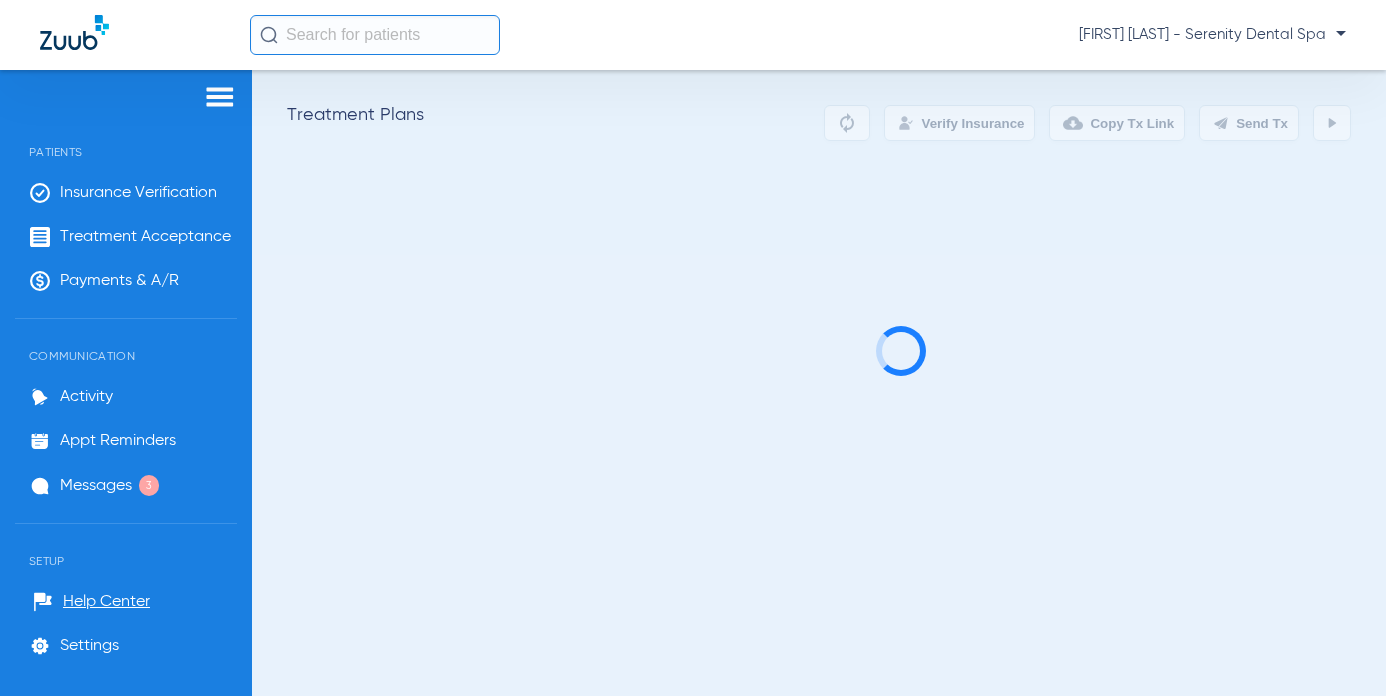 scroll, scrollTop: 0, scrollLeft: 0, axis: both 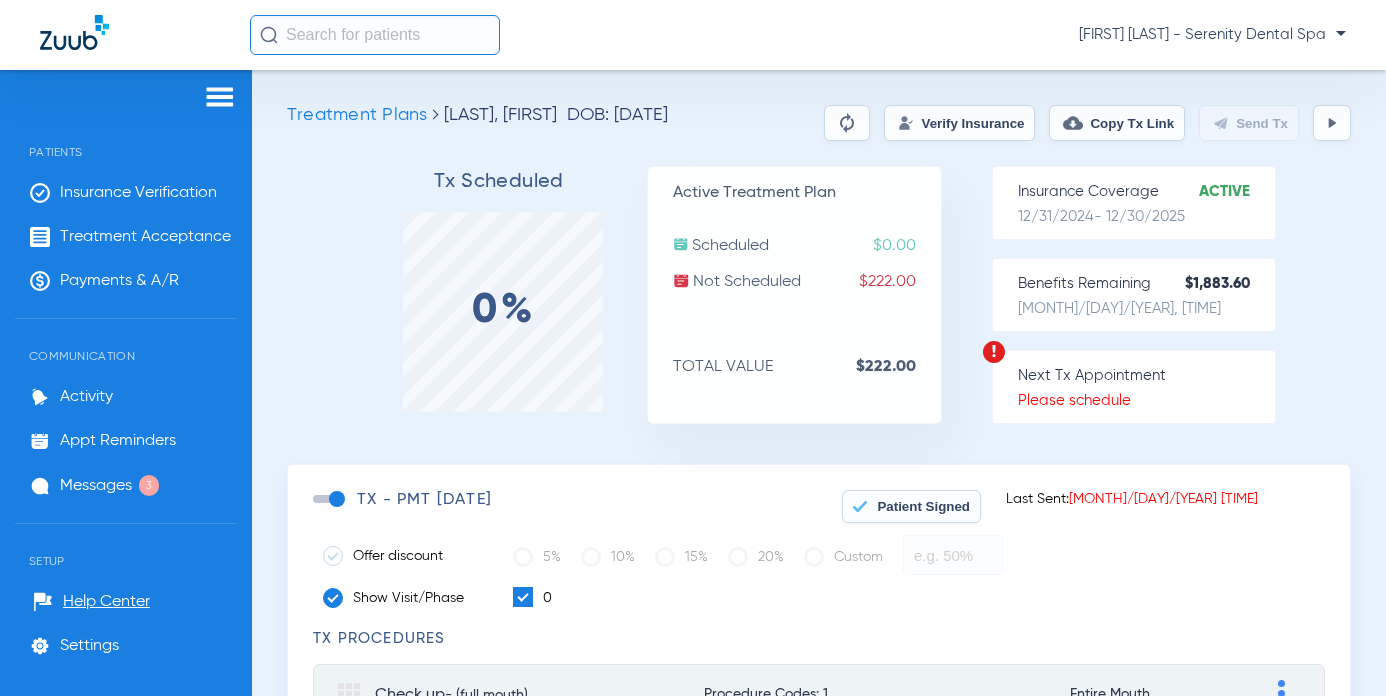 click 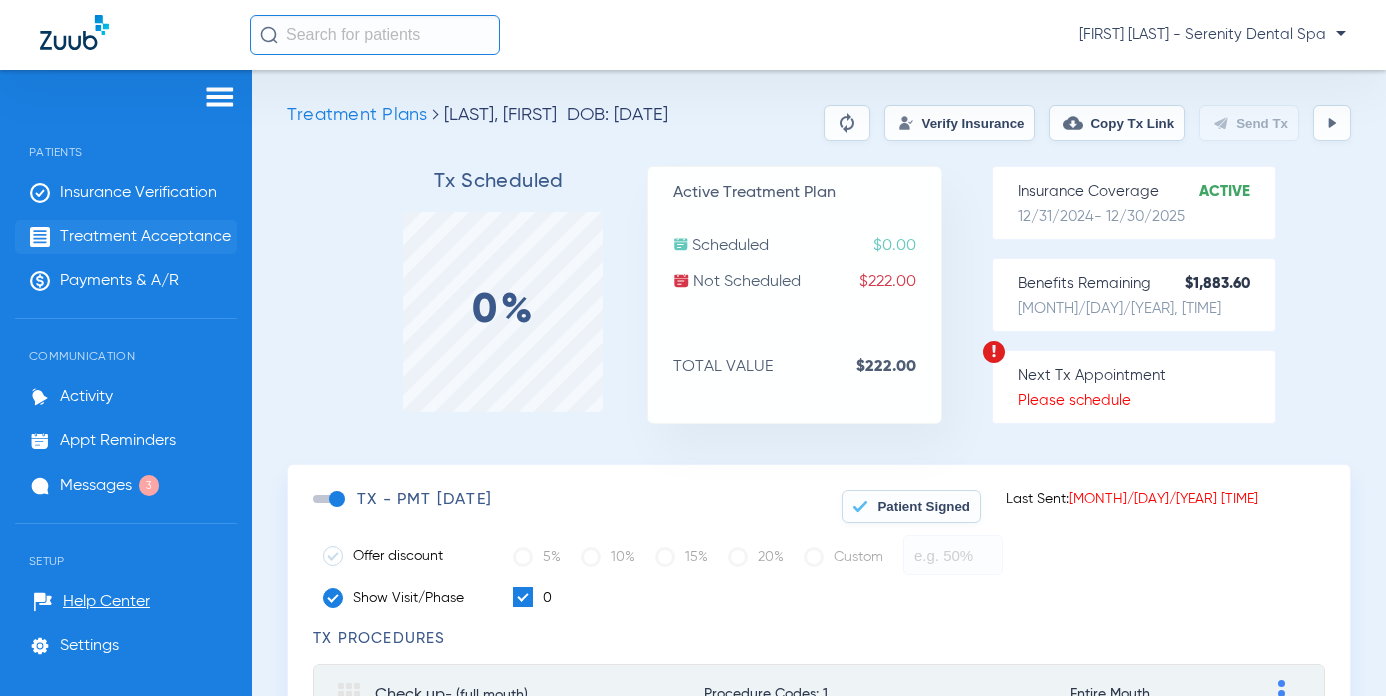 click on "Treatment Acceptance" 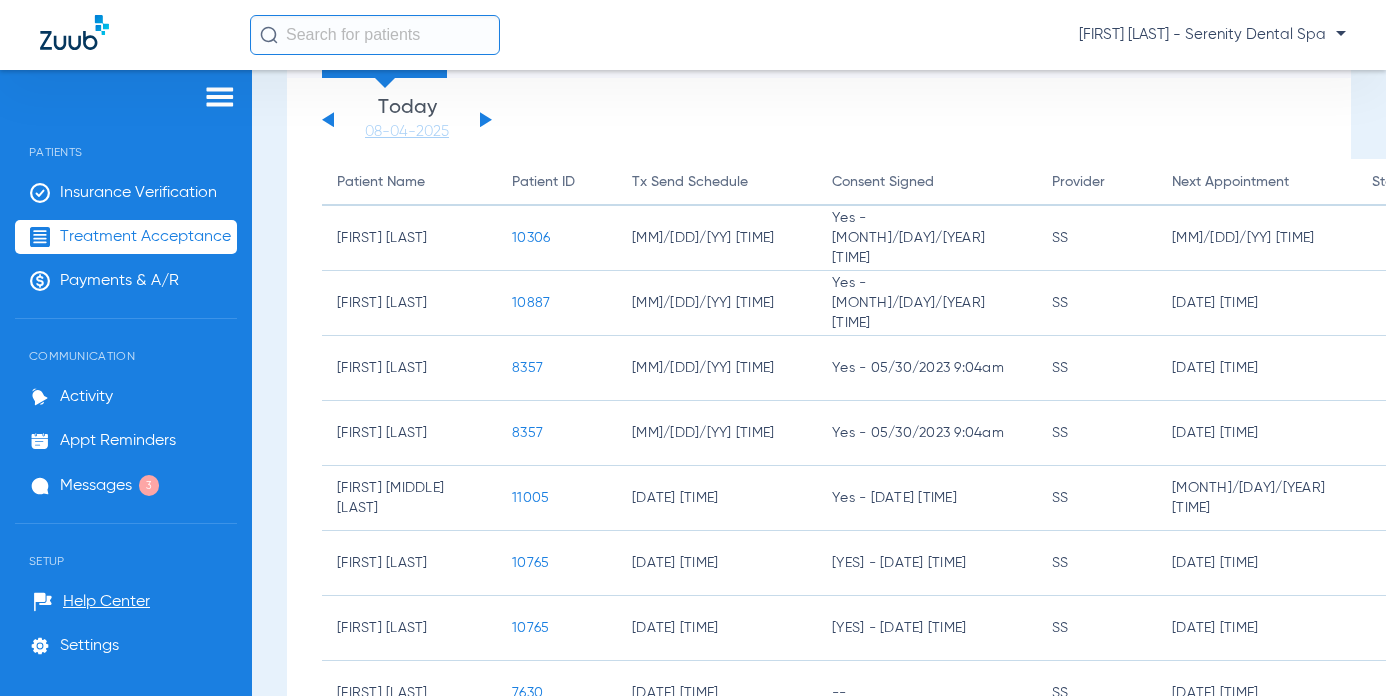scroll, scrollTop: 423, scrollLeft: 0, axis: vertical 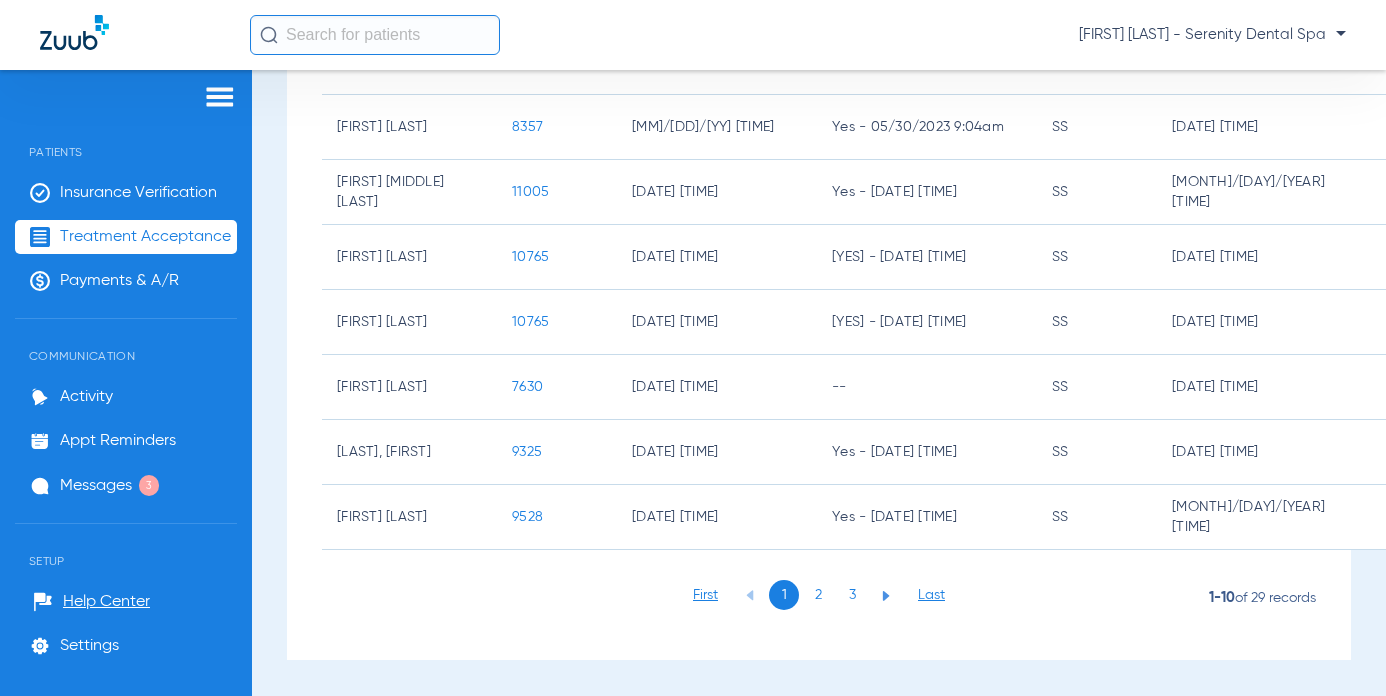 click on "3" 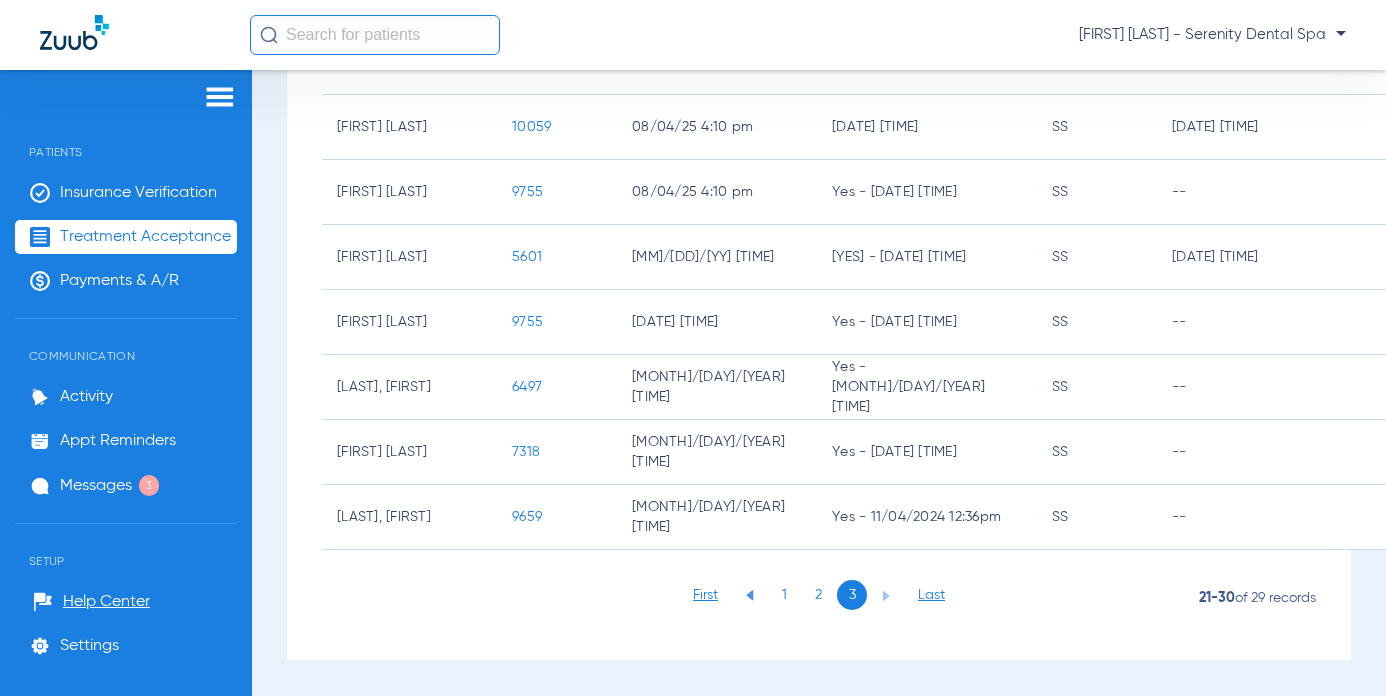 click on "3" 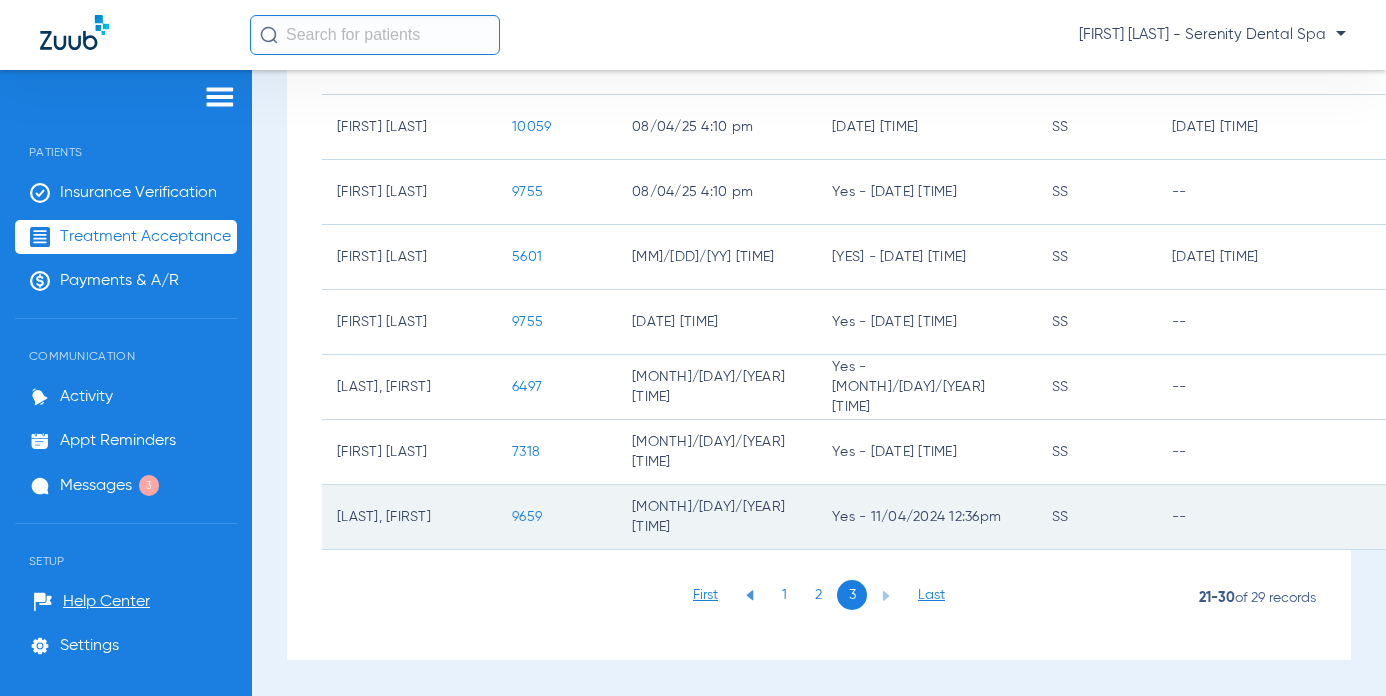 click on "9659" 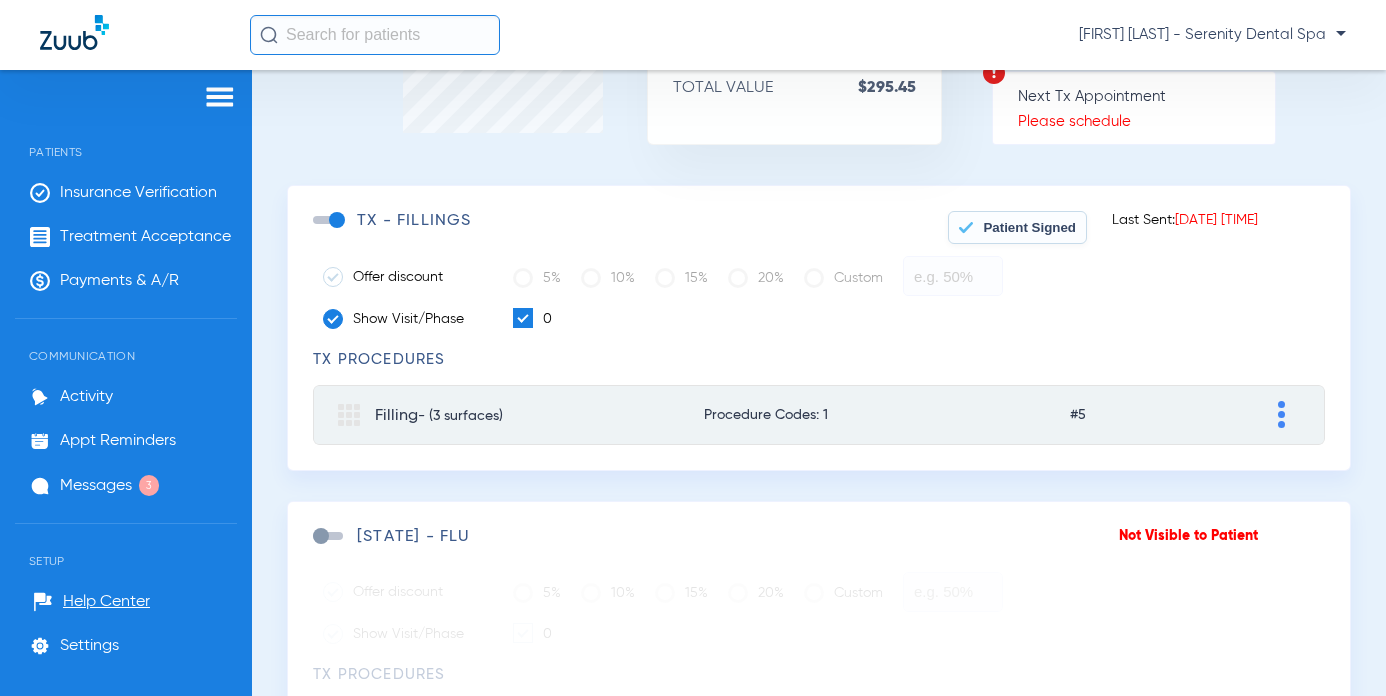 scroll, scrollTop: 300, scrollLeft: 0, axis: vertical 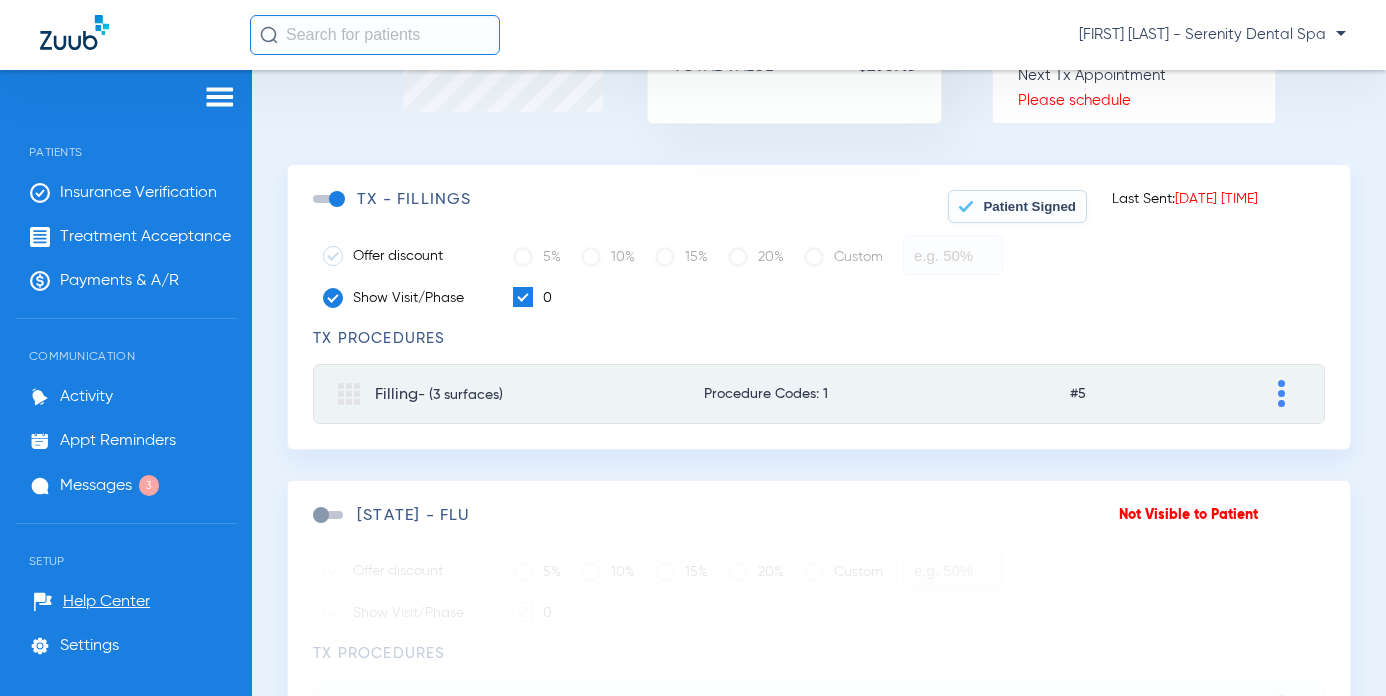 click 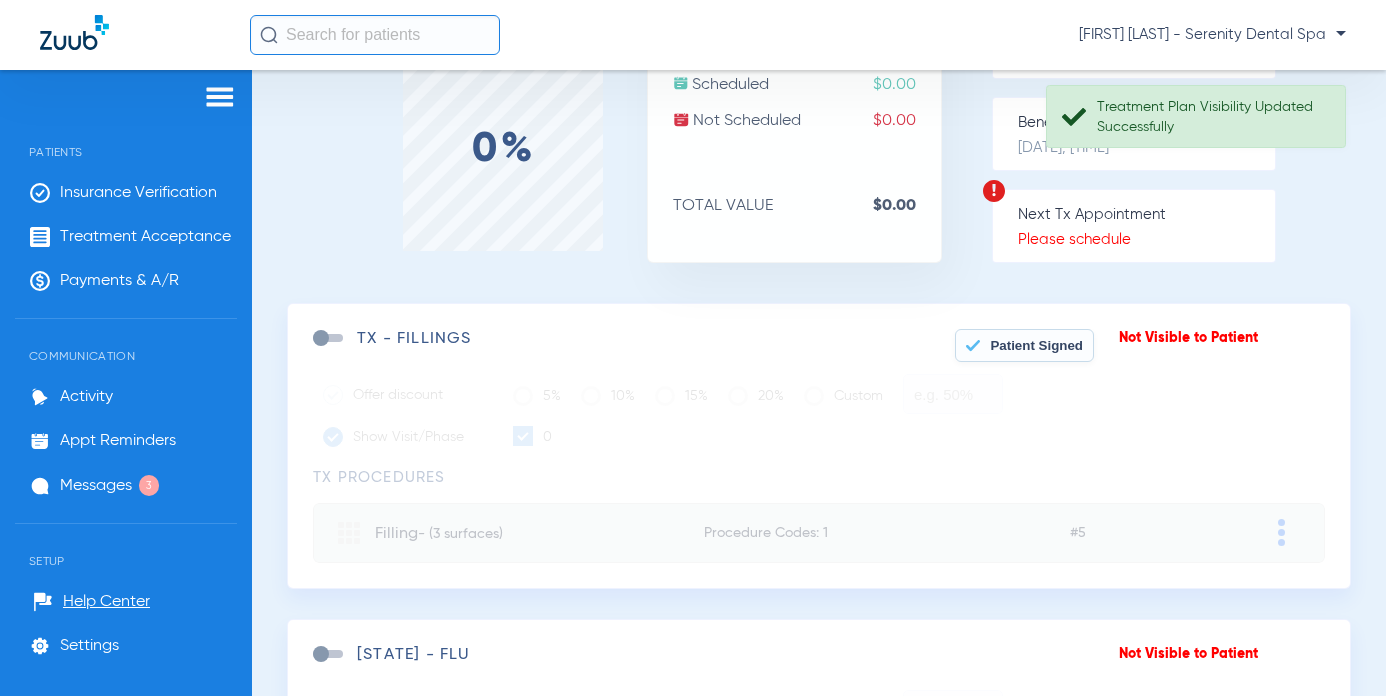 scroll, scrollTop: 0, scrollLeft: 0, axis: both 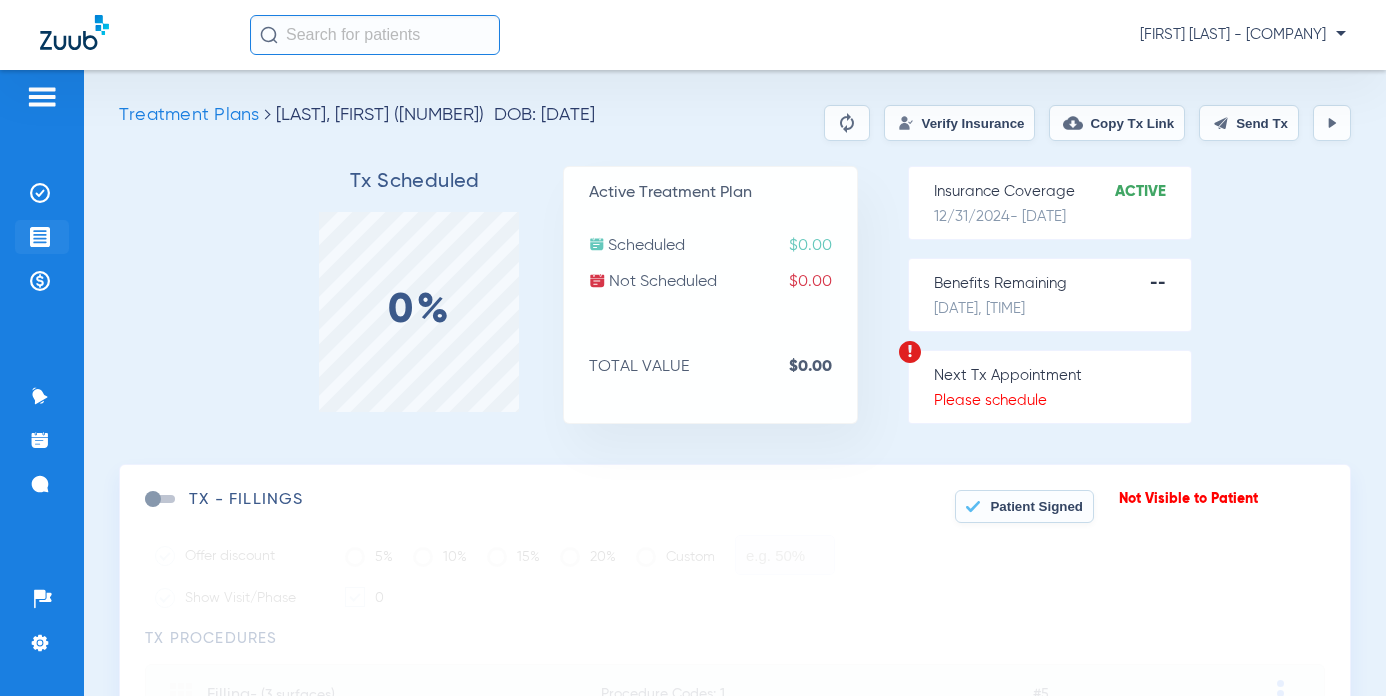 click 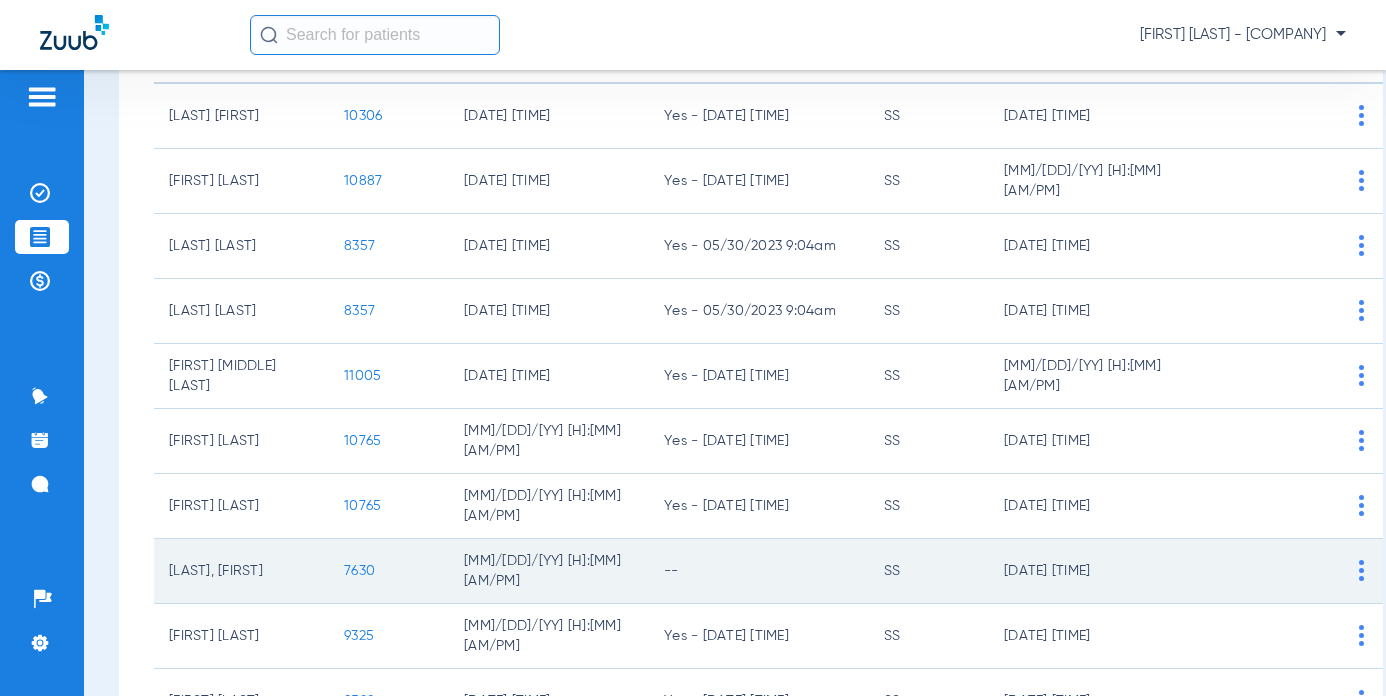 scroll, scrollTop: 400, scrollLeft: 0, axis: vertical 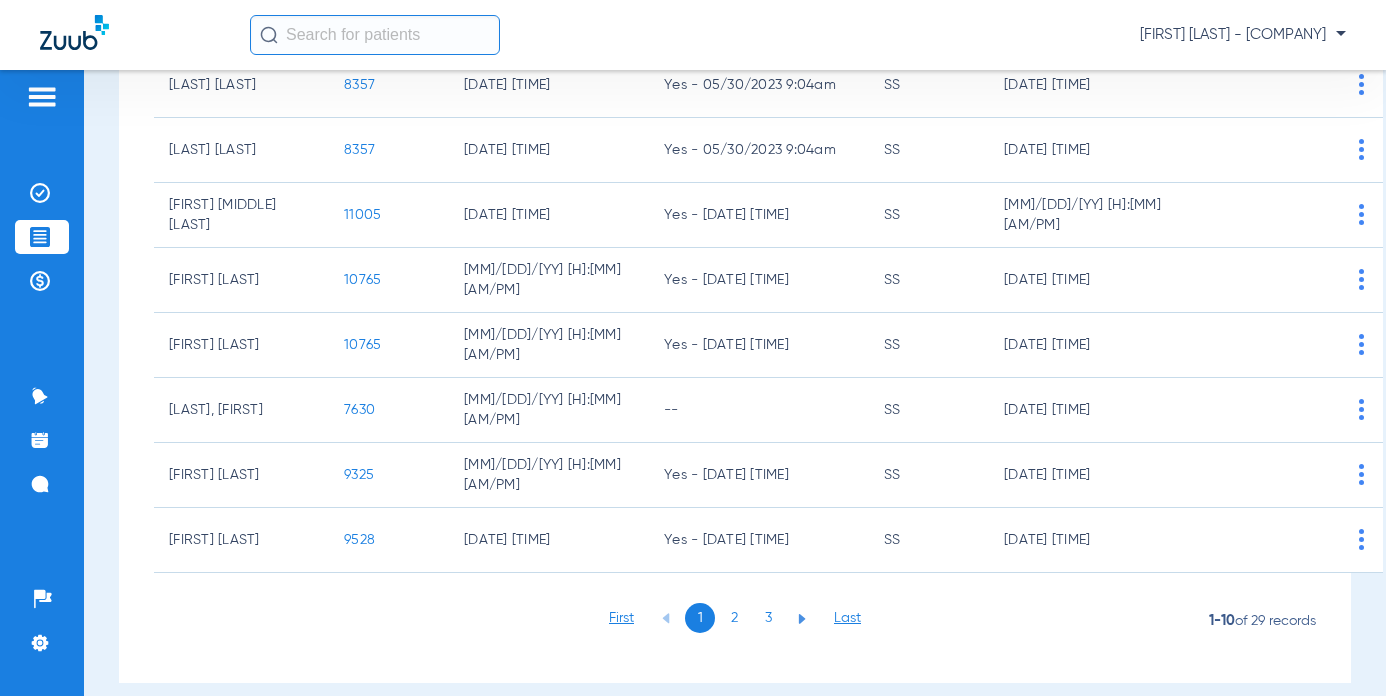 click on "3" 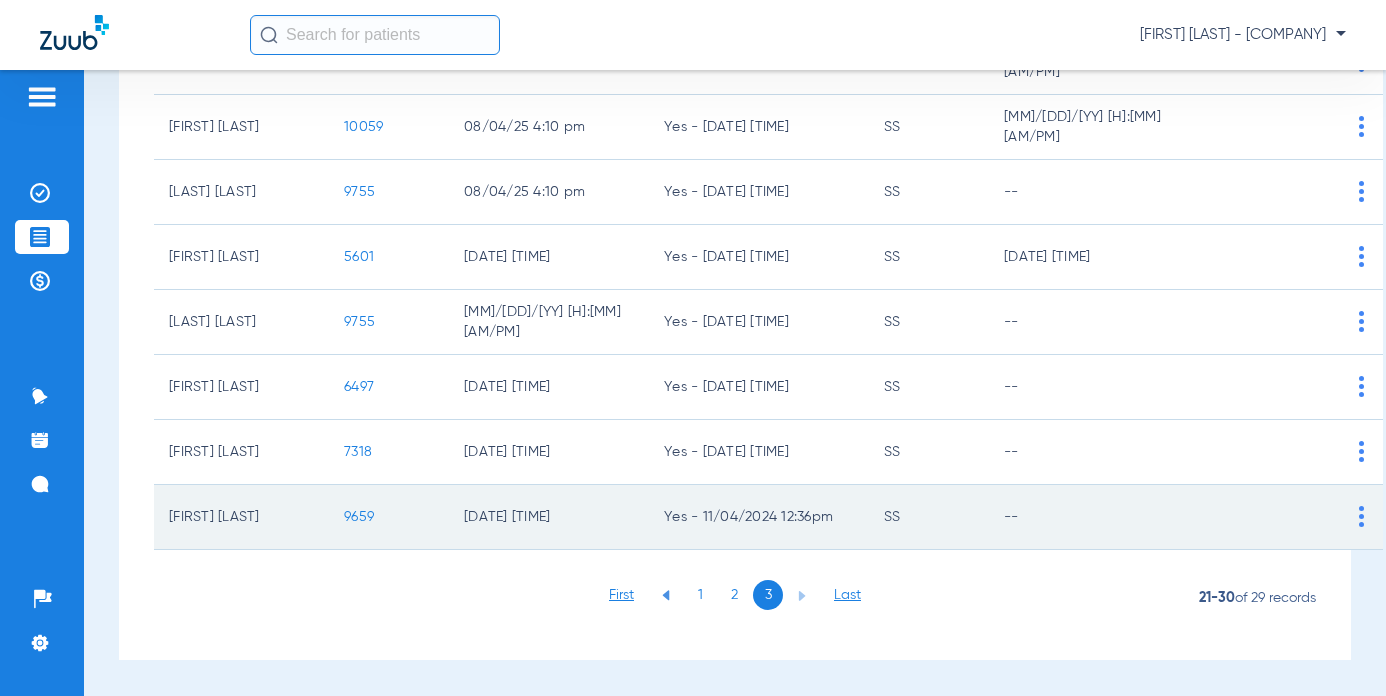 click on "9659" 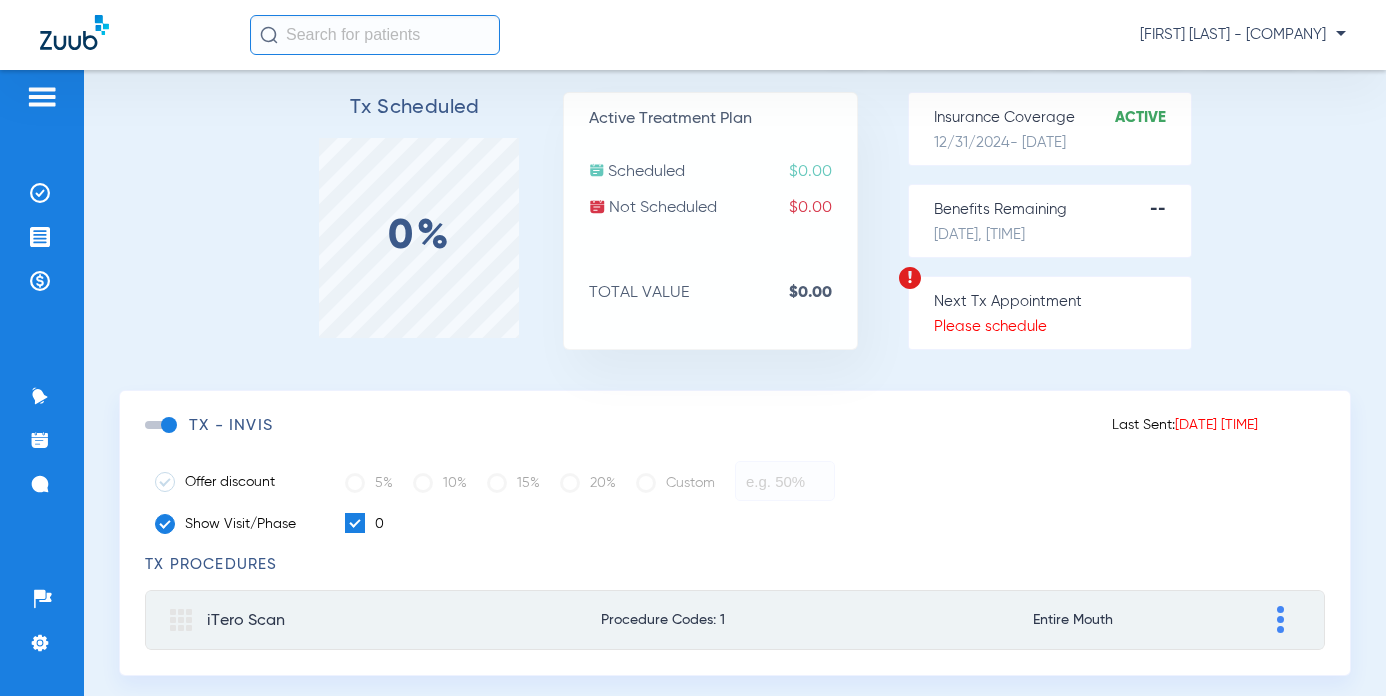scroll, scrollTop: 0, scrollLeft: 0, axis: both 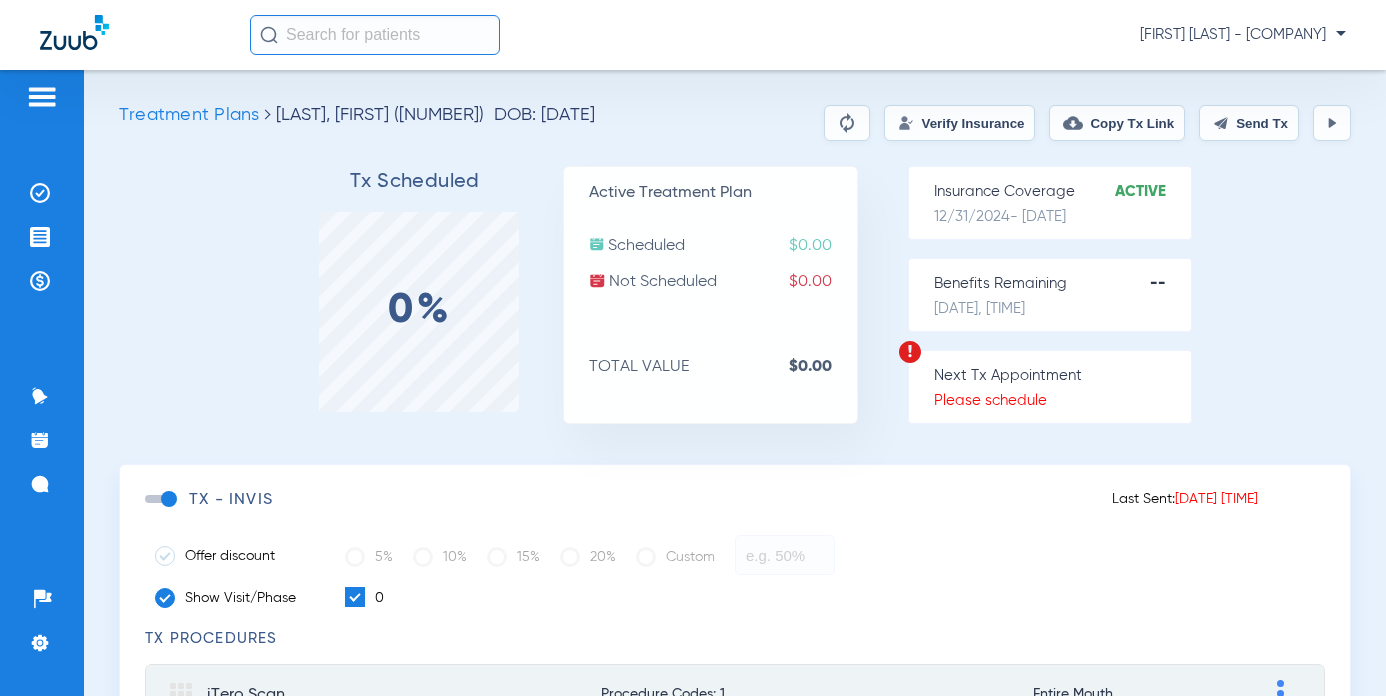 click on "Send Tx" 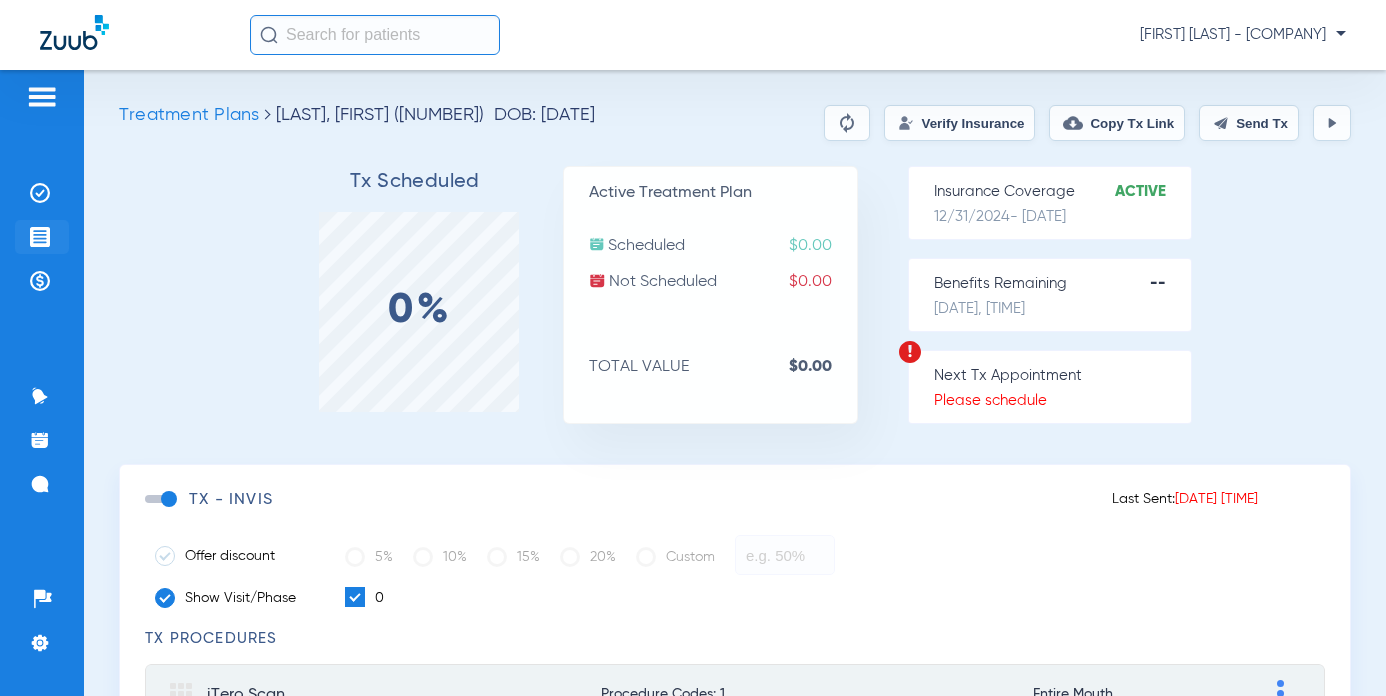 click 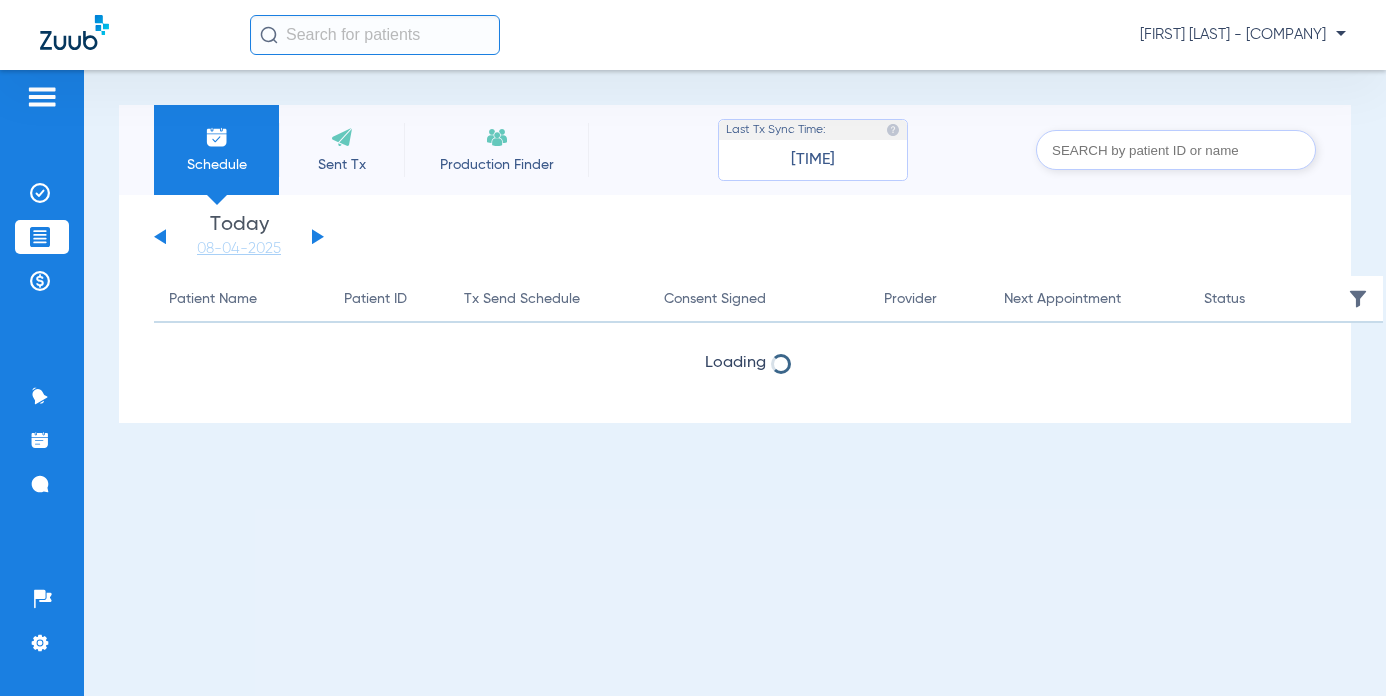 click 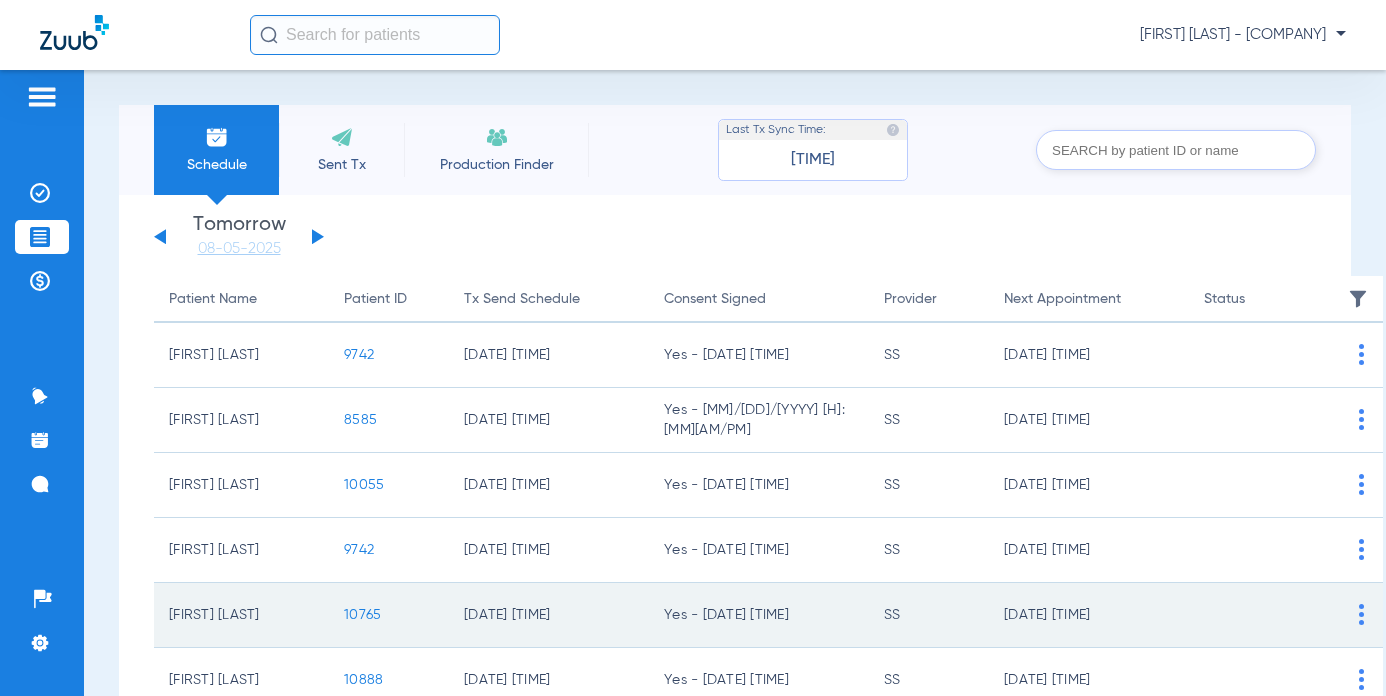scroll, scrollTop: 100, scrollLeft: 0, axis: vertical 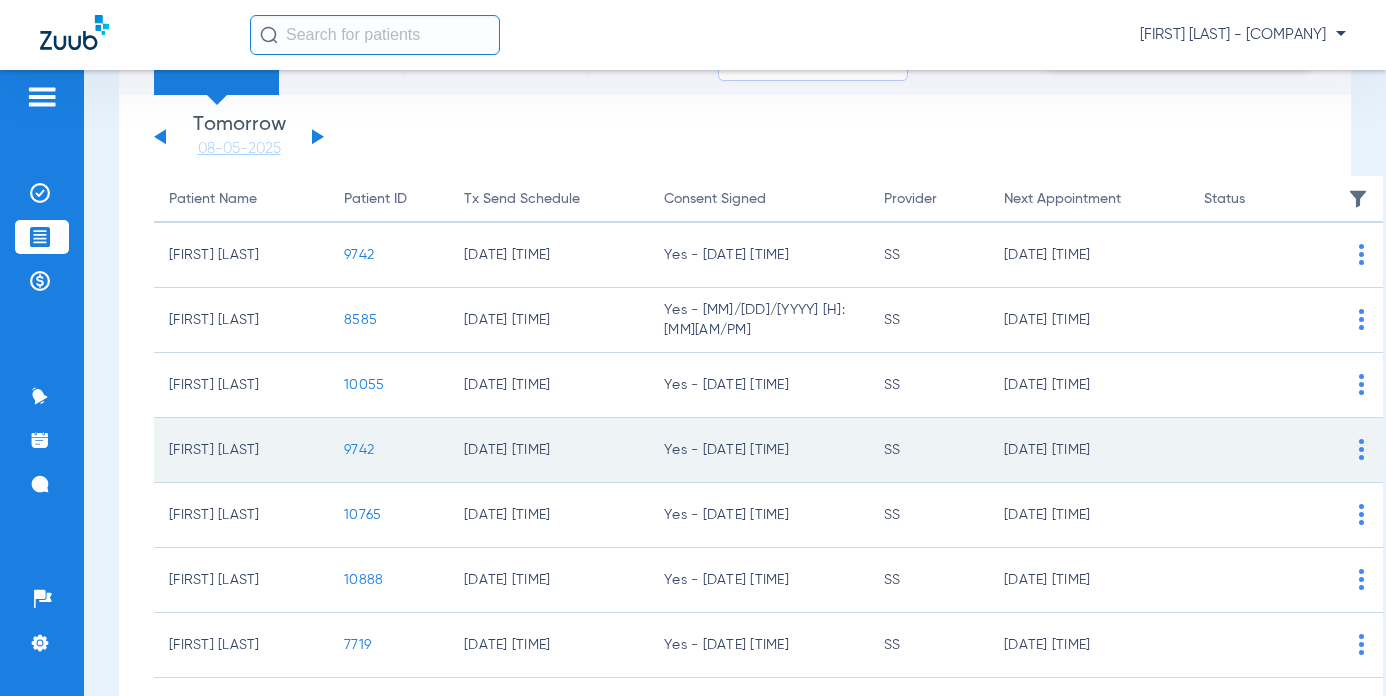 click on "9742" 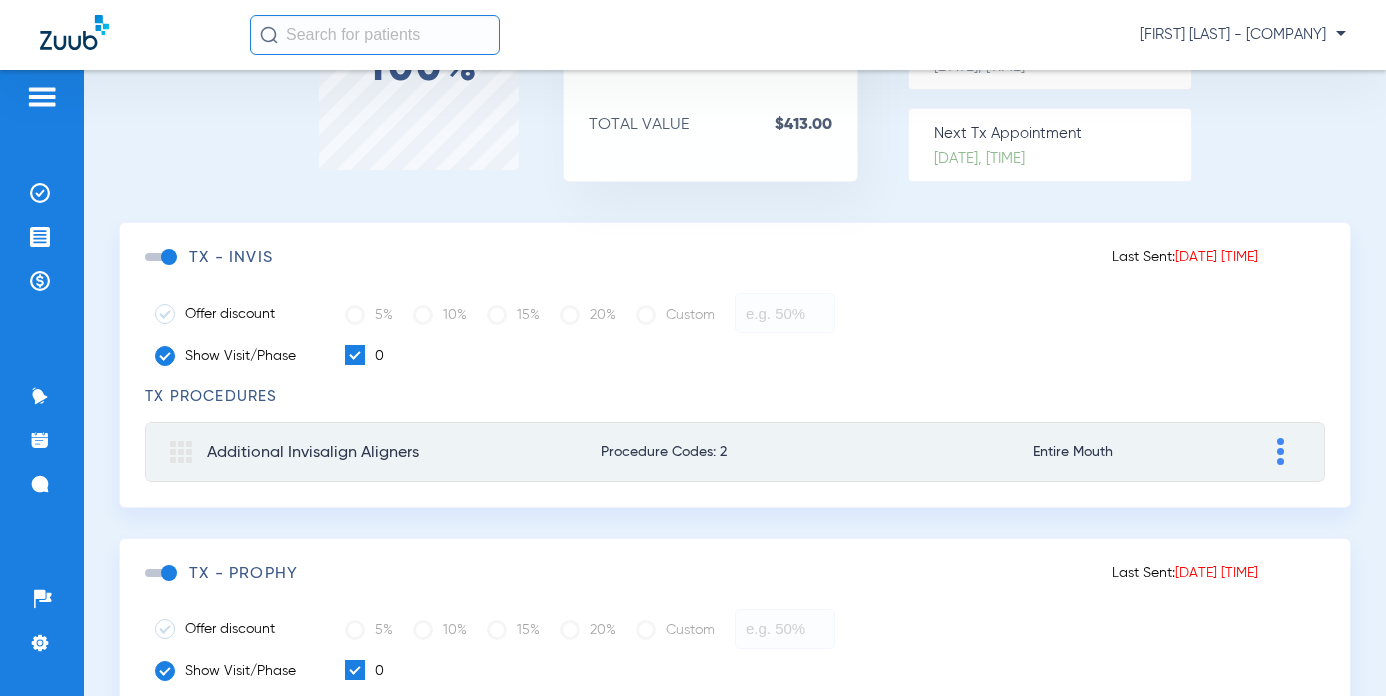 scroll, scrollTop: 300, scrollLeft: 0, axis: vertical 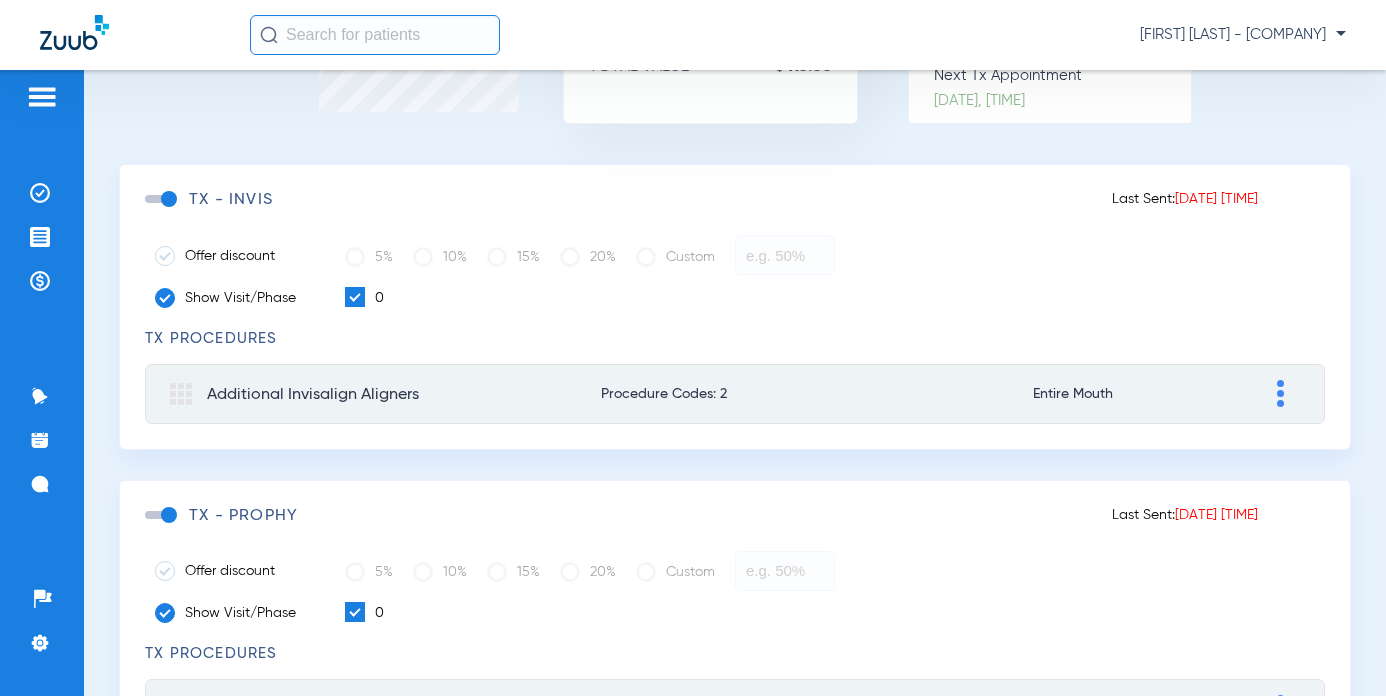 click on "TX - INVIS" 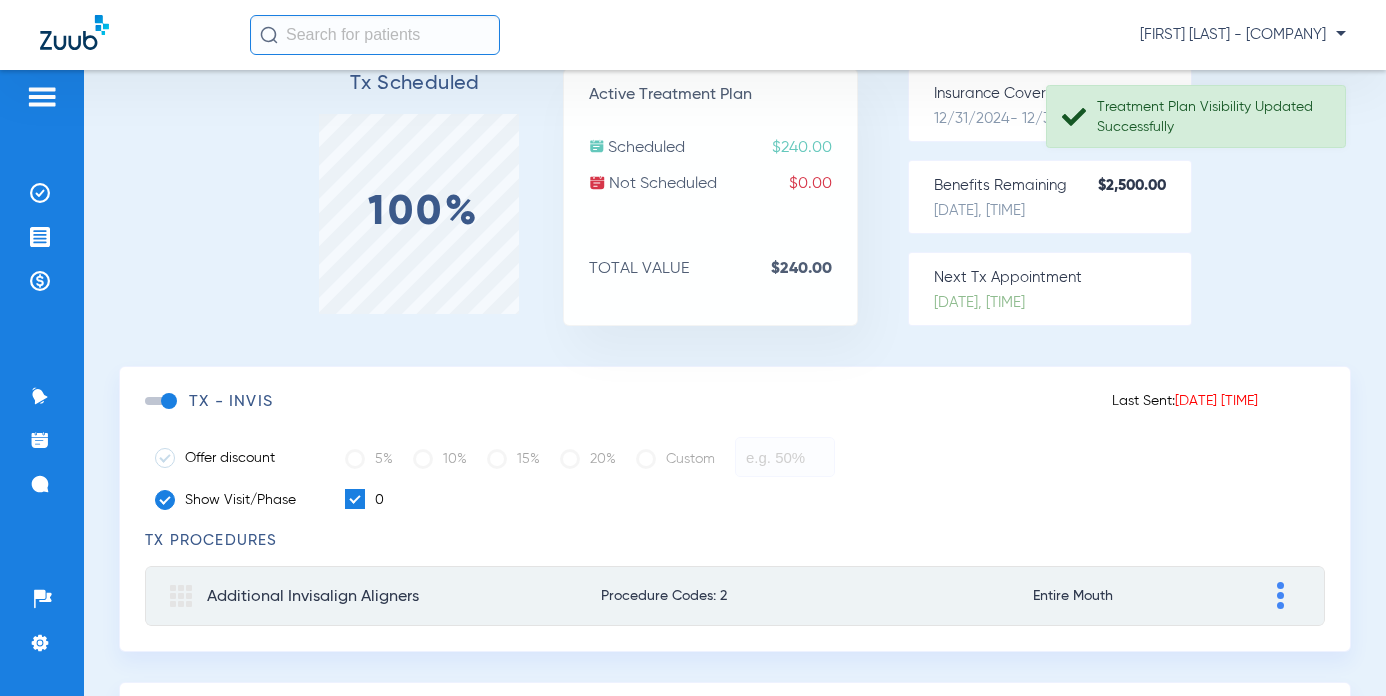 scroll, scrollTop: 0, scrollLeft: 0, axis: both 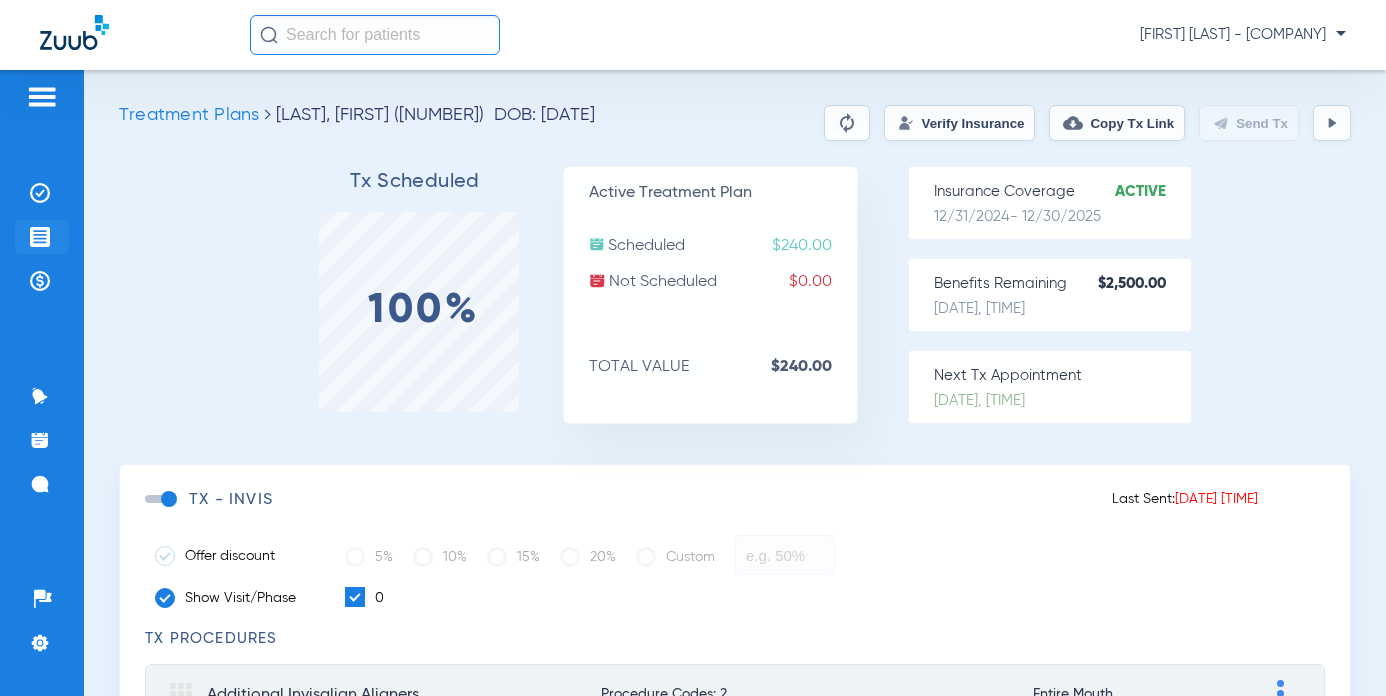 click on "Treatment Acceptance" 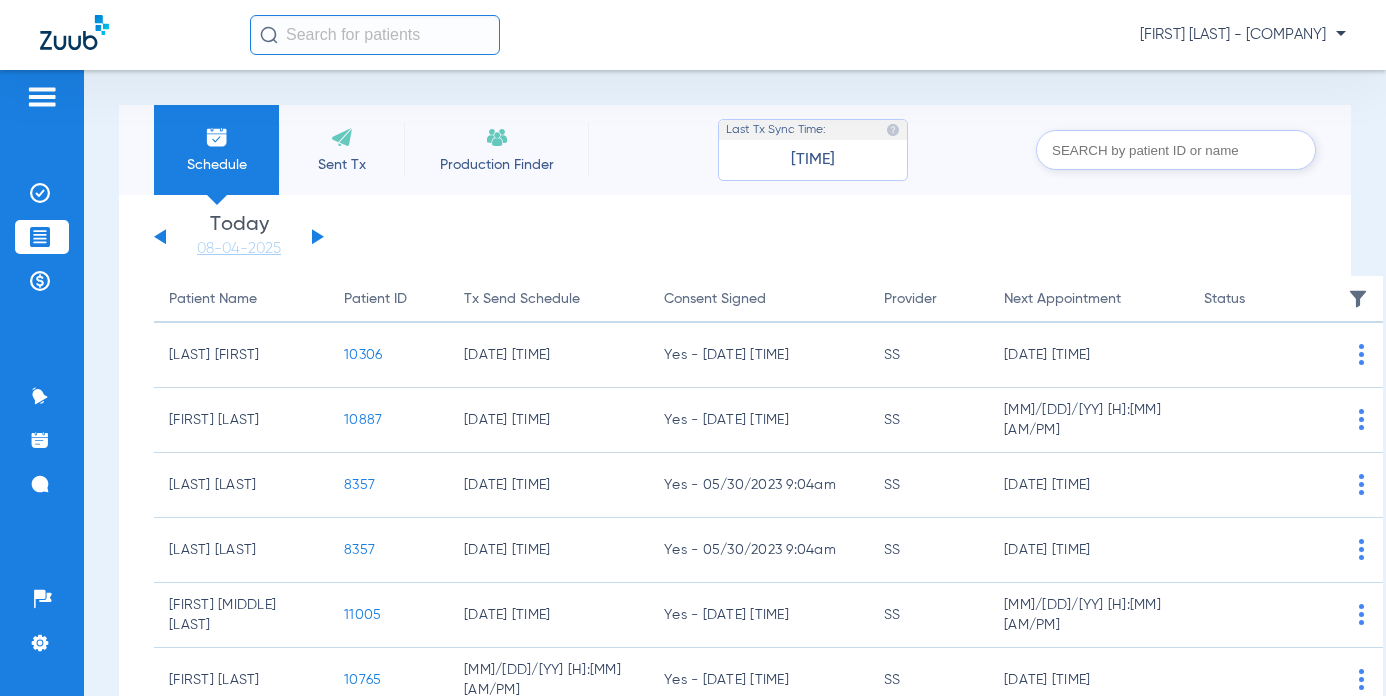 click on "Saturday   05-31-2025   Sunday   06-01-2025   Monday   06-02-2025   Tuesday   06-03-2025   Wednesday   06-04-2025   Thursday   06-05-2025   Friday   06-06-2025   Saturday   06-07-2025   Sunday   06-08-2025   Monday   06-09-2025   Tuesday   06-10-2025   Wednesday   06-11-2025   Thursday   06-12-2025   Friday   06-13-2025   Saturday   06-14-2025   Sunday   06-15-2025   Monday   06-16-2025   Tuesday   06-17-2025   Wednesday   06-18-2025   Thursday   06-19-2025   Friday   06-20-2025   Saturday   06-21-2025   Sunday   06-22-2025   Monday   06-23-2025   Tuesday   06-24-2025   Wednesday   06-25-2025   Thursday   06-26-2025   Friday   06-27-2025   Saturday   06-28-2025   Sunday   06-29-2025   Monday   06-30-2025   Tuesday   07-01-2025   Wednesday   07-02-2025   Thursday   07-03-2025   Friday   07-04-2025   Saturday   07-05-2025   Sunday   07-06-2025   Monday   07-07-2025   Tuesday   07-08-2025   Wednesday   07-09-2025   Thursday   07-10-2025   Friday   07-11-2025   Saturday   07-12-2025   Sunday   07-13-2025" 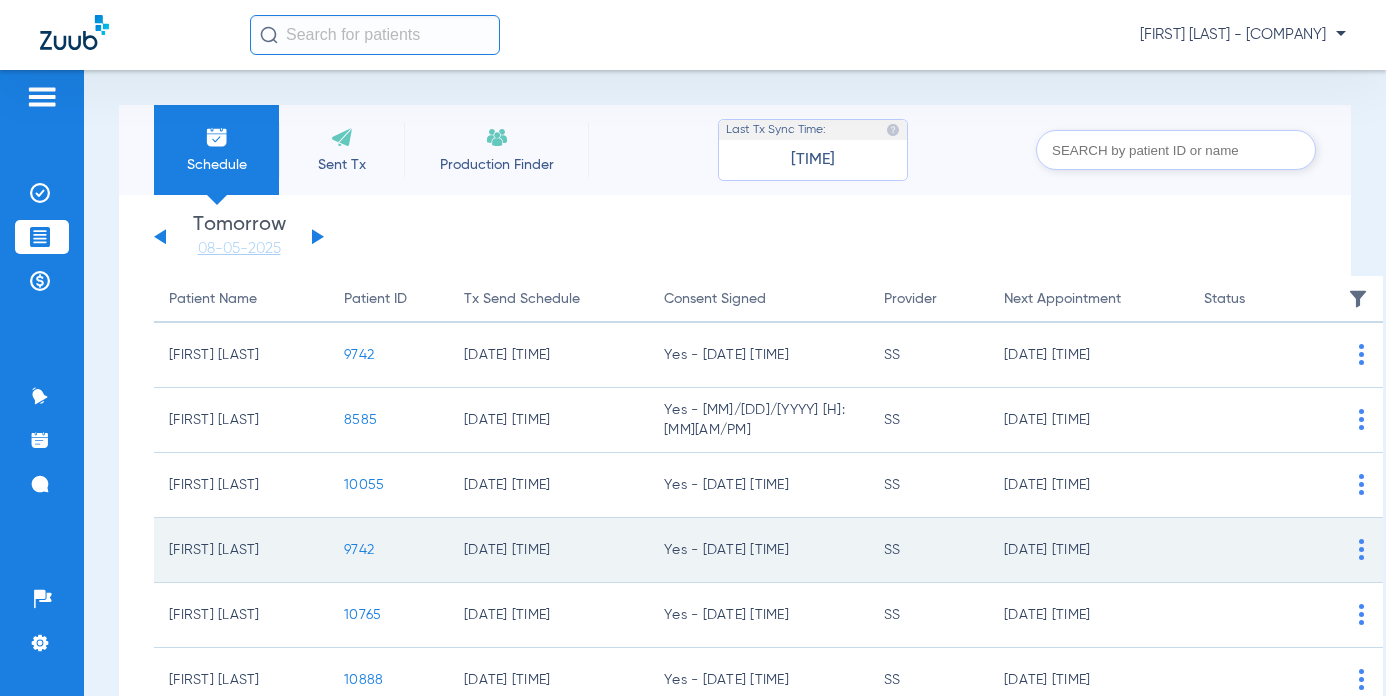 click on "9742" 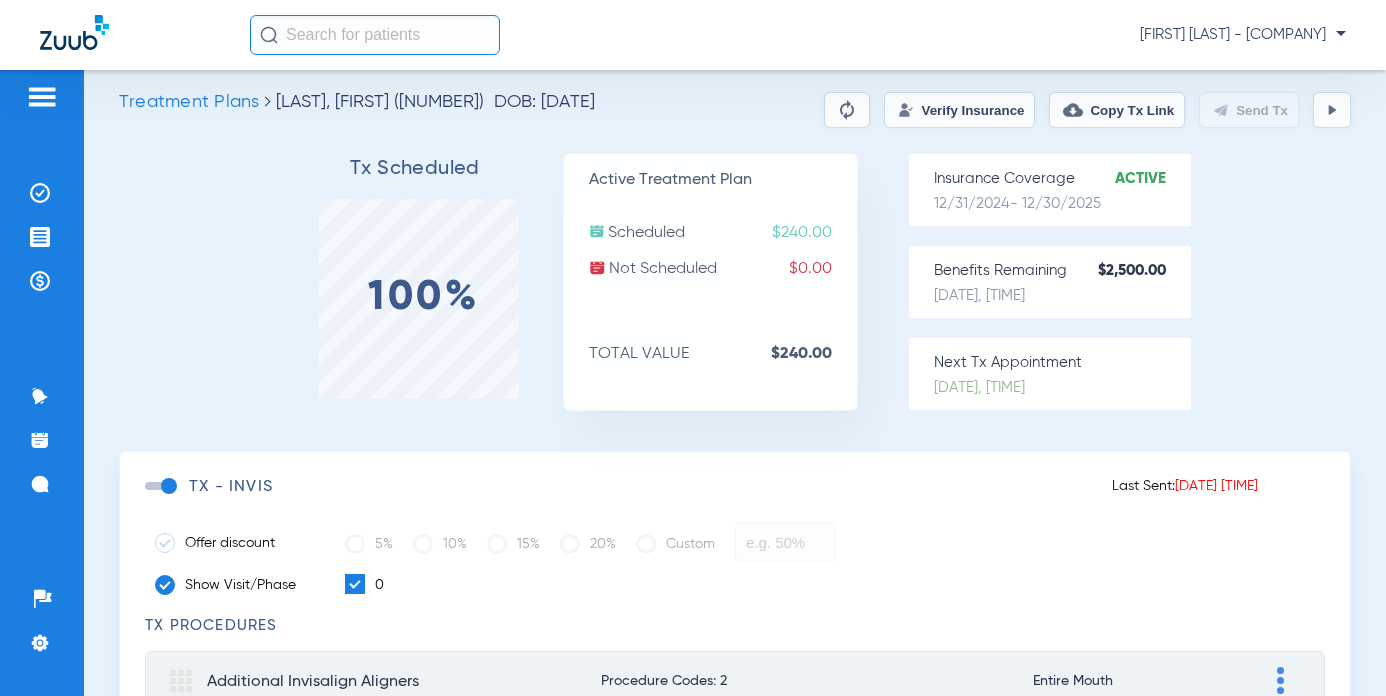scroll, scrollTop: 0, scrollLeft: 0, axis: both 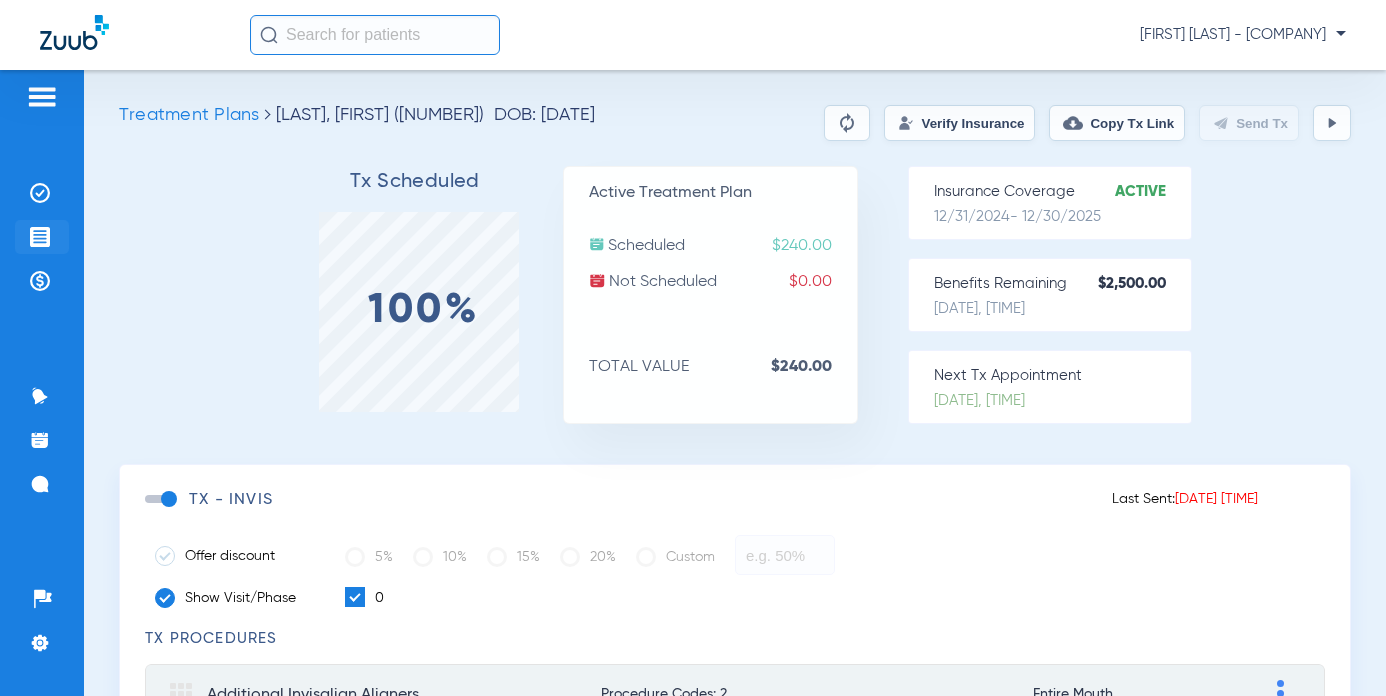 click 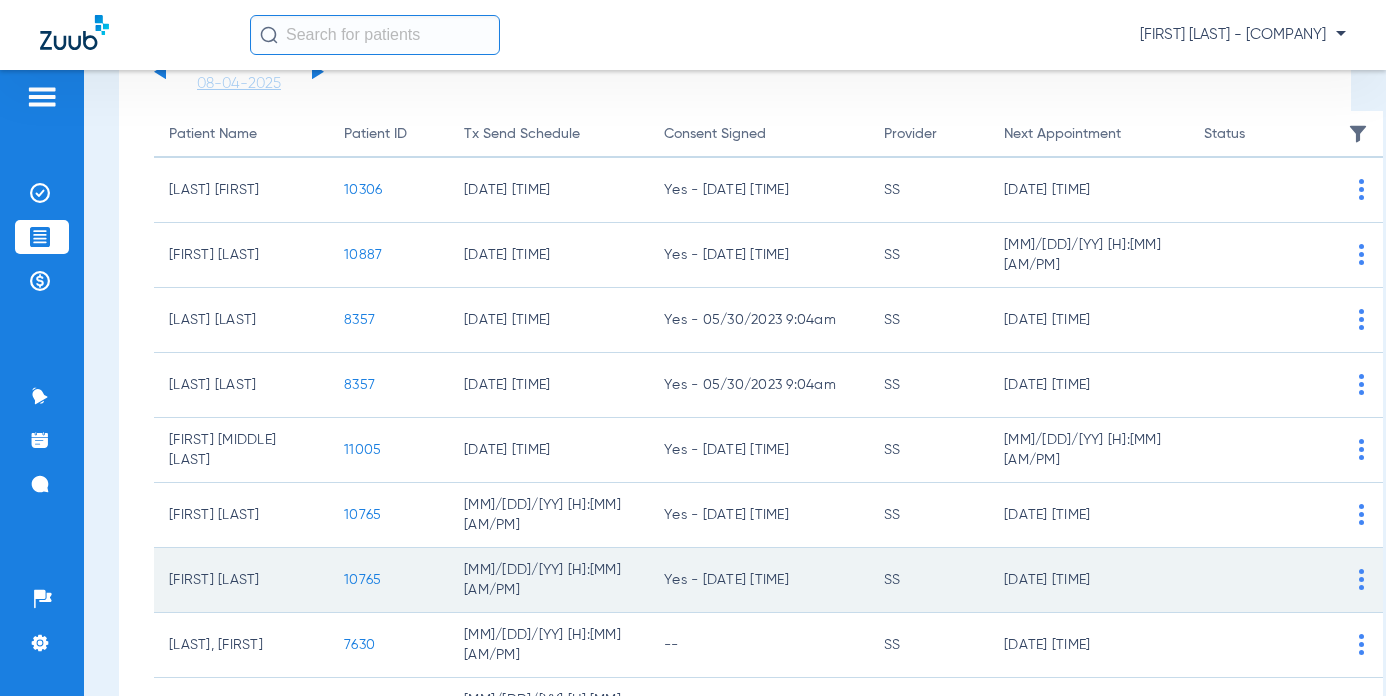 scroll, scrollTop: 200, scrollLeft: 0, axis: vertical 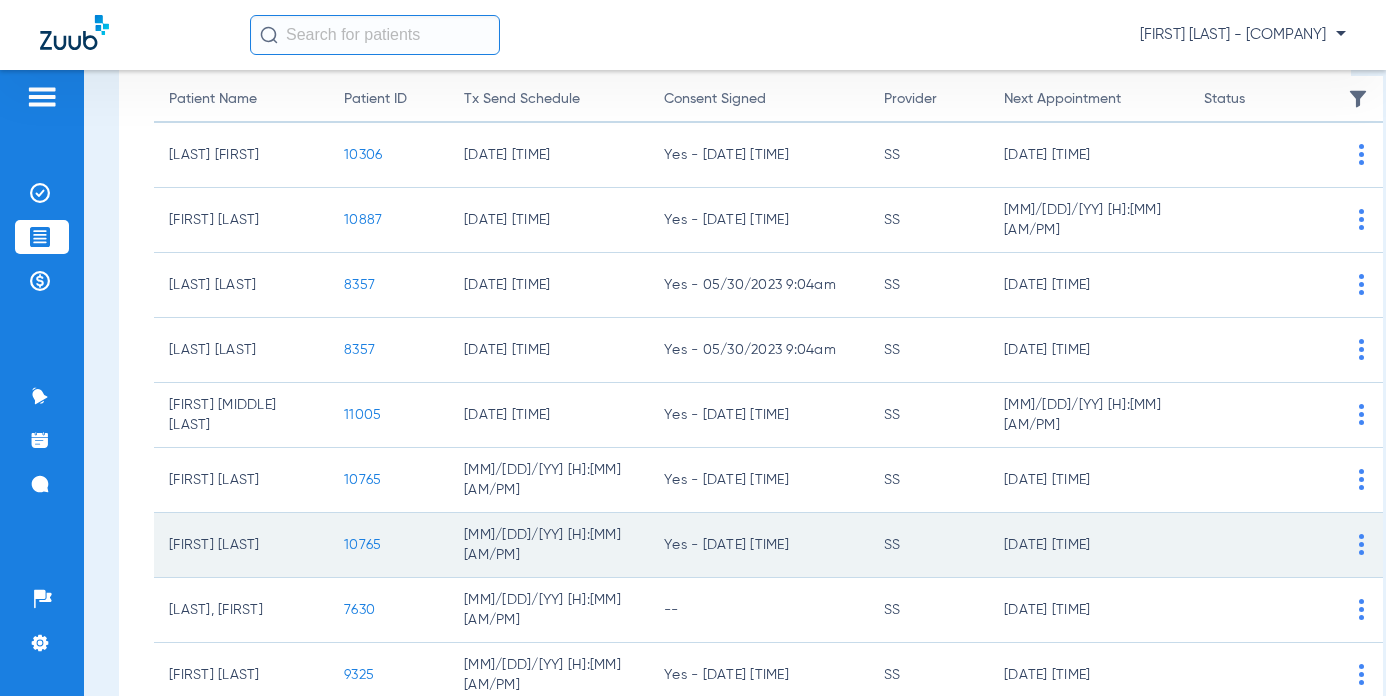 click on "10765" 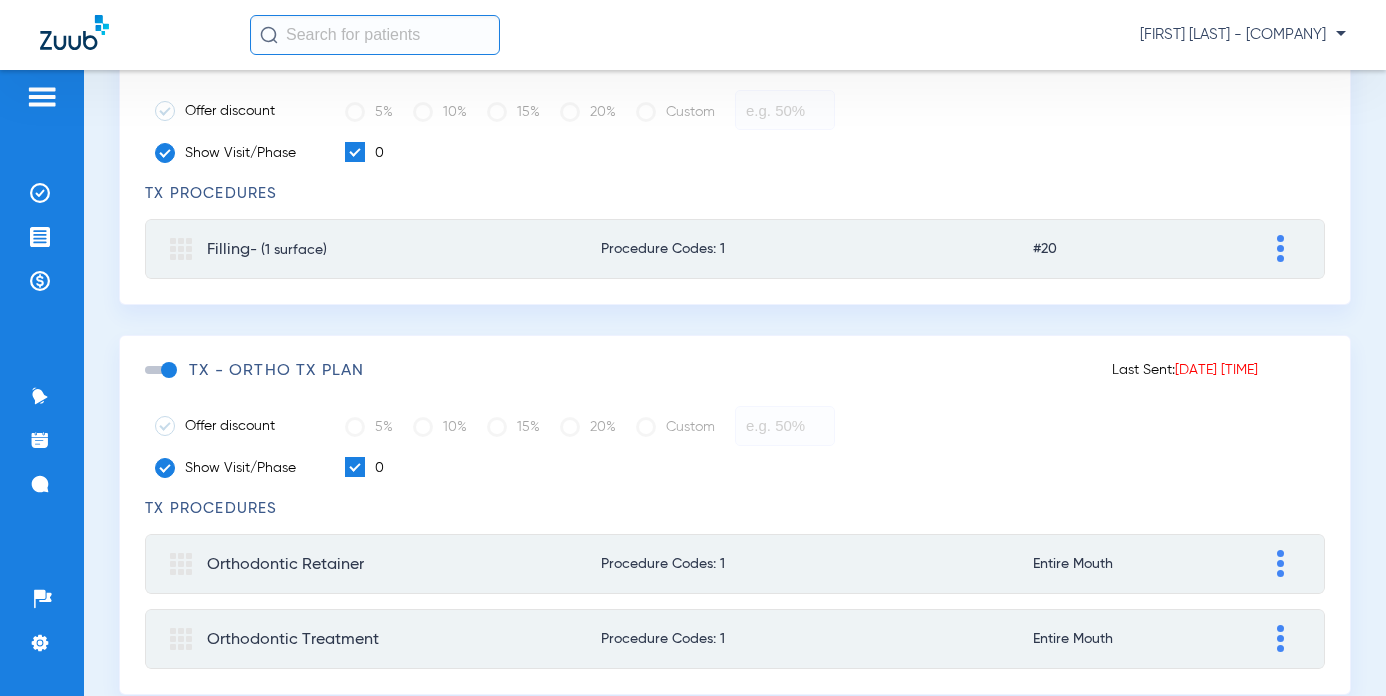 scroll, scrollTop: 507, scrollLeft: 0, axis: vertical 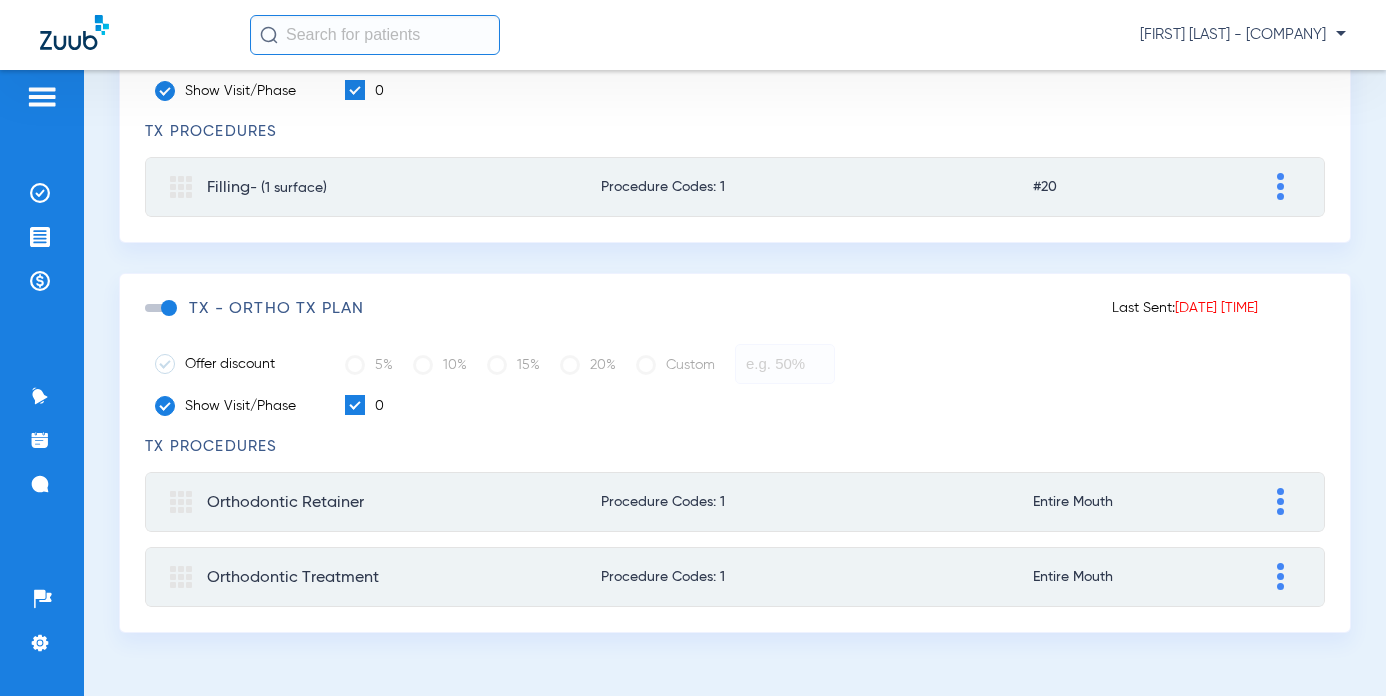 click 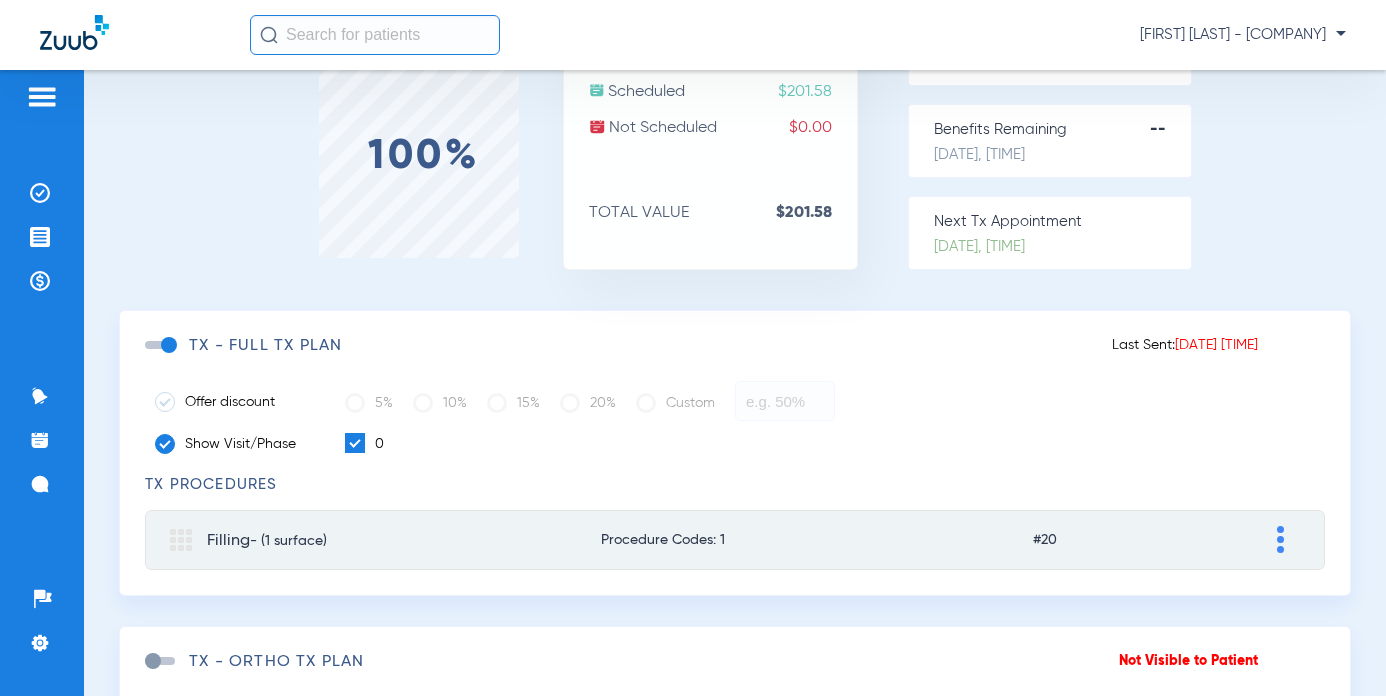 scroll, scrollTop: 107, scrollLeft: 0, axis: vertical 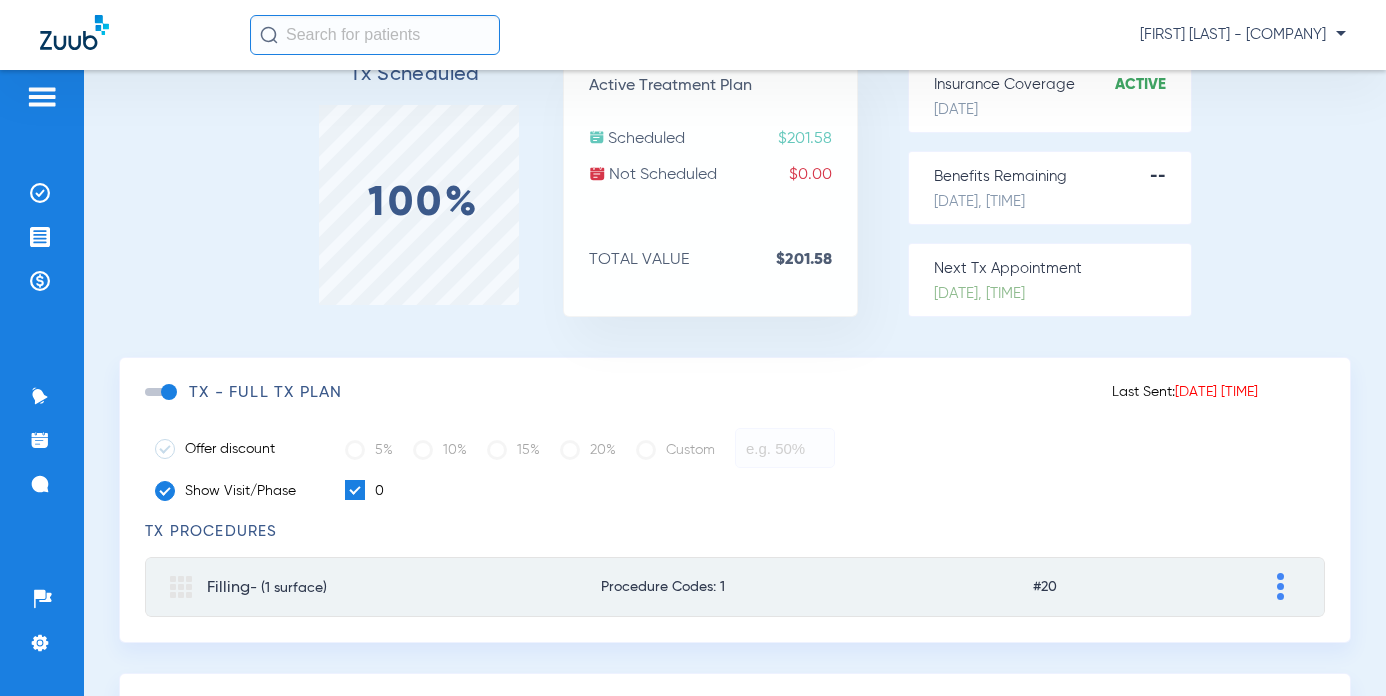 click at bounding box center (1281, 587) 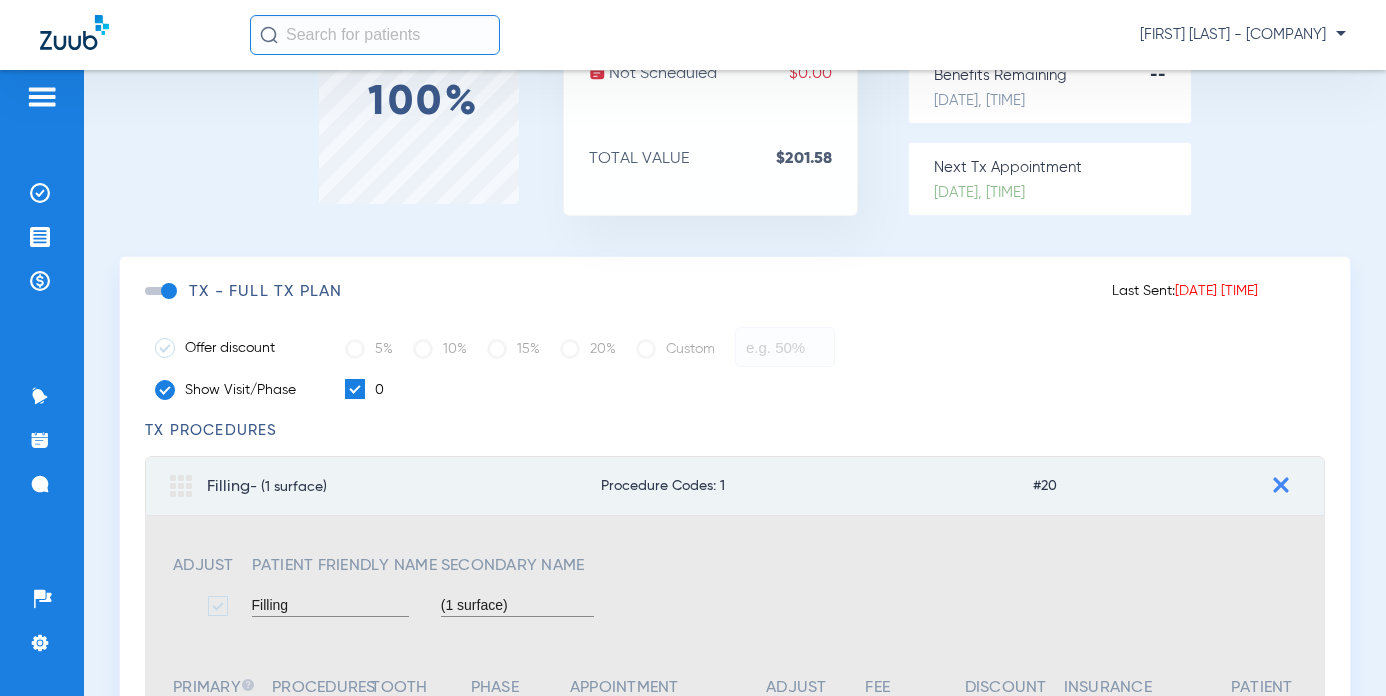 scroll, scrollTop: 507, scrollLeft: 0, axis: vertical 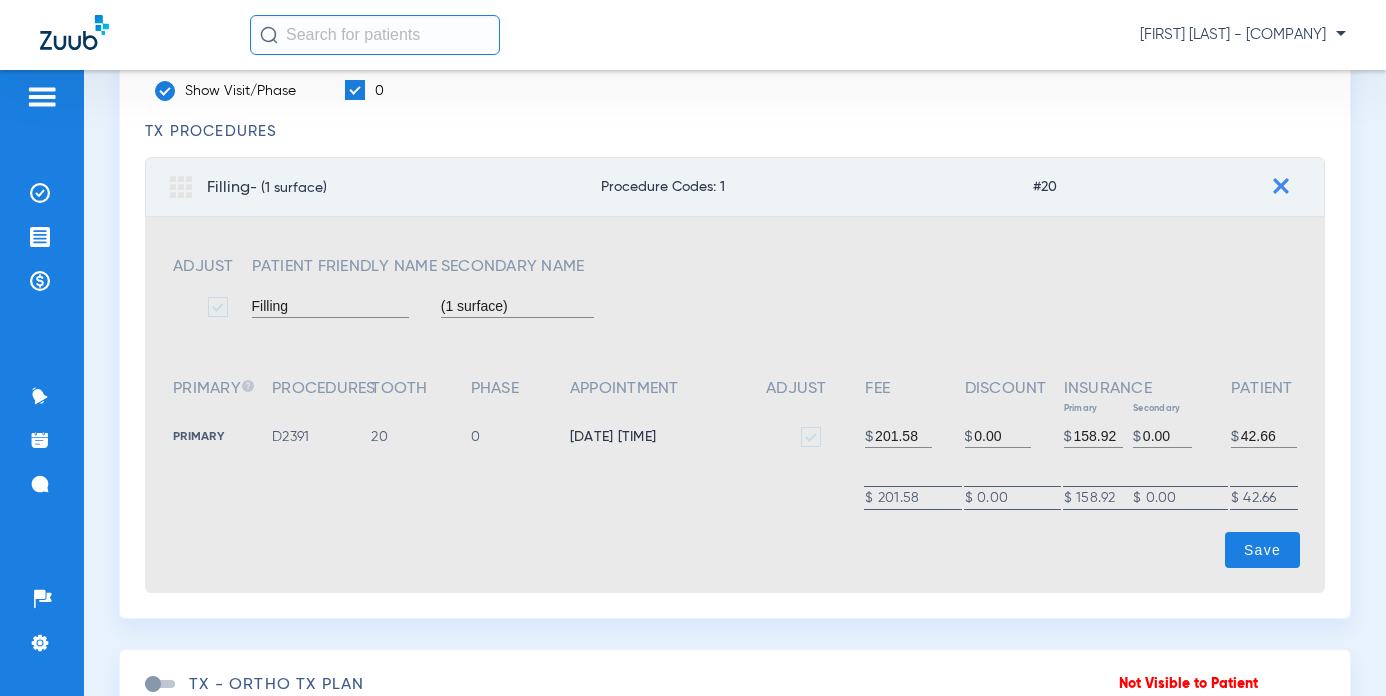 click on "Sheila Shahabi - Serenity Dental Spa   Patients  Insurance Verification Treatment Acceptance Payments & A/R  Communication  Activity Appt Reminders Messages  3   Setup  Help Center Settings Treatment Plans Page, Nicolas (10765) DOB: 12/16/1994  Verify Insurance   Copy Tx Link   Send Tx  Tx Scheduled 100% Active Treatment Plan  Scheduled  $201.58  Not Scheduled  $0.00  TOTAL VALUE  $201.58  Insurance Coverage   Active   09/29/2024   Benefits Remaining   --   7/30/25, 7:16 PM  Next Tx Appointment  8/5/25, 9:00 AM  Nicolas, Page (847) 347-6426 nico.a.page@gmail.com  Shahabi  DDS, Sheila   Last Sent:  08/04/25 8:15 am  TX - FULL TX PLAN   Offer discount   5%   10%   15%   20%   Custom   Show Visit/Phase   0  TX Procedures  Filling  - (1 surface) Procedure Codes: 1 #20 Adjust Patient Friendly Name Secondary Name Filling (1 surface)  Primary  Procedures Tooth Phase Appointment Adjust Fee Discount Insurance Primary Secondary Patient Primary D2391 20 0  08/05/2025 9:00AM  $  201.58 $  0.00 $  $" at bounding box center (693, 348) 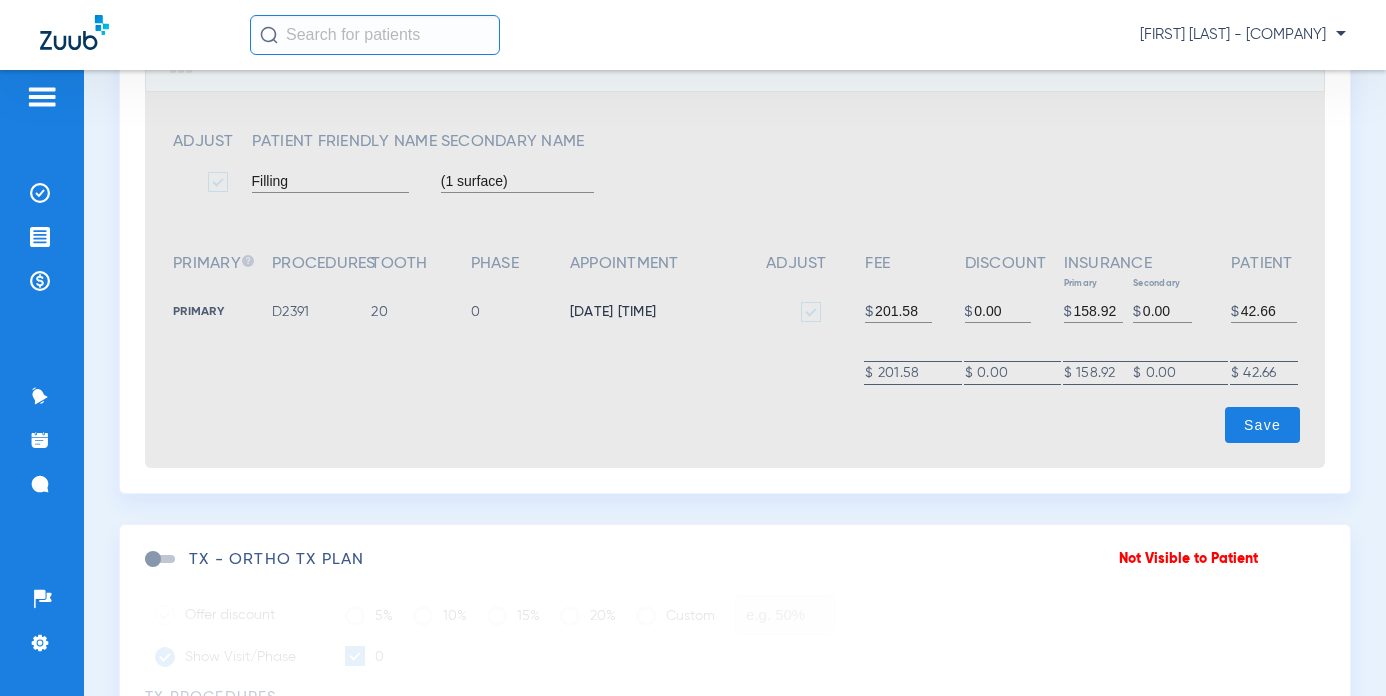 scroll, scrollTop: 807, scrollLeft: 0, axis: vertical 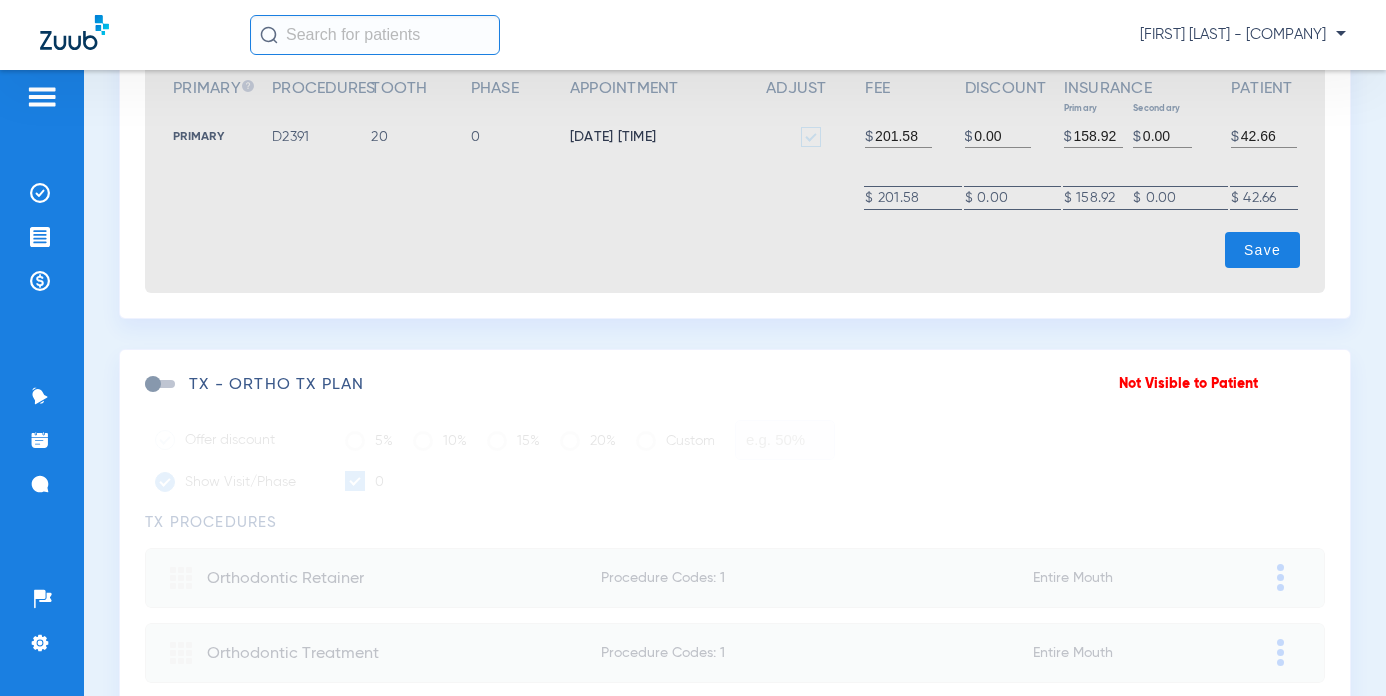 click 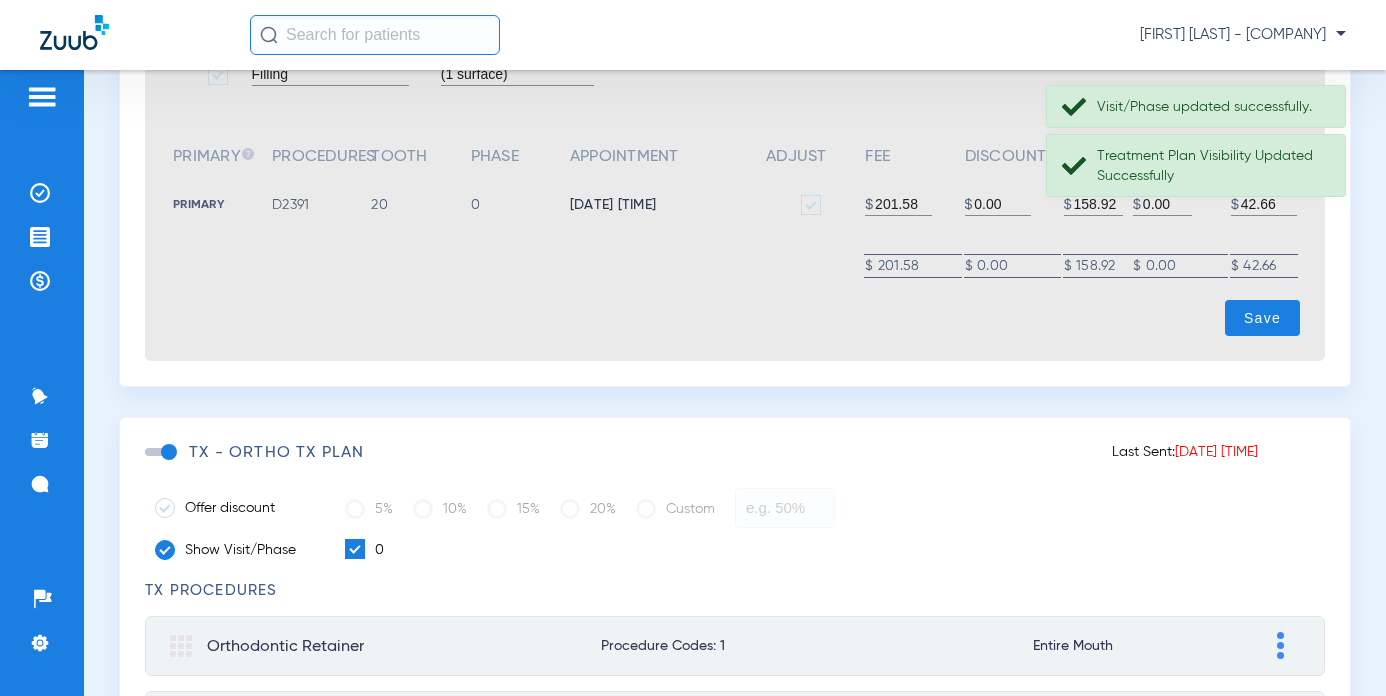 scroll, scrollTop: 407, scrollLeft: 0, axis: vertical 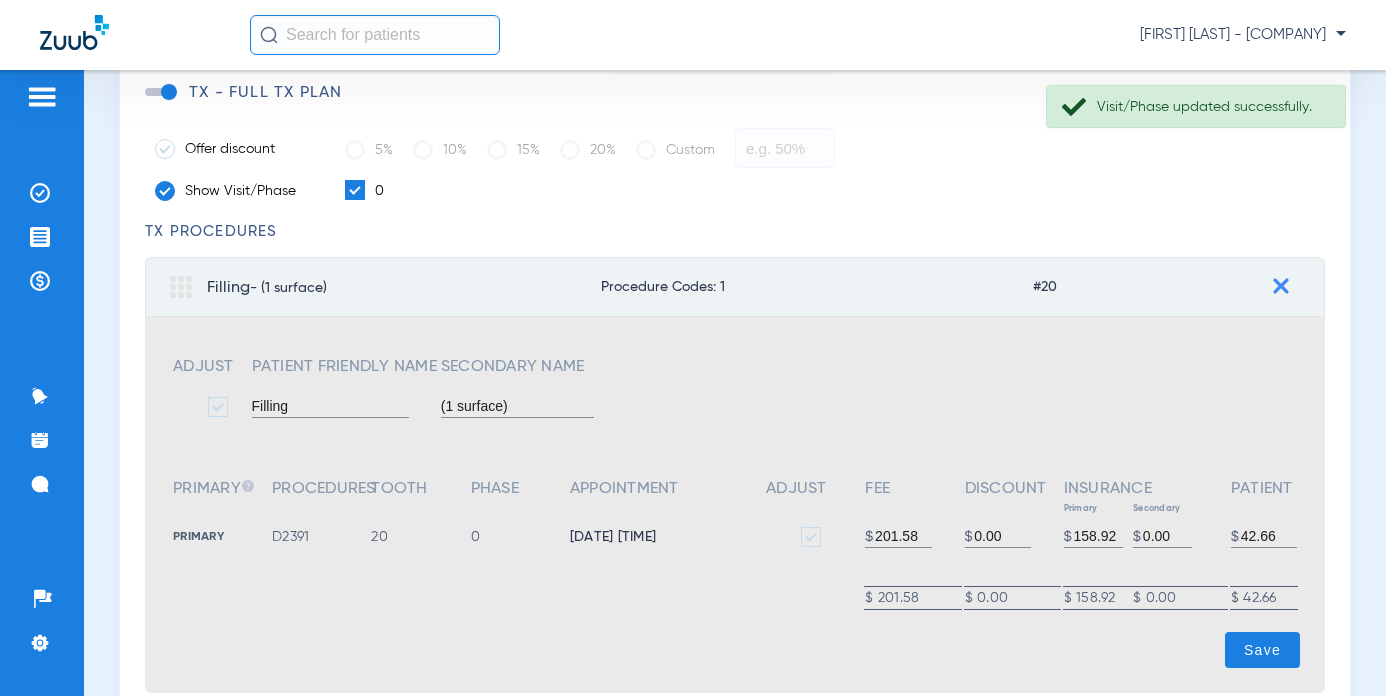 click at bounding box center [1281, 286] 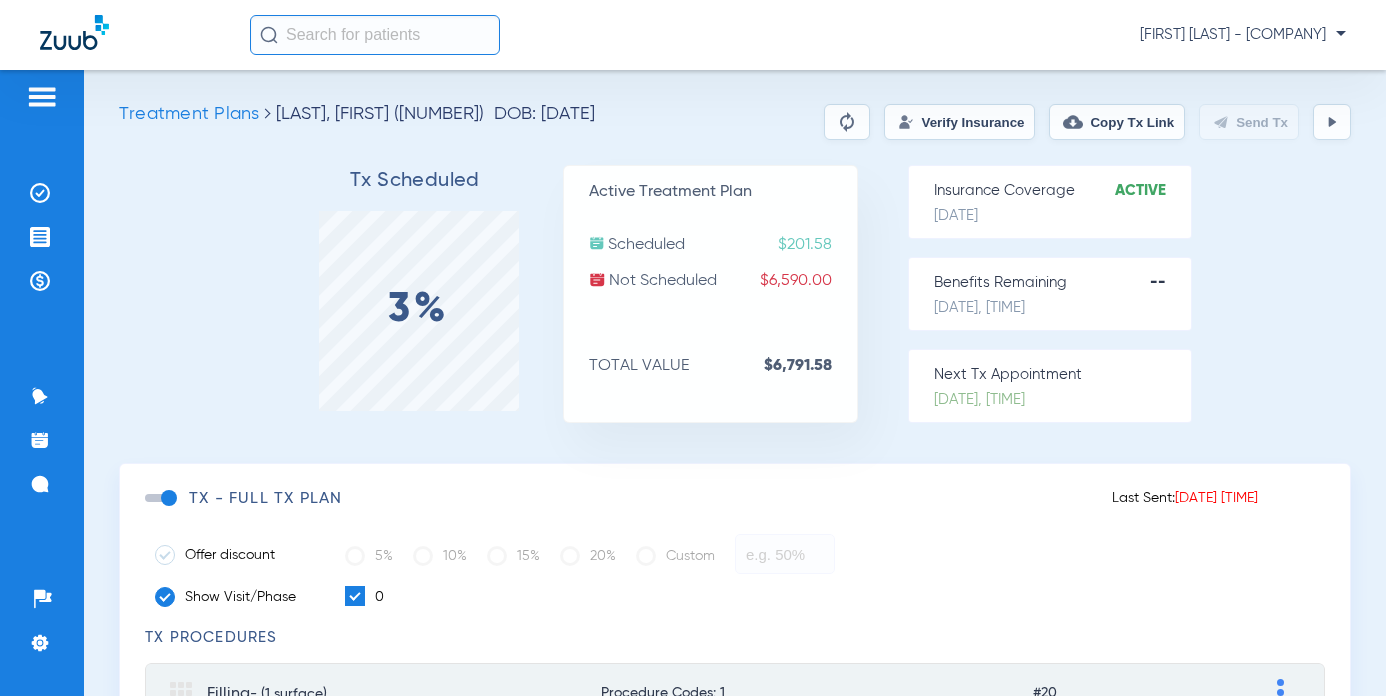 scroll, scrollTop: 0, scrollLeft: 0, axis: both 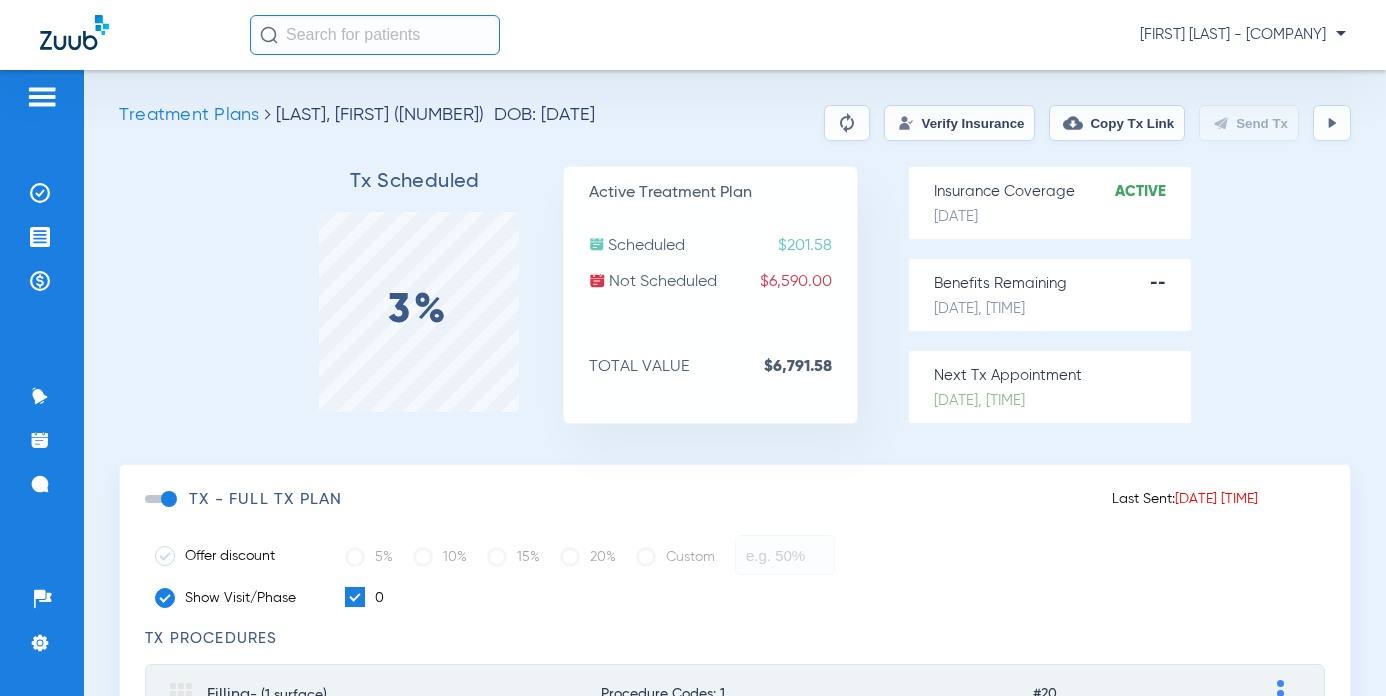 click on "Copy Tx Link" 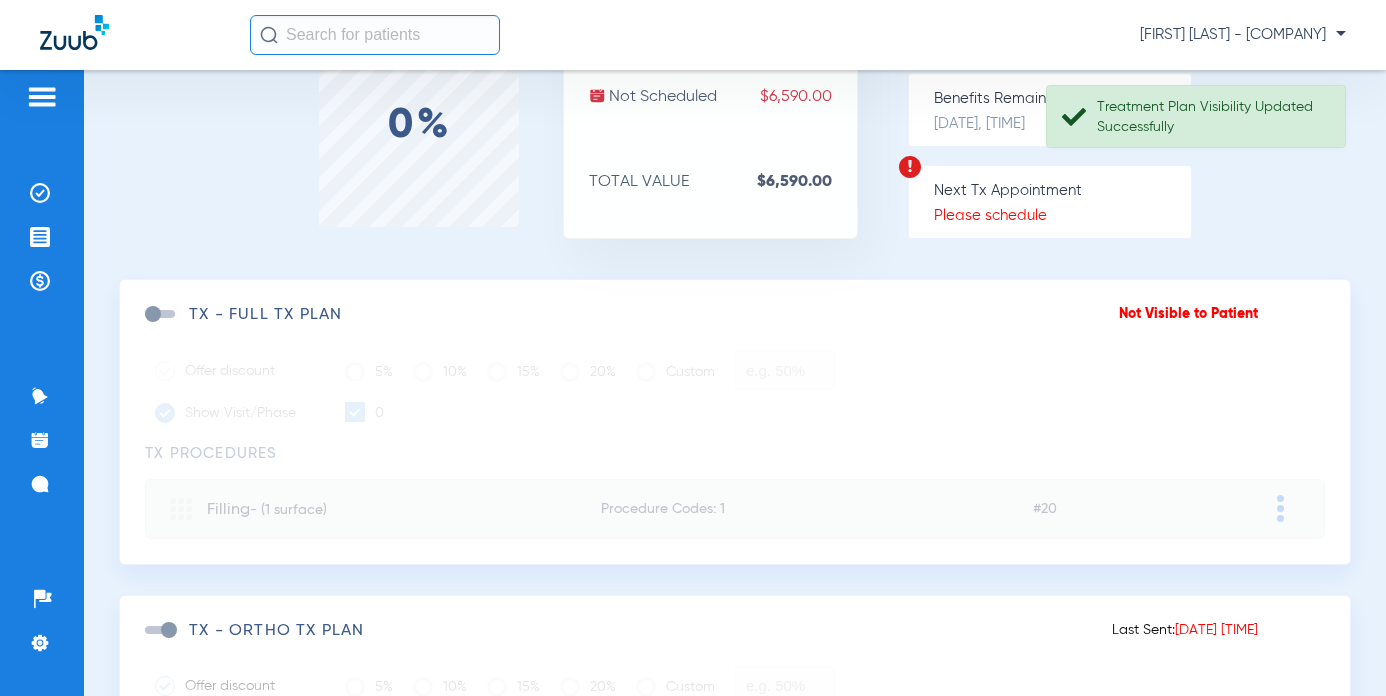scroll, scrollTop: 200, scrollLeft: 0, axis: vertical 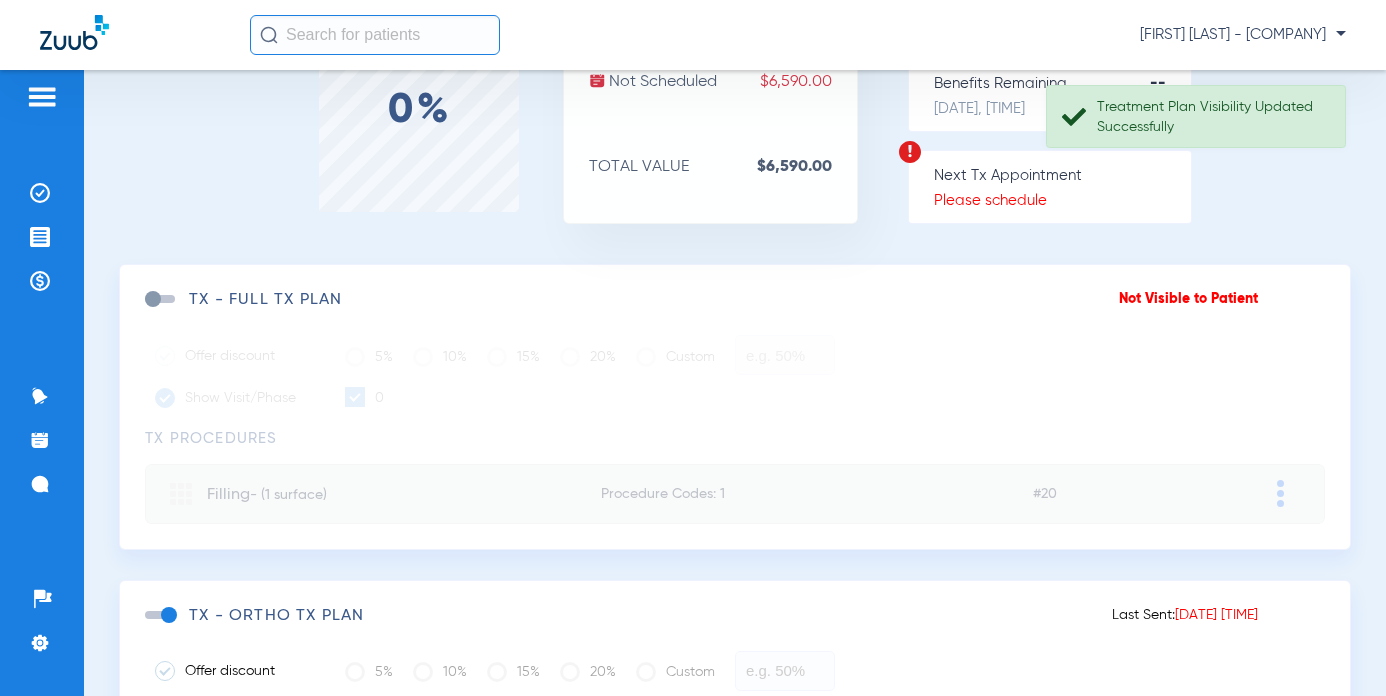 click 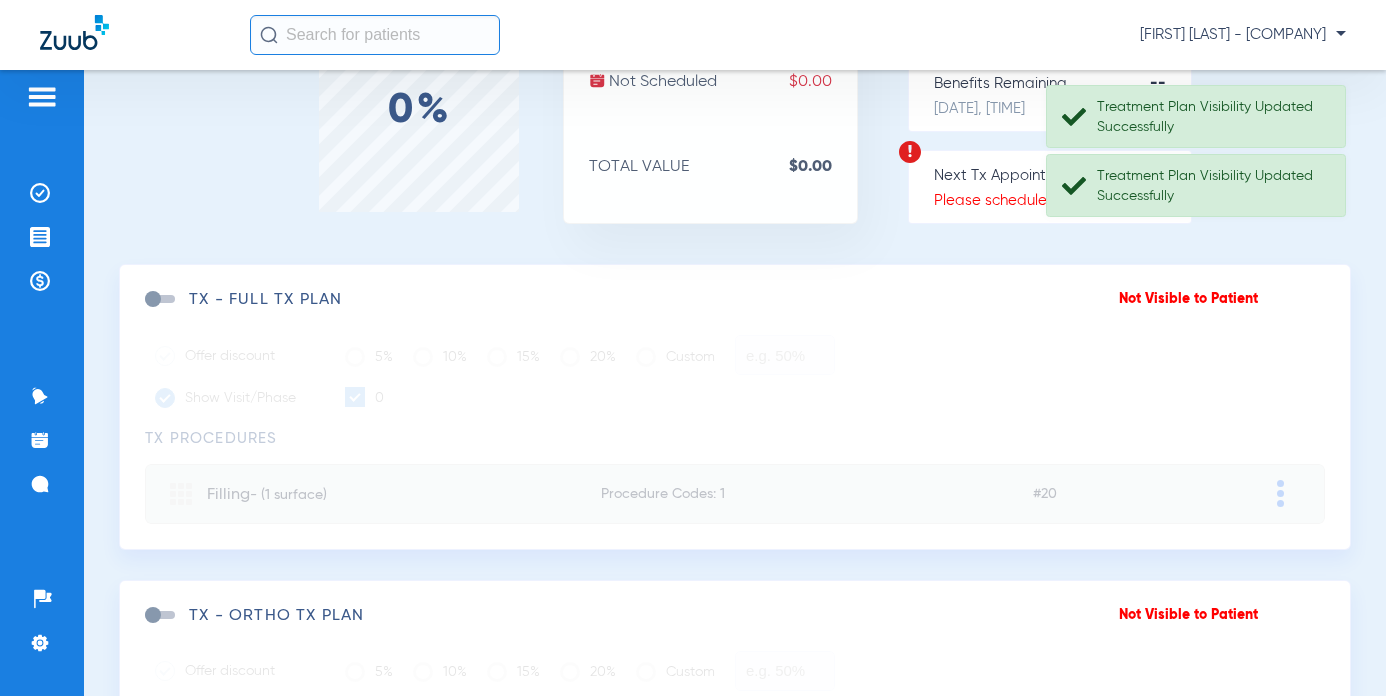 click 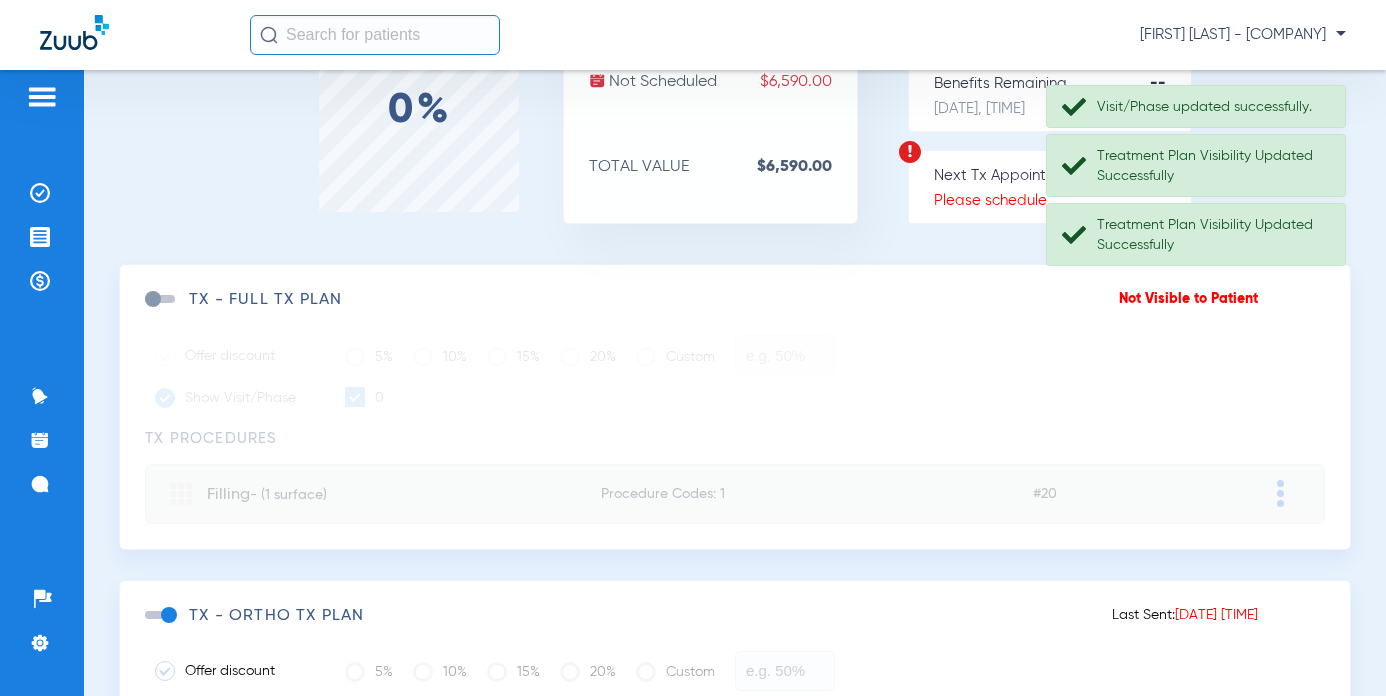click on "Not Visible to Patient  TX - FULL TX PLAN   Offer discount   5%   10%   15%   20%   Custom   Show Visit/Phase   0  TX Procedures  Filling  - (1 surface) Procedure Codes: 1 #20 Adjust Patient Friendly Name Secondary Name Filling (1 surface)  Primary  Procedures Tooth Phase Appointment Adjust Fee Discount Insurance Primary Secondary Patient Primary D2391 20 0  08/05/2025 9:00AM  $  201.58 $  0.00 $  158.92 $  0.00 $  42.66              $ 201.58   $ 0.00   $ 158.92   $ 0.00   $ 0.00   Save" 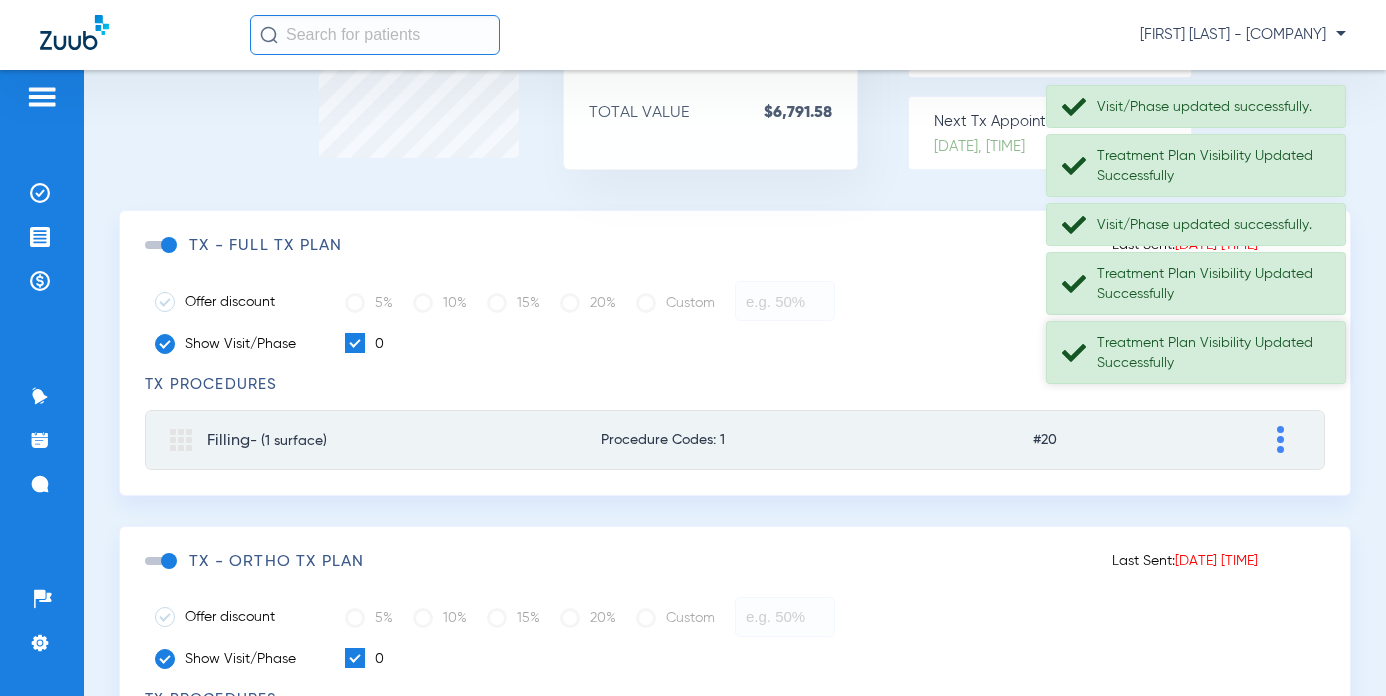 scroll, scrollTop: 0, scrollLeft: 0, axis: both 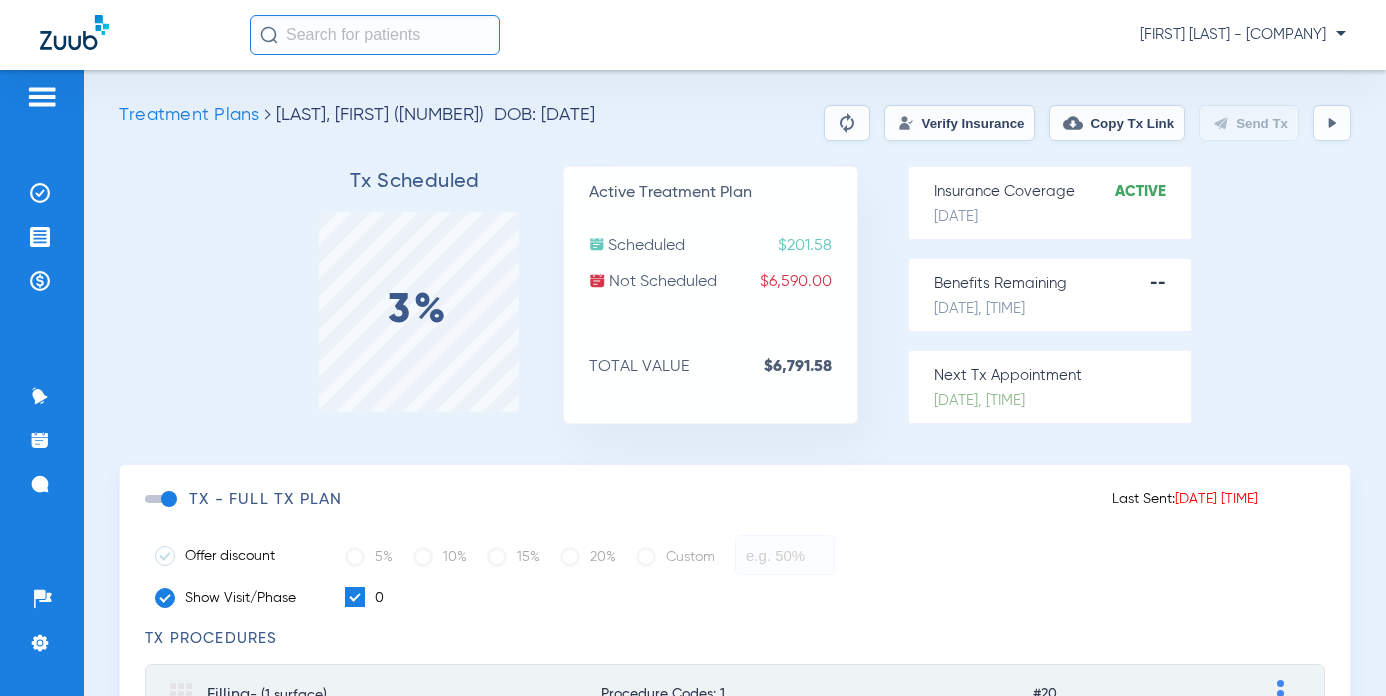 click on "Copy Tx Link" 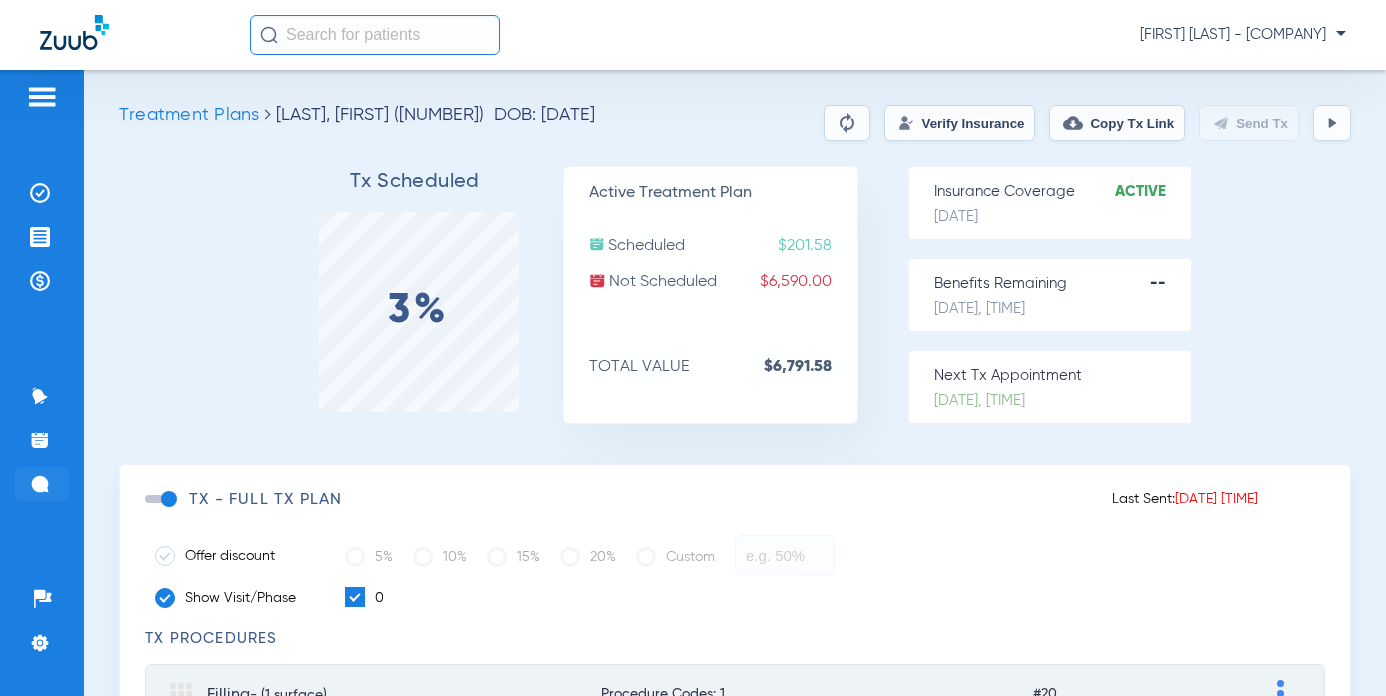 click 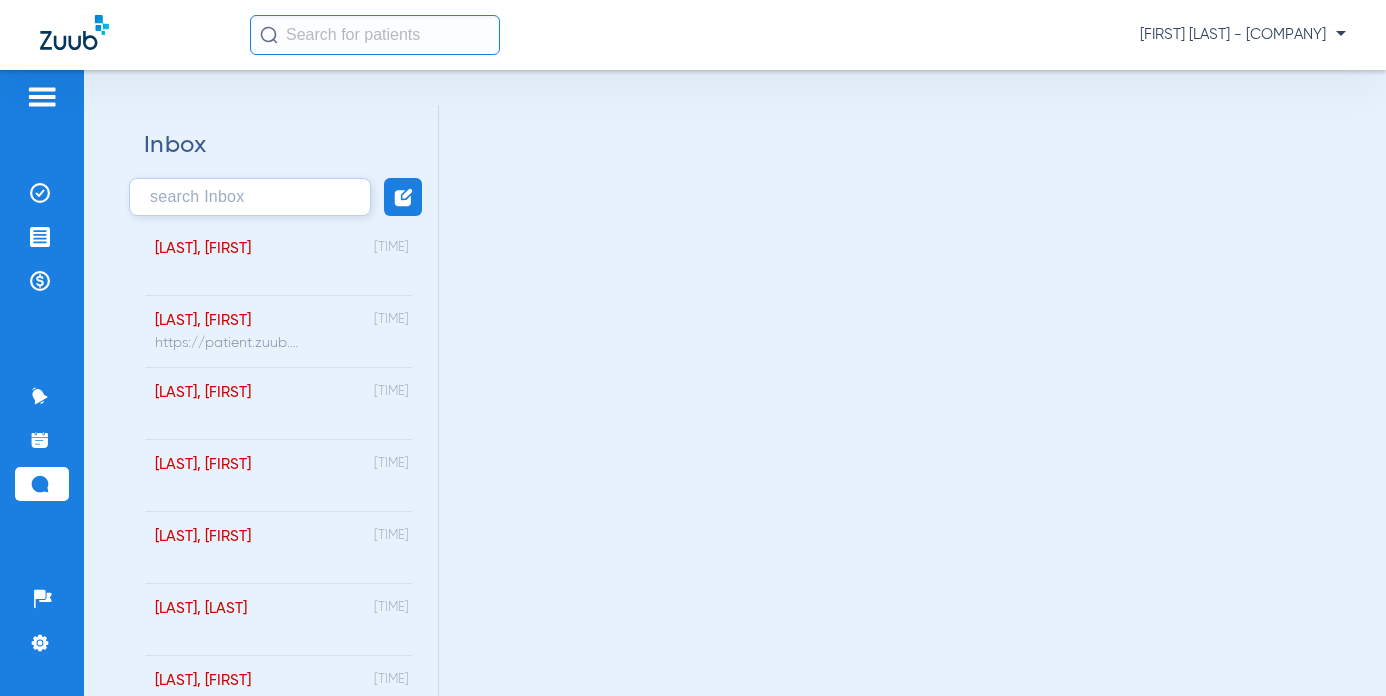 click 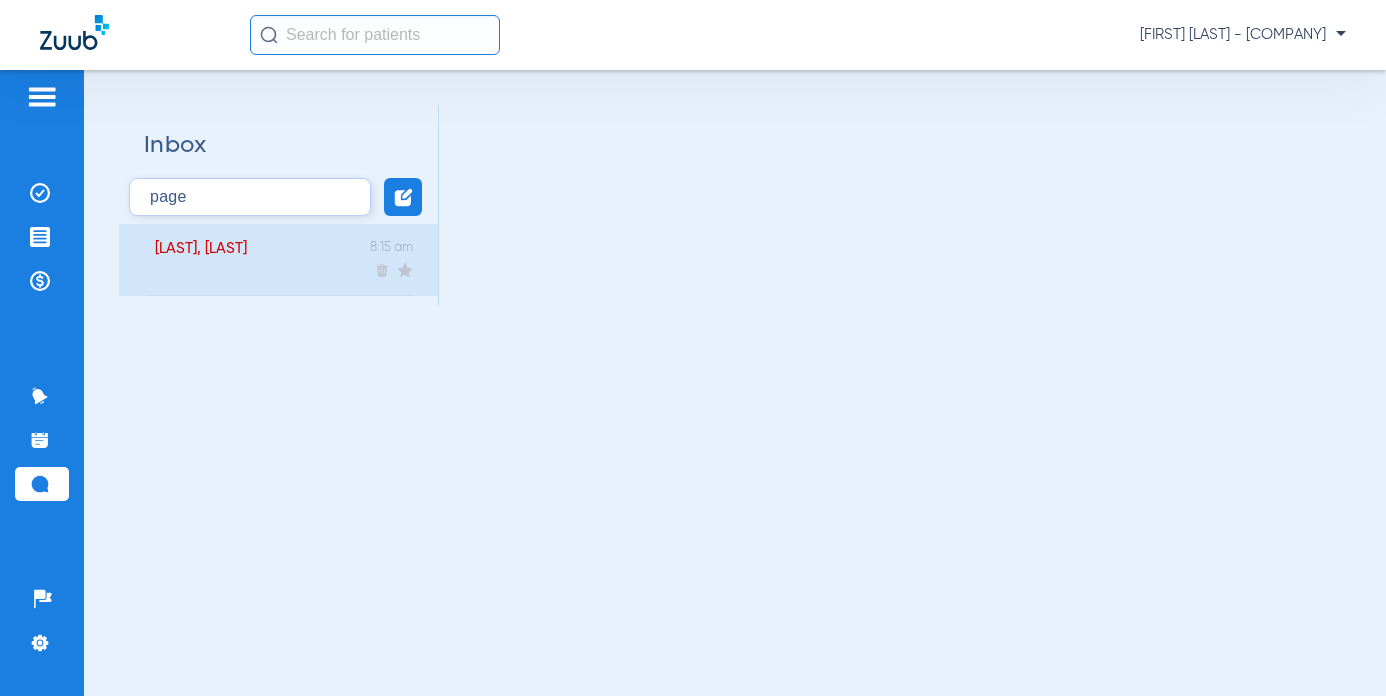 type on "page" 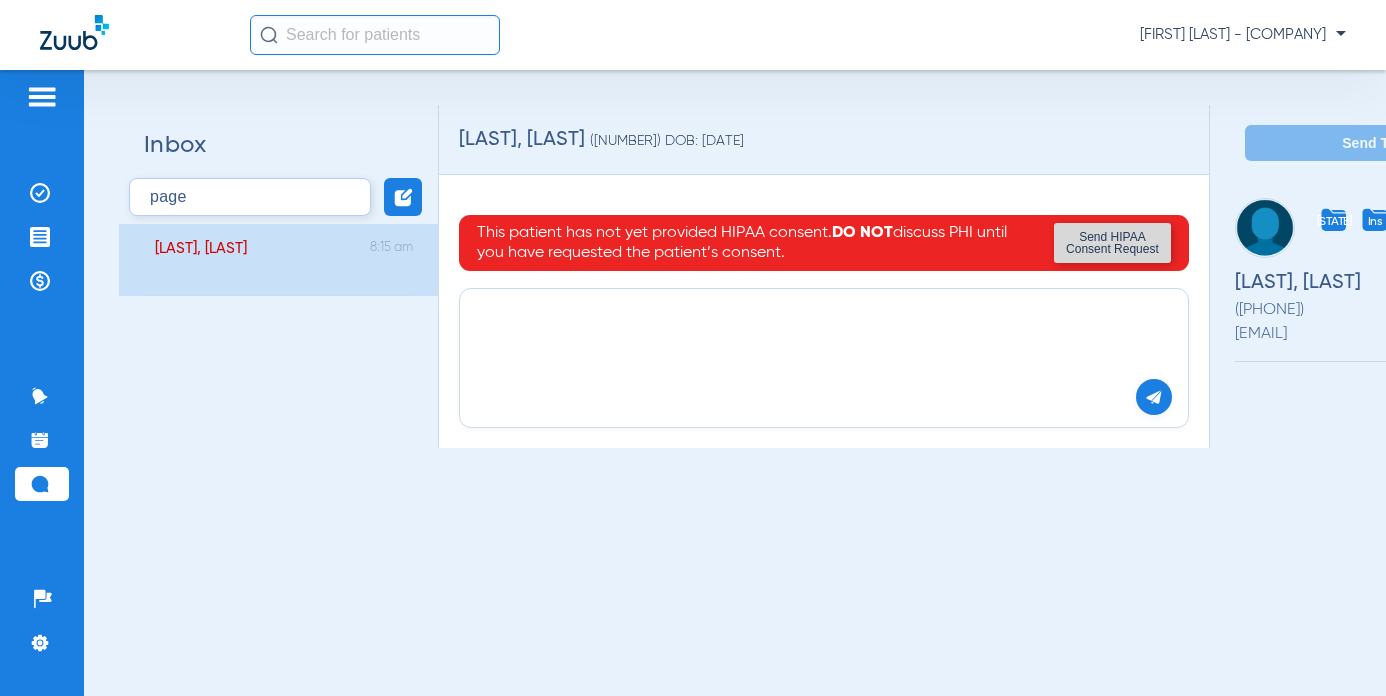 click 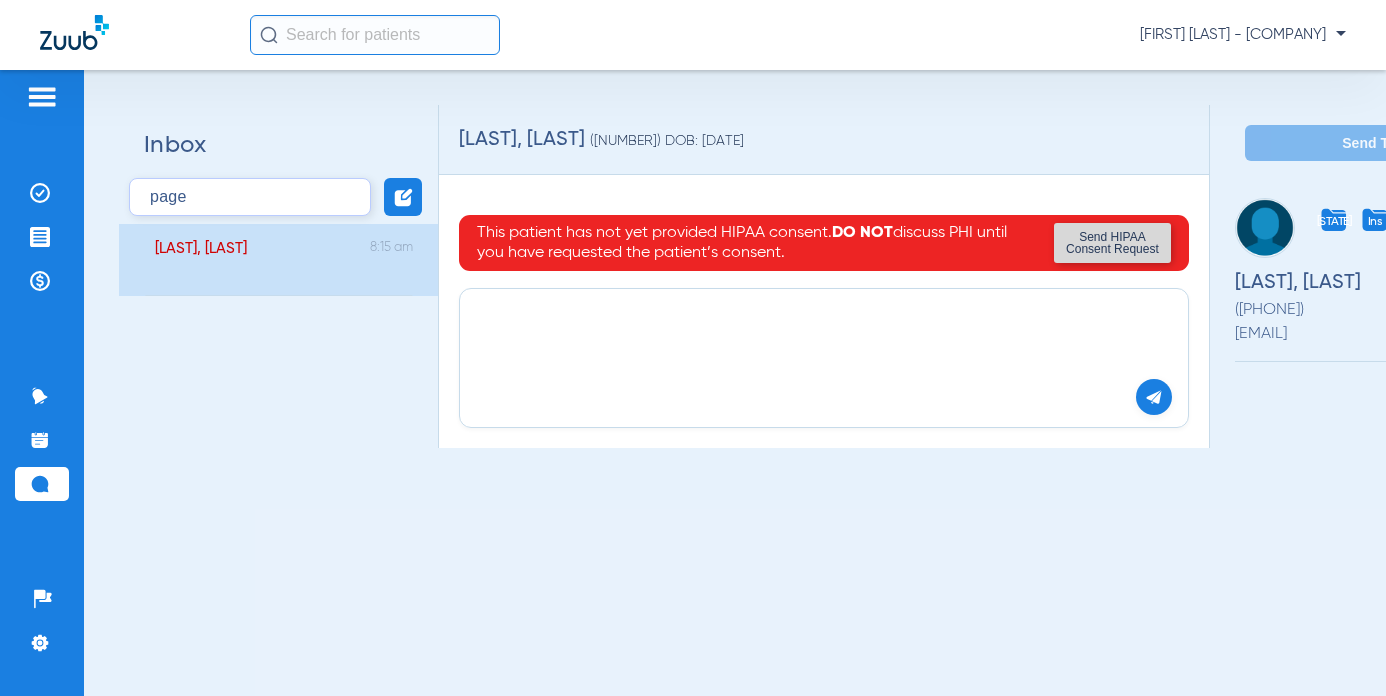 paste on "https://patient.zuub.com/patient/fvc895NGjhAyZZFILqyL/office/17004429/practice/1/provider/DOC" 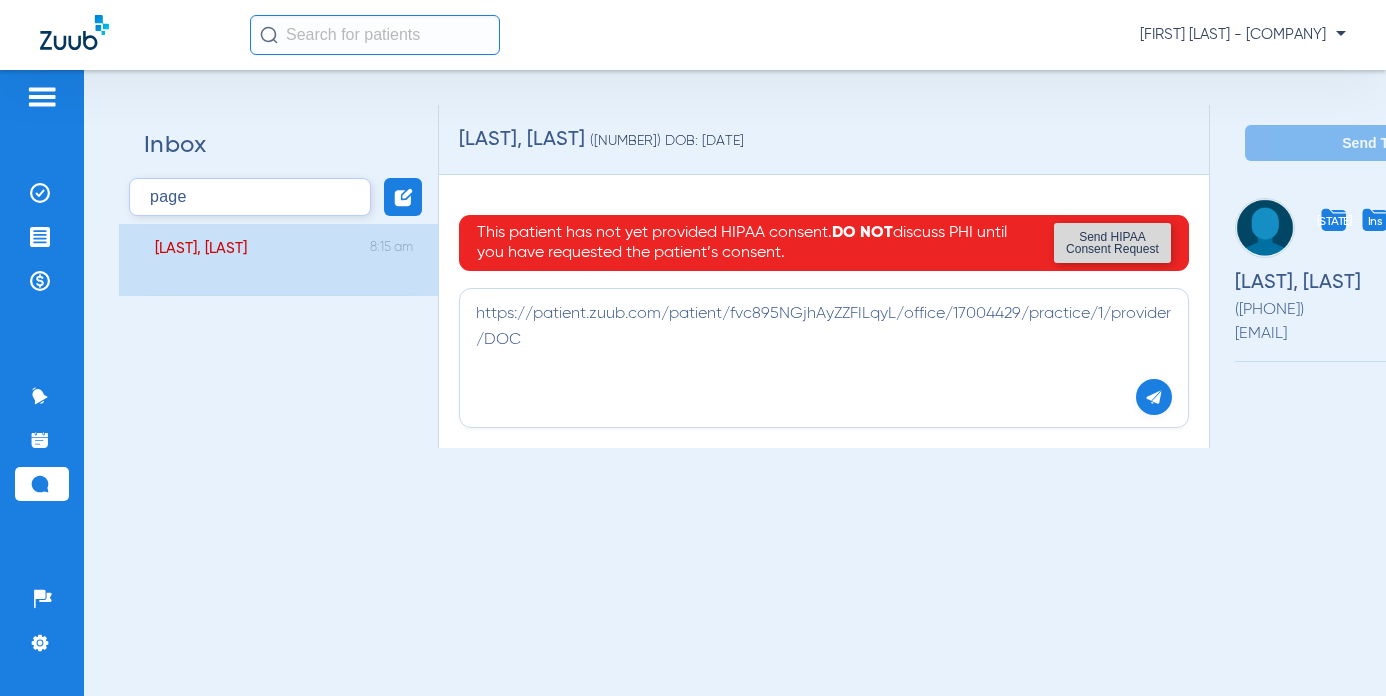 type on "https://patient.zuub.com/patient/fvc895NGjhAyZZFILqyL/office/17004429/practice/1/provider/DOC" 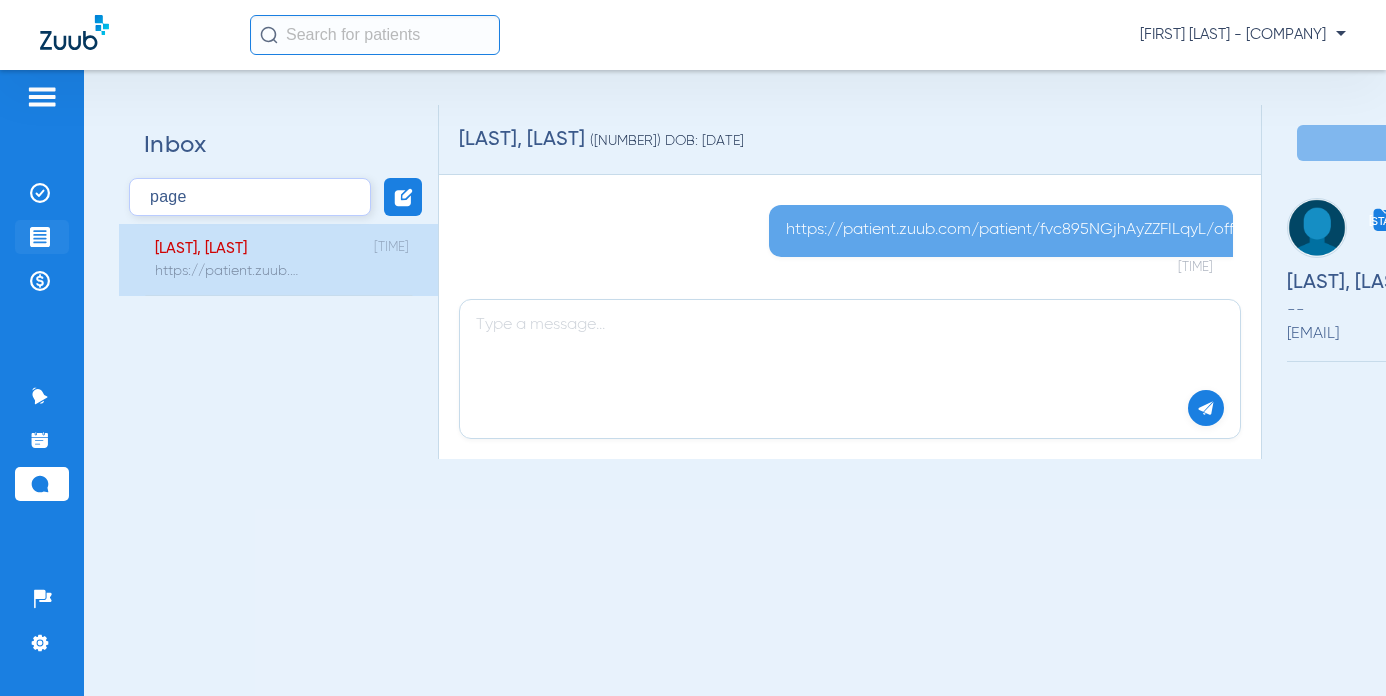 click 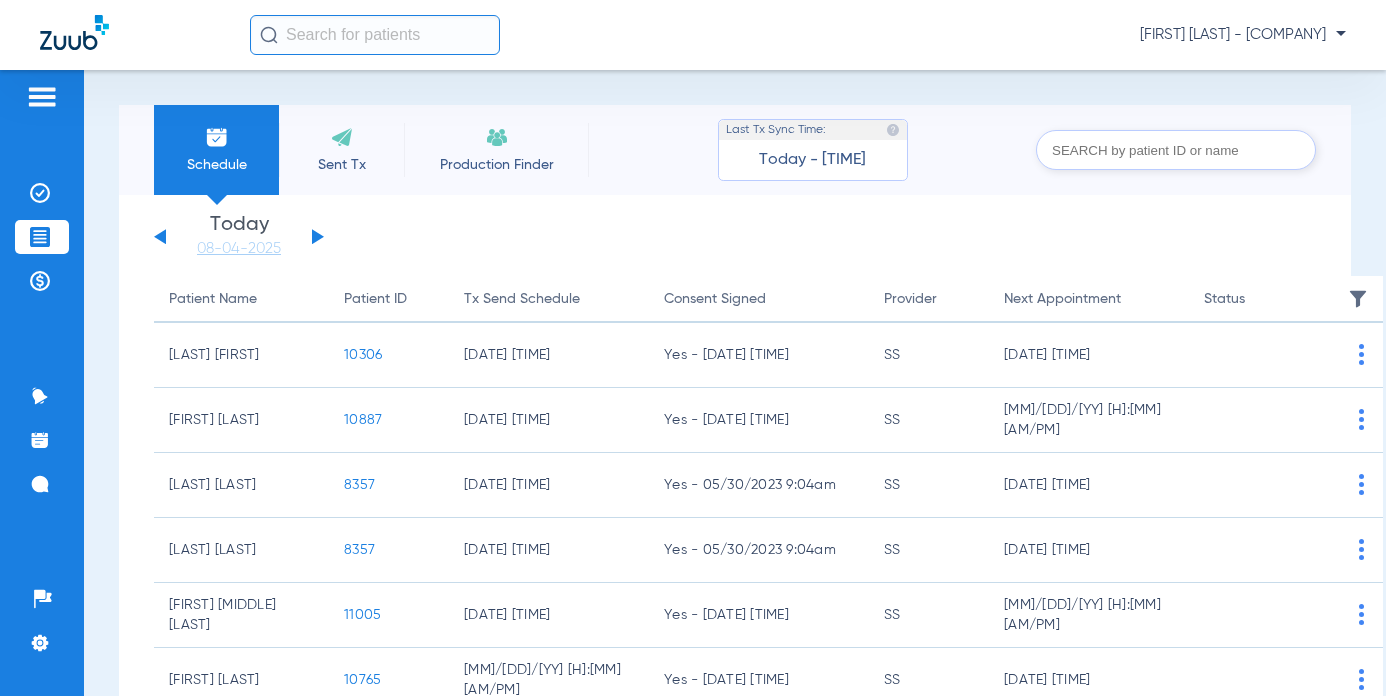 click 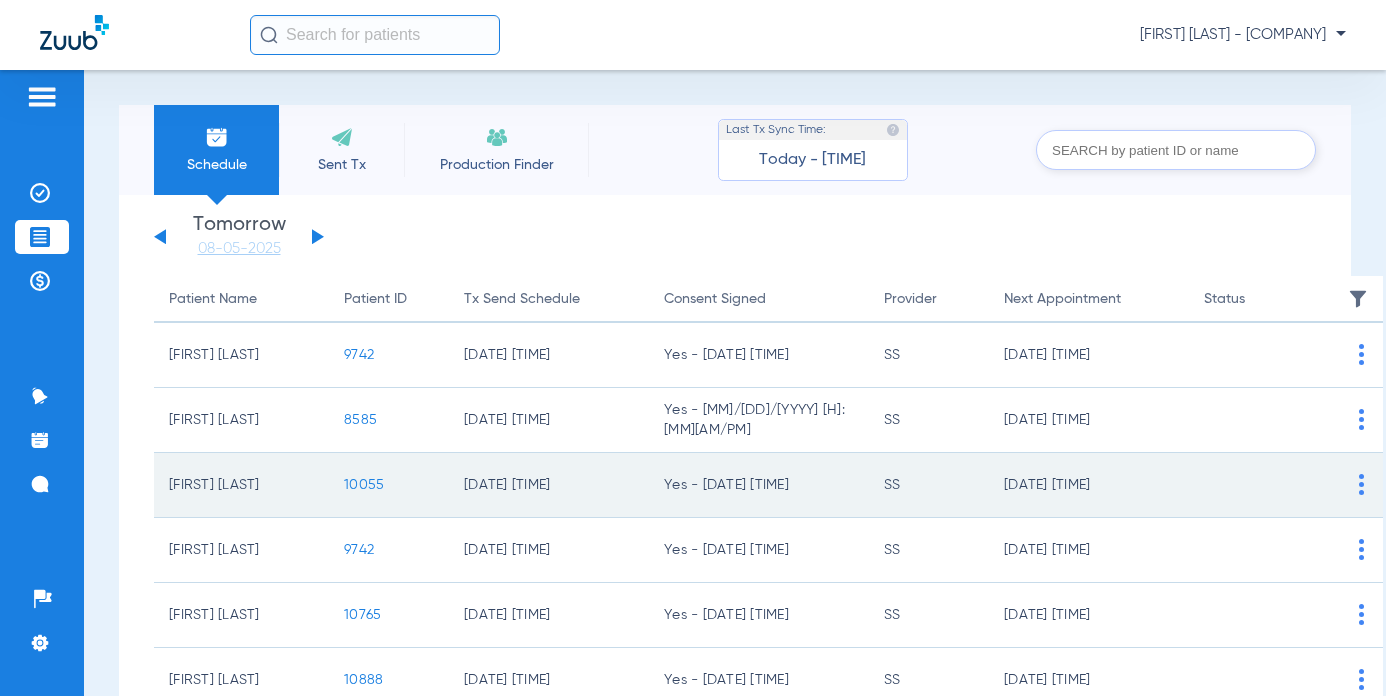 click on "10055" 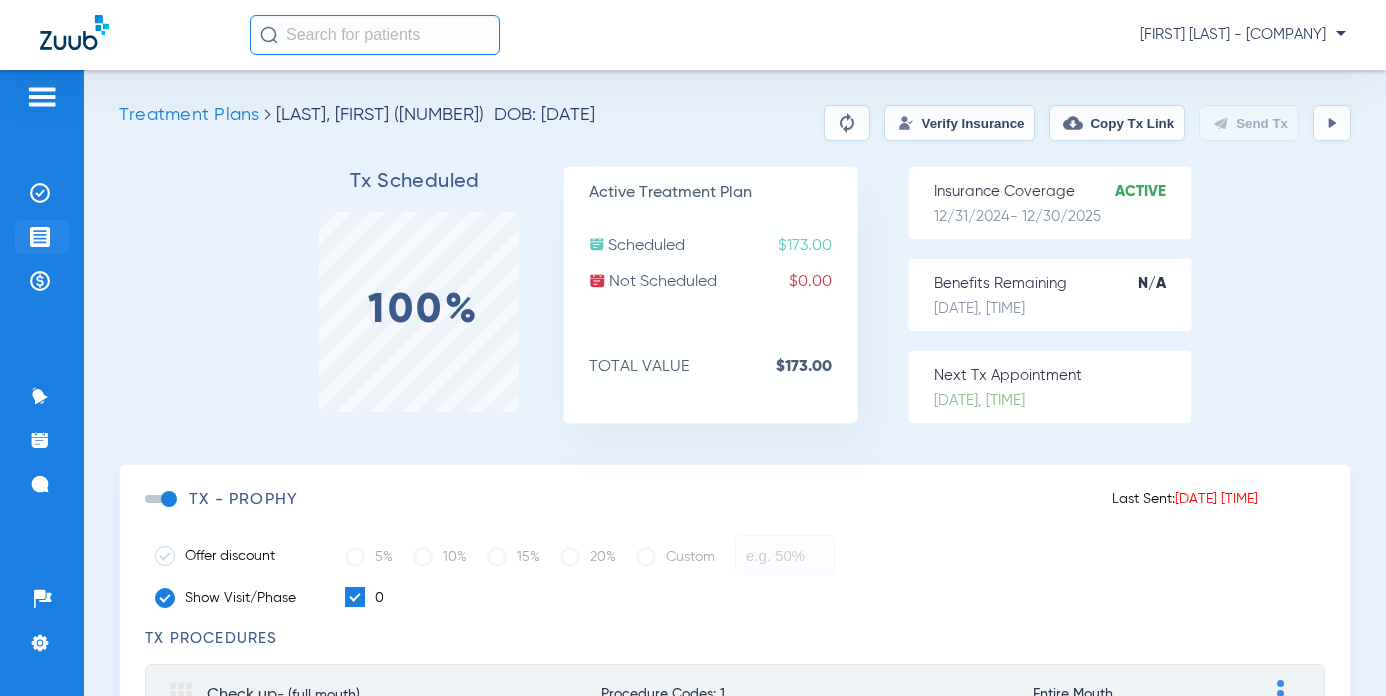 click on "Treatment Acceptance" 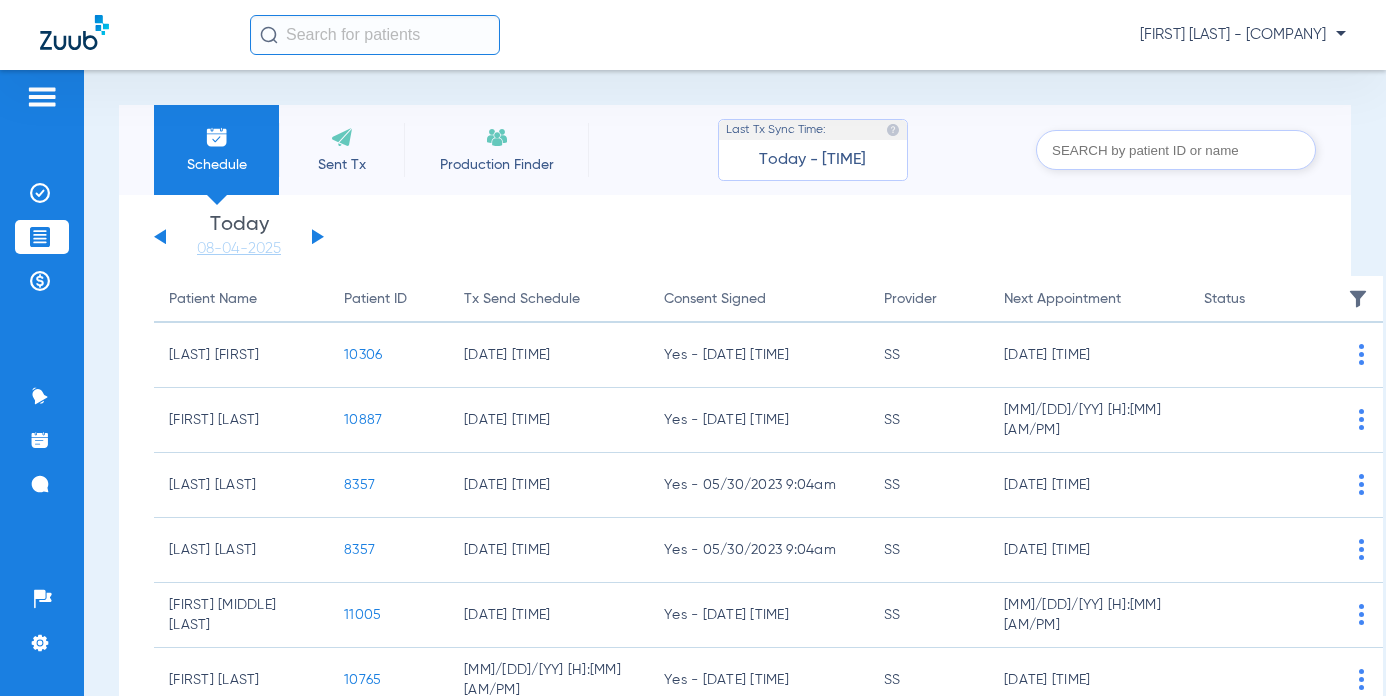 click on "Saturday   05-31-2025   Sunday   06-01-2025   Monday   06-02-2025   Tuesday   06-03-2025   Wednesday   06-04-2025   Thursday   06-05-2025   Friday   06-06-2025   Saturday   06-07-2025   Sunday   06-08-2025   Monday   06-09-2025   Tuesday   06-10-2025   Wednesday   06-11-2025   Thursday   06-12-2025   Friday   06-13-2025   Saturday   06-14-2025   Sunday   06-15-2025   Monday   06-16-2025   Tuesday   06-17-2025   Wednesday   06-18-2025   Thursday   06-19-2025   Friday   06-20-2025   Saturday   06-21-2025   Sunday   06-22-2025   Monday   06-23-2025   Tuesday   06-24-2025   Wednesday   06-25-2025   Thursday   06-26-2025   Friday   06-27-2025   Saturday   06-28-2025   Sunday   06-29-2025   Monday   06-30-2025   Tuesday   07-01-2025   Wednesday   07-02-2025   Thursday   07-03-2025   Friday   07-04-2025   Saturday   07-05-2025   Sunday   07-06-2025   Monday   07-07-2025   Tuesday   07-08-2025   Wednesday   07-09-2025   Thursday   07-10-2025   Friday   07-11-2025   Saturday   07-12-2025   Sunday   07-13-2025" 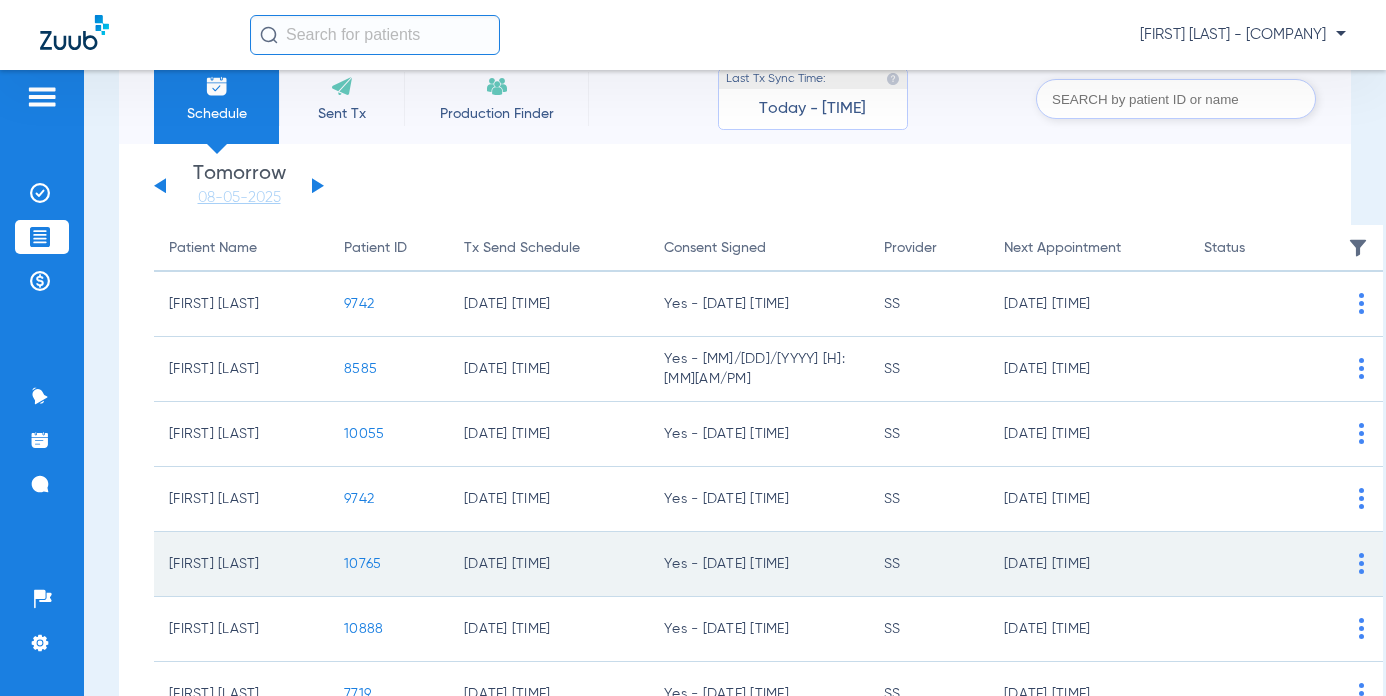 scroll, scrollTop: 100, scrollLeft: 0, axis: vertical 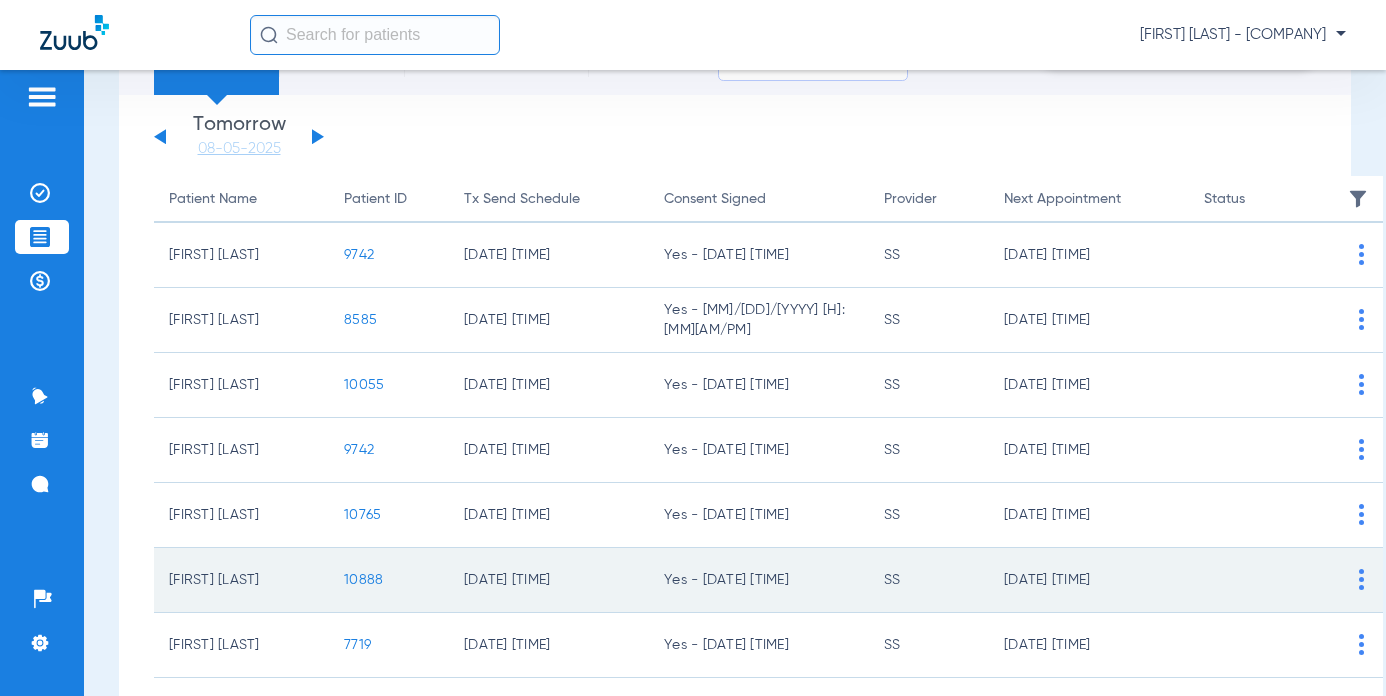click on "10888" 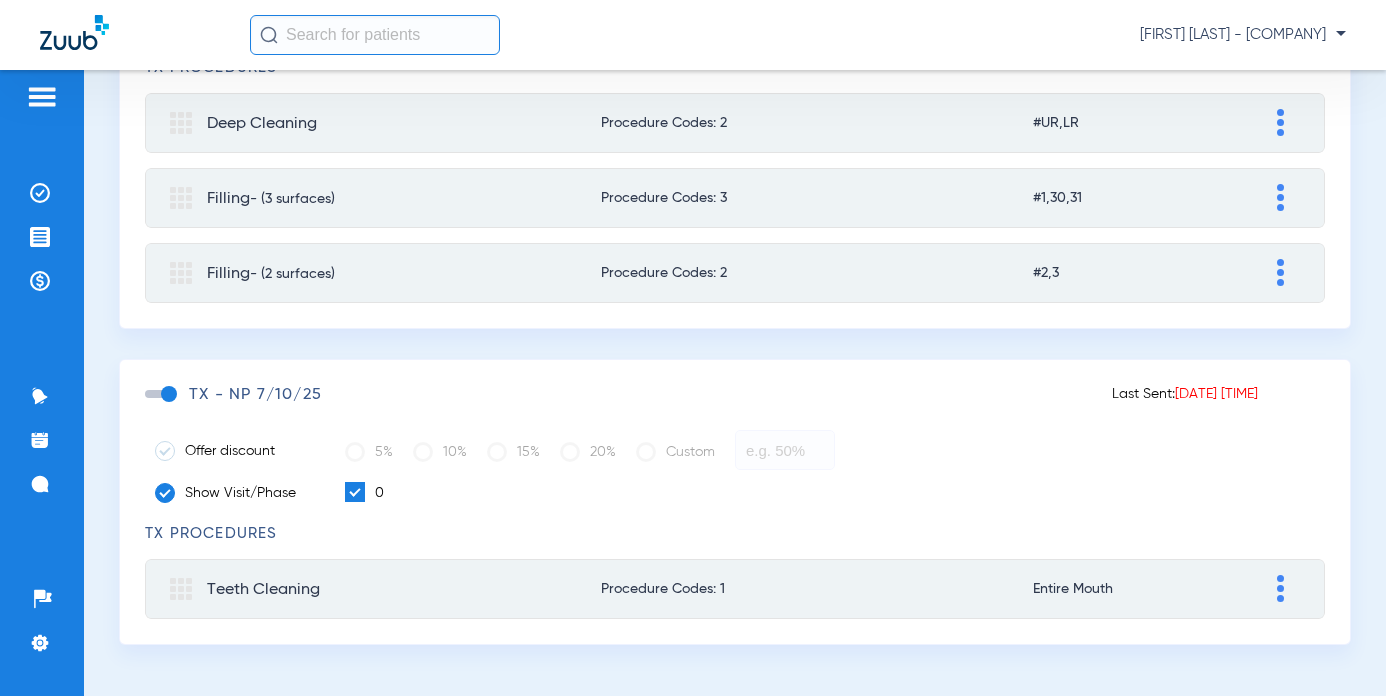 scroll, scrollTop: 972, scrollLeft: 0, axis: vertical 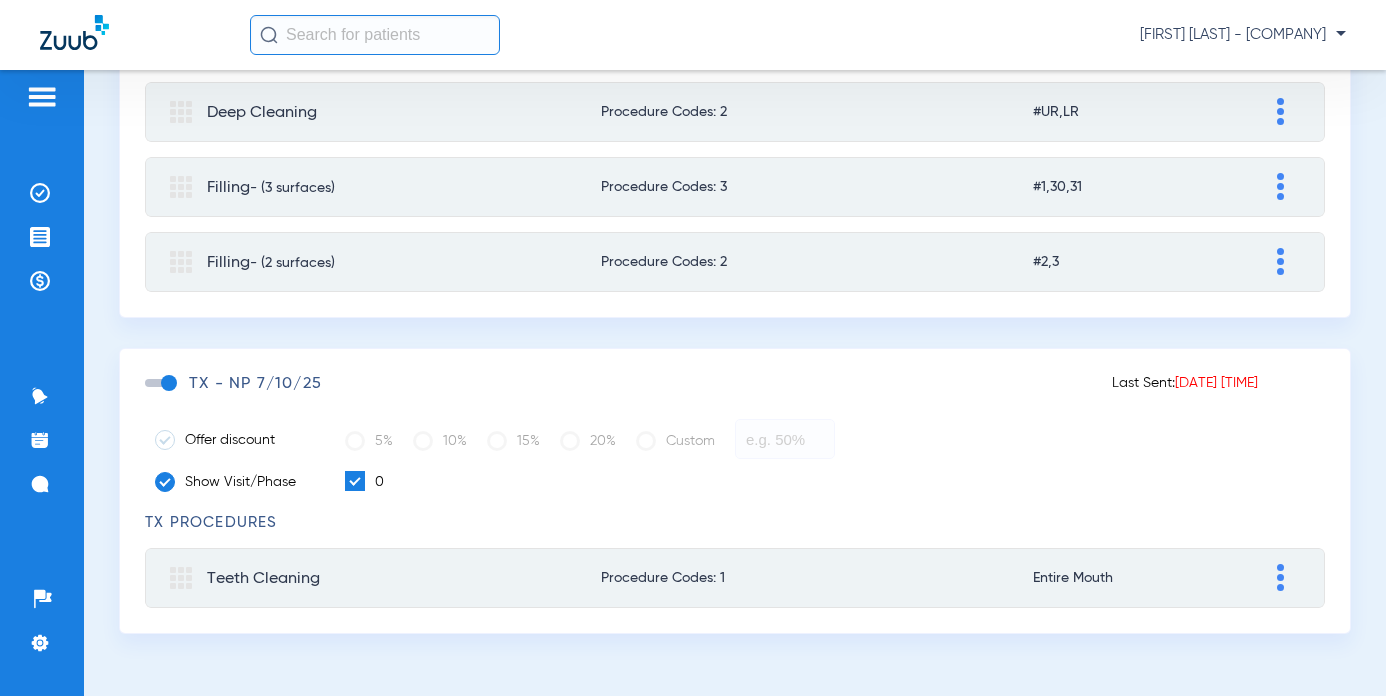 click 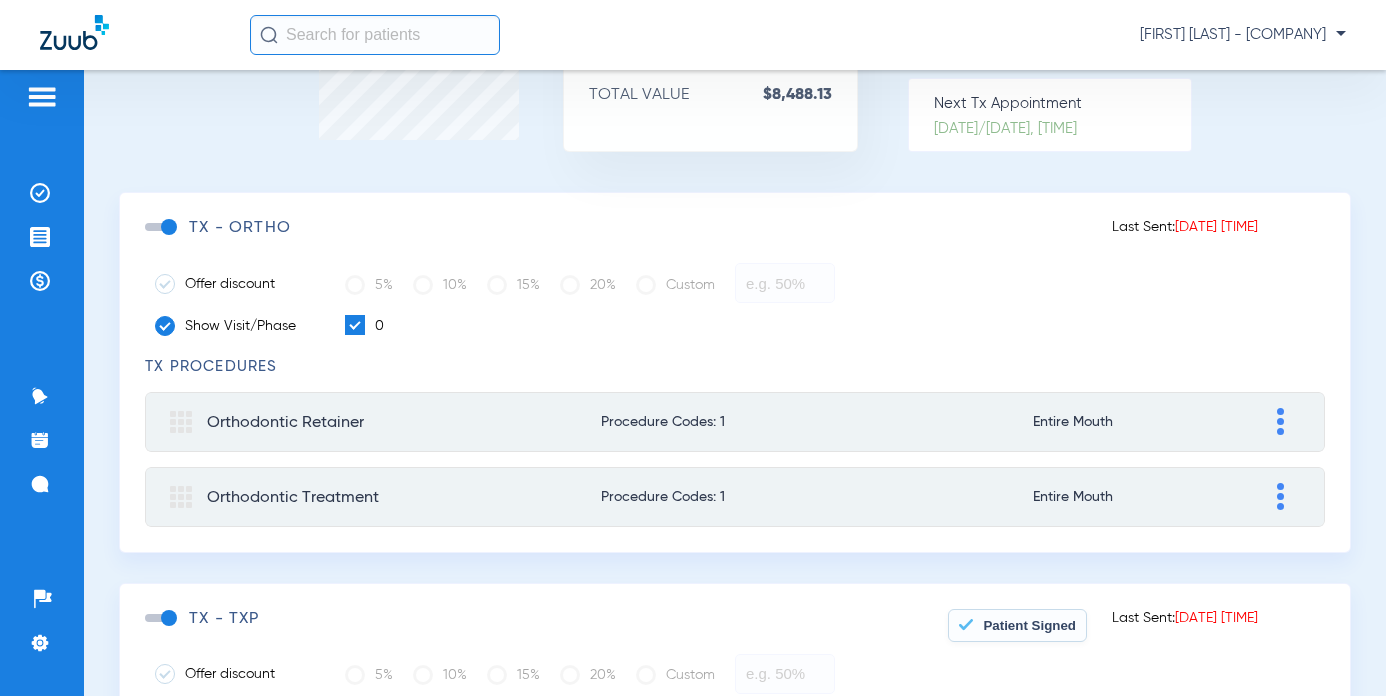 scroll, scrollTop: 172, scrollLeft: 0, axis: vertical 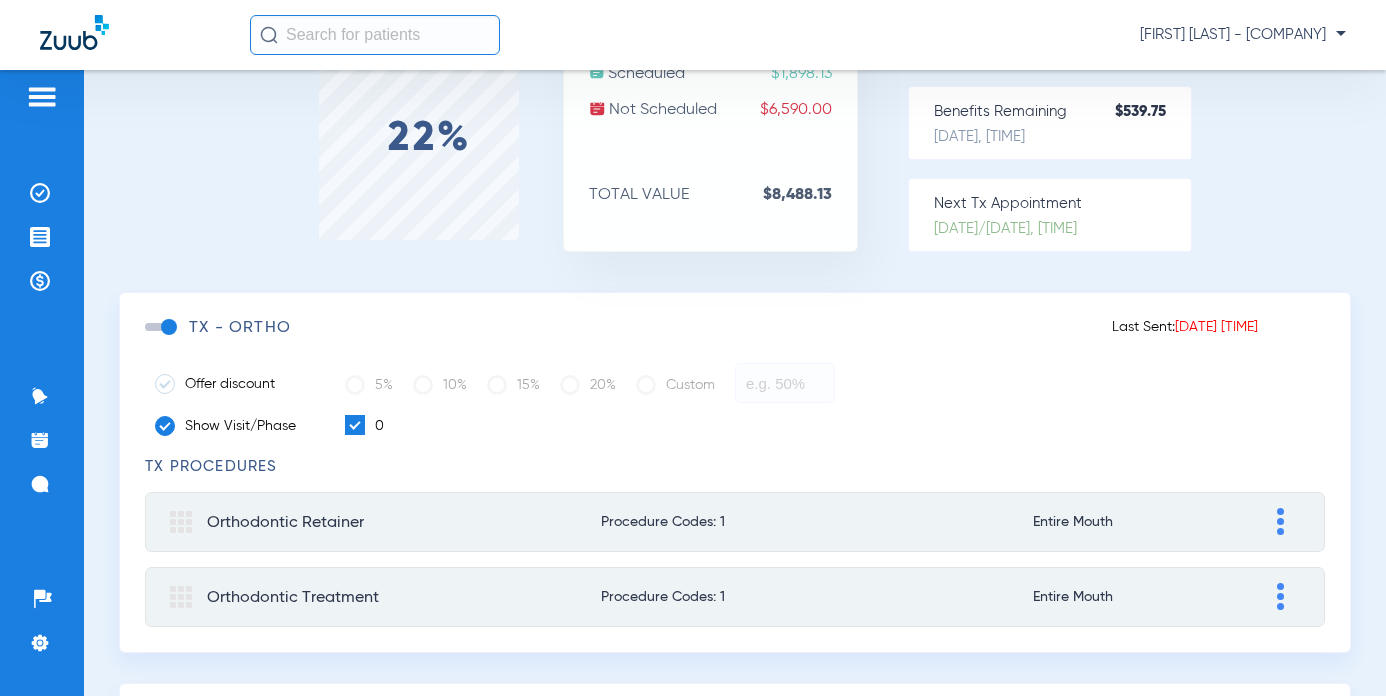 click 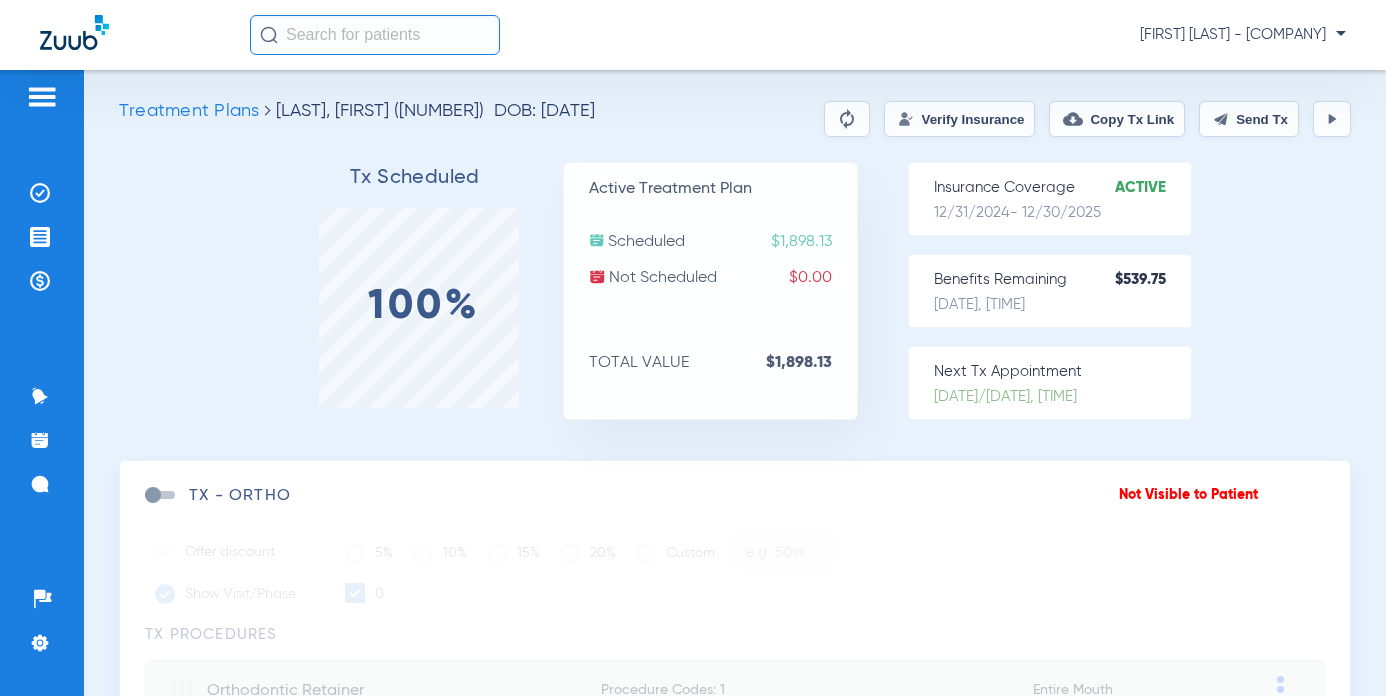 scroll, scrollTop: 0, scrollLeft: 0, axis: both 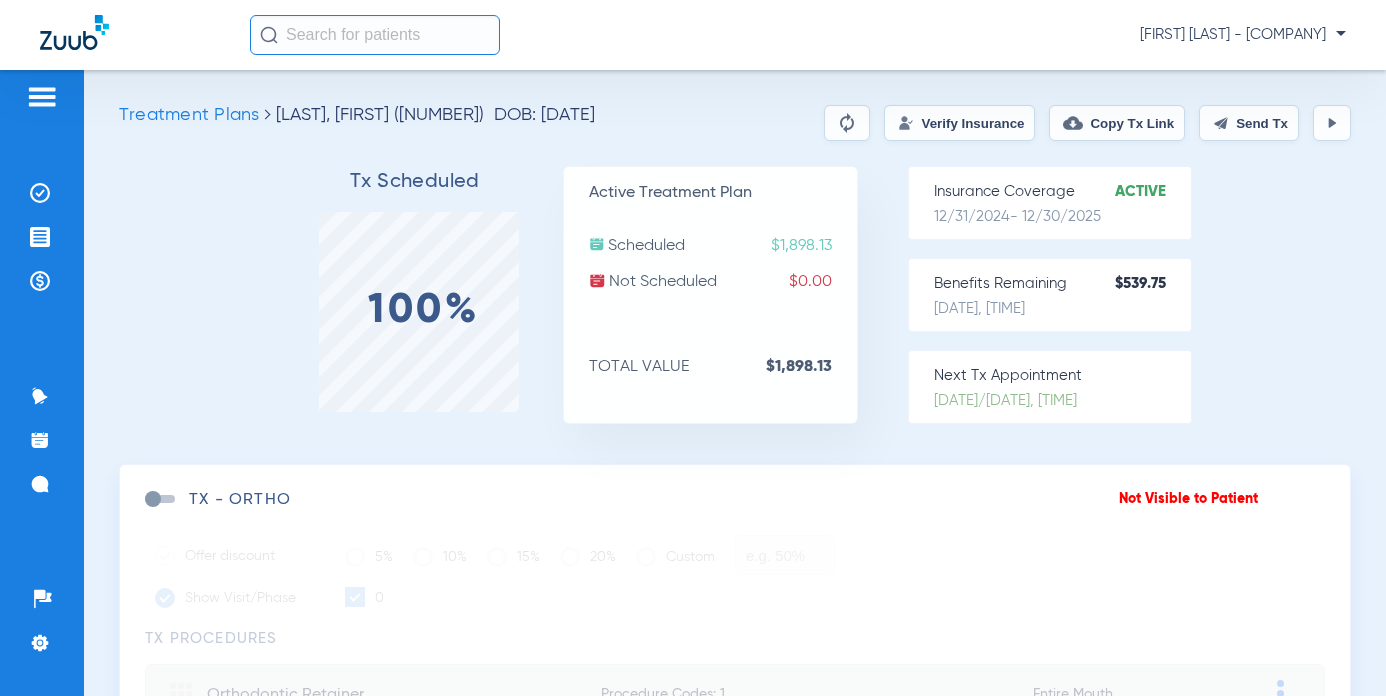 click on "Send Tx" 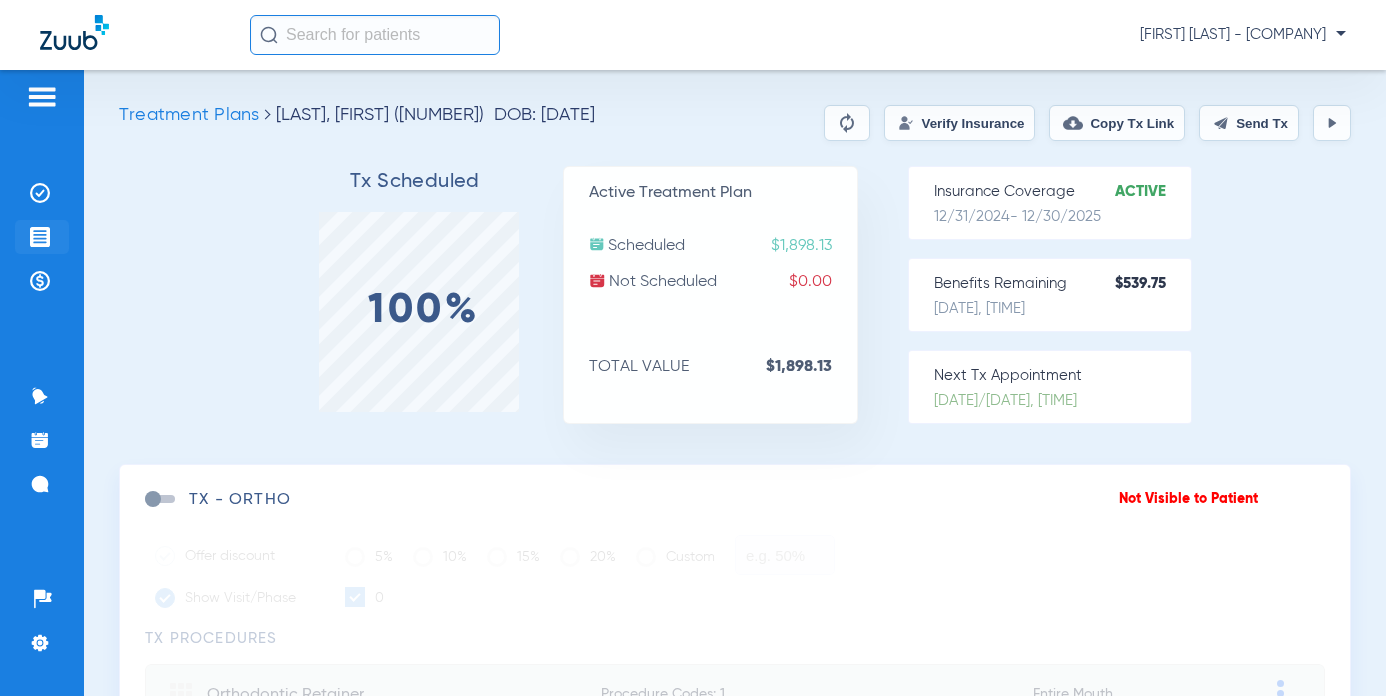click 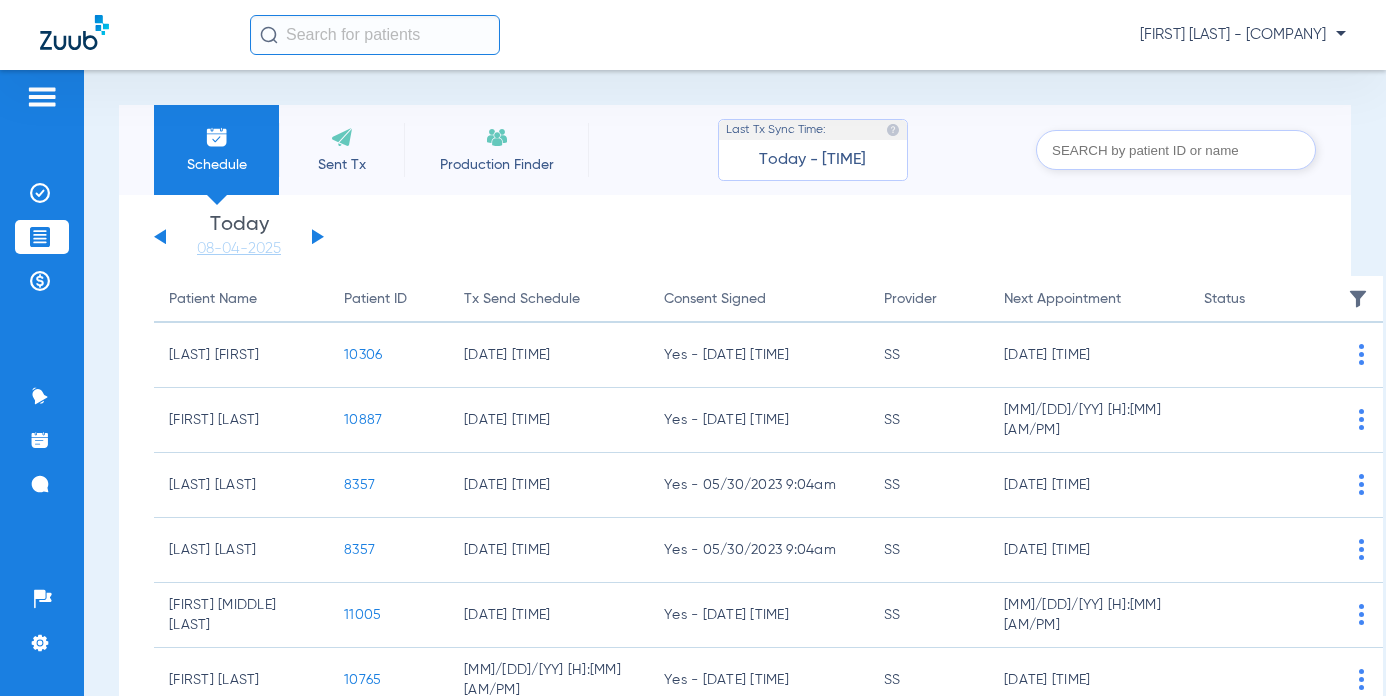 click on "Saturday   05-31-2025   Sunday   06-01-2025   Monday   06-02-2025   Tuesday   06-03-2025   Wednesday   06-04-2025   Thursday   06-05-2025   Friday   06-06-2025   Saturday   06-07-2025   Sunday   06-08-2025   Monday   06-09-2025   Tuesday   06-10-2025   Wednesday   06-11-2025   Thursday   06-12-2025   Friday   06-13-2025   Saturday   06-14-2025   Sunday   06-15-2025   Monday   06-16-2025   Tuesday   06-17-2025   Wednesday   06-18-2025   Thursday   06-19-2025   Friday   06-20-2025   Saturday   06-21-2025   Sunday   06-22-2025   Monday   06-23-2025   Tuesday   06-24-2025   Wednesday   06-25-2025   Thursday   06-26-2025   Friday   06-27-2025   Saturday   06-28-2025   Sunday   06-29-2025   Monday   06-30-2025   Tuesday   07-01-2025   Wednesday   07-02-2025   Thursday   07-03-2025   Friday   07-04-2025   Saturday   07-05-2025   Sunday   07-06-2025   Monday   07-07-2025   Tuesday   07-08-2025   Wednesday   07-09-2025   Thursday   07-10-2025   Friday   07-11-2025   Saturday   07-12-2025   Sunday   07-13-2025" 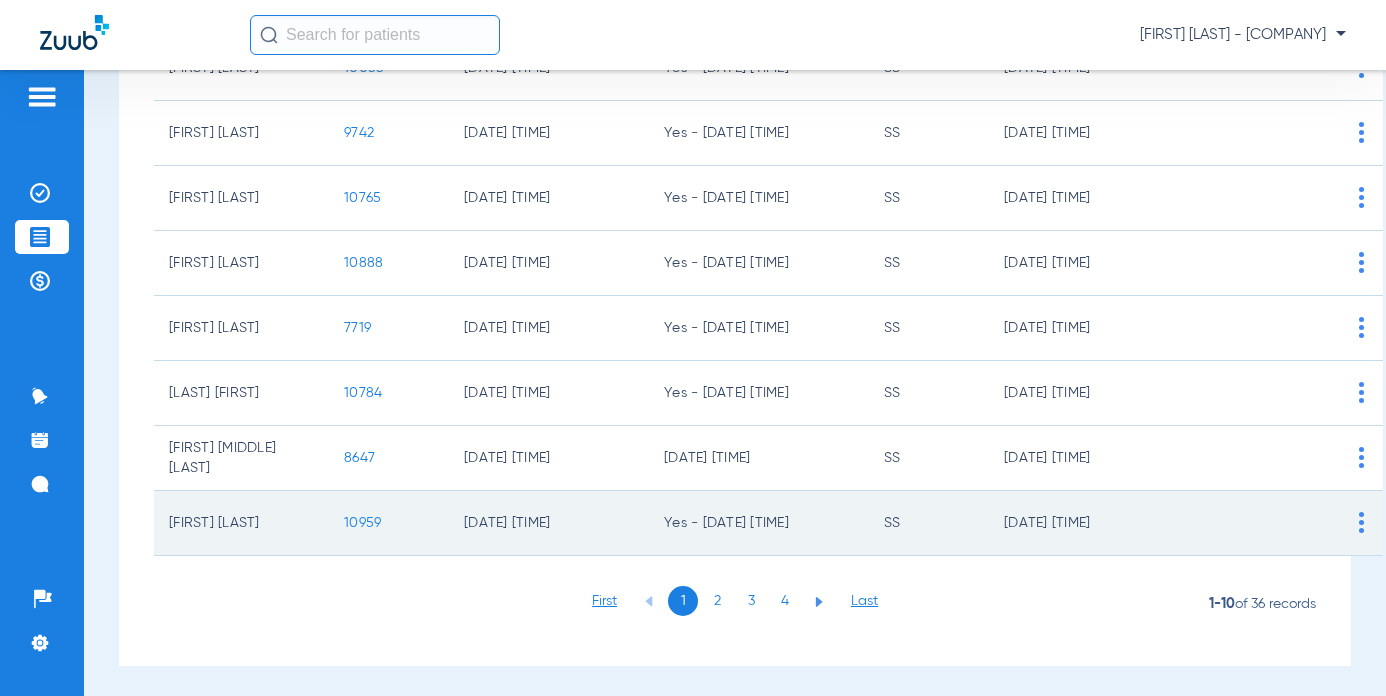 scroll, scrollTop: 423, scrollLeft: 0, axis: vertical 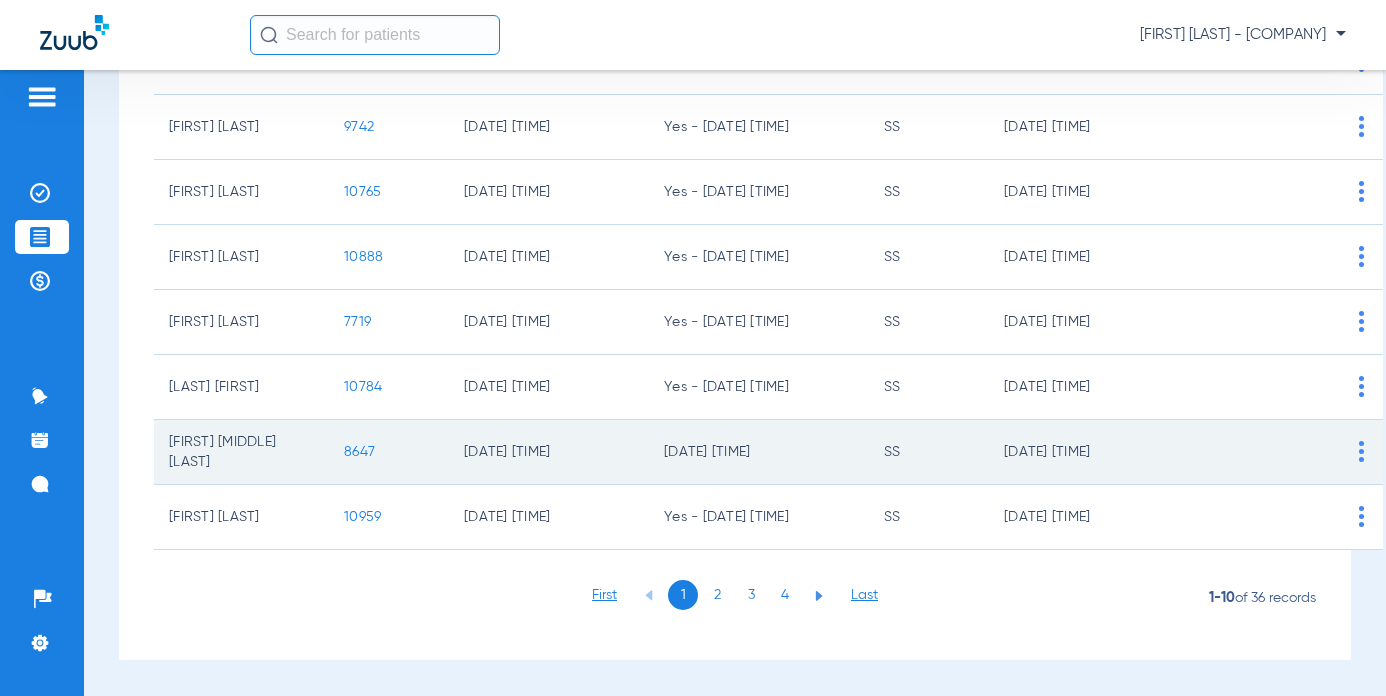 click on "8647" 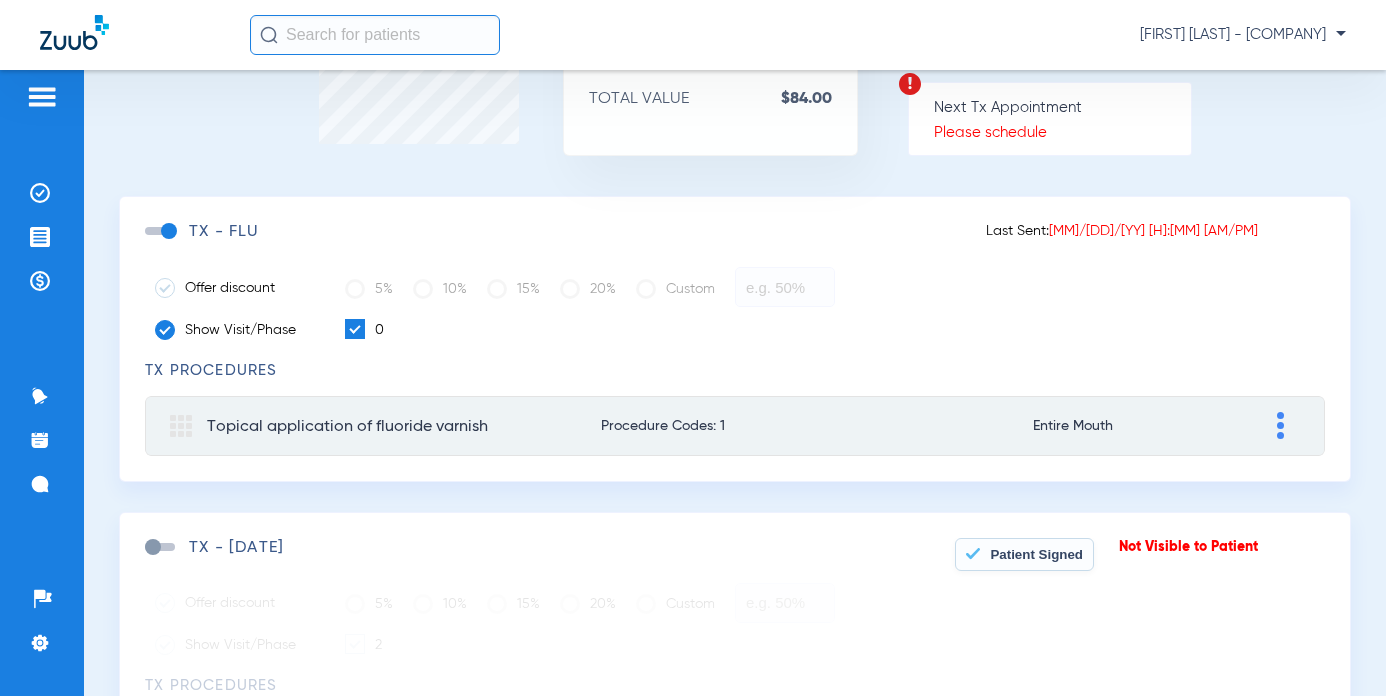 scroll, scrollTop: 200, scrollLeft: 0, axis: vertical 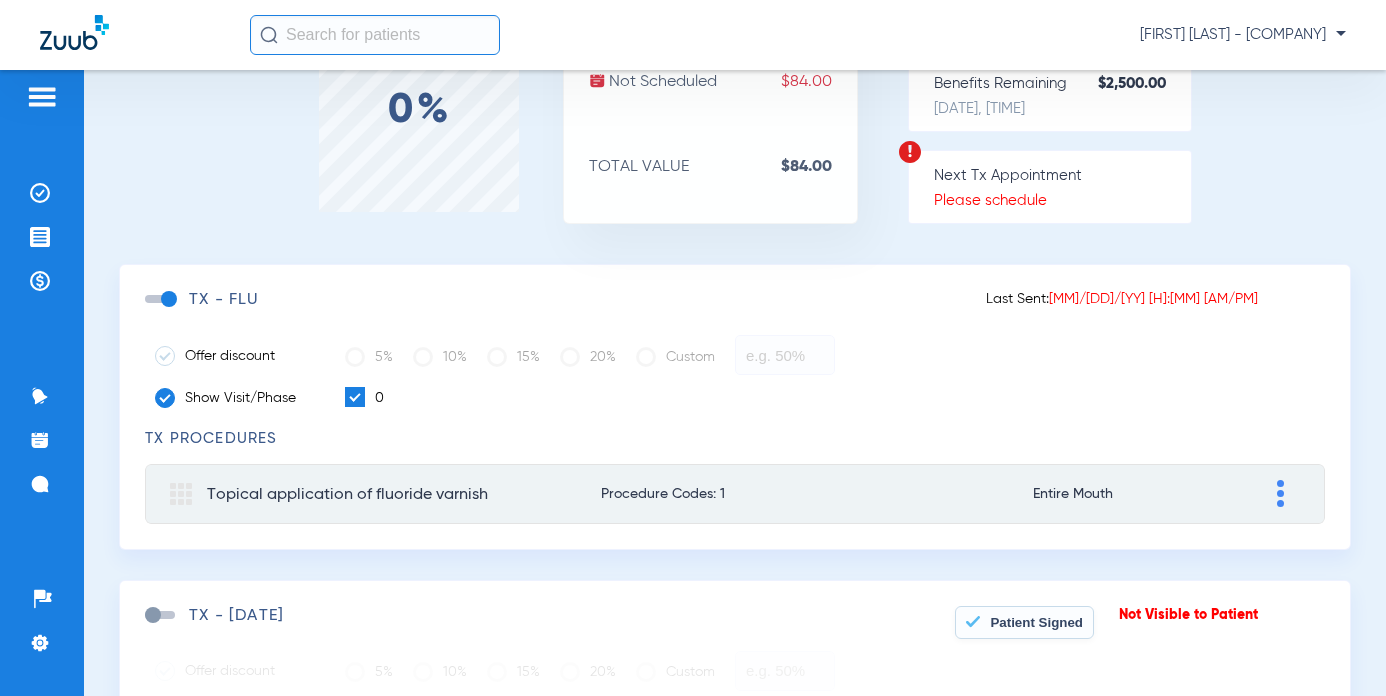 click 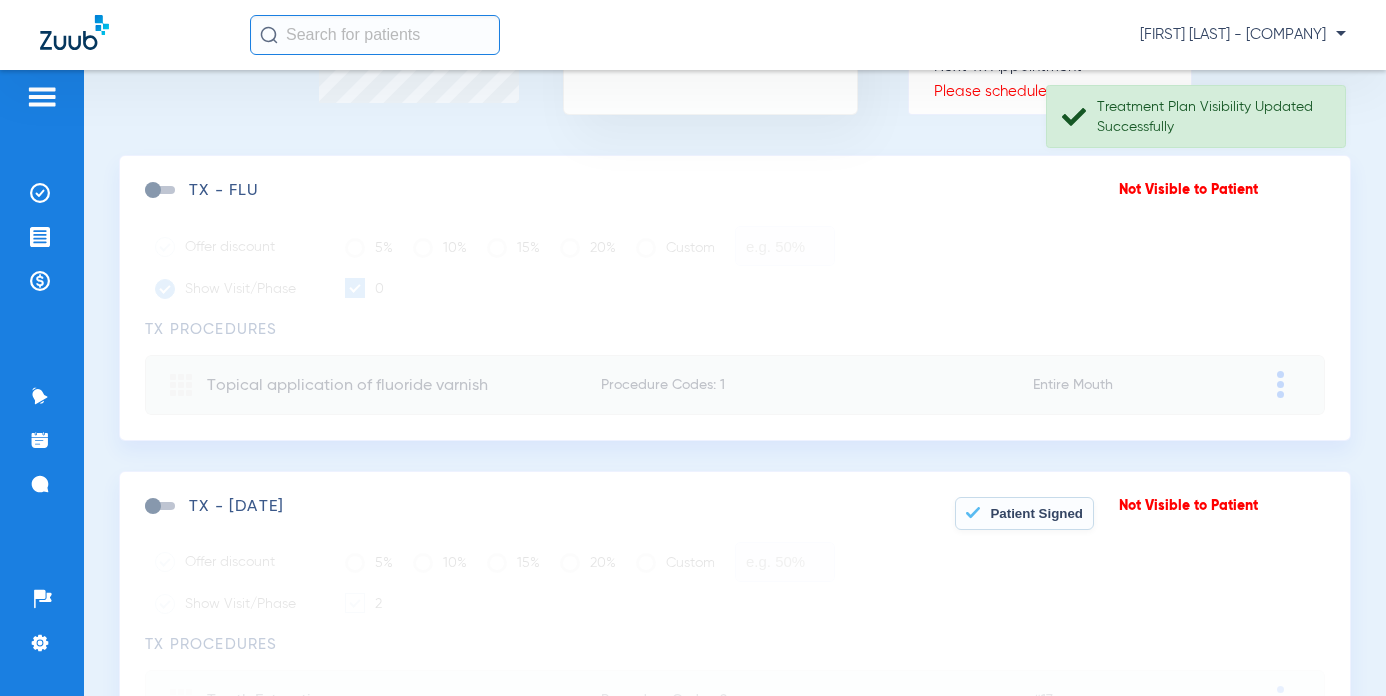 scroll, scrollTop: 0, scrollLeft: 0, axis: both 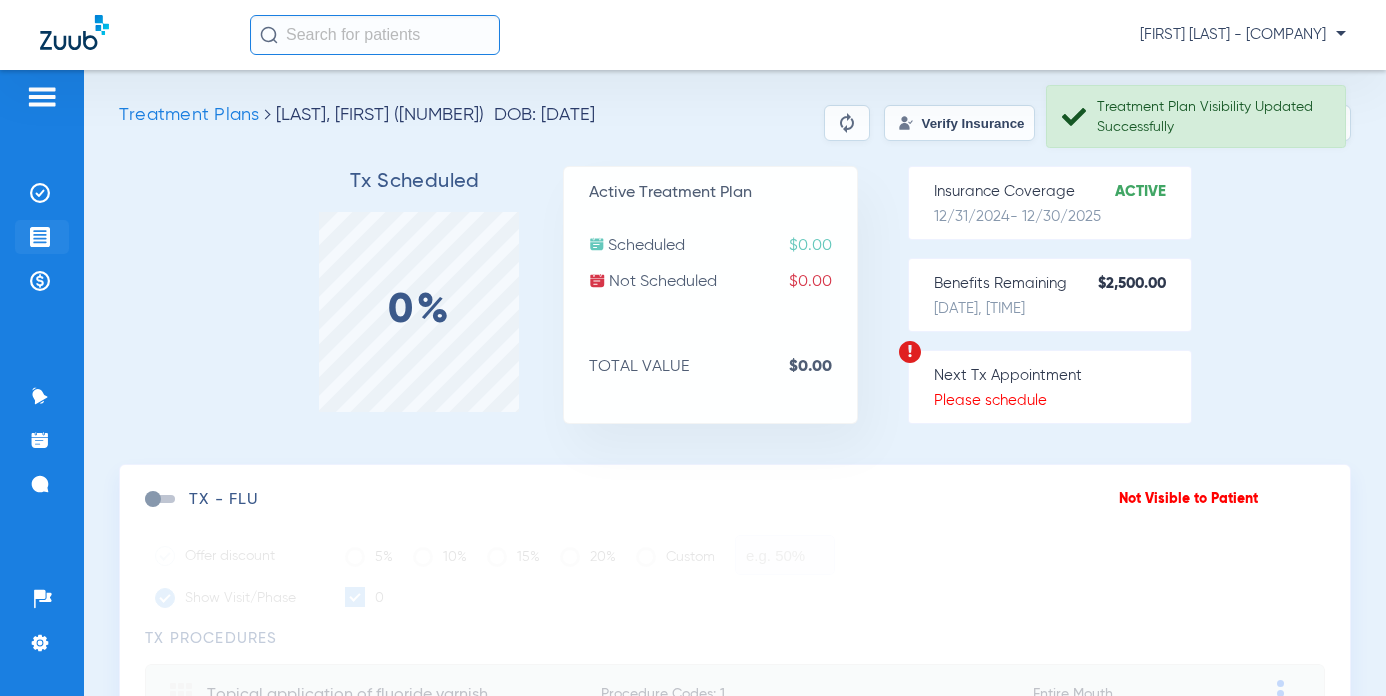click 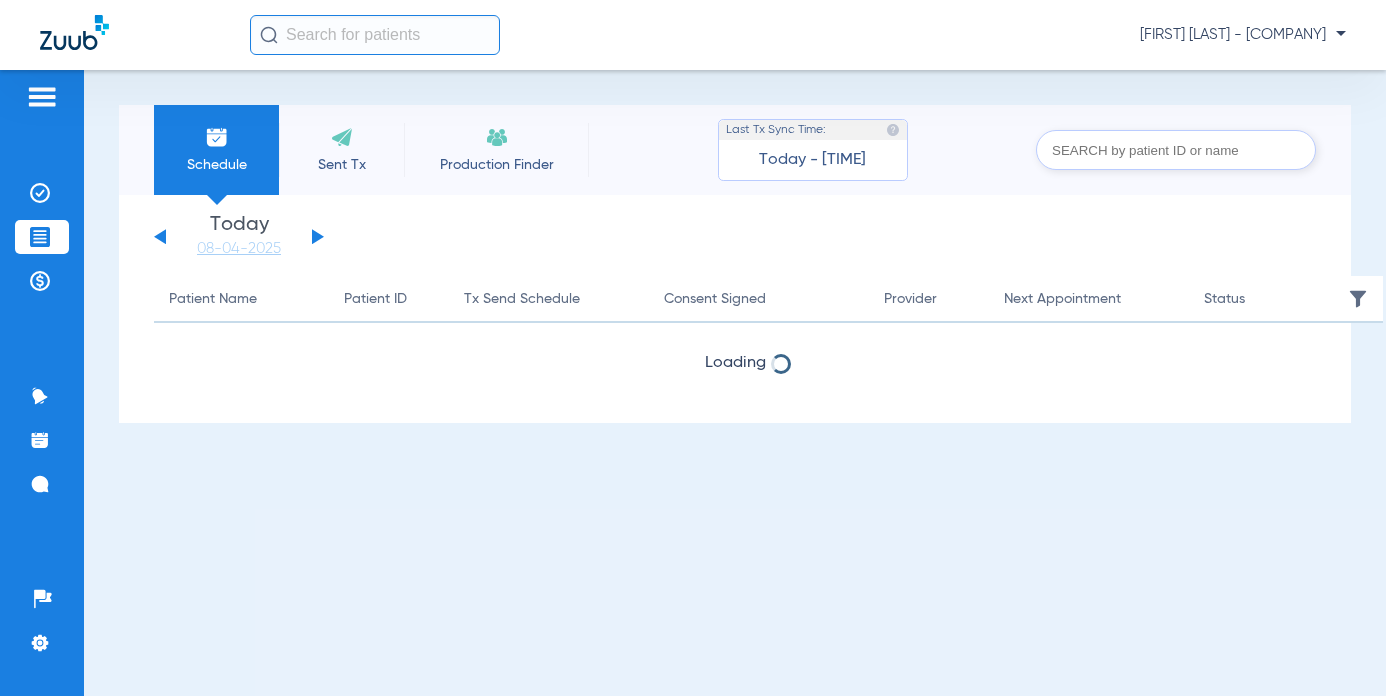 click 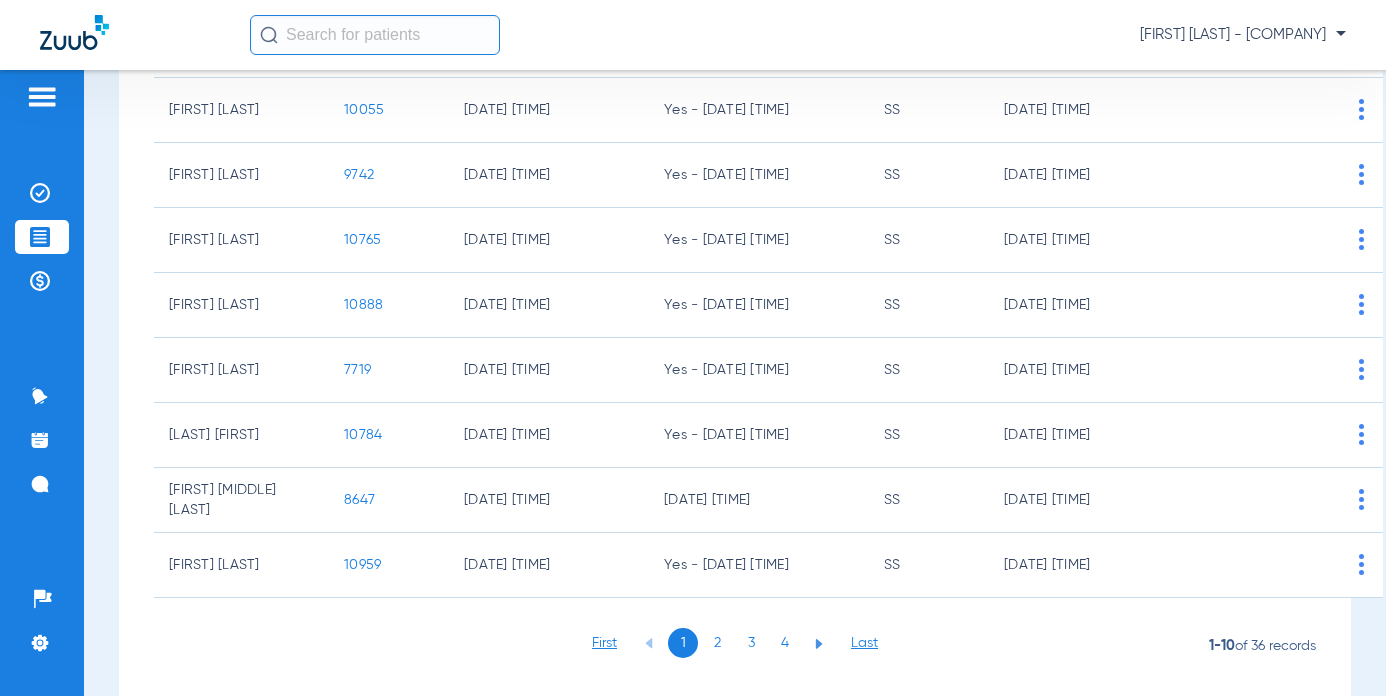 scroll, scrollTop: 400, scrollLeft: 0, axis: vertical 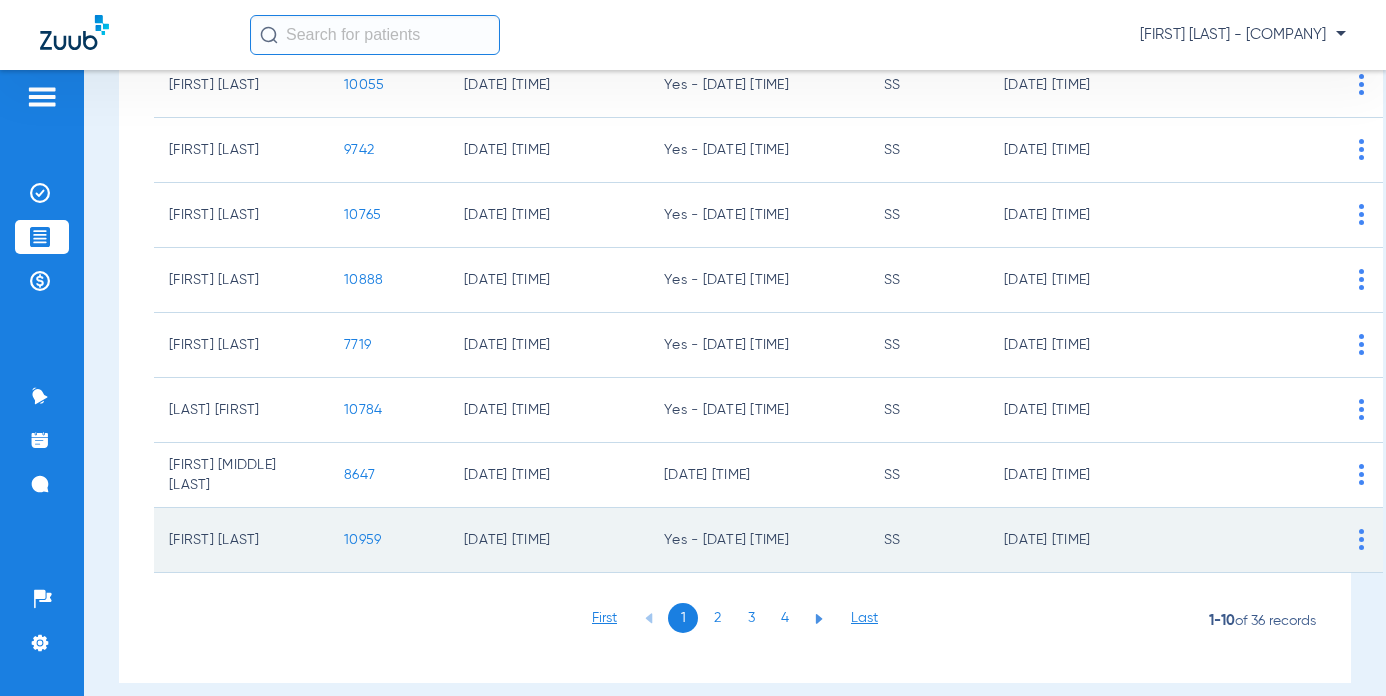 click on "10959" 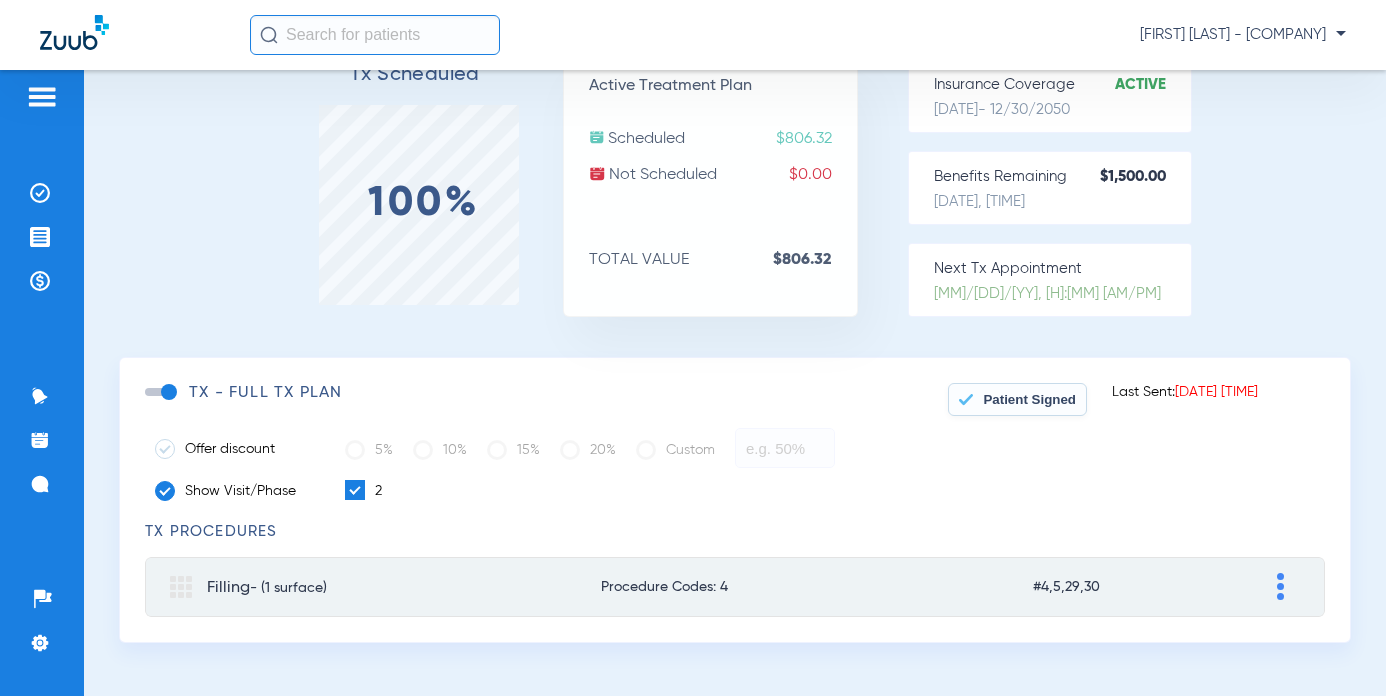 scroll, scrollTop: 118, scrollLeft: 0, axis: vertical 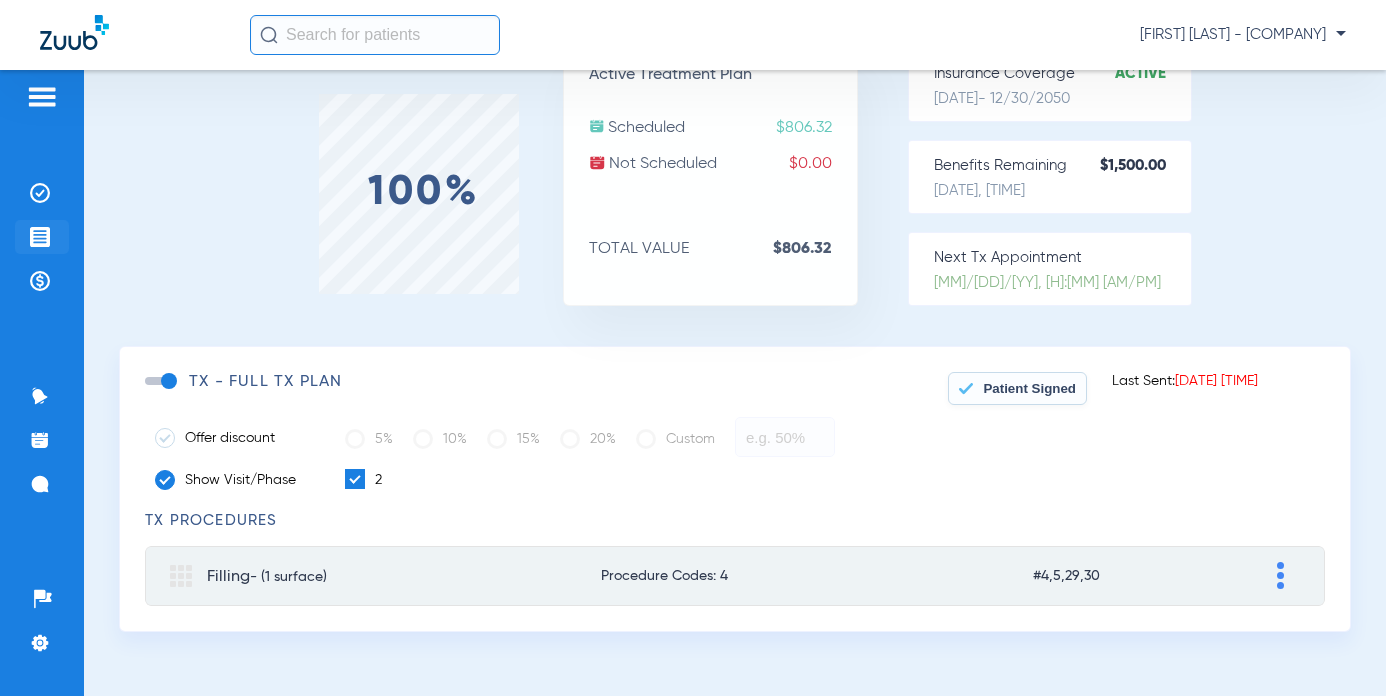 click 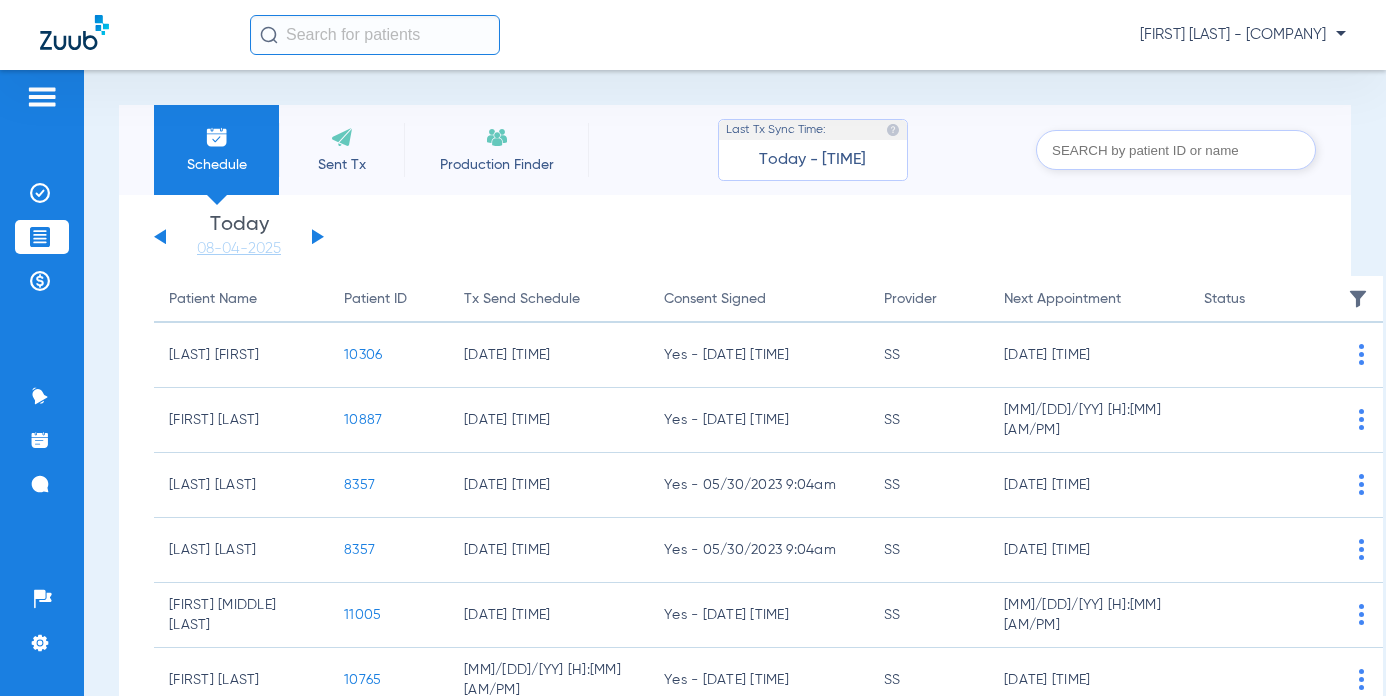 click on "Saturday   05-31-2025   Sunday   06-01-2025   Monday   06-02-2025   Tuesday   06-03-2025   Wednesday   06-04-2025   Thursday   06-05-2025   Friday   06-06-2025   Saturday   06-07-2025   Sunday   06-08-2025   Monday   06-09-2025   Tuesday   06-10-2025   Wednesday   06-11-2025   Thursday   06-12-2025   Friday   06-13-2025   Saturday   06-14-2025   Sunday   06-15-2025   Monday   06-16-2025   Tuesday   06-17-2025   Wednesday   06-18-2025   Thursday   06-19-2025   Friday   06-20-2025   Saturday   06-21-2025   Sunday   06-22-2025   Monday   06-23-2025   Tuesday   06-24-2025   Wednesday   06-25-2025   Thursday   06-26-2025   Friday   06-27-2025   Saturday   06-28-2025   Sunday   06-29-2025   Monday   06-30-2025   Tuesday   07-01-2025   Wednesday   07-02-2025   Thursday   07-03-2025   Friday   07-04-2025   Saturday   07-05-2025   Sunday   07-06-2025   Monday   07-07-2025   Tuesday   07-08-2025   Wednesday   07-09-2025   Thursday   07-10-2025   Friday   07-11-2025   Saturday   07-12-2025   Sunday   07-13-2025" 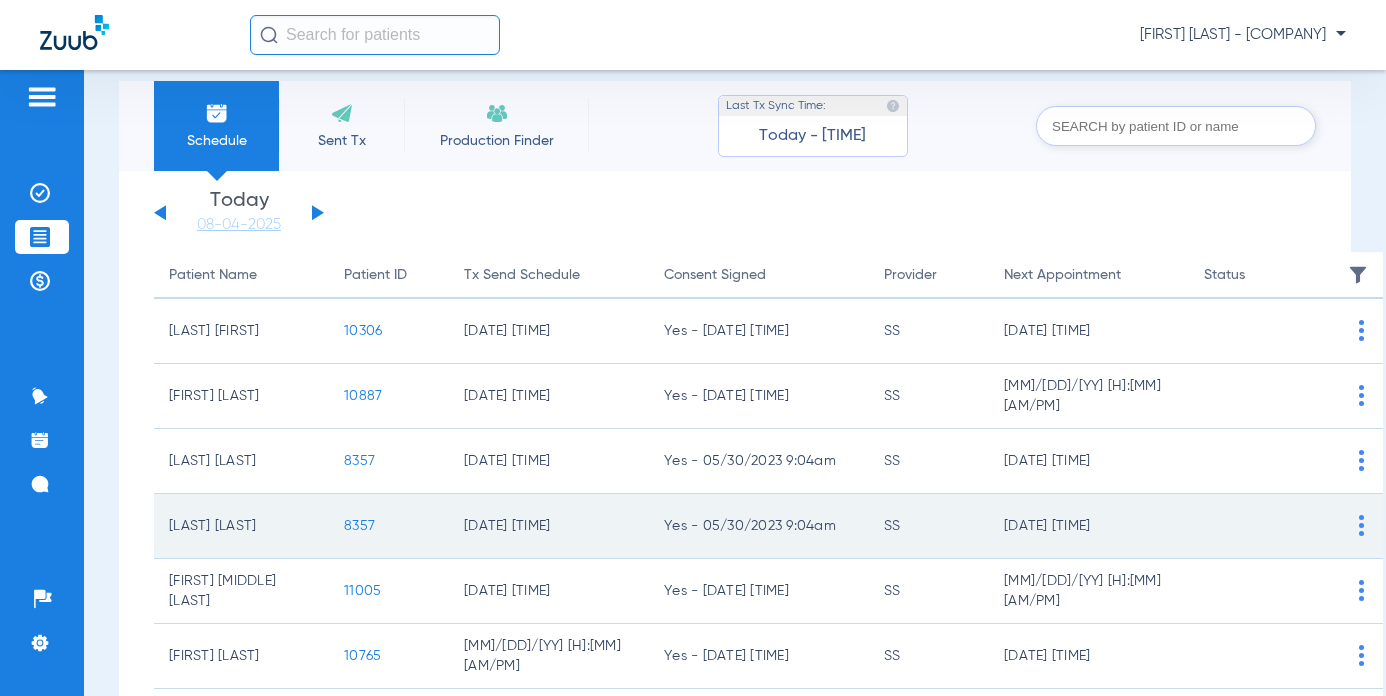 scroll, scrollTop: 0, scrollLeft: 0, axis: both 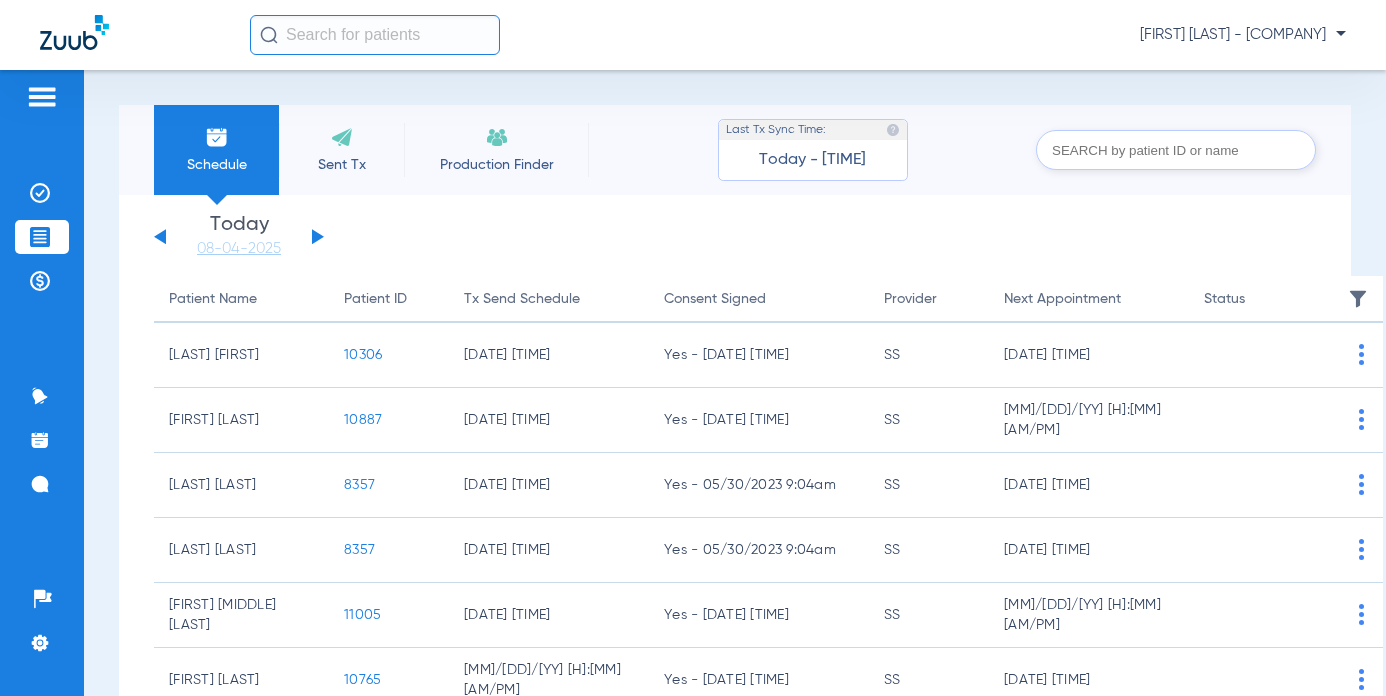 click 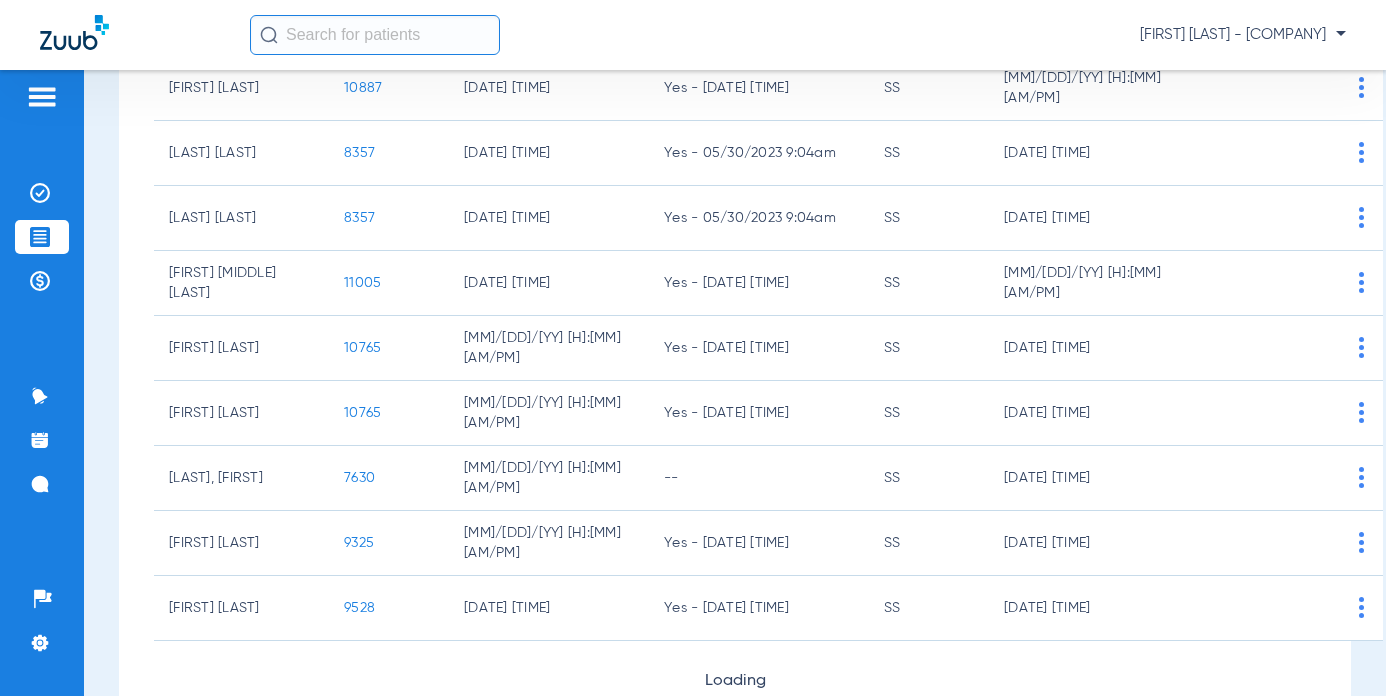 scroll, scrollTop: 400, scrollLeft: 0, axis: vertical 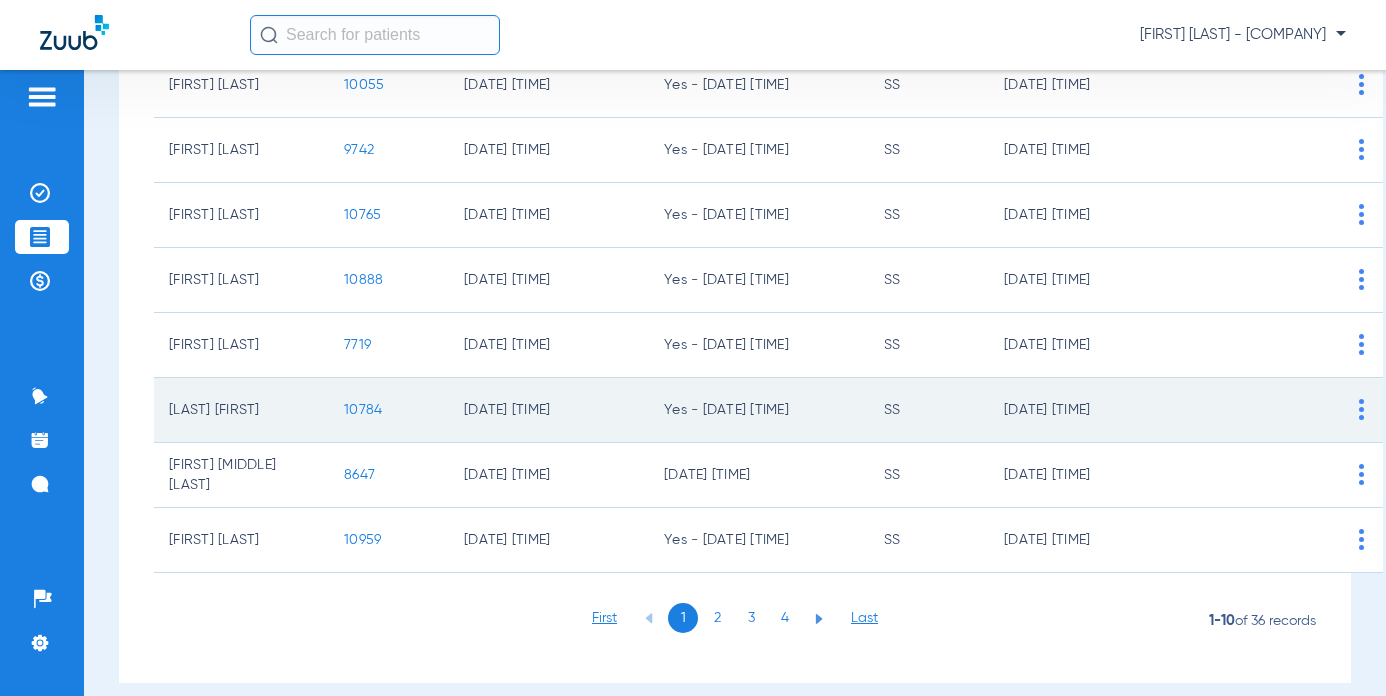 click on "10784" 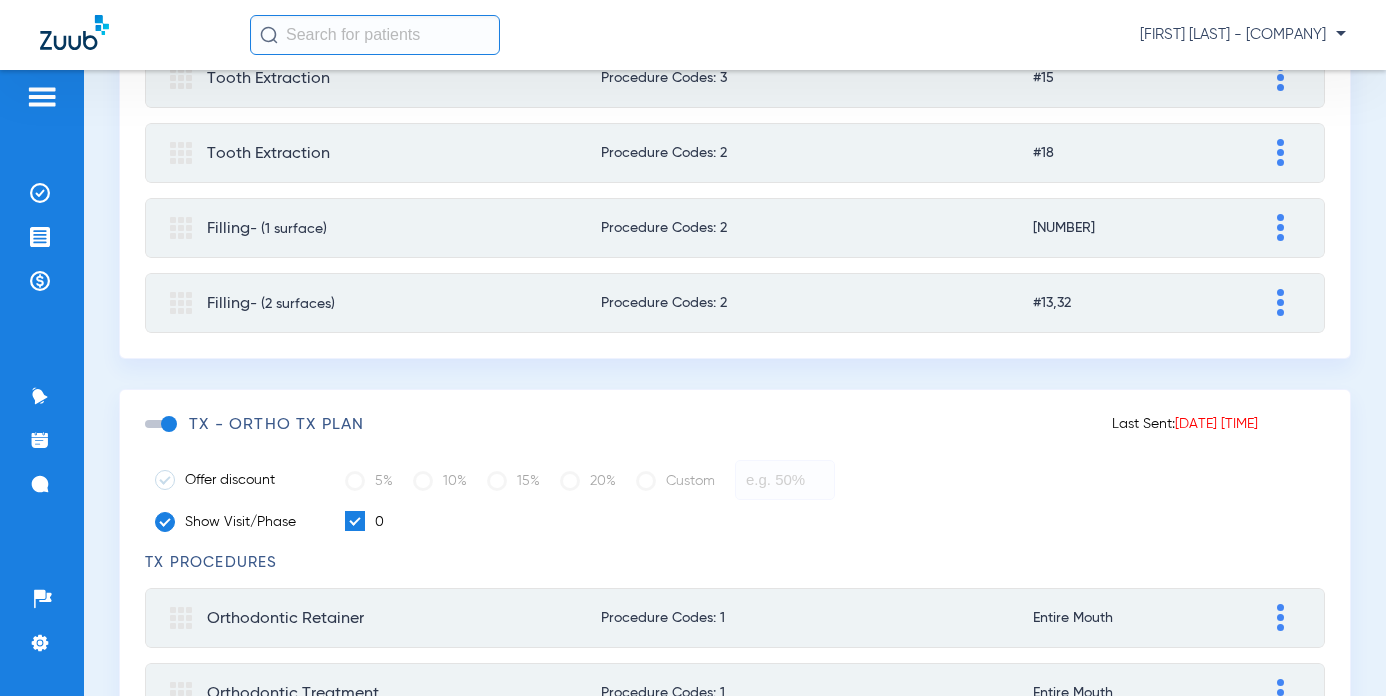 scroll, scrollTop: 1400, scrollLeft: 0, axis: vertical 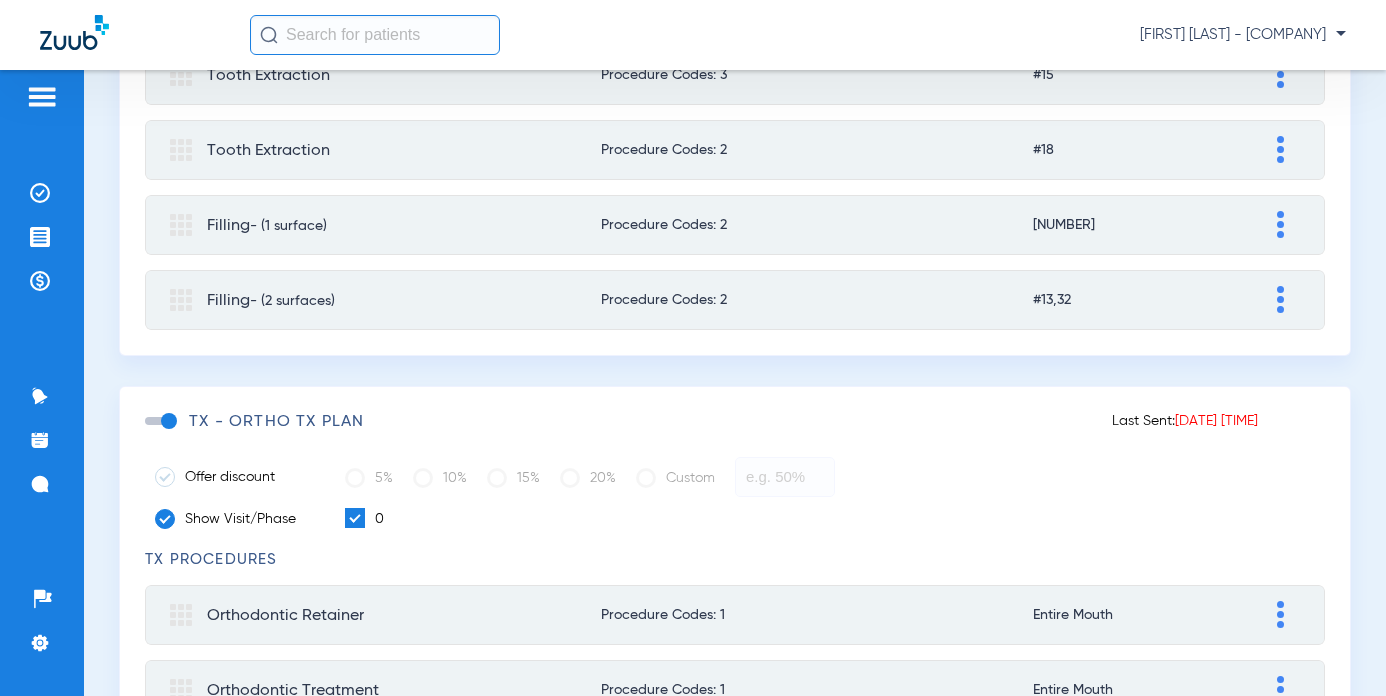 click 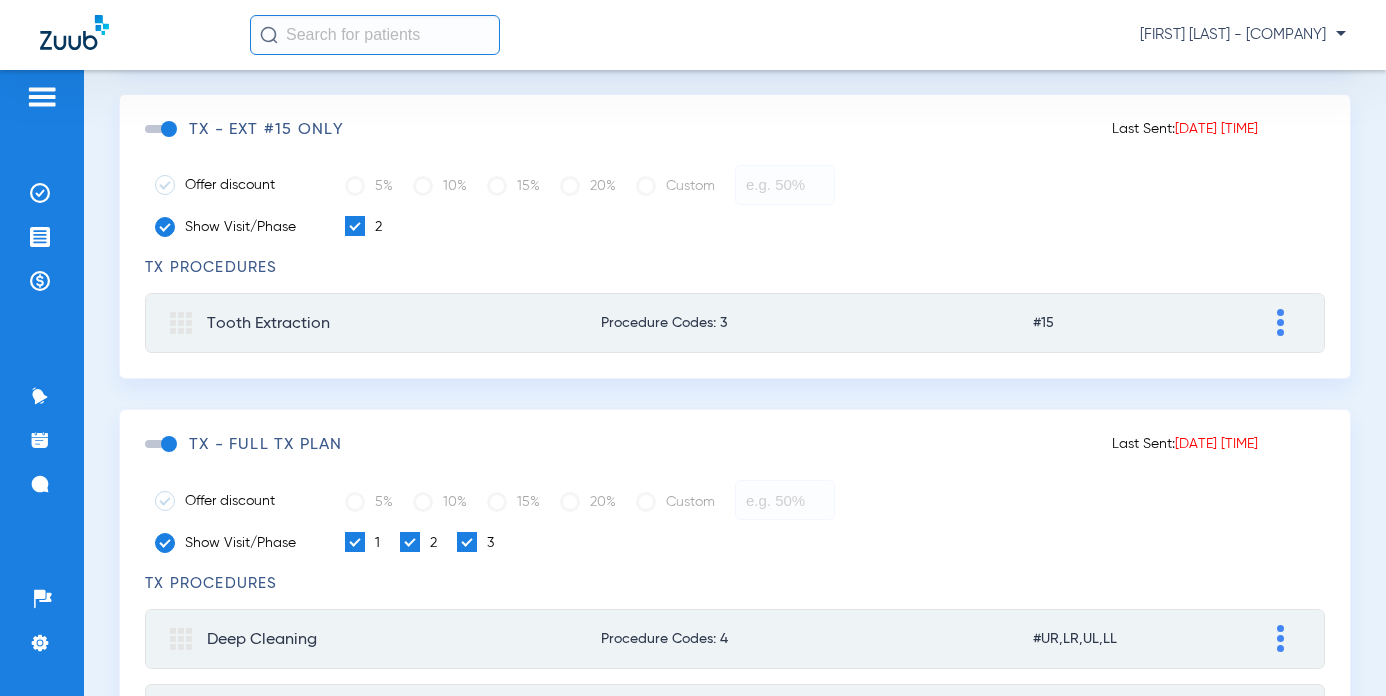 scroll, scrollTop: 700, scrollLeft: 0, axis: vertical 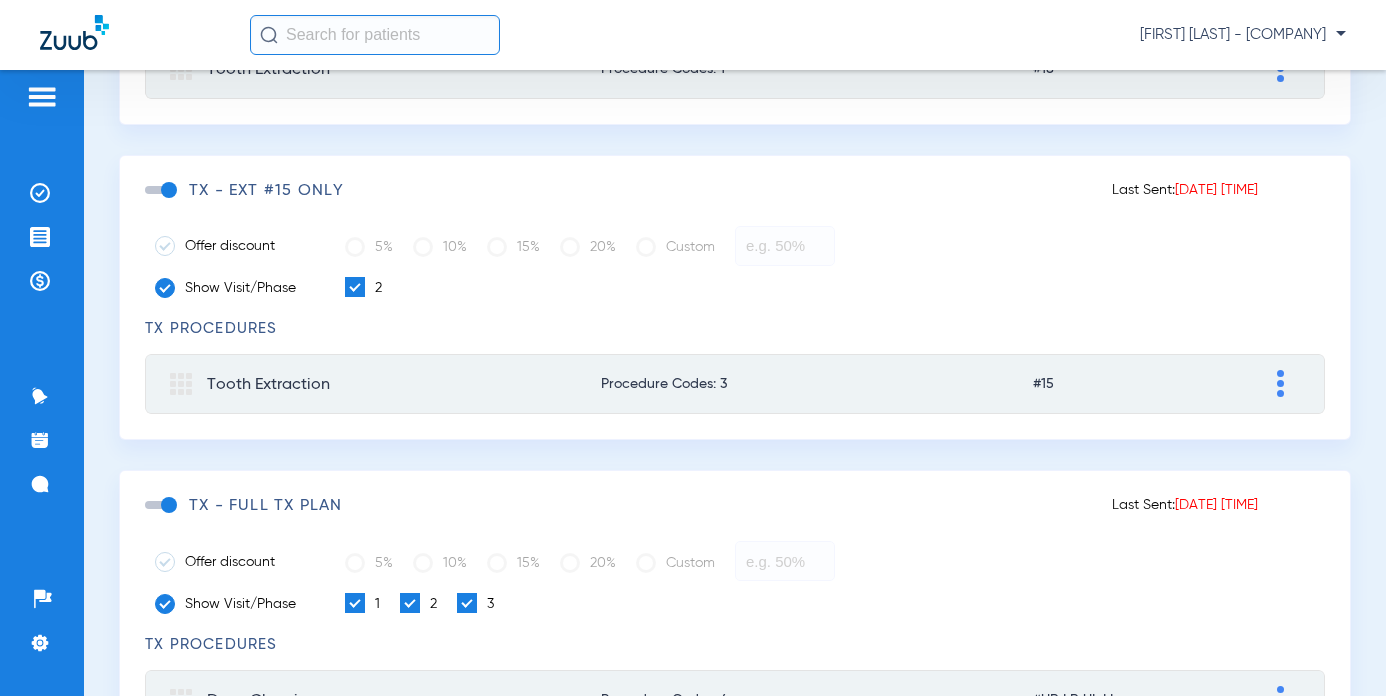 click 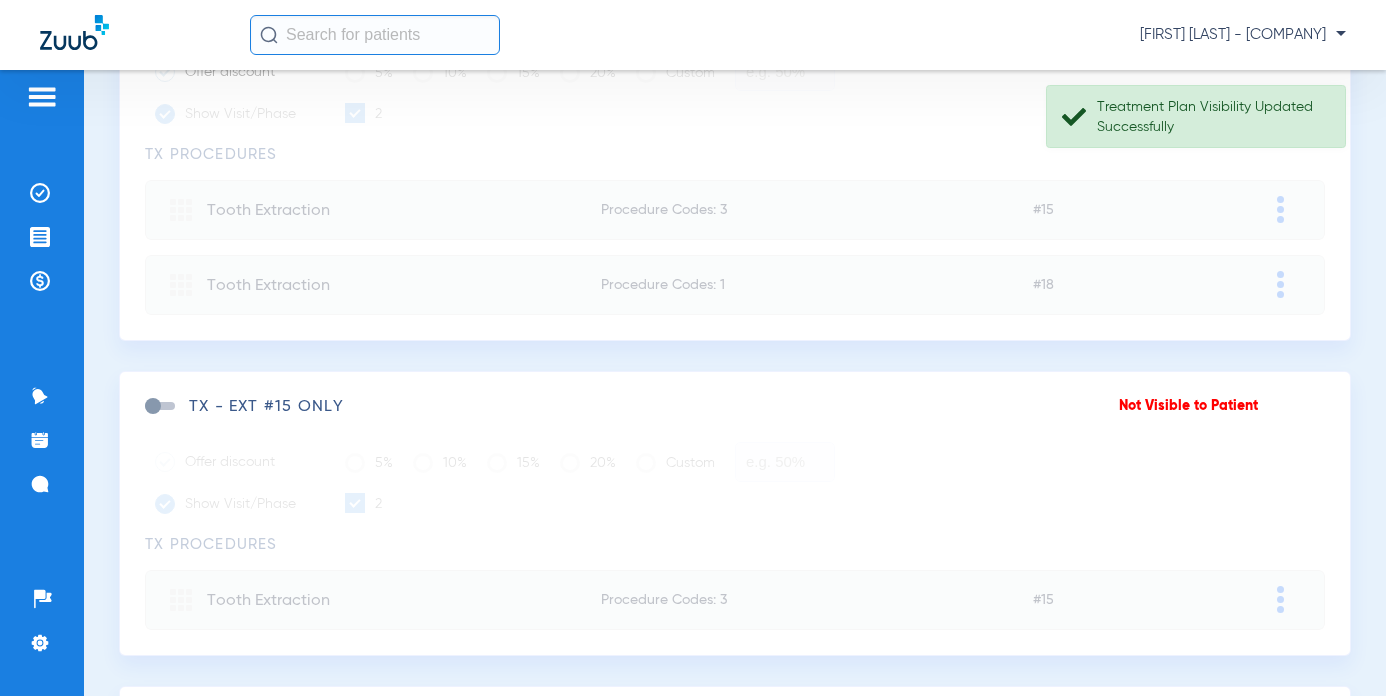 scroll, scrollTop: 100, scrollLeft: 0, axis: vertical 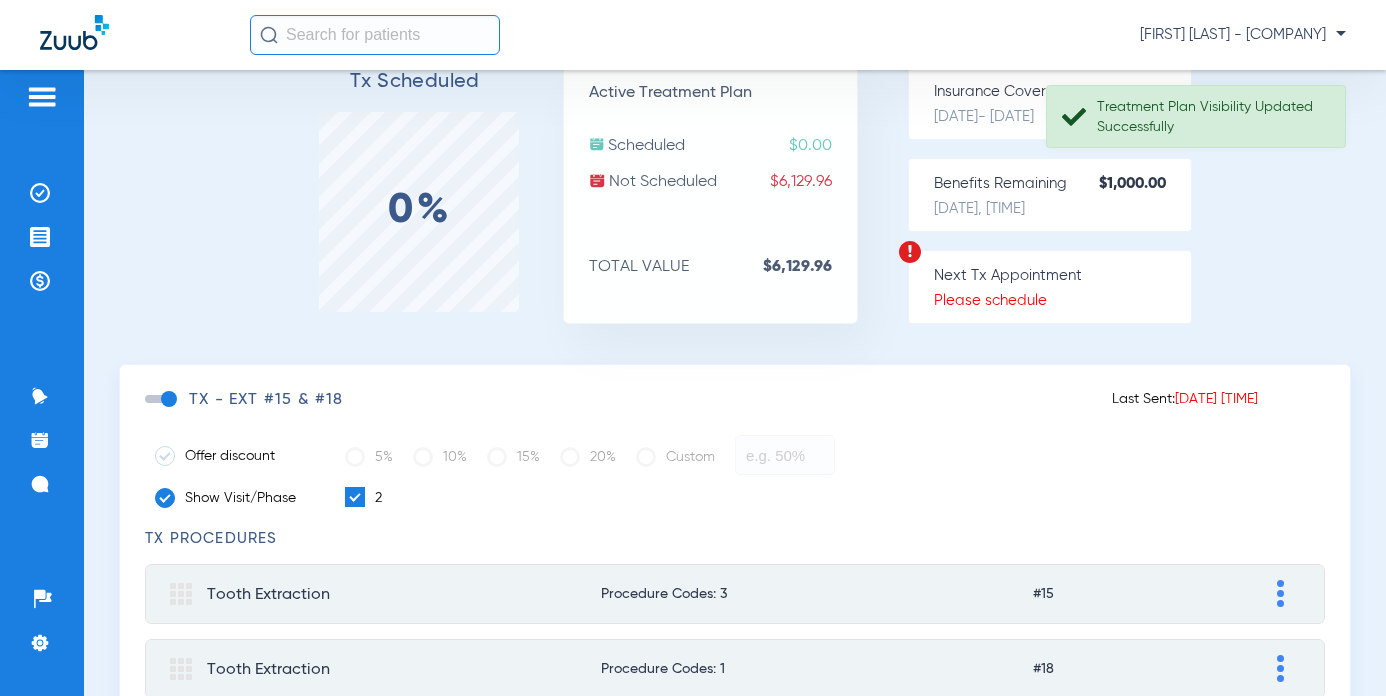 click 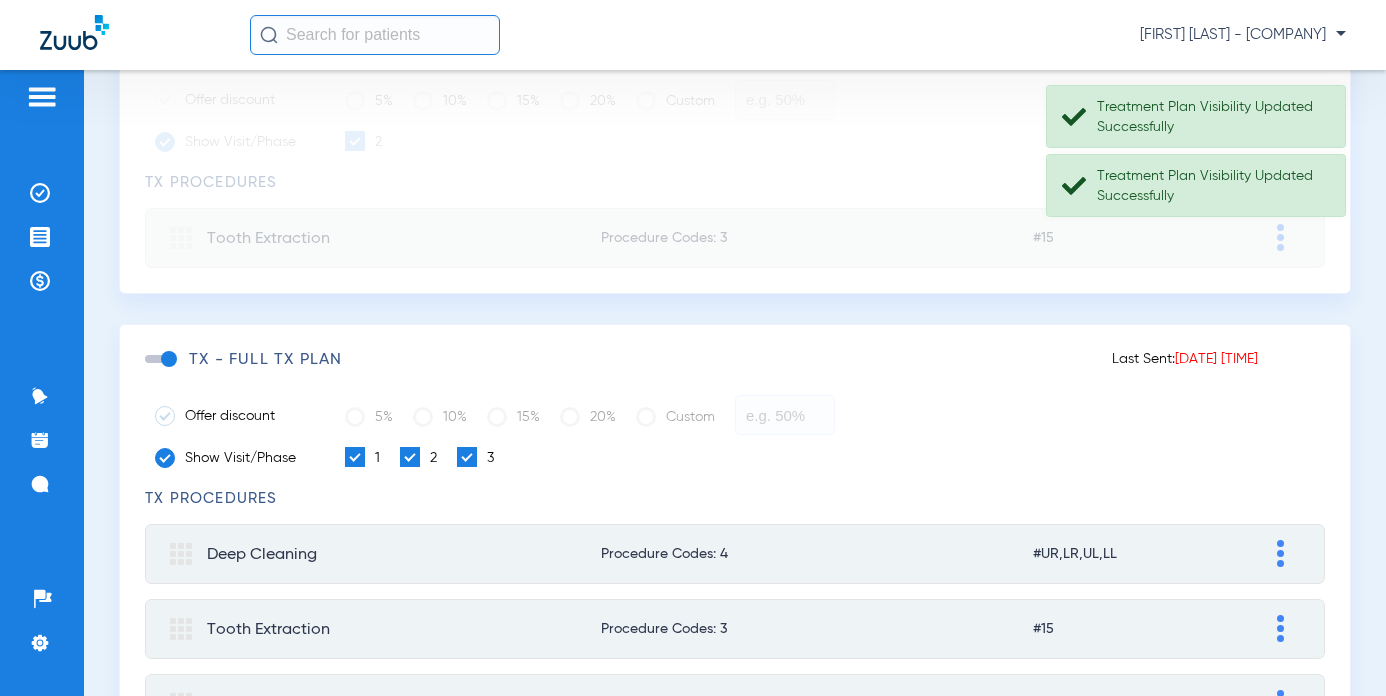 scroll, scrollTop: 1100, scrollLeft: 0, axis: vertical 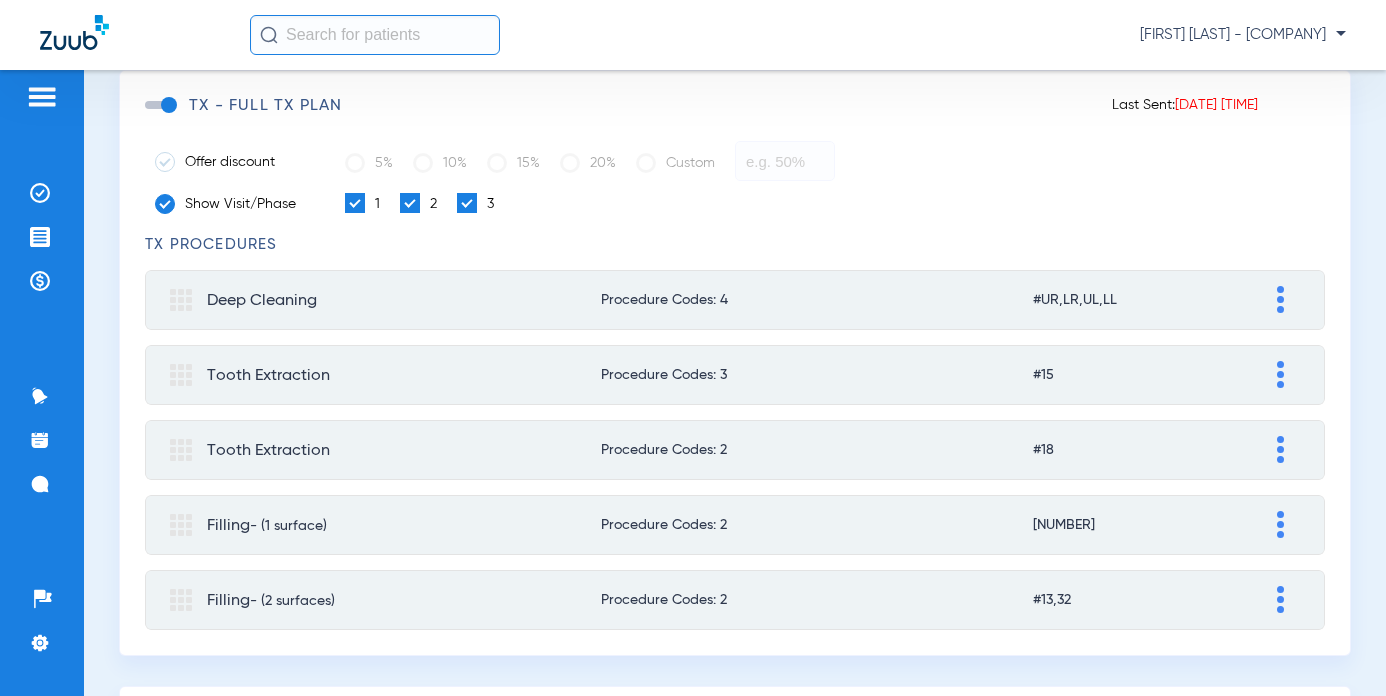 click 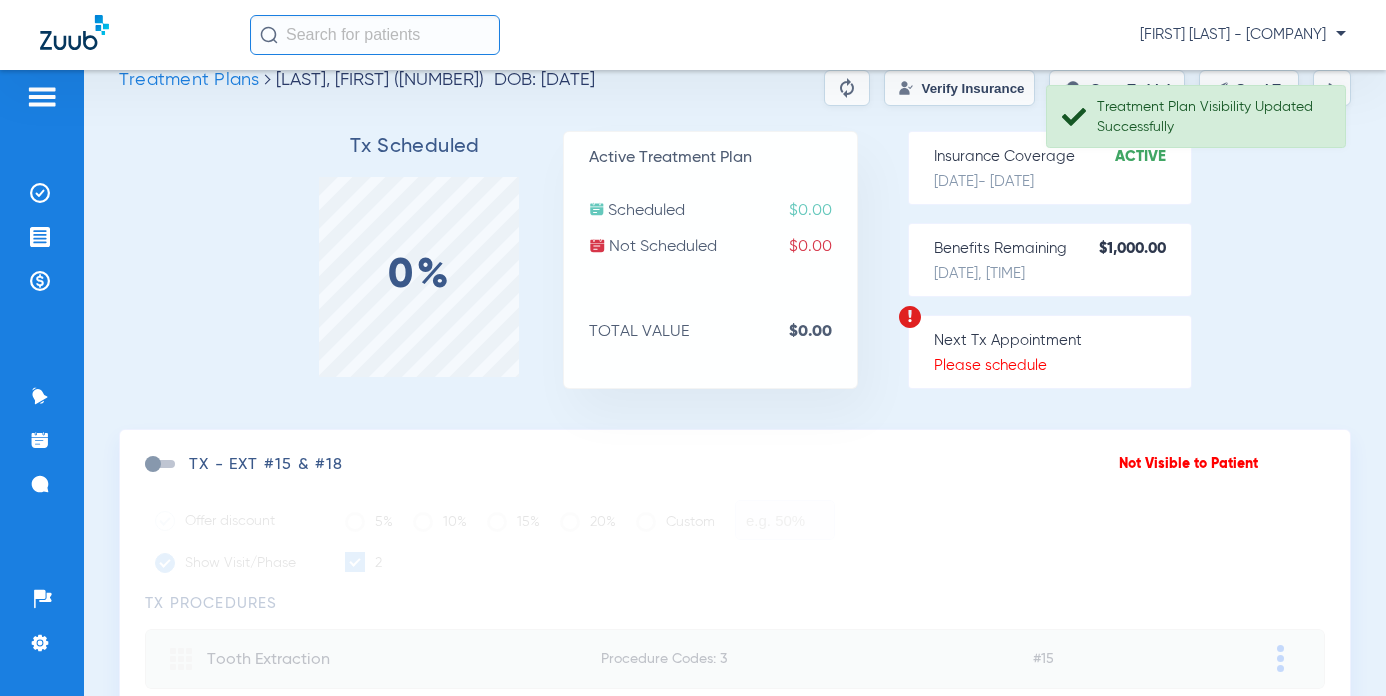 scroll, scrollTop: 0, scrollLeft: 0, axis: both 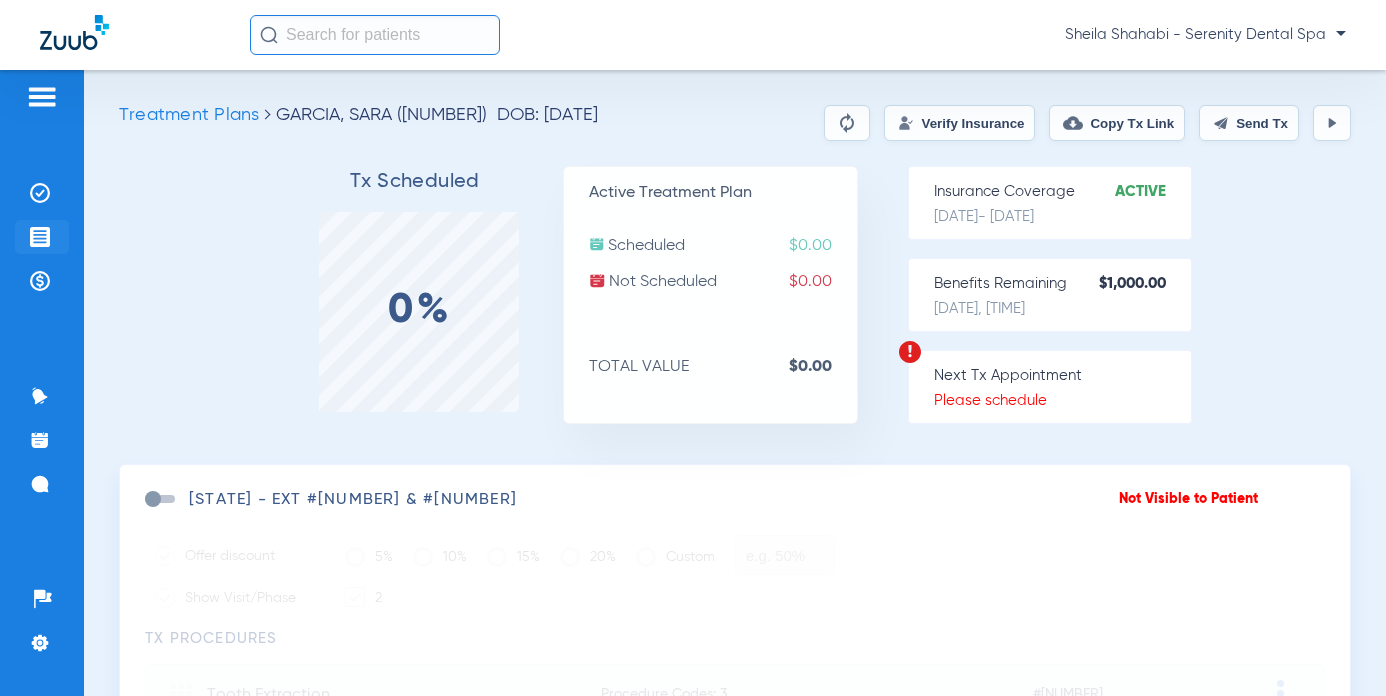 click on "Treatment Acceptance" 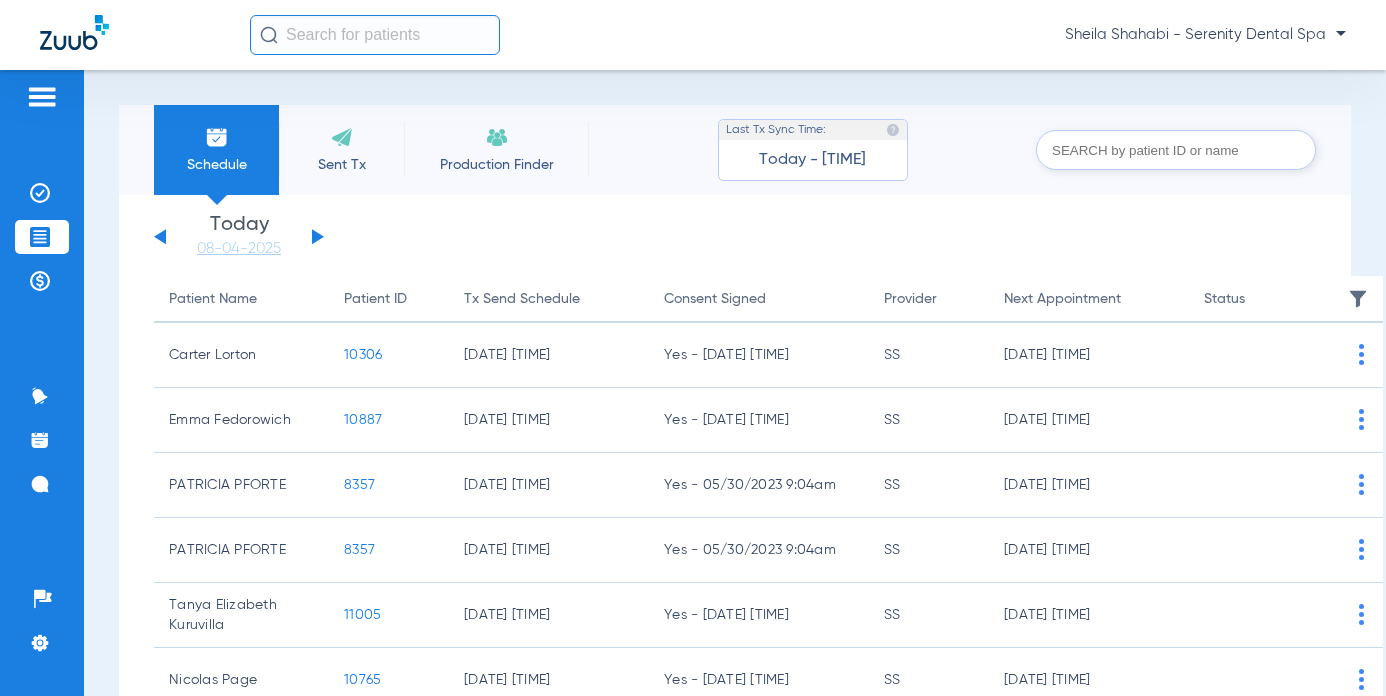 click 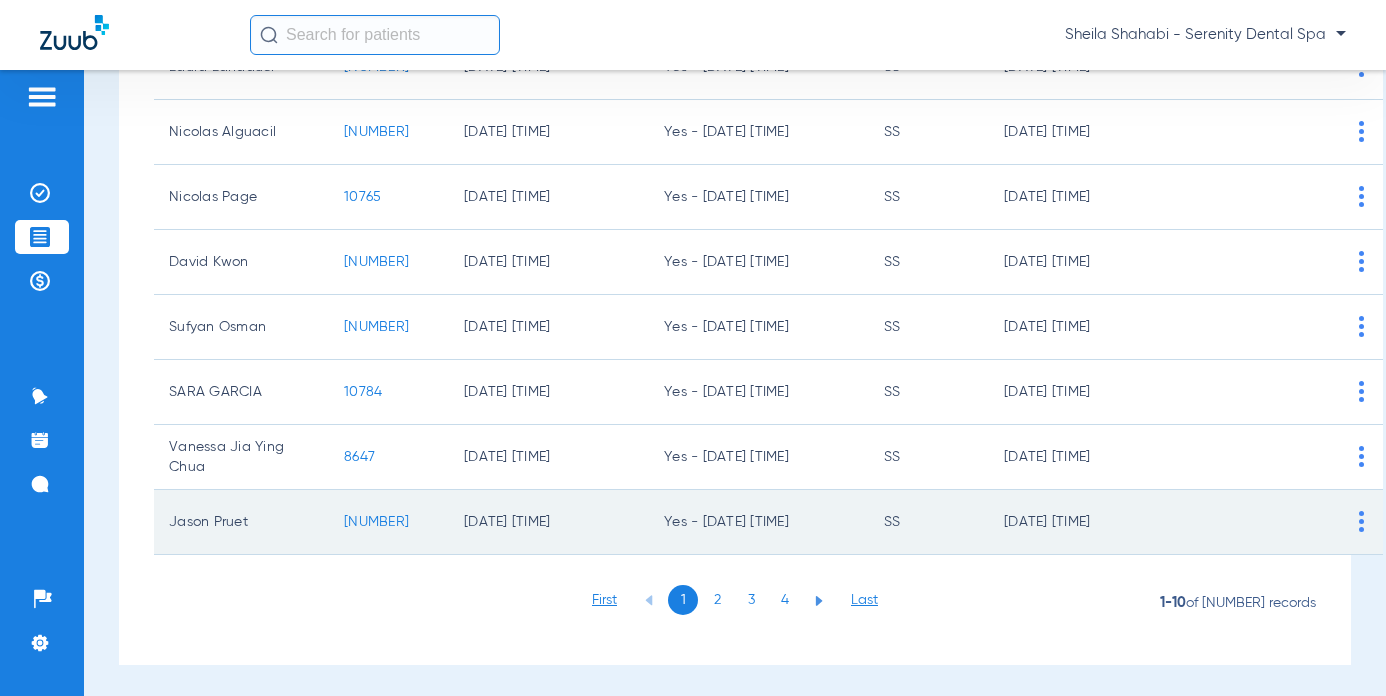 scroll, scrollTop: 423, scrollLeft: 0, axis: vertical 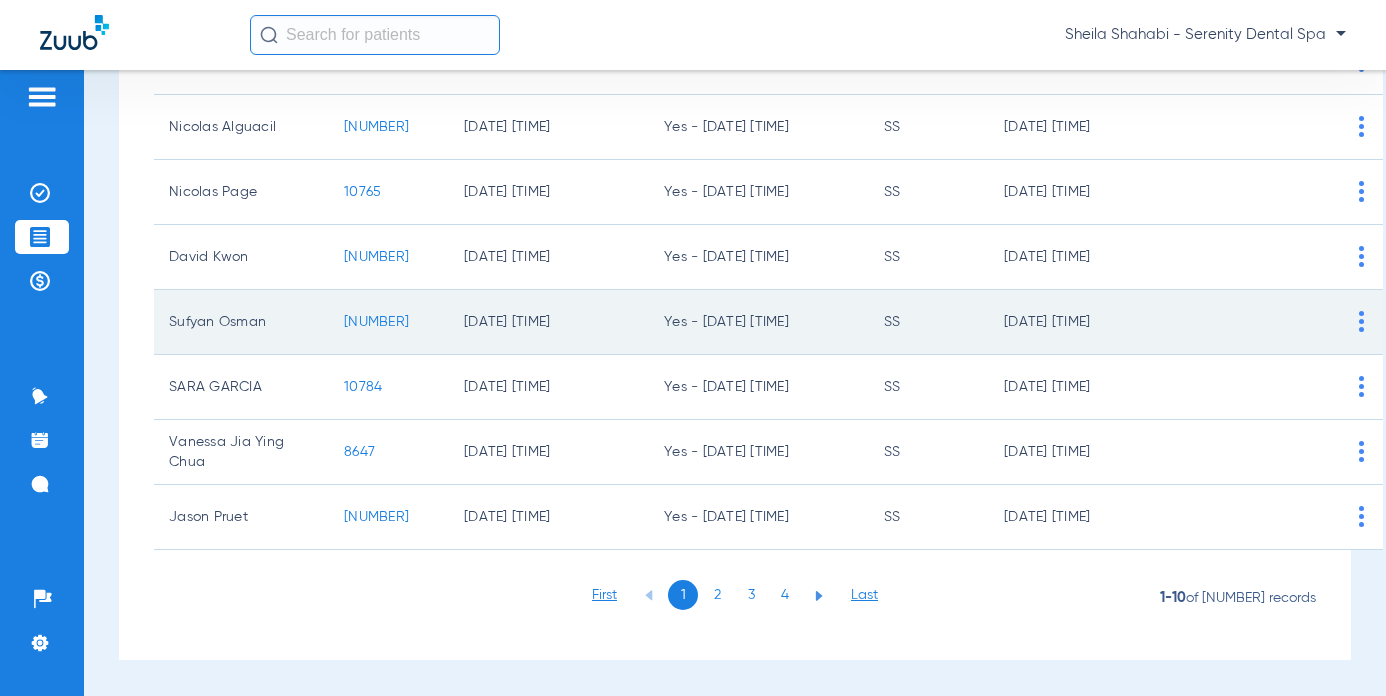 click on "7719" 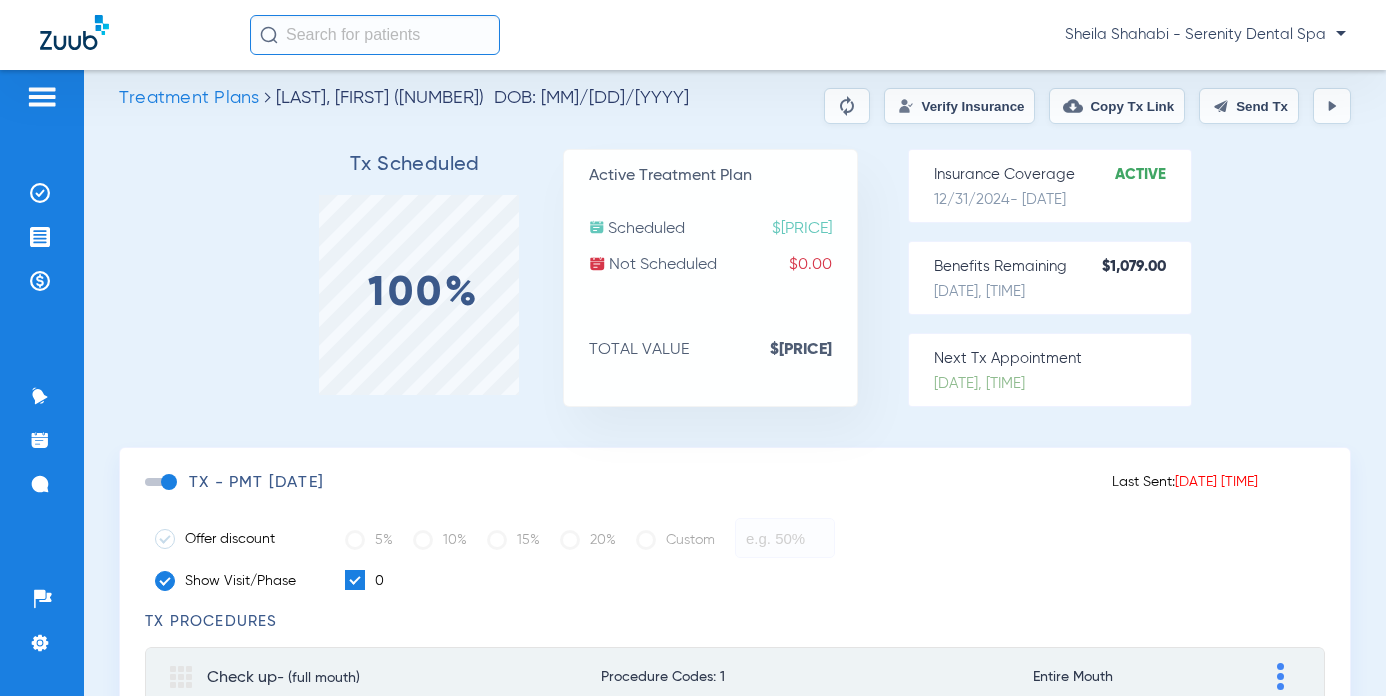 scroll, scrollTop: 0, scrollLeft: 0, axis: both 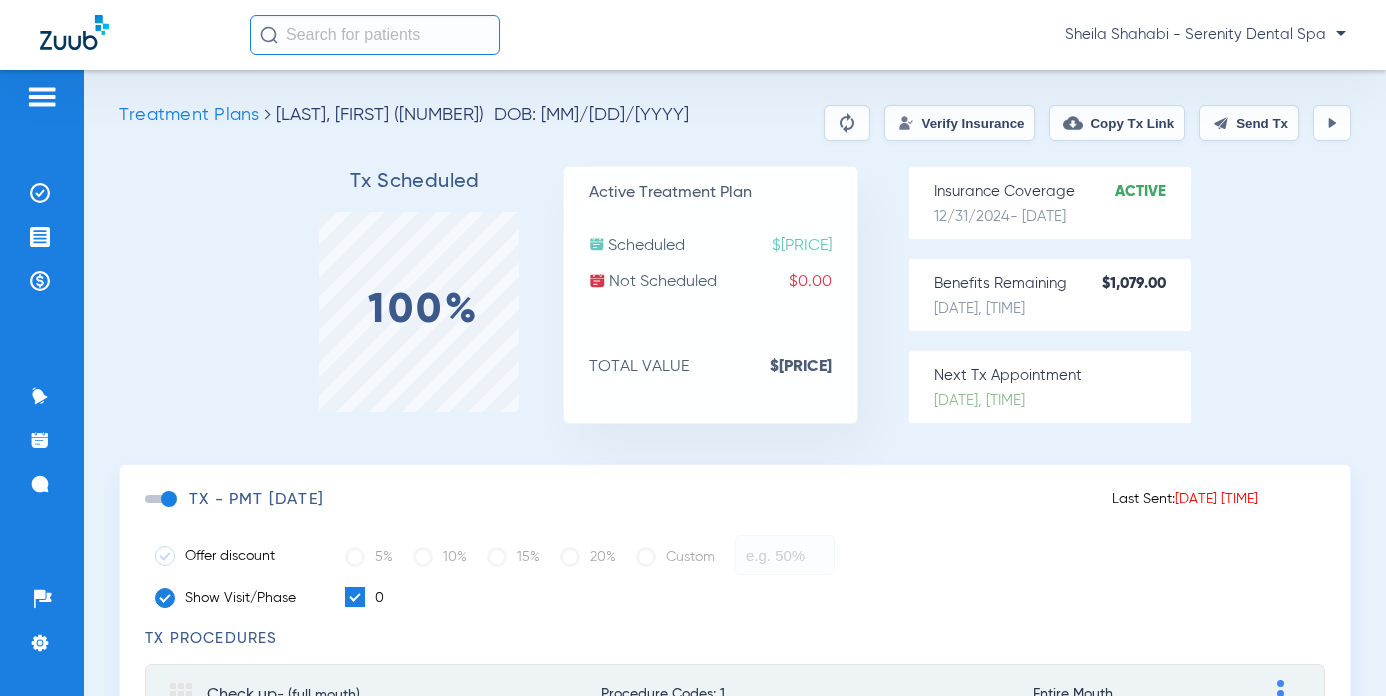 click on "Send Tx" 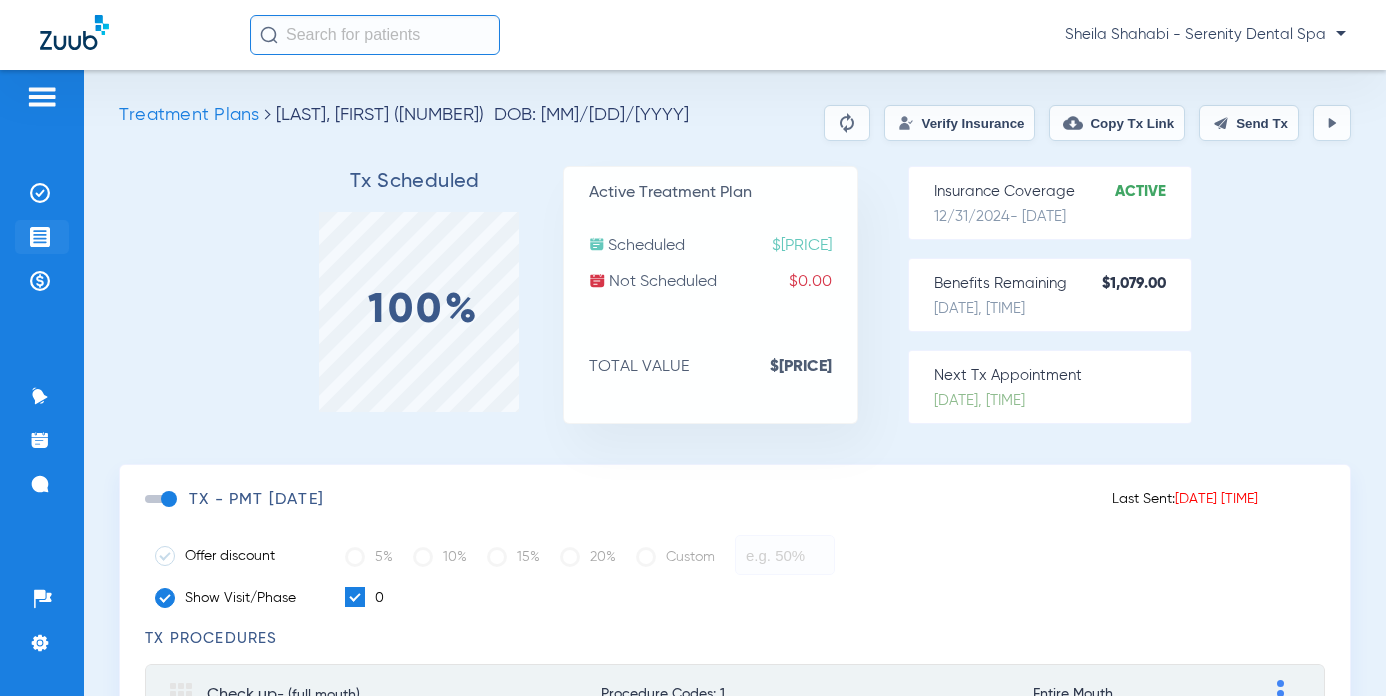 click on "Treatment Acceptance" 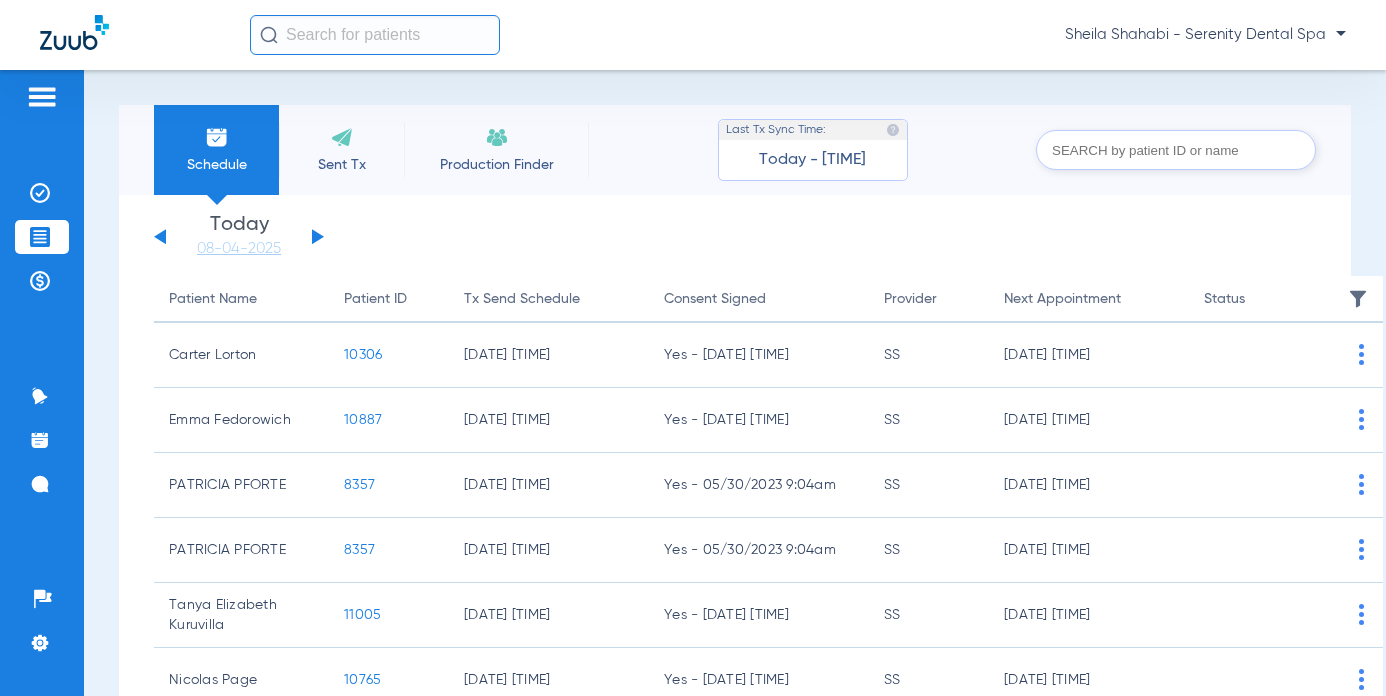 click on "Saturday   05-31-2025   Sunday   06-01-2025   Monday   06-02-2025   Tuesday   06-03-2025   Wednesday   06-04-2025   Thursday   06-05-2025   Friday   06-06-2025   Saturday   06-07-2025   Sunday   06-08-2025   Monday   06-09-2025   Tuesday   06-10-2025   Wednesday   06-11-2025   Thursday   06-12-2025   Friday   06-13-2025   Saturday   06-14-2025   Sunday   06-15-2025   Monday   06-16-2025   Tuesday   06-17-2025   Wednesday   06-18-2025   Thursday   06-19-2025   Friday   06-20-2025   Saturday   06-21-2025   Sunday   06-22-2025   Monday   06-23-2025   Tuesday   06-24-2025   Wednesday   06-25-2025   Thursday   06-26-2025   Friday   06-27-2025   Saturday   06-28-2025   Sunday   06-29-2025   Monday   06-30-2025   Tuesday   07-01-2025   Wednesday   07-02-2025   Thursday   07-03-2025   Friday   07-04-2025   Saturday   07-05-2025   Sunday   07-06-2025   Monday   07-07-2025   Tuesday   07-08-2025   Wednesday   07-09-2025   Thursday   07-10-2025   Friday   07-11-2025   Saturday   07-12-2025   Sunday   07-13-2025  Su Mo" 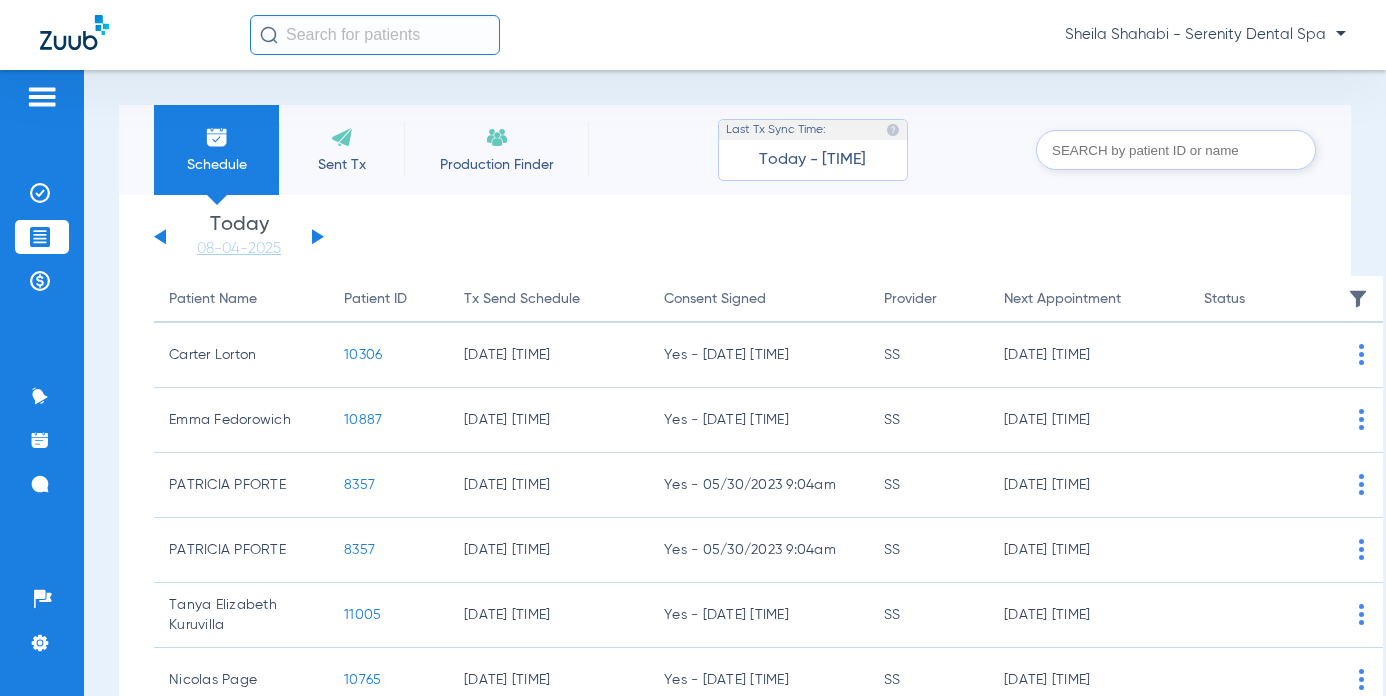click on "Saturday   05-31-2025   Sunday   06-01-2025   Monday   06-02-2025   Tuesday   06-03-2025   Wednesday   06-04-2025   Thursday   06-05-2025   Friday   06-06-2025   Saturday   06-07-2025   Sunday   06-08-2025   Monday   06-09-2025   Tuesday   06-10-2025   Wednesday   06-11-2025   Thursday   06-12-2025   Friday   06-13-2025   Saturday   06-14-2025   Sunday   06-15-2025   Monday   06-16-2025   Tuesday   06-17-2025   Wednesday   06-18-2025   Thursday   06-19-2025   Friday   06-20-2025   Saturday   06-21-2025   Sunday   06-22-2025   Monday   06-23-2025   Tuesday   06-24-2025   Wednesday   06-25-2025   Thursday   06-26-2025   Friday   06-27-2025   Saturday   06-28-2025   Sunday   06-29-2025   Monday   06-30-2025   Tuesday   07-01-2025   Wednesday   07-02-2025   Thursday   07-03-2025   Friday   07-04-2025   Saturday   07-05-2025   Sunday   07-06-2025   Monday   07-07-2025   Tuesday   07-08-2025   Wednesday   07-09-2025   Thursday   07-10-2025   Friday   07-11-2025   Saturday   07-12-2025   Sunday   07-13-2025" 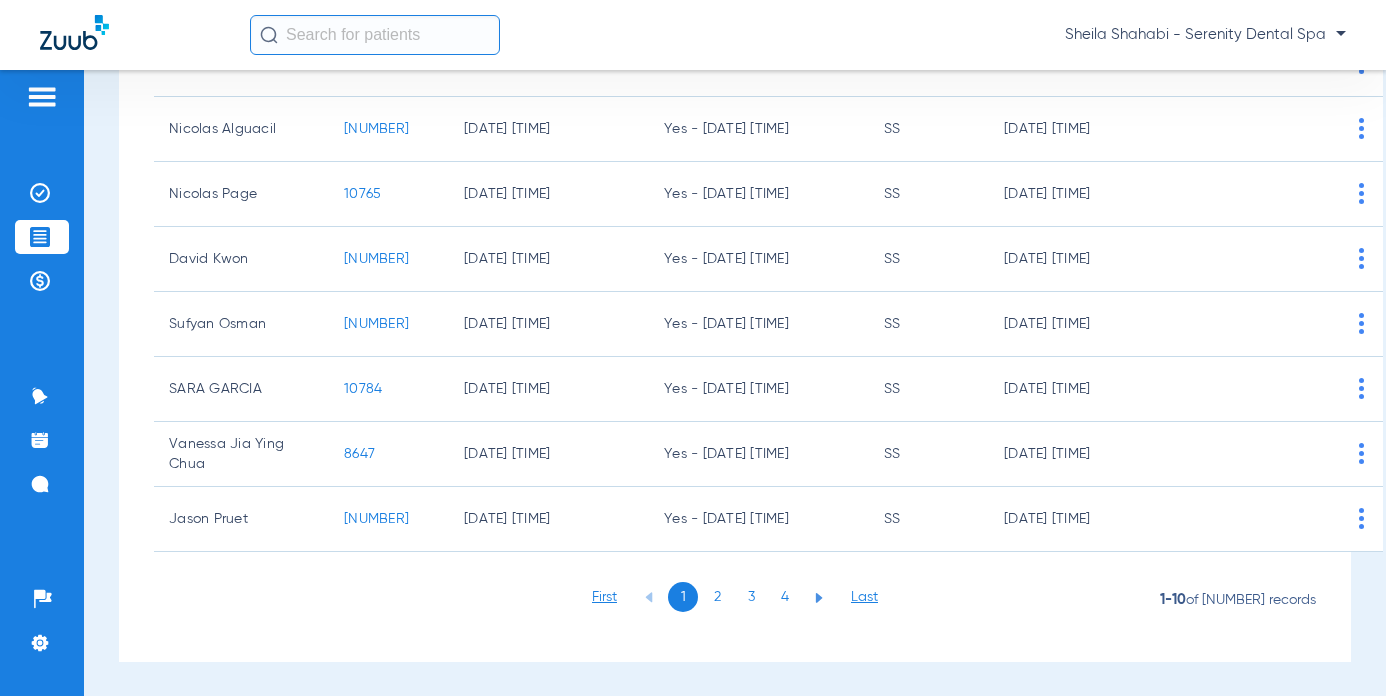 scroll, scrollTop: 423, scrollLeft: 0, axis: vertical 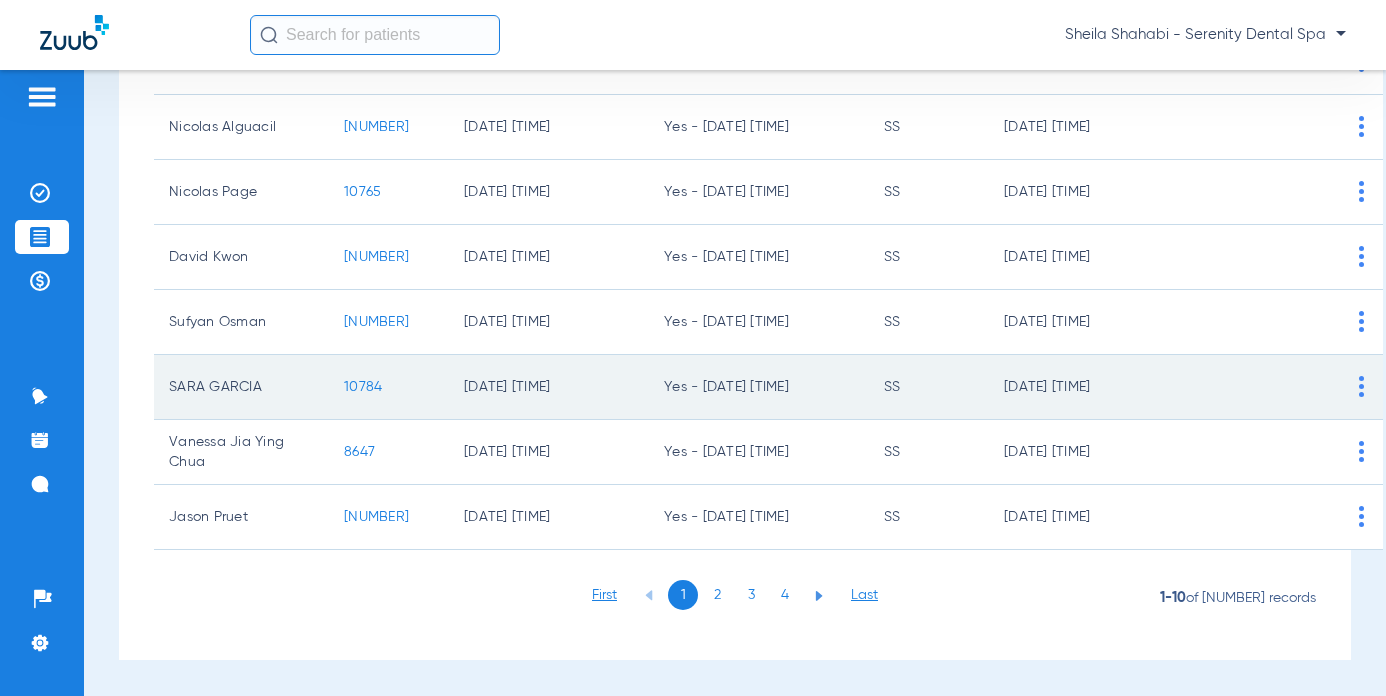 click on "10784" 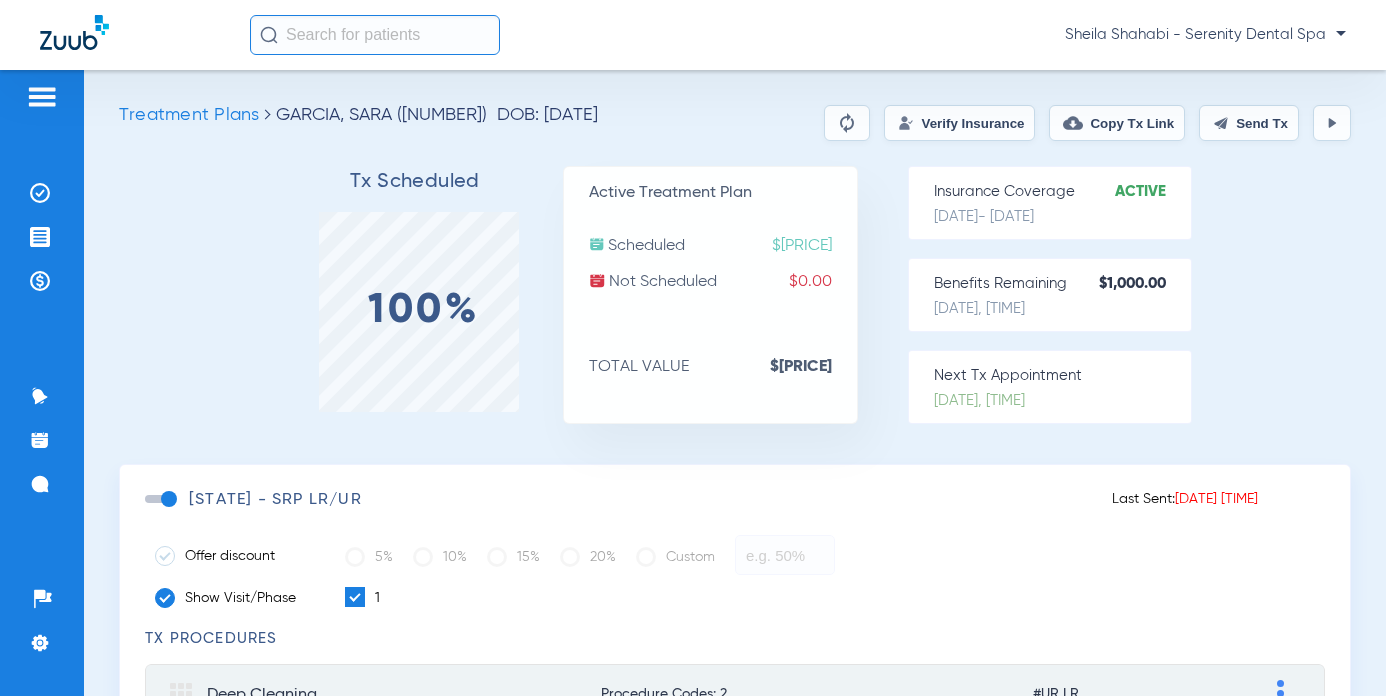 click on "Send Tx" 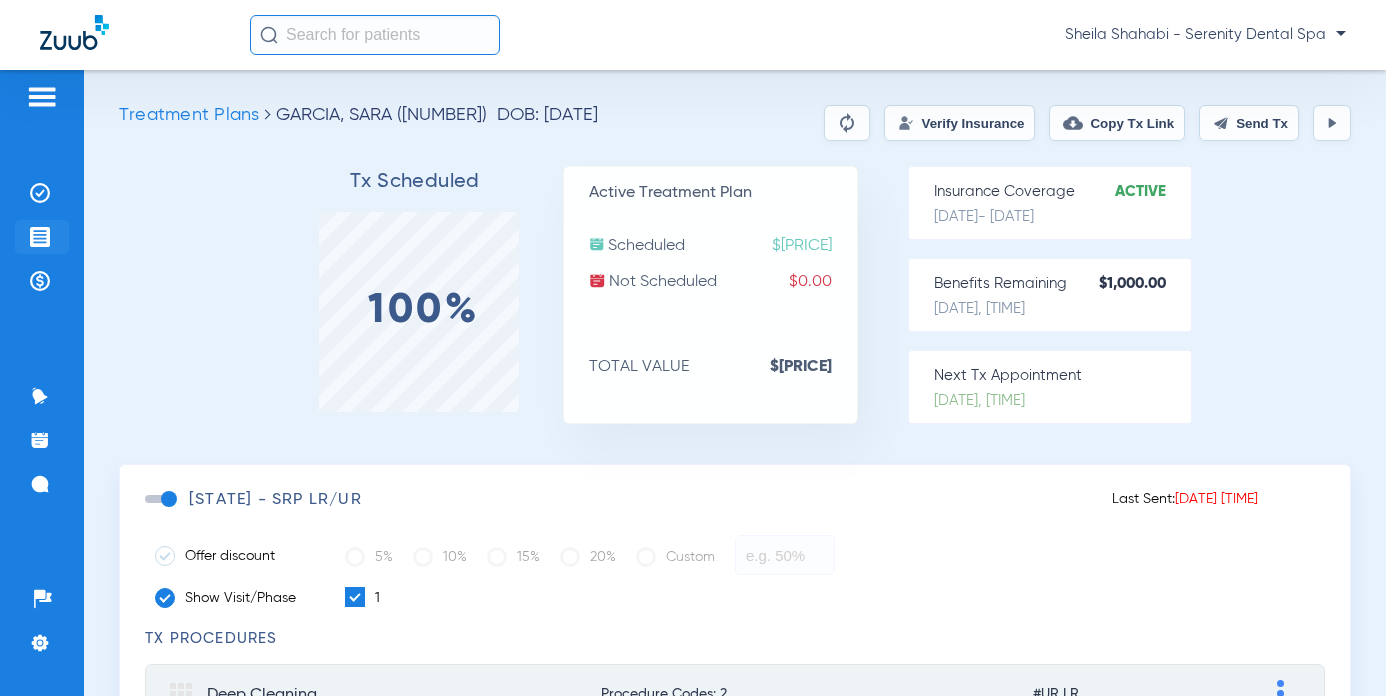 click 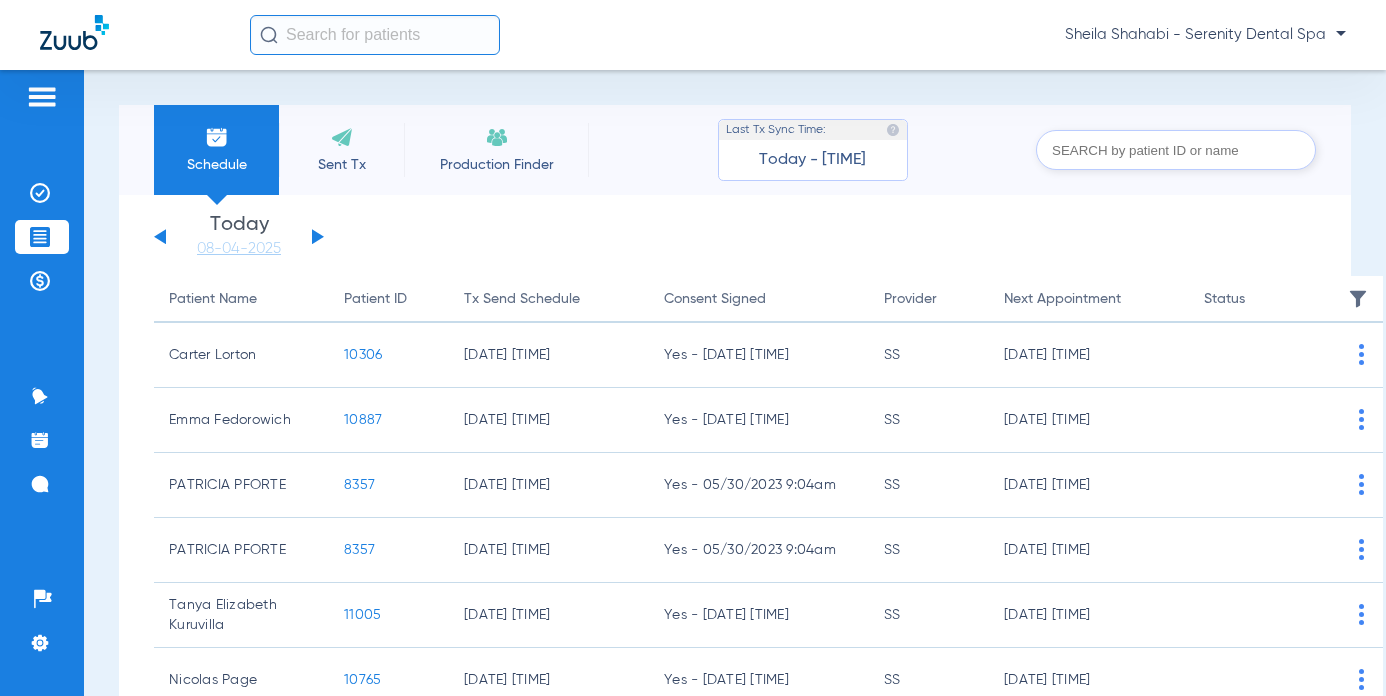 click on "Saturday   05-31-2025   Sunday   06-01-2025   Monday   06-02-2025   Tuesday   06-03-2025   Wednesday   06-04-2025   Thursday   06-05-2025   Friday   06-06-2025   Saturday   06-07-2025   Sunday   06-08-2025   Monday   06-09-2025   Tuesday   06-10-2025   Wednesday   06-11-2025   Thursday   06-12-2025   Friday   06-13-2025   Saturday   06-14-2025   Sunday   06-15-2025   Monday   06-16-2025   Tuesday   06-17-2025   Wednesday   06-18-2025   Thursday   06-19-2025   Friday   06-20-2025   Saturday   06-21-2025   Sunday   06-22-2025   Monday   06-23-2025   Tuesday   06-24-2025   Wednesday   06-25-2025   Thursday   06-26-2025   Friday   06-27-2025   Saturday   06-28-2025   Sunday   06-29-2025   Monday   06-30-2025   Tuesday   07-01-2025   Wednesday   07-02-2025   Thursday   07-03-2025   Friday   07-04-2025   Saturday   07-05-2025   Sunday   07-06-2025   Monday   07-07-2025   Tuesday   07-08-2025   Wednesday   07-09-2025   Thursday   07-10-2025   Friday   07-11-2025   Saturday   07-12-2025   Sunday   07-13-2025  Su Mo" 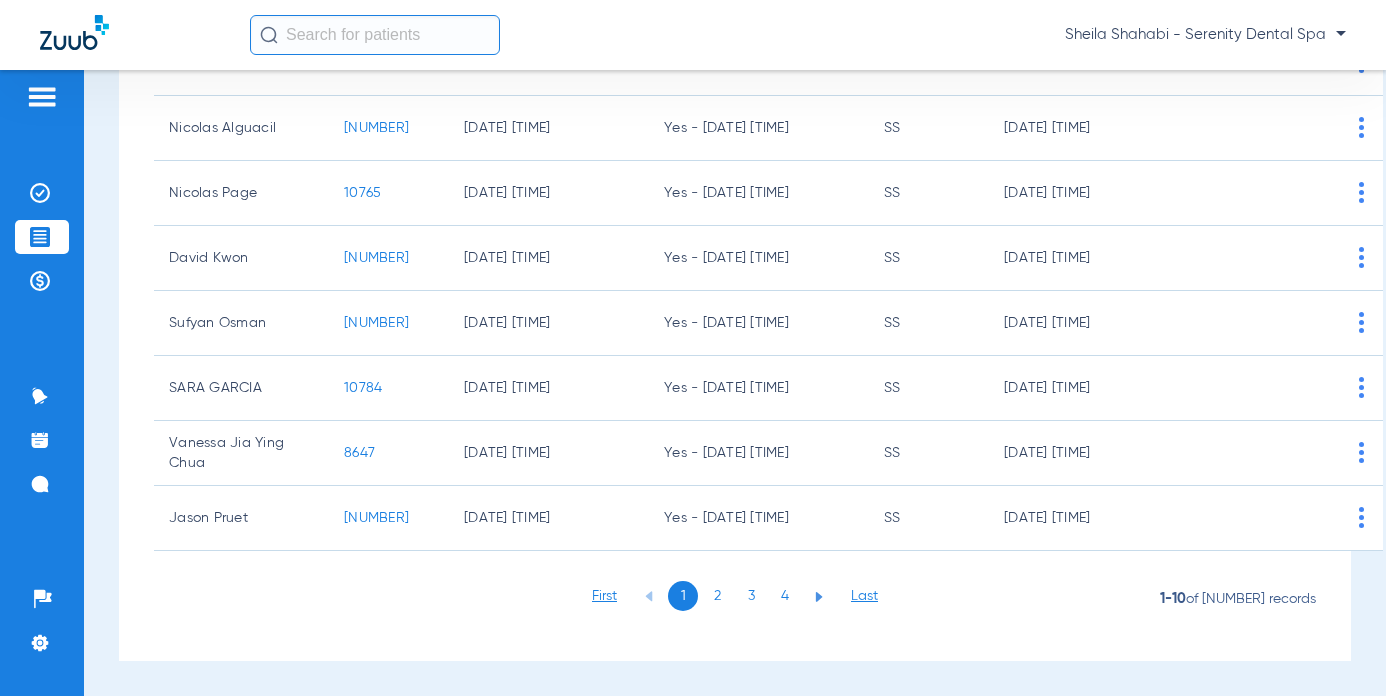 scroll, scrollTop: 423, scrollLeft: 0, axis: vertical 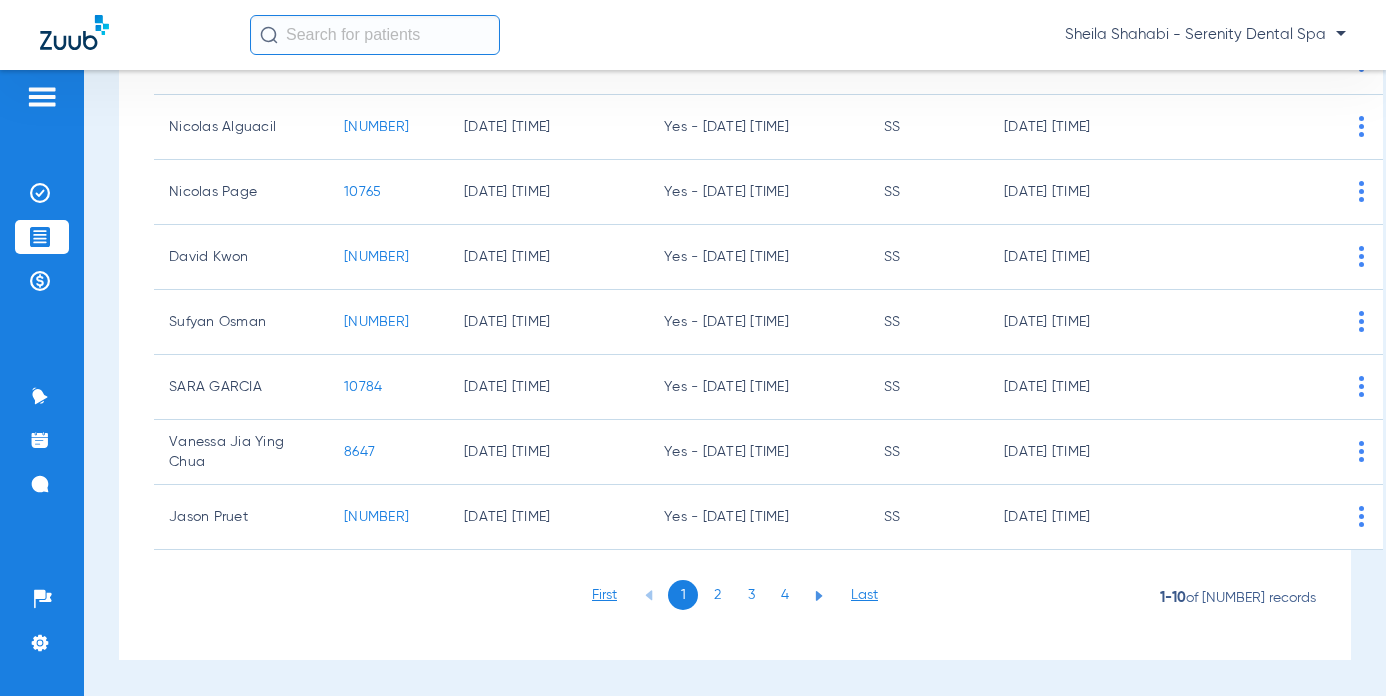 click on "2" 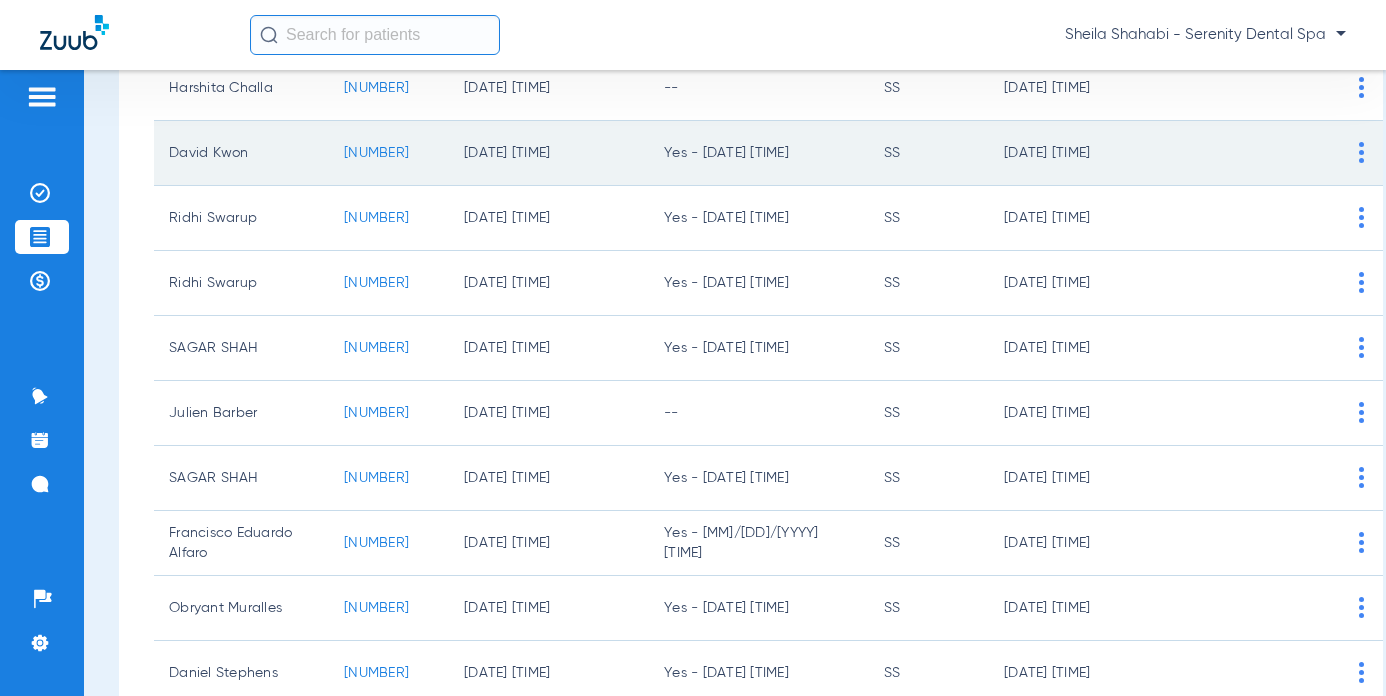 scroll, scrollTop: 223, scrollLeft: 0, axis: vertical 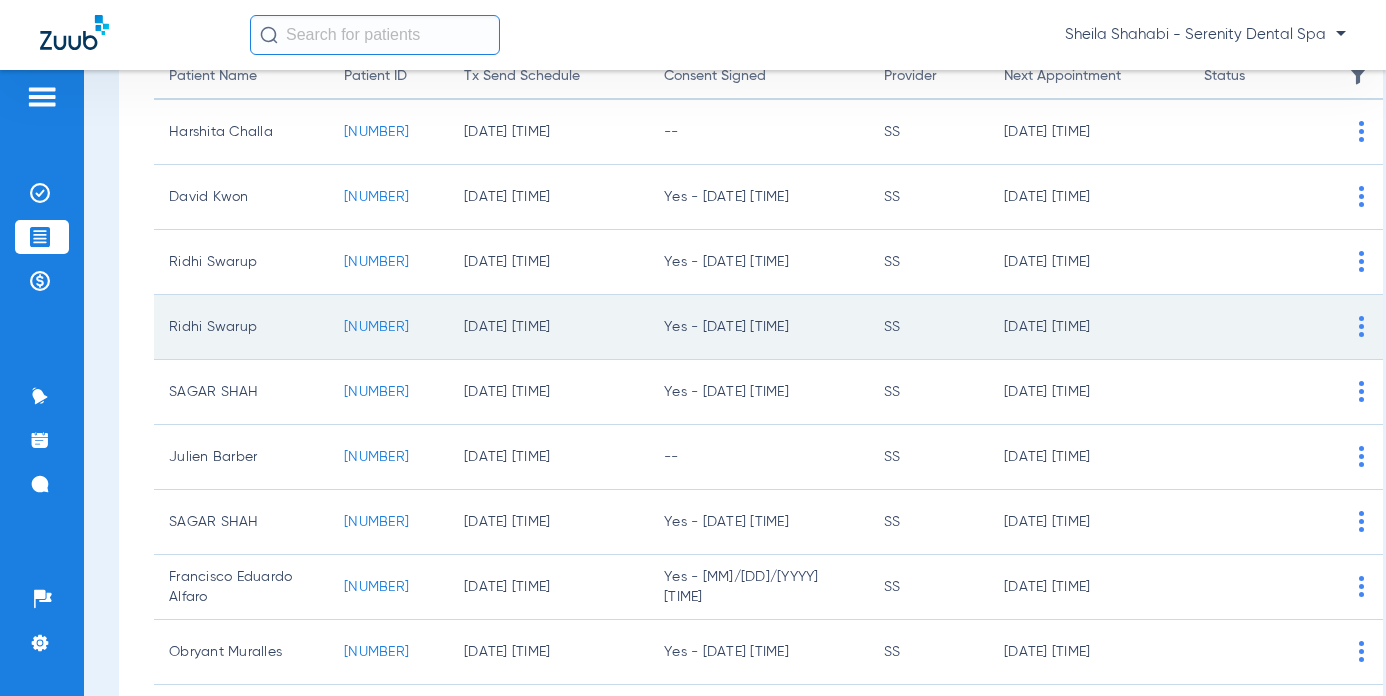 click on "10230" 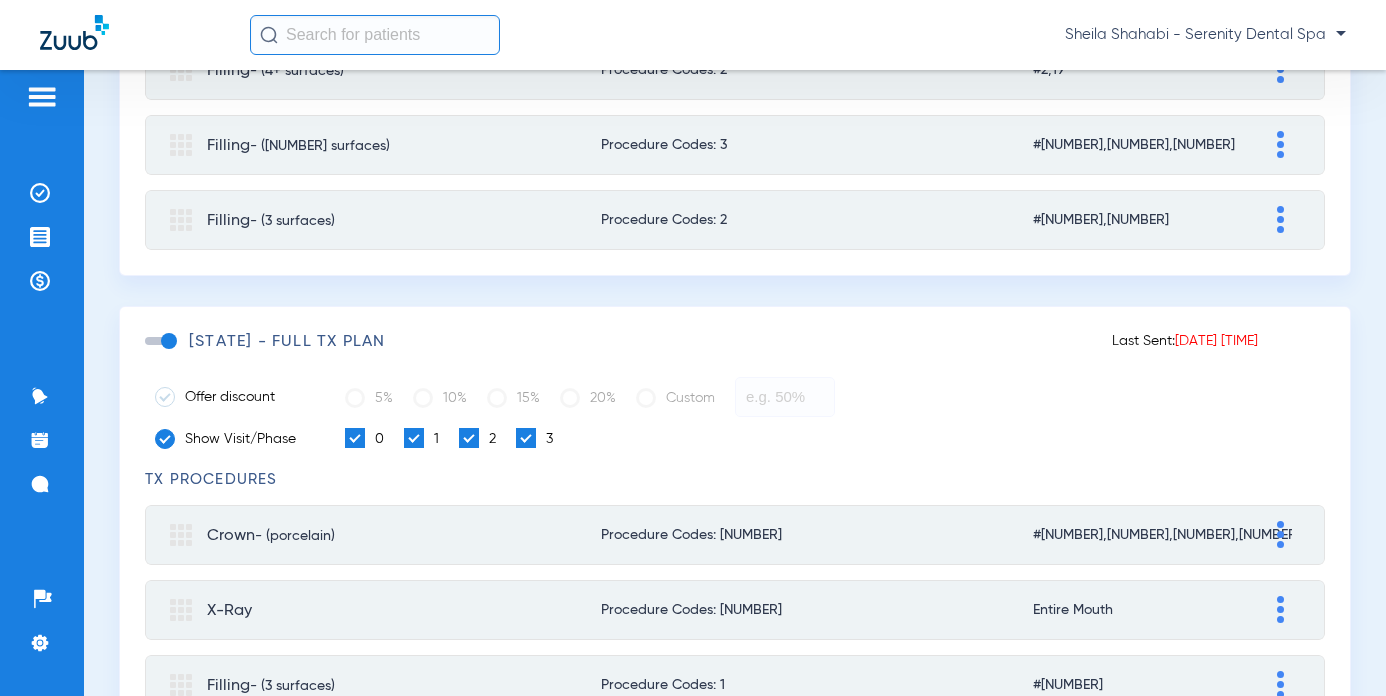 scroll, scrollTop: 700, scrollLeft: 0, axis: vertical 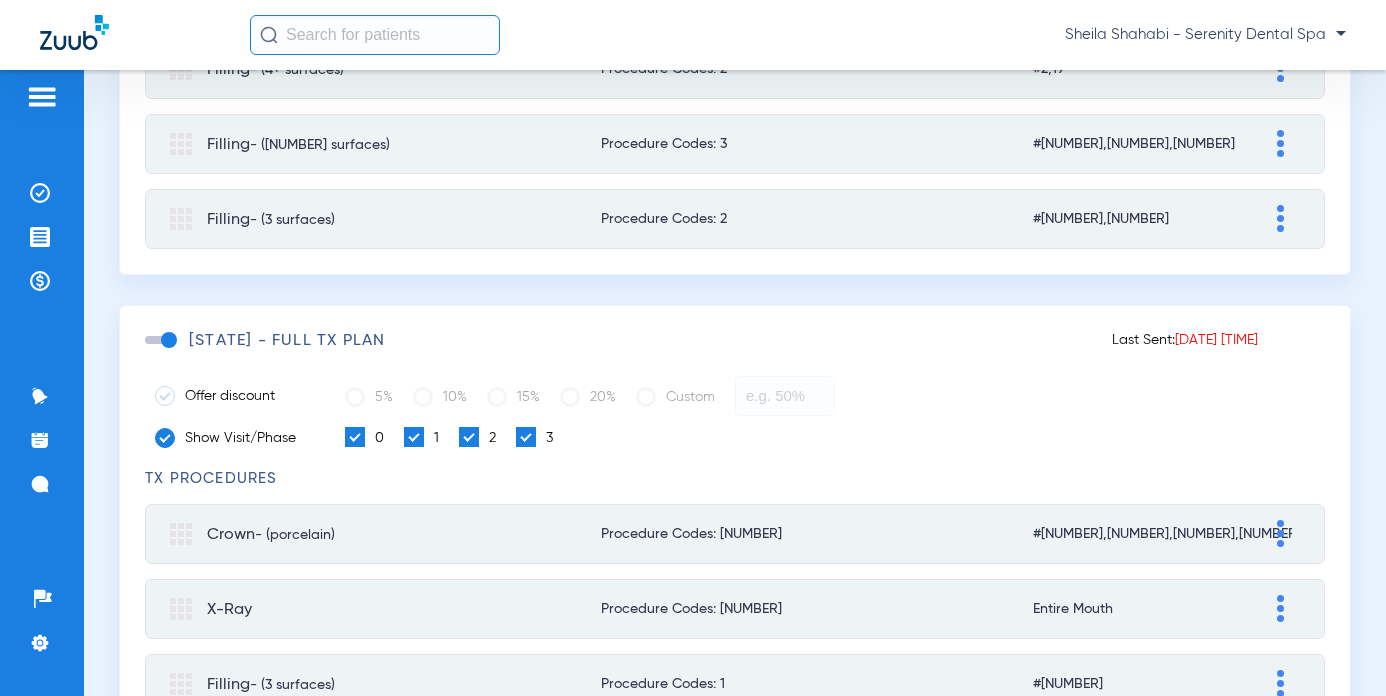 click 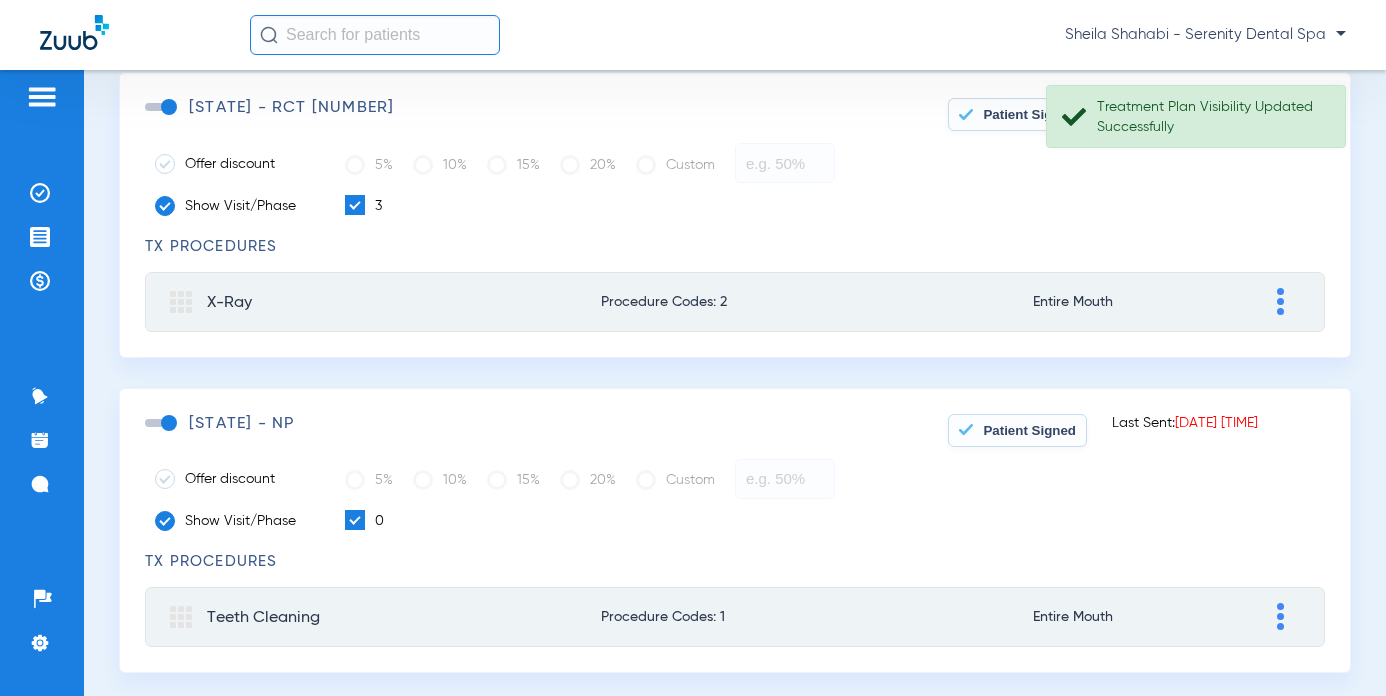 scroll, scrollTop: 1661, scrollLeft: 0, axis: vertical 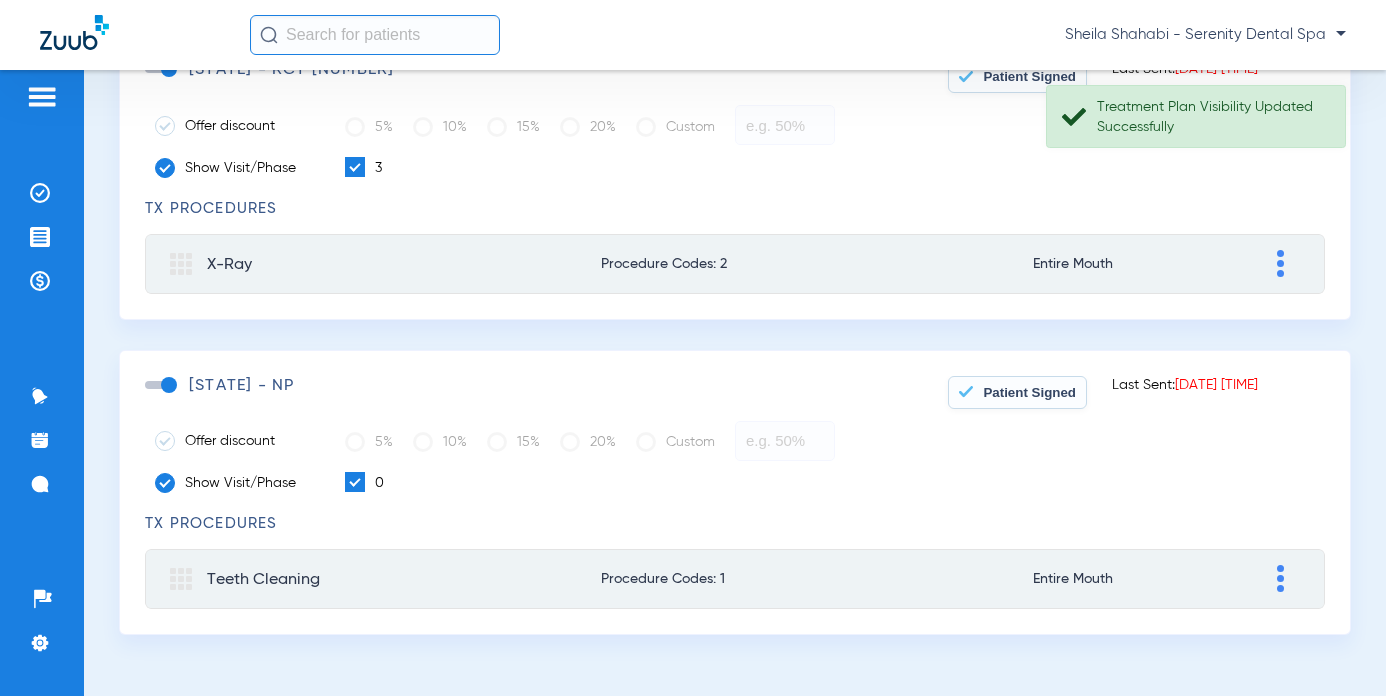 click 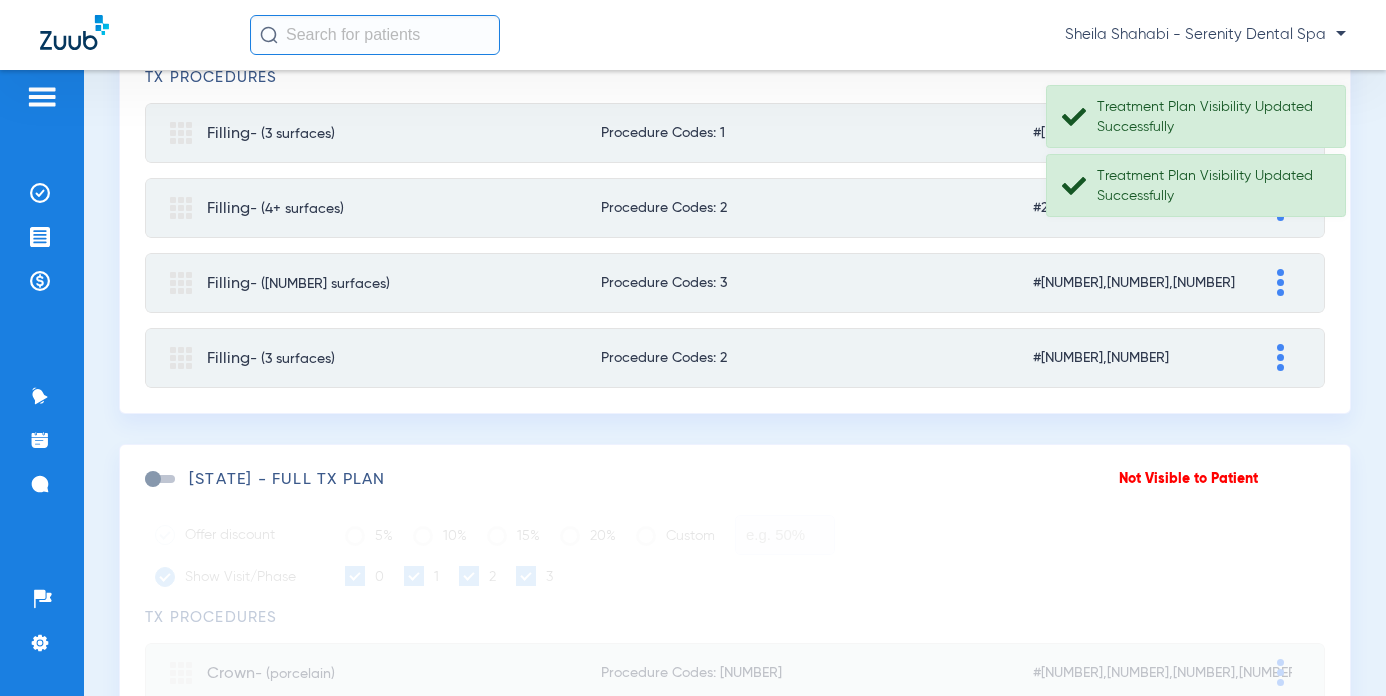 scroll, scrollTop: 0, scrollLeft: 0, axis: both 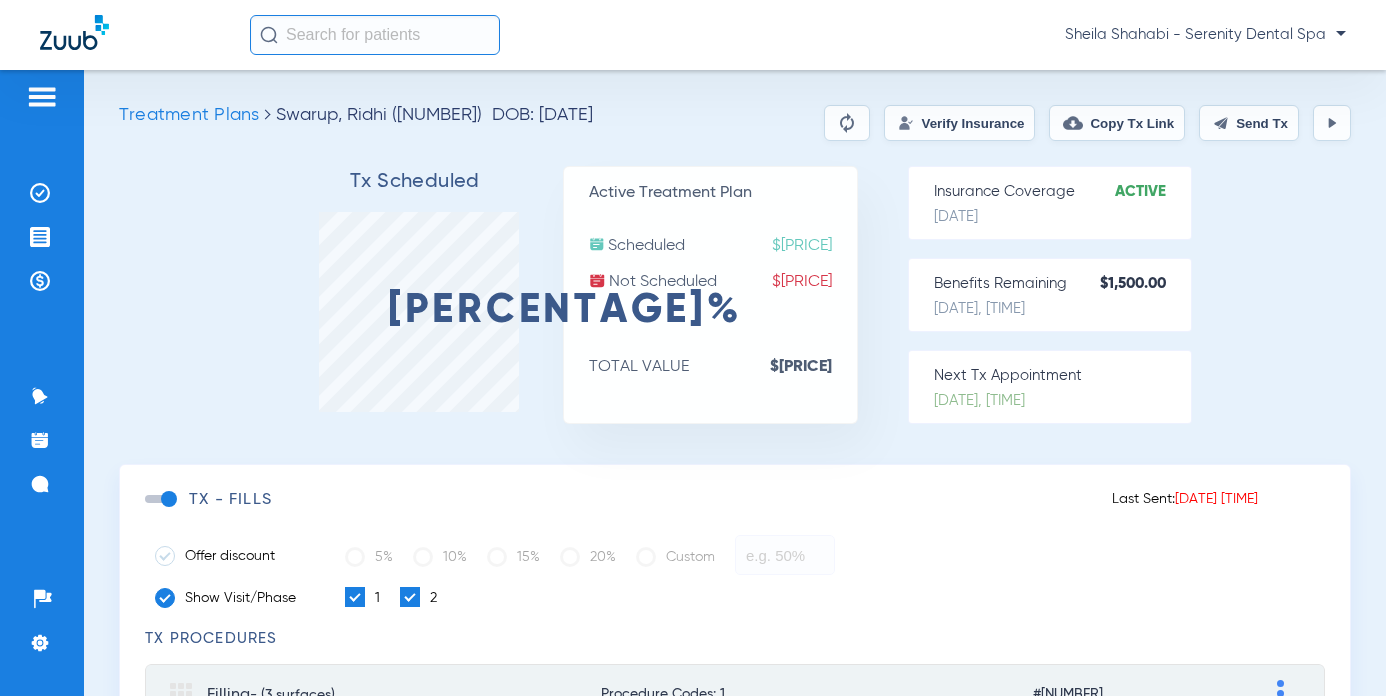 click on "Send Tx" 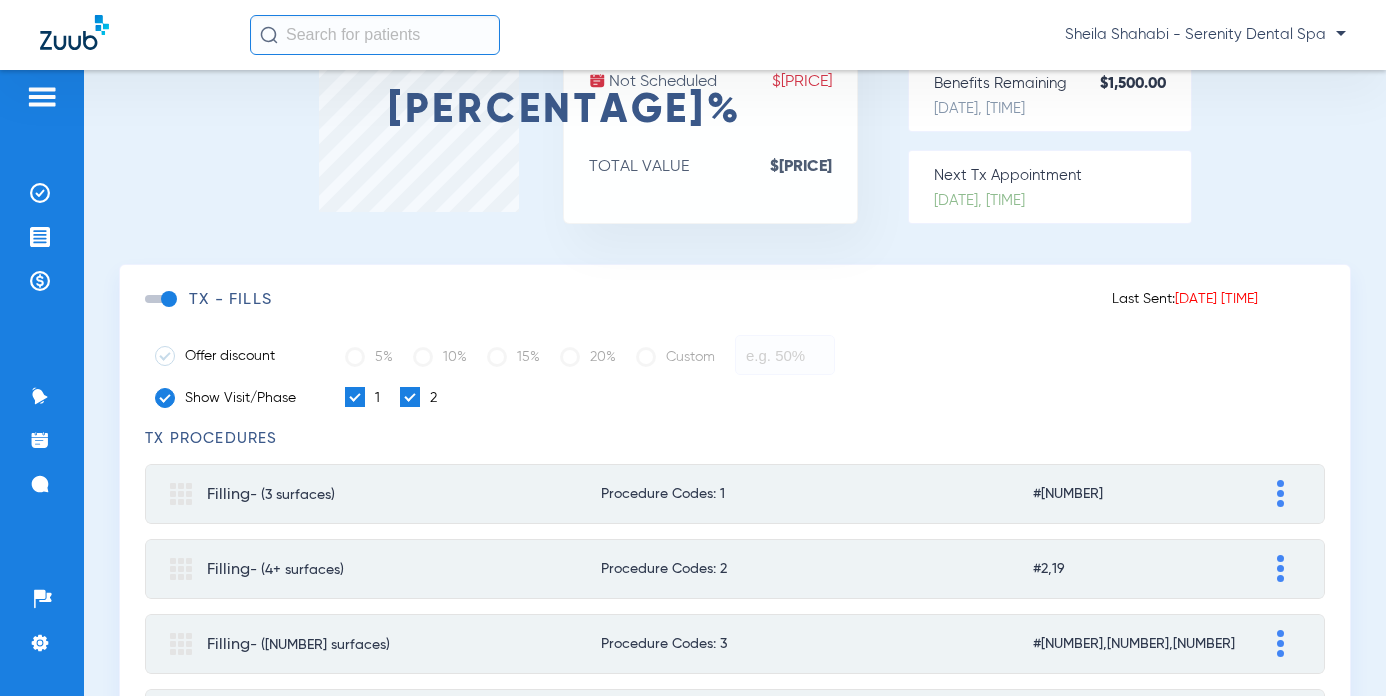 scroll, scrollTop: 700, scrollLeft: 0, axis: vertical 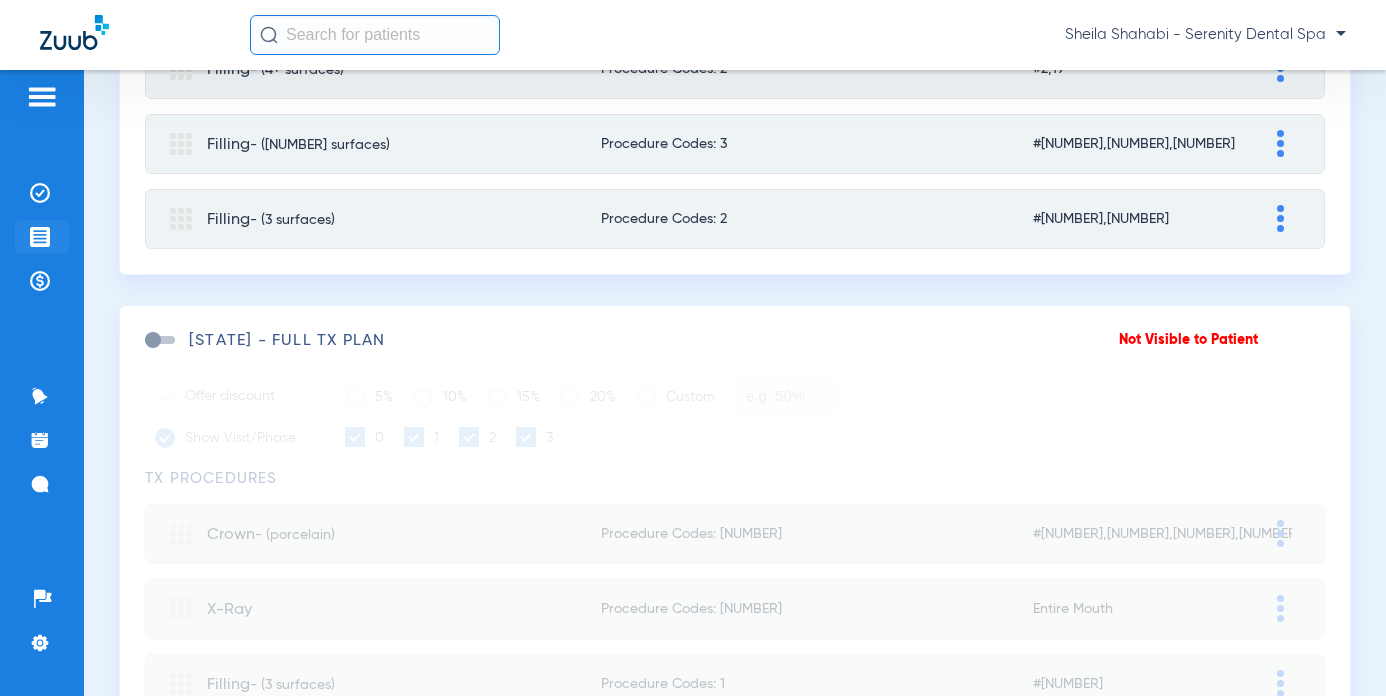 click on "Treatment Acceptance" 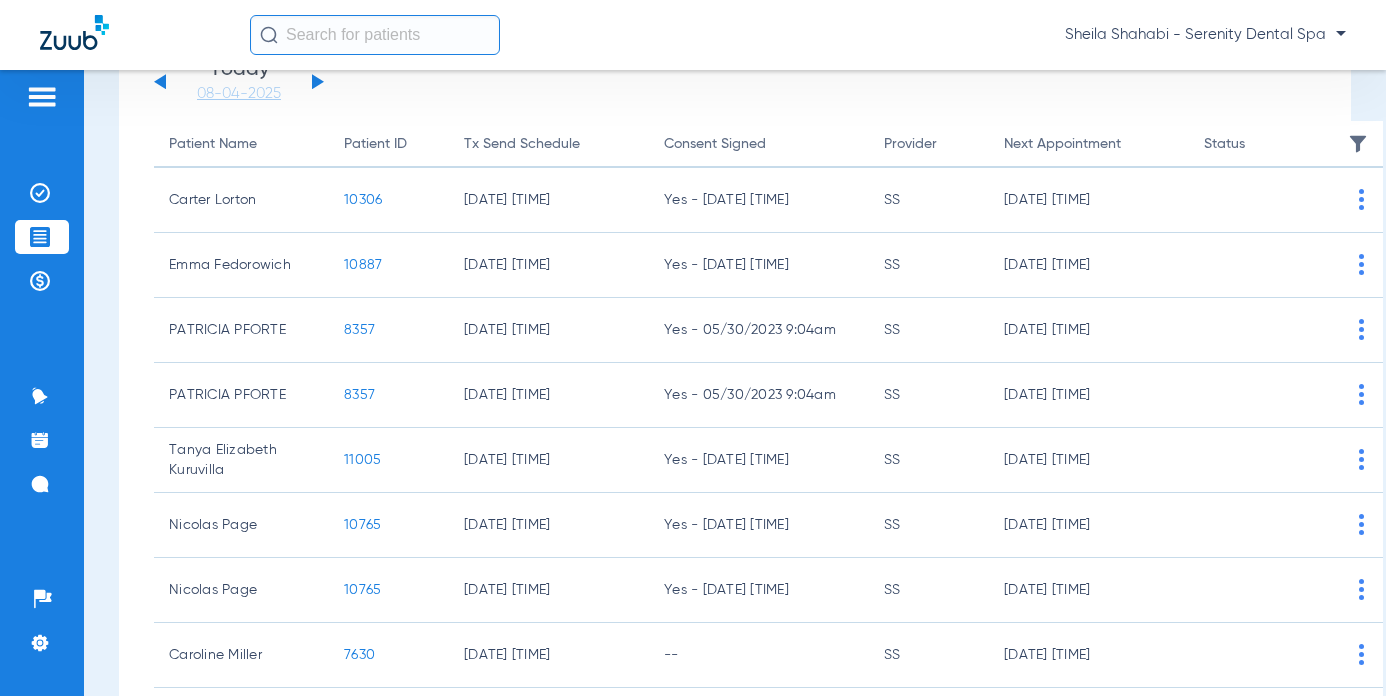 scroll, scrollTop: 0, scrollLeft: 0, axis: both 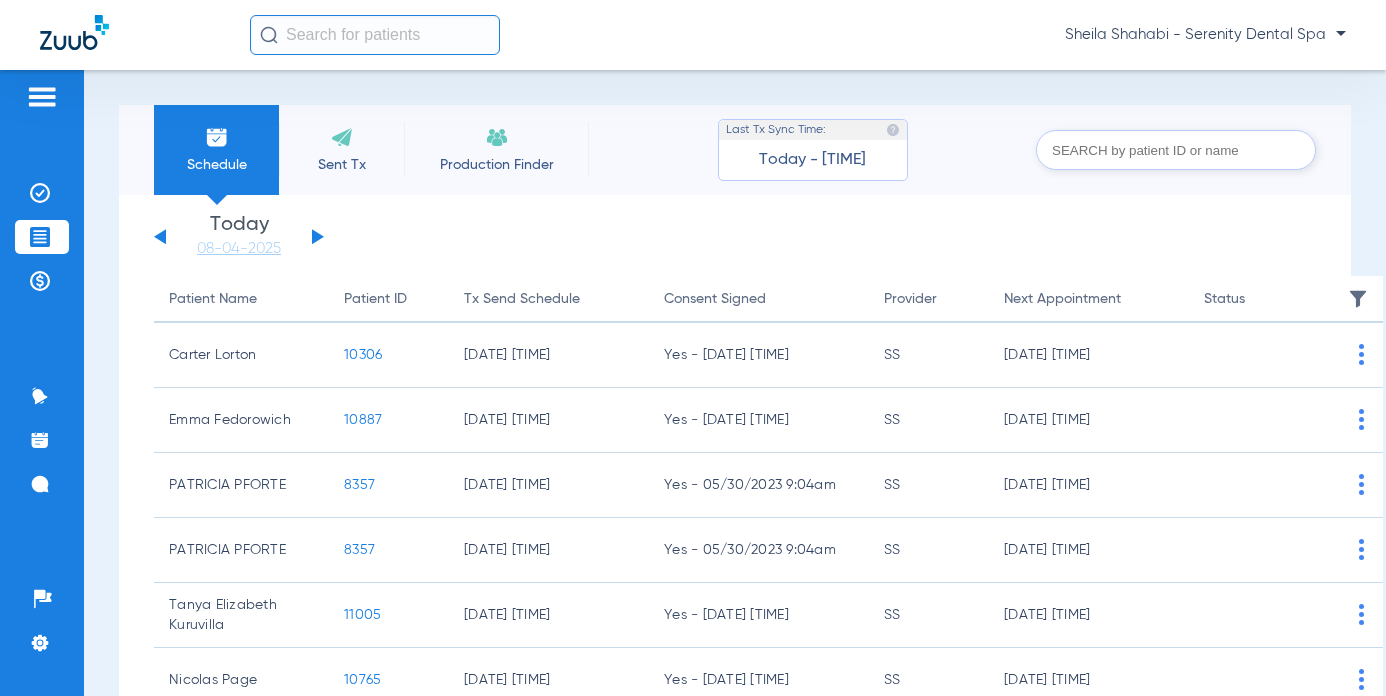click on "Saturday   05-31-2025   Sunday   06-01-2025   Monday   06-02-2025   Tuesday   06-03-2025   Wednesday   06-04-2025   Thursday   06-05-2025   Friday   06-06-2025   Saturday   06-07-2025   Sunday   06-08-2025   Monday   06-09-2025   Tuesday   06-10-2025   Wednesday   06-11-2025   Thursday   06-12-2025   Friday   06-13-2025   Saturday   06-14-2025   Sunday   06-15-2025   Monday   06-16-2025   Tuesday   06-17-2025   Wednesday   06-18-2025   Thursday   06-19-2025   Friday   06-20-2025   Saturday   06-21-2025   Sunday   06-22-2025   Monday   06-23-2025   Tuesday   06-24-2025   Wednesday   06-25-2025   Thursday   06-26-2025   Friday   06-27-2025   Saturday   06-28-2025   Sunday   06-29-2025   Monday   06-30-2025   Tuesday   07-01-2025   Wednesday   07-02-2025   Thursday   07-03-2025   Friday   07-04-2025   Saturday   07-05-2025   Sunday   07-06-2025   Monday   07-07-2025   Tuesday   07-08-2025   Wednesday   07-09-2025   Thursday   07-10-2025   Friday   07-11-2025   Saturday   07-12-2025   Sunday   07-13-2025" 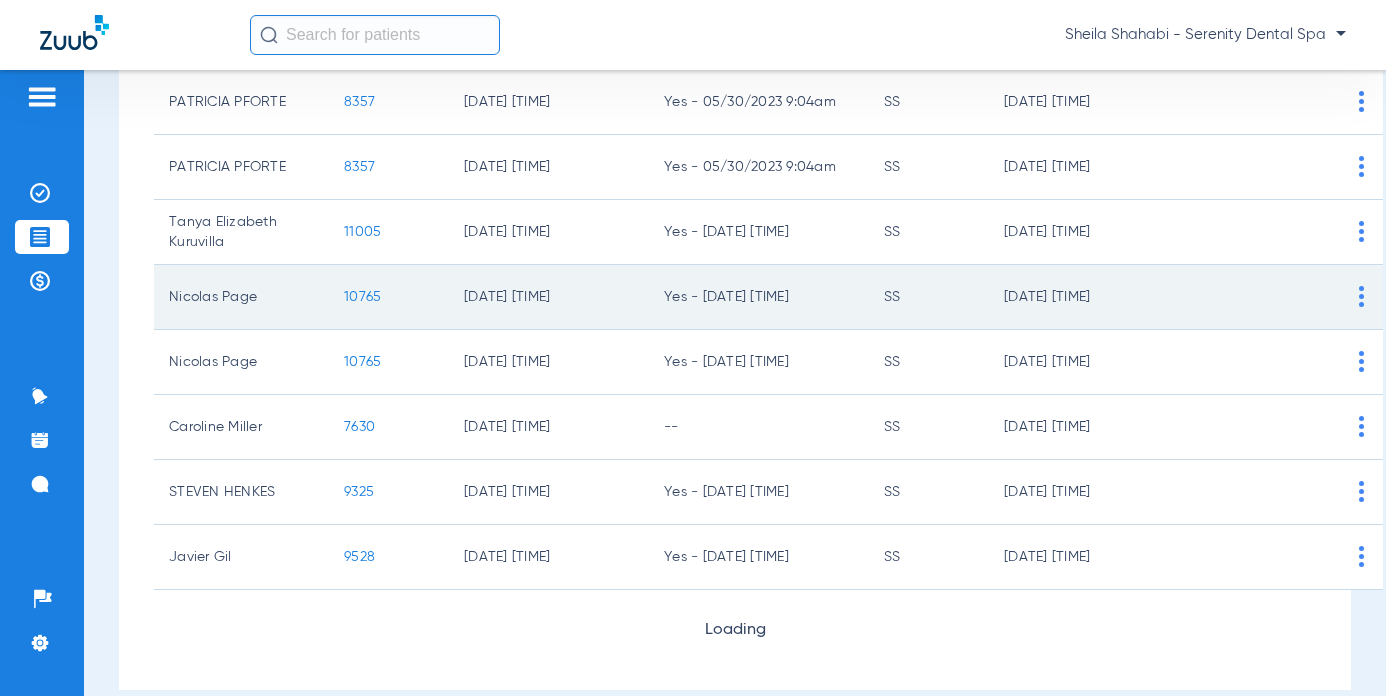 scroll, scrollTop: 400, scrollLeft: 0, axis: vertical 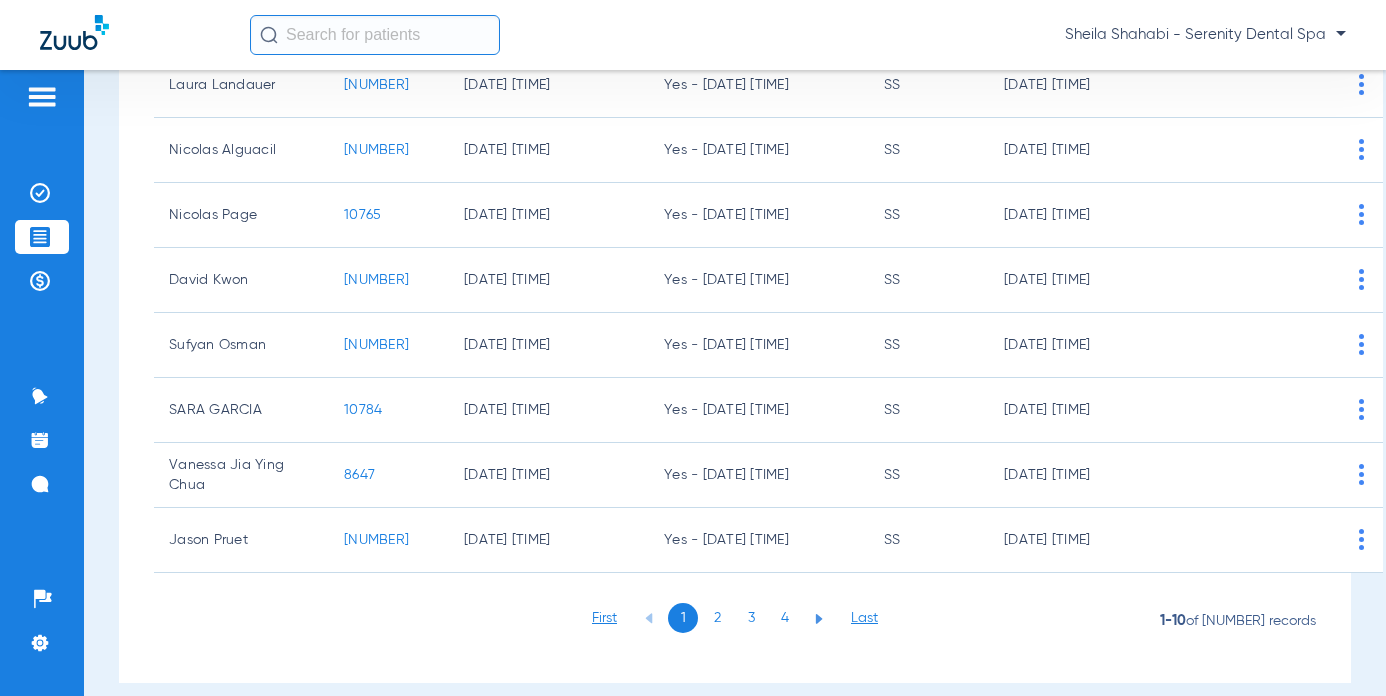 click on "2" 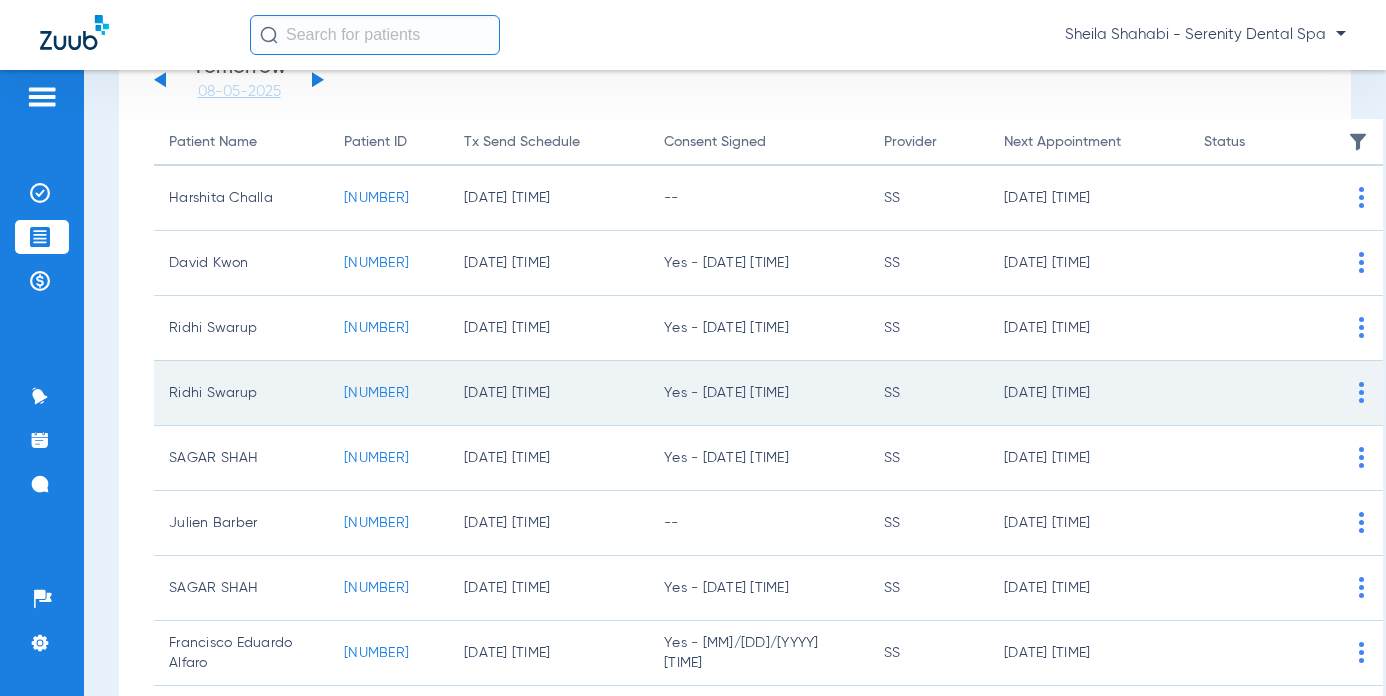 scroll, scrollTop: 100, scrollLeft: 0, axis: vertical 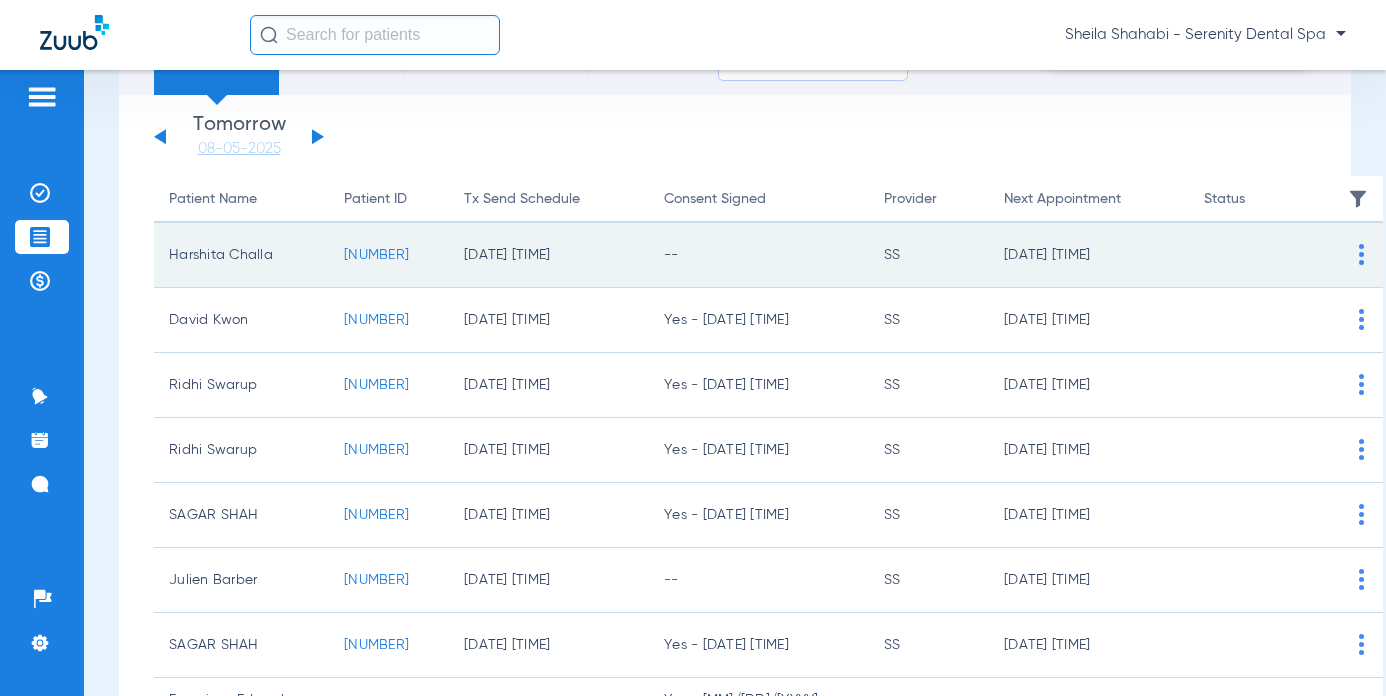 click on "10979" 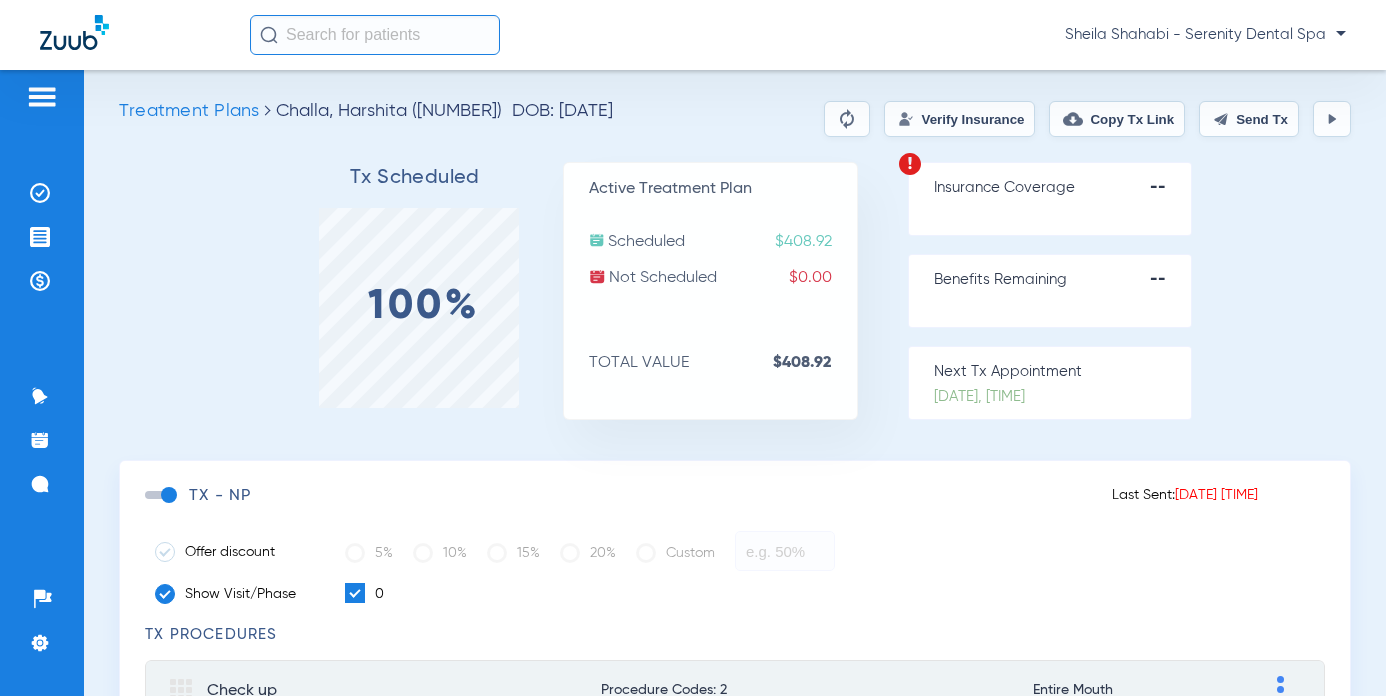 scroll, scrollTop: 0, scrollLeft: 0, axis: both 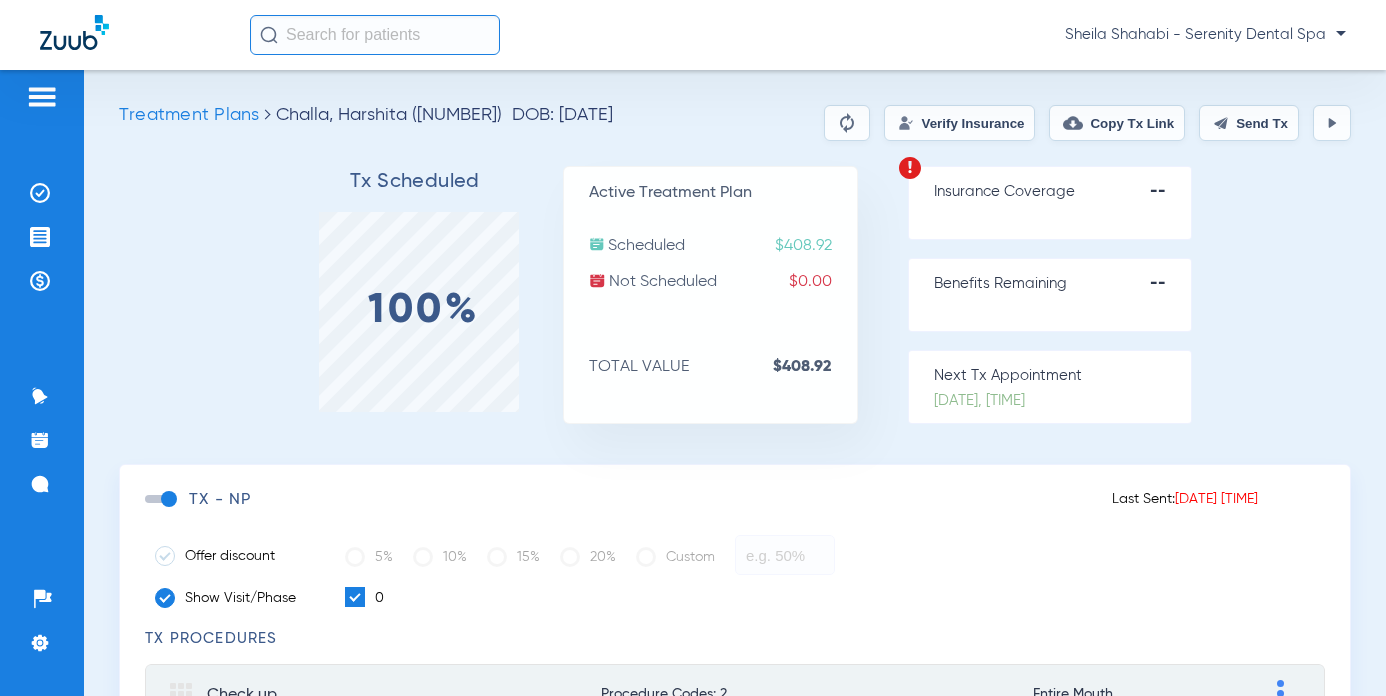 click on "Send Tx" 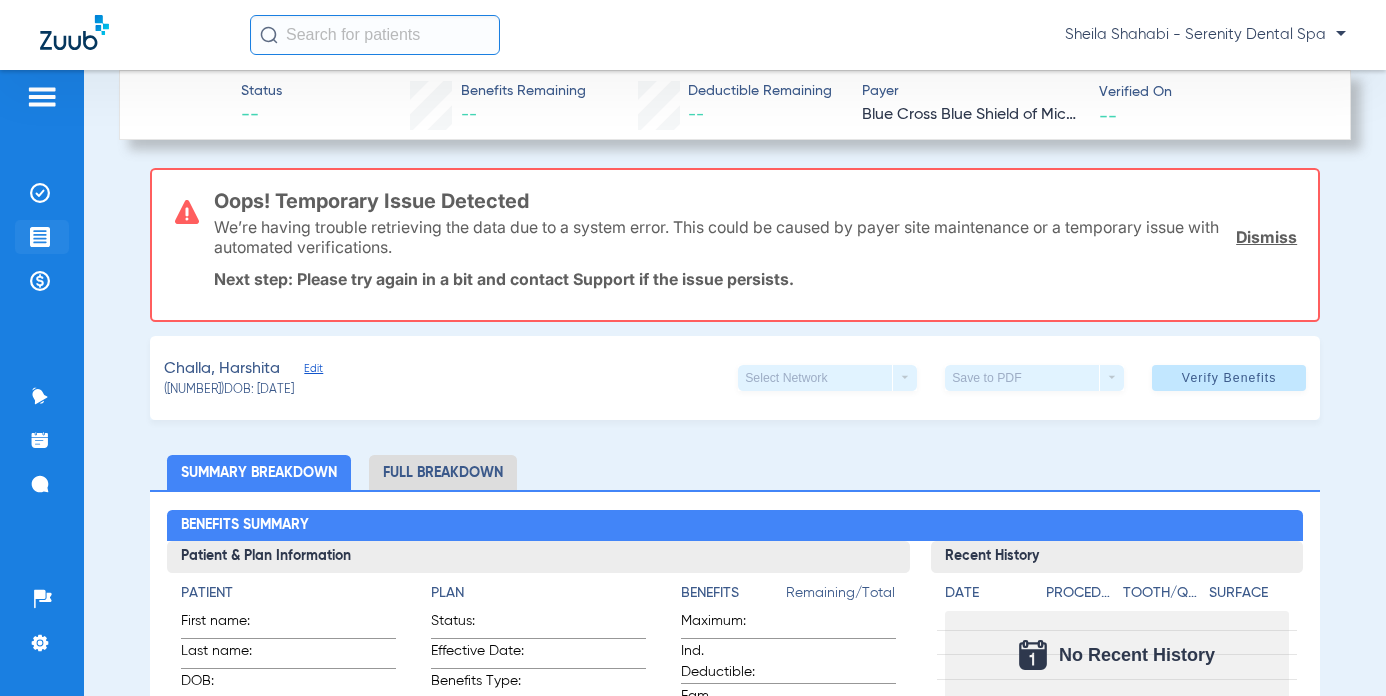 click 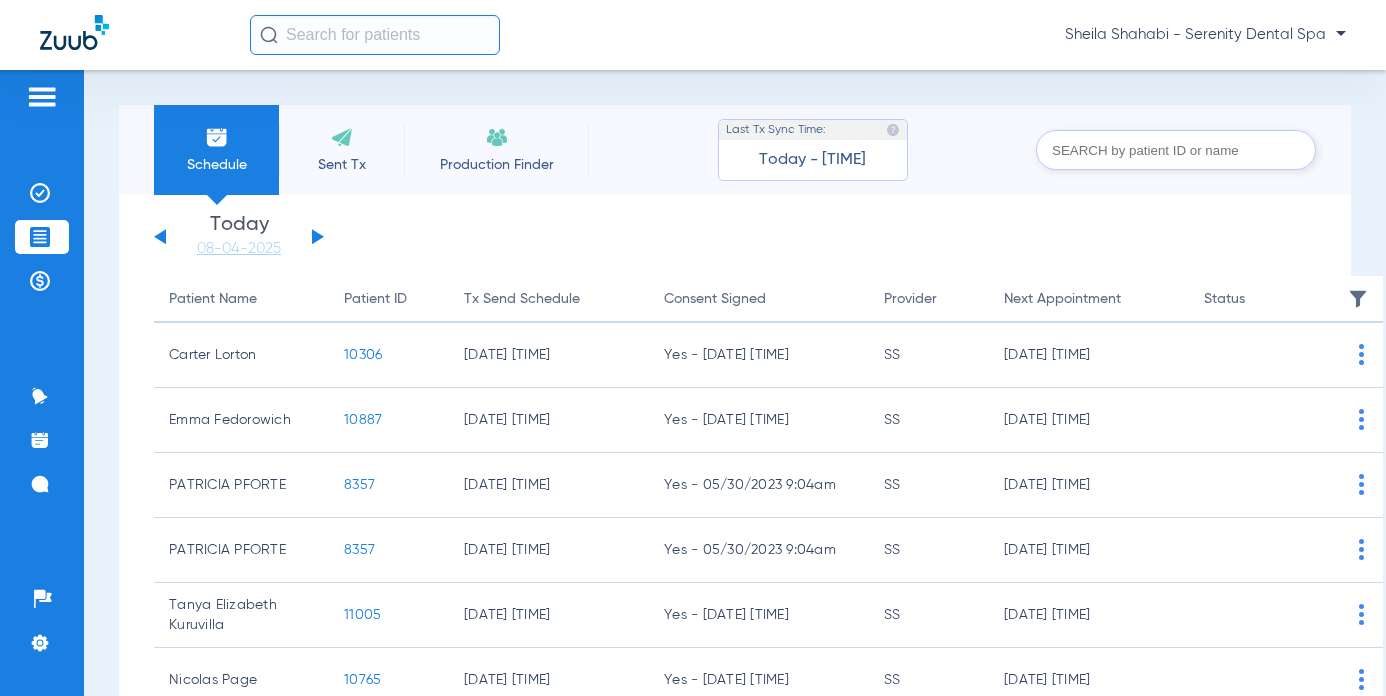 click 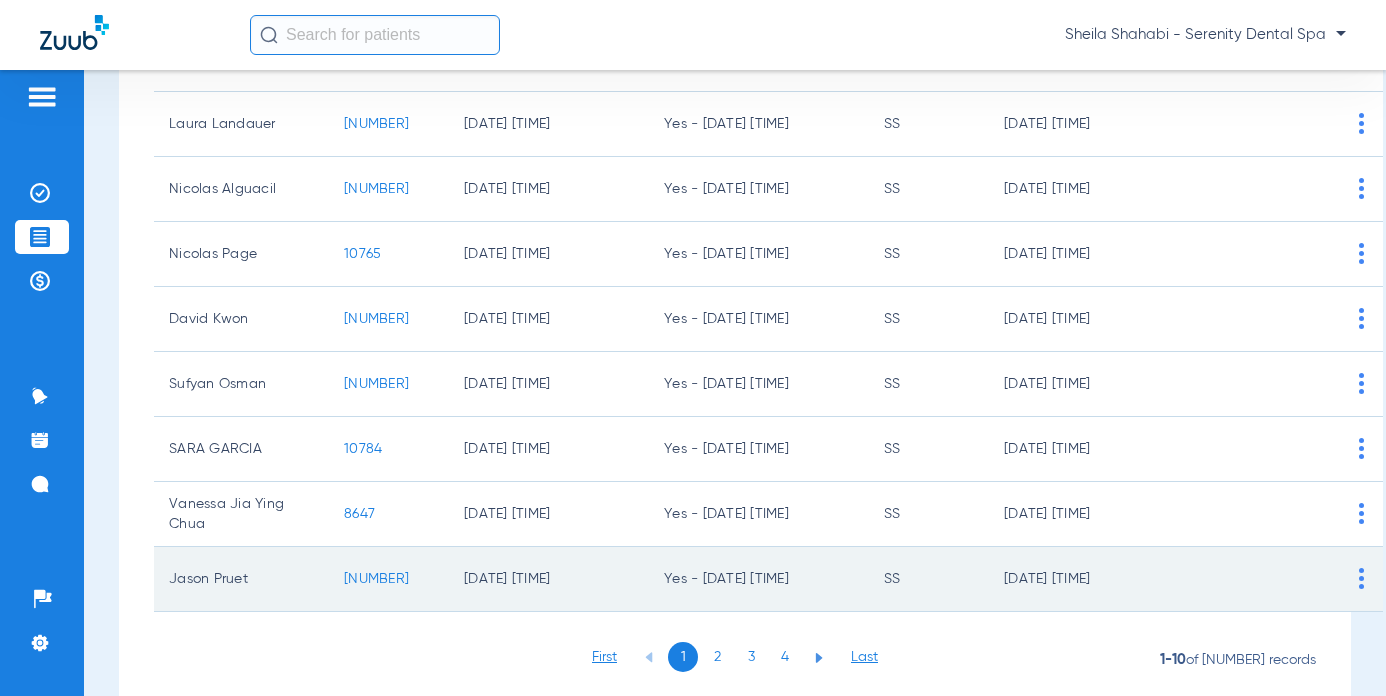 scroll, scrollTop: 423, scrollLeft: 0, axis: vertical 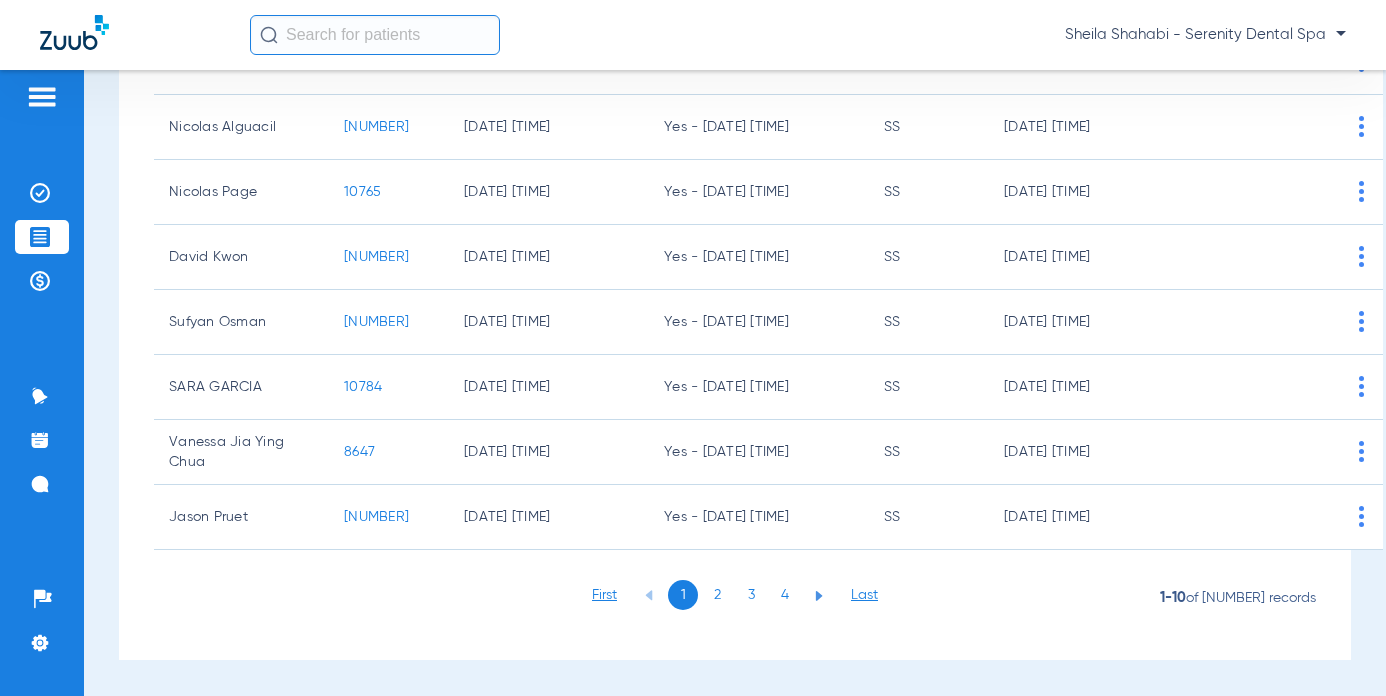 click on "2" 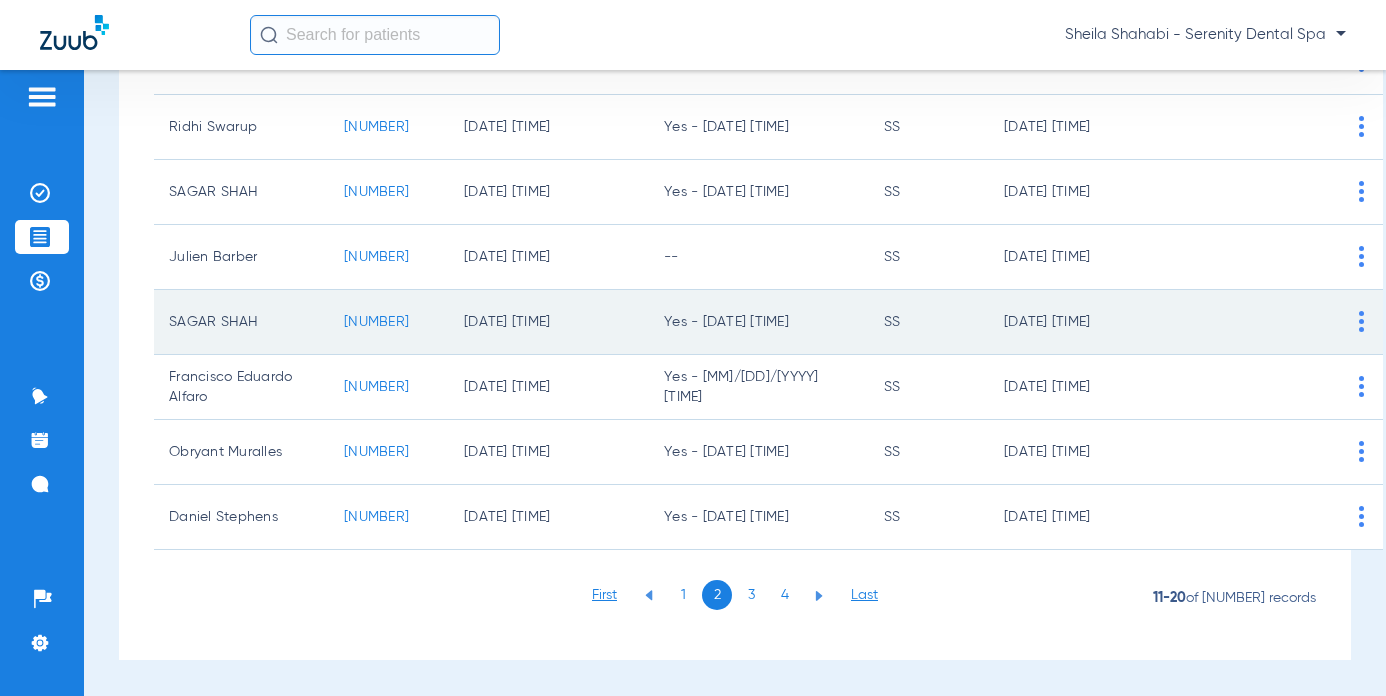 click on "9634" 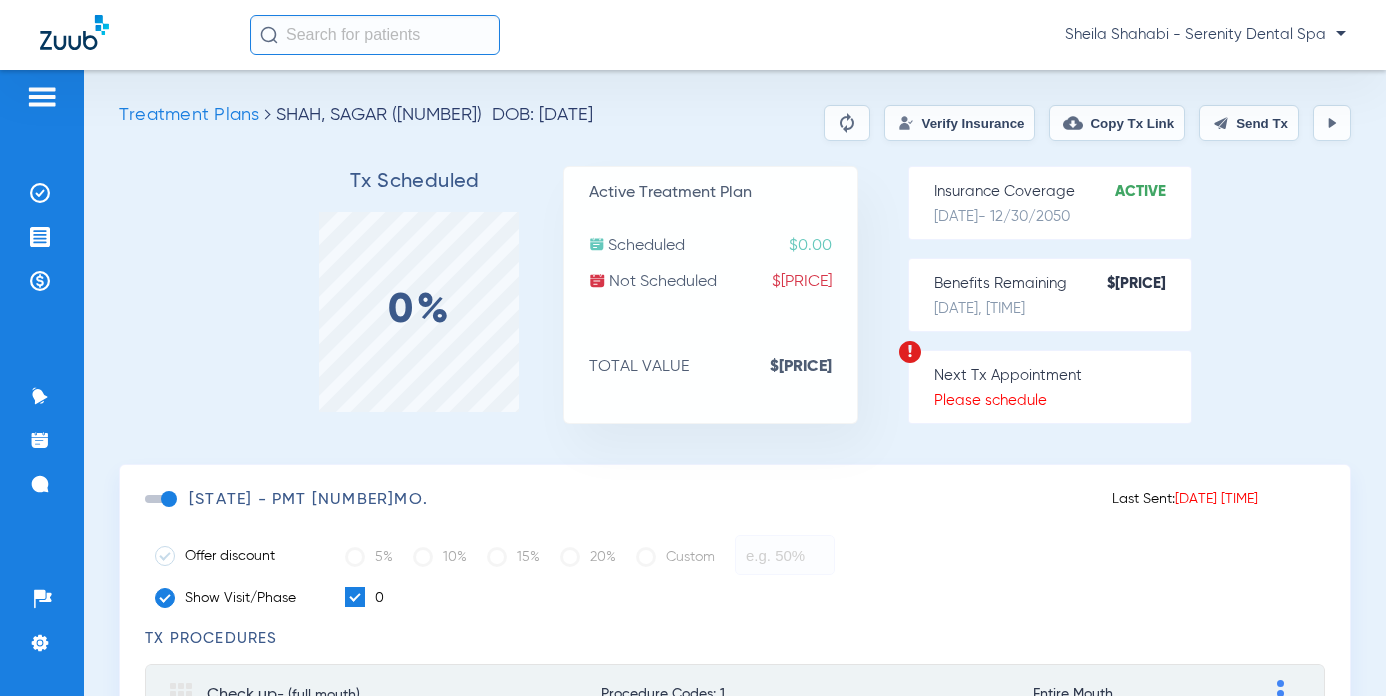 click on "Send Tx" 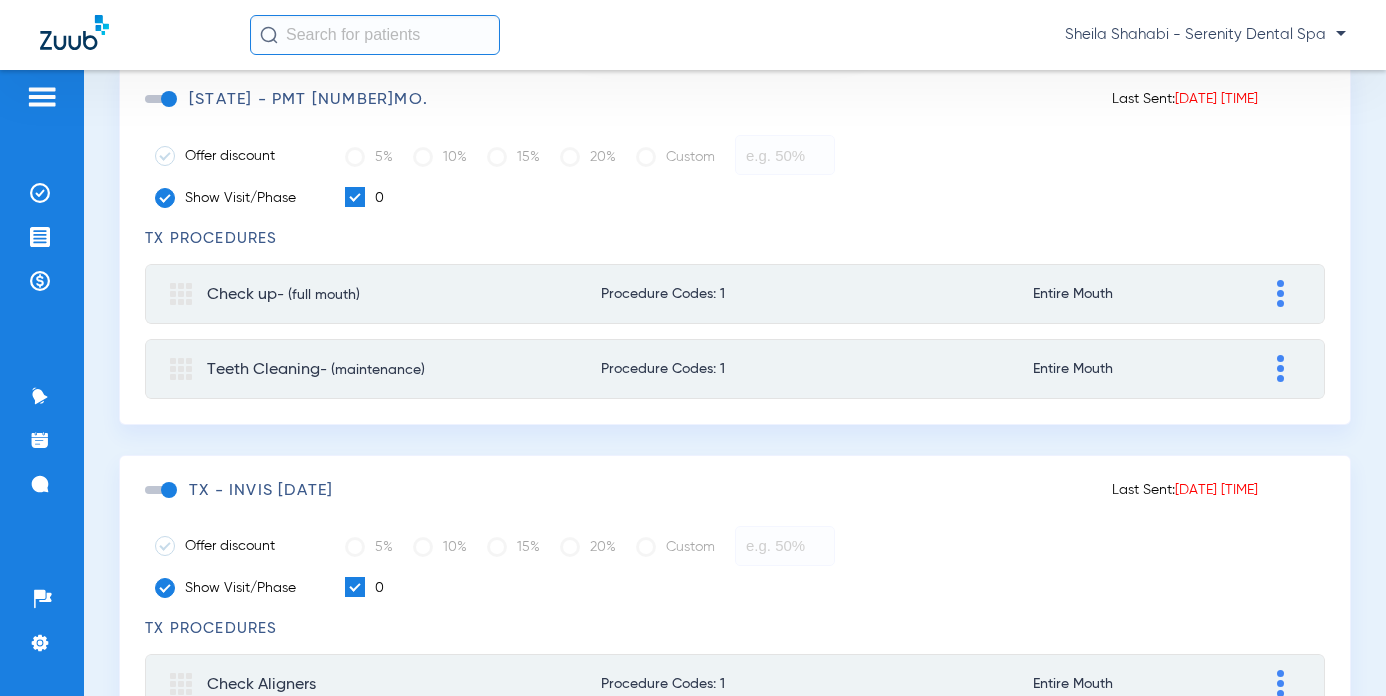 scroll, scrollTop: 800, scrollLeft: 0, axis: vertical 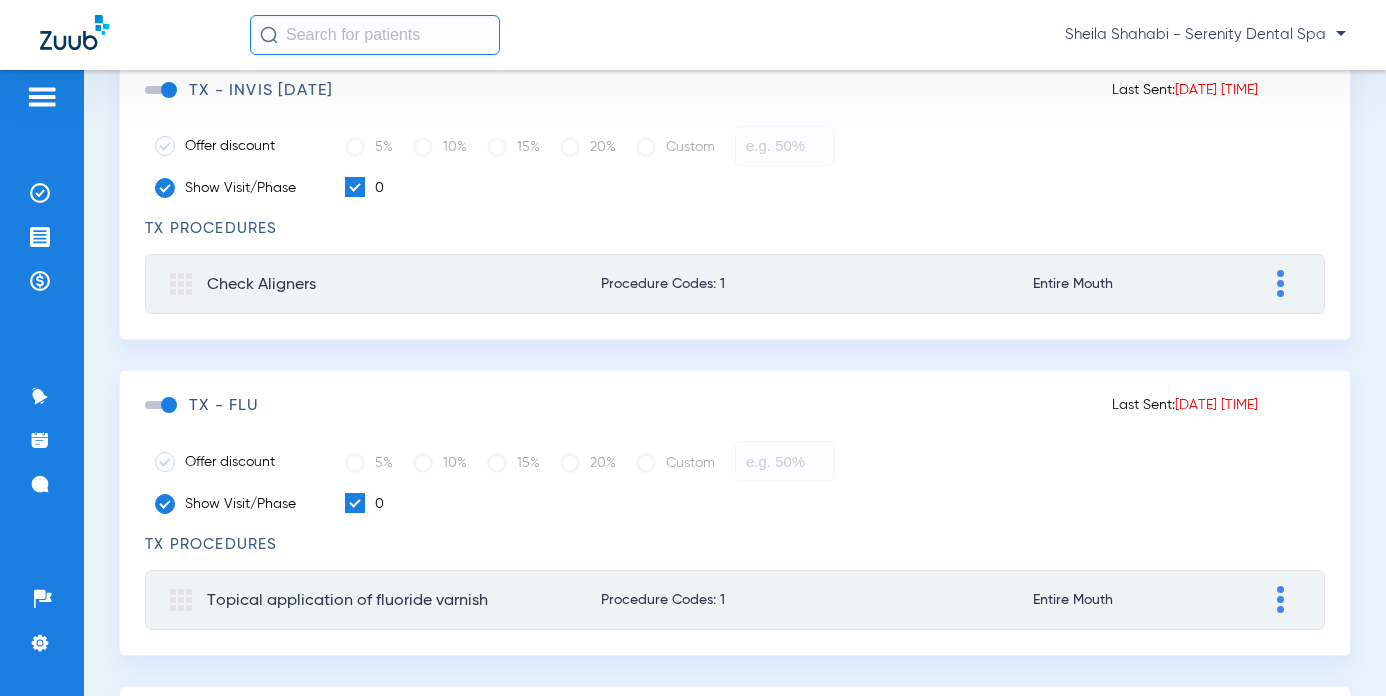click 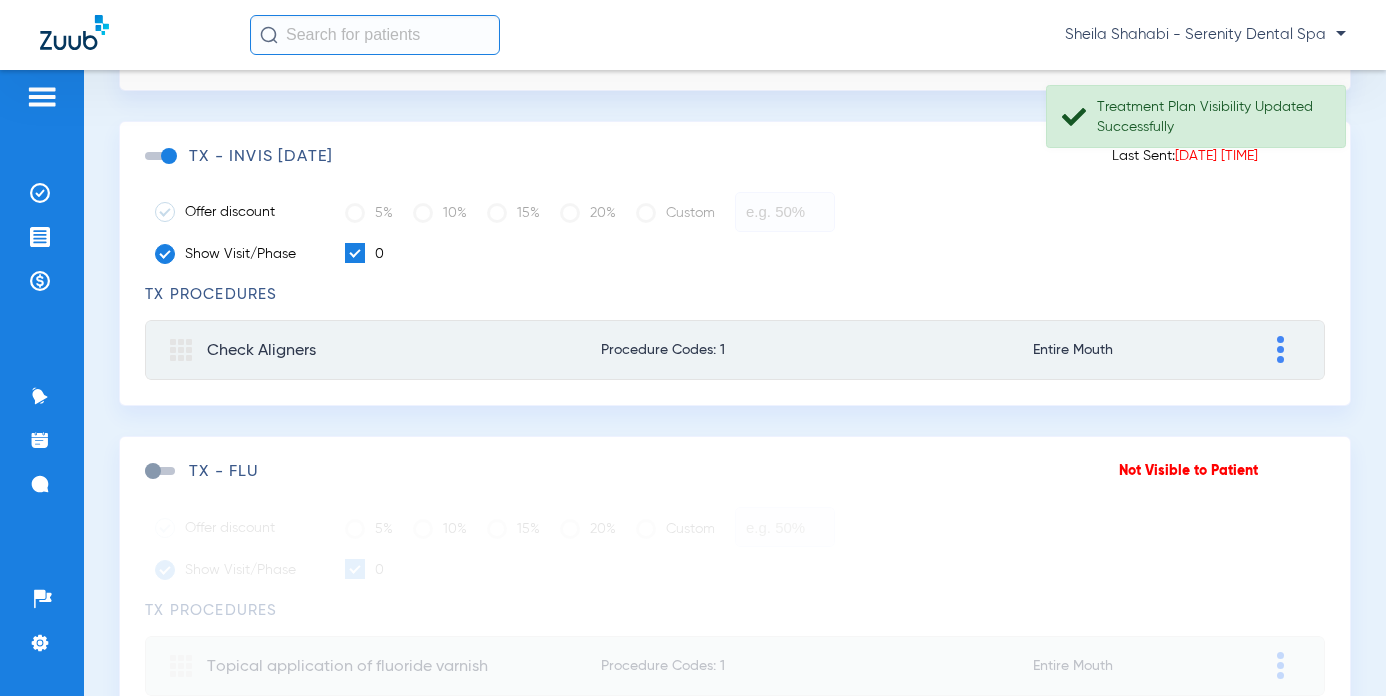 scroll, scrollTop: 300, scrollLeft: 0, axis: vertical 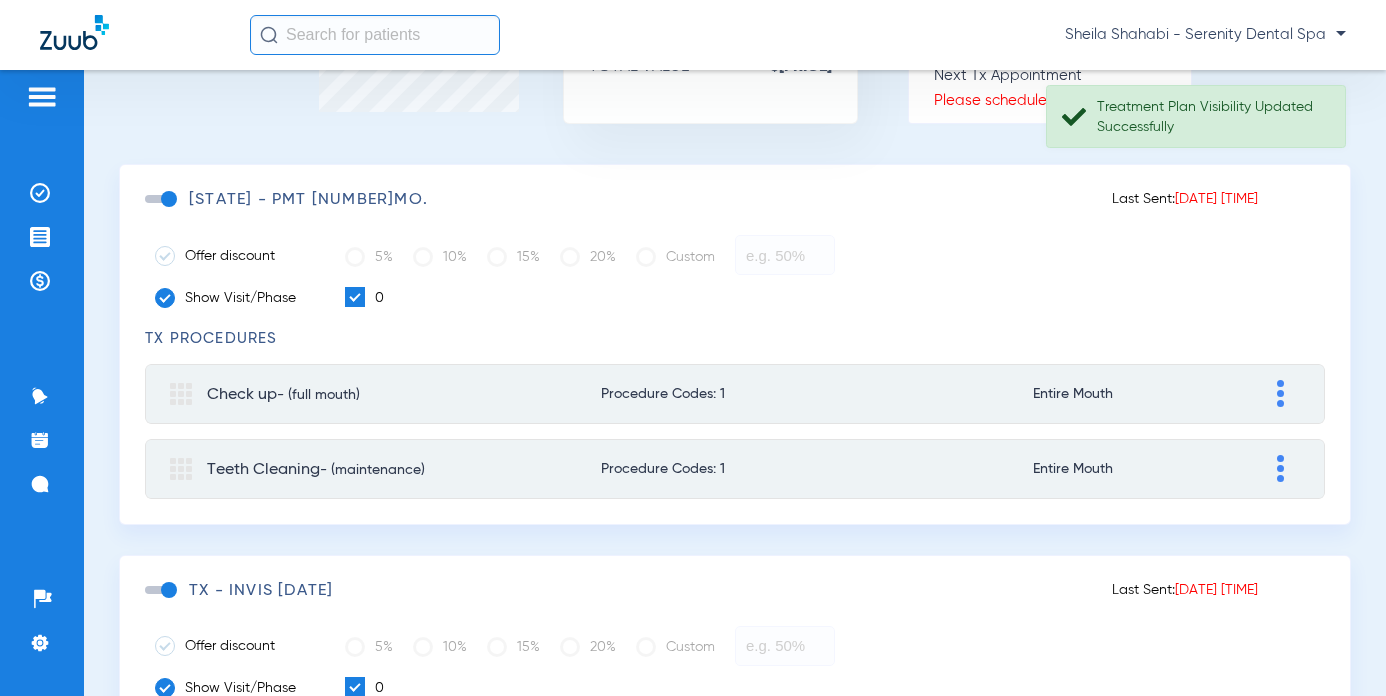 click on "TX - INVIS 7/10" 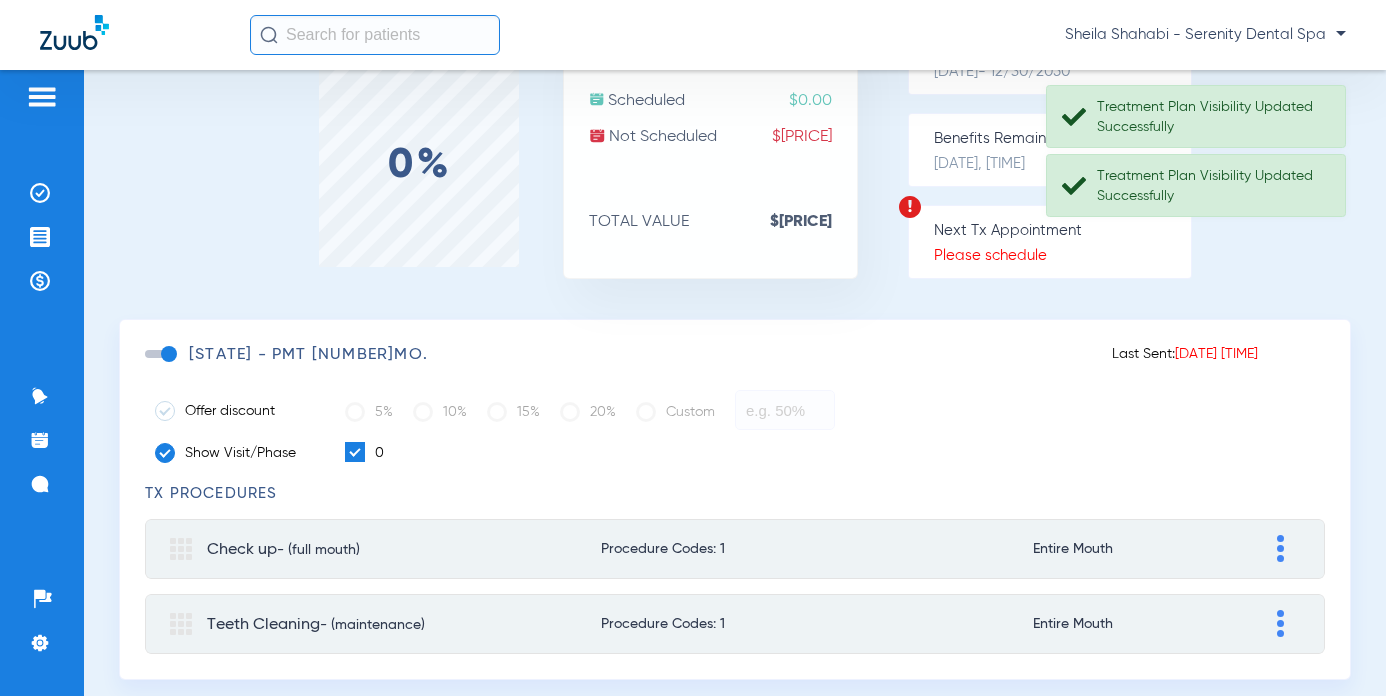 scroll, scrollTop: 0, scrollLeft: 0, axis: both 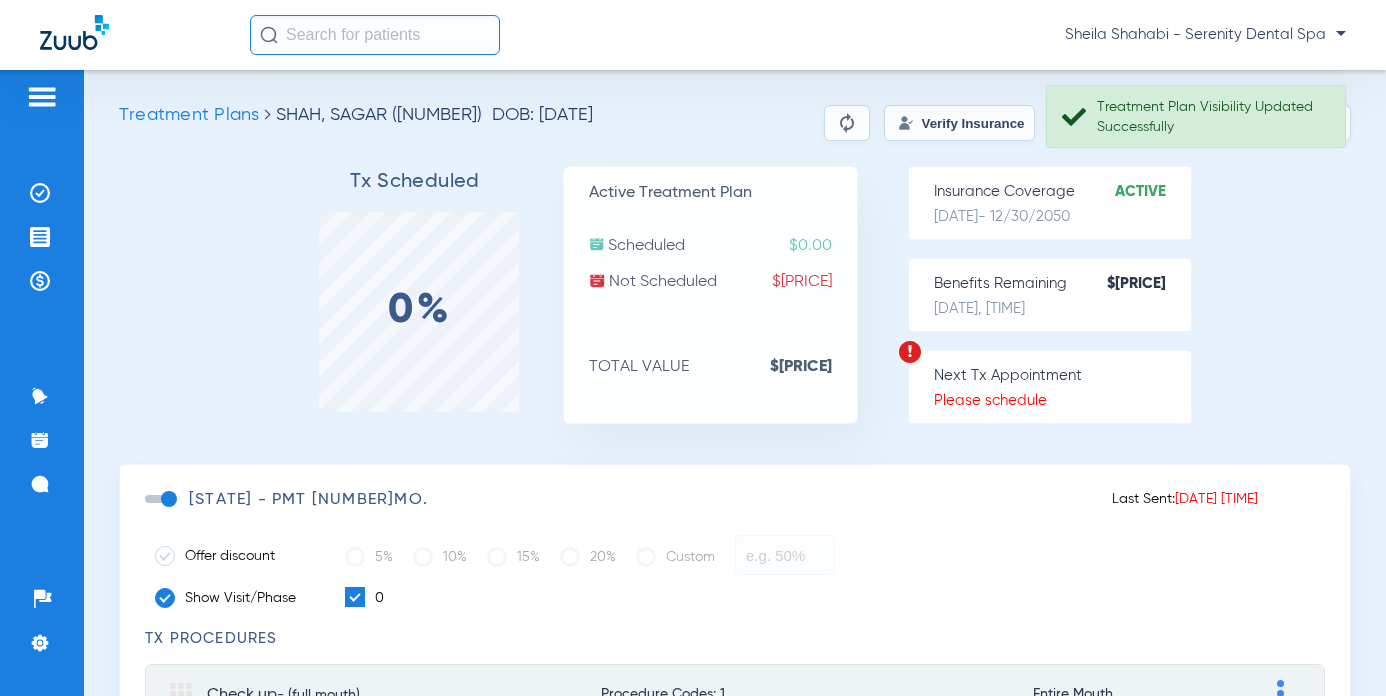 click on "Tx Scheduled 0% Active Treatment Plan  Scheduled  $0.00  Not Scheduled  $395.33  TOTAL VALUE  $395.33  Insurance Coverage   Active   10/25/2020   - 12/30/2050   Benefits Remaining   $4,686.23   4/21/25, 12:25 AM  Next Tx Appointment  Please schedule  SAGAR, SHAH (248) 894-9939 3s.shah@gmail.com  Shahabi  DDS, Sheila" 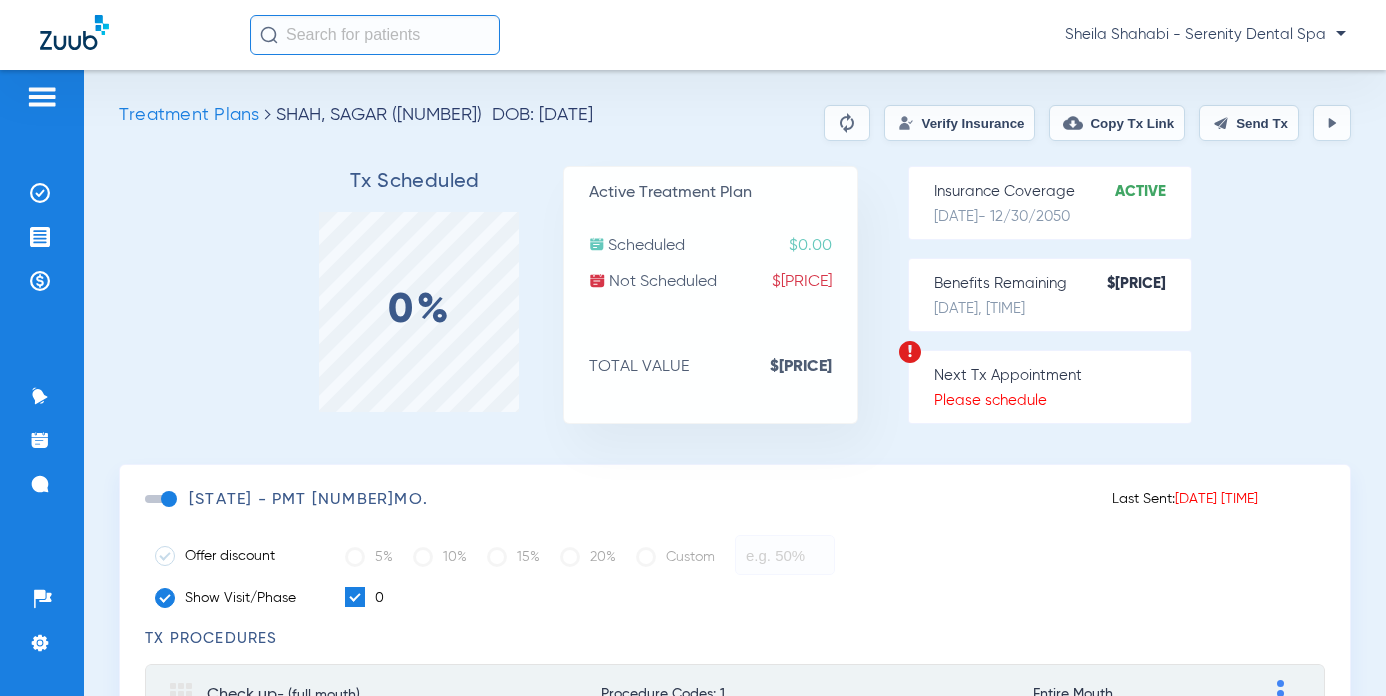 click on "Send Tx" 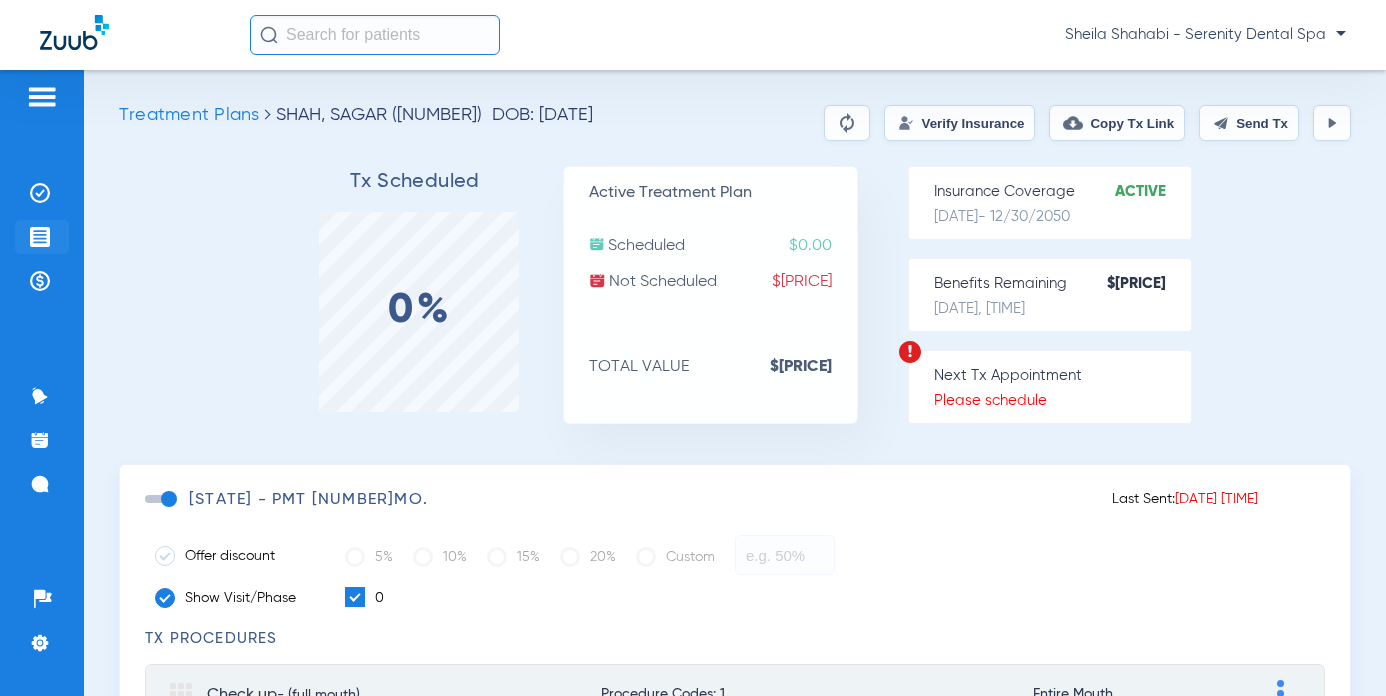 click 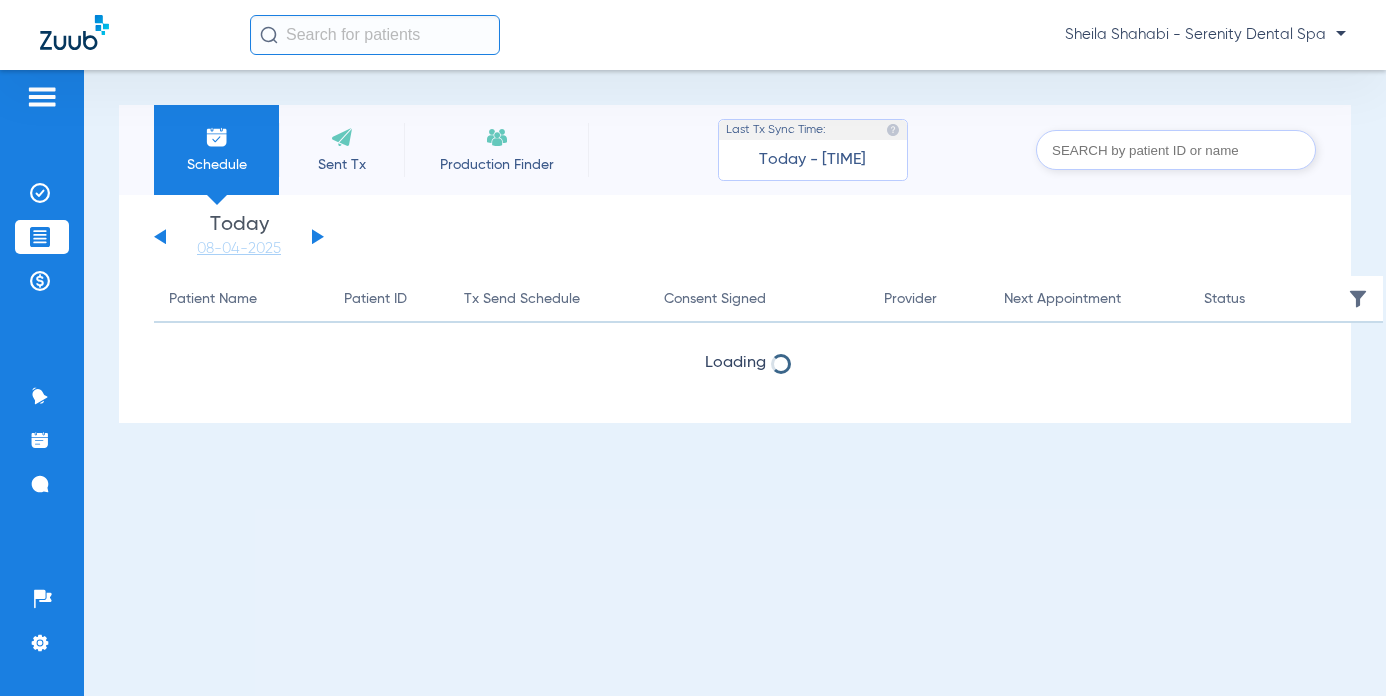 click on "Saturday   05-31-2025   Sunday   06-01-2025   Monday   06-02-2025   Tuesday   06-03-2025   Wednesday   06-04-2025   Thursday   06-05-2025   Friday   06-06-2025   Saturday   06-07-2025   Sunday   06-08-2025   Monday   06-09-2025   Tuesday   06-10-2025   Wednesday   06-11-2025   Thursday   06-12-2025   Friday   06-13-2025   Saturday   06-14-2025   Sunday   06-15-2025   Monday   06-16-2025   Tuesday   06-17-2025   Wednesday   06-18-2025   Thursday   06-19-2025   Friday   06-20-2025   Saturday   06-21-2025   Sunday   06-22-2025   Monday   06-23-2025   Tuesday   06-24-2025   Wednesday   06-25-2025   Thursday   06-26-2025   Friday   06-27-2025   Saturday   06-28-2025   Sunday   06-29-2025   Monday   06-30-2025   Tuesday   07-01-2025   Wednesday   07-02-2025   Thursday   07-03-2025   Friday   07-04-2025   Saturday   07-05-2025   Sunday   07-06-2025   Monday   07-07-2025   Tuesday   07-08-2025   Wednesday   07-09-2025   Thursday   07-10-2025   Friday   07-11-2025   Saturday   07-12-2025   Sunday   07-13-2025" 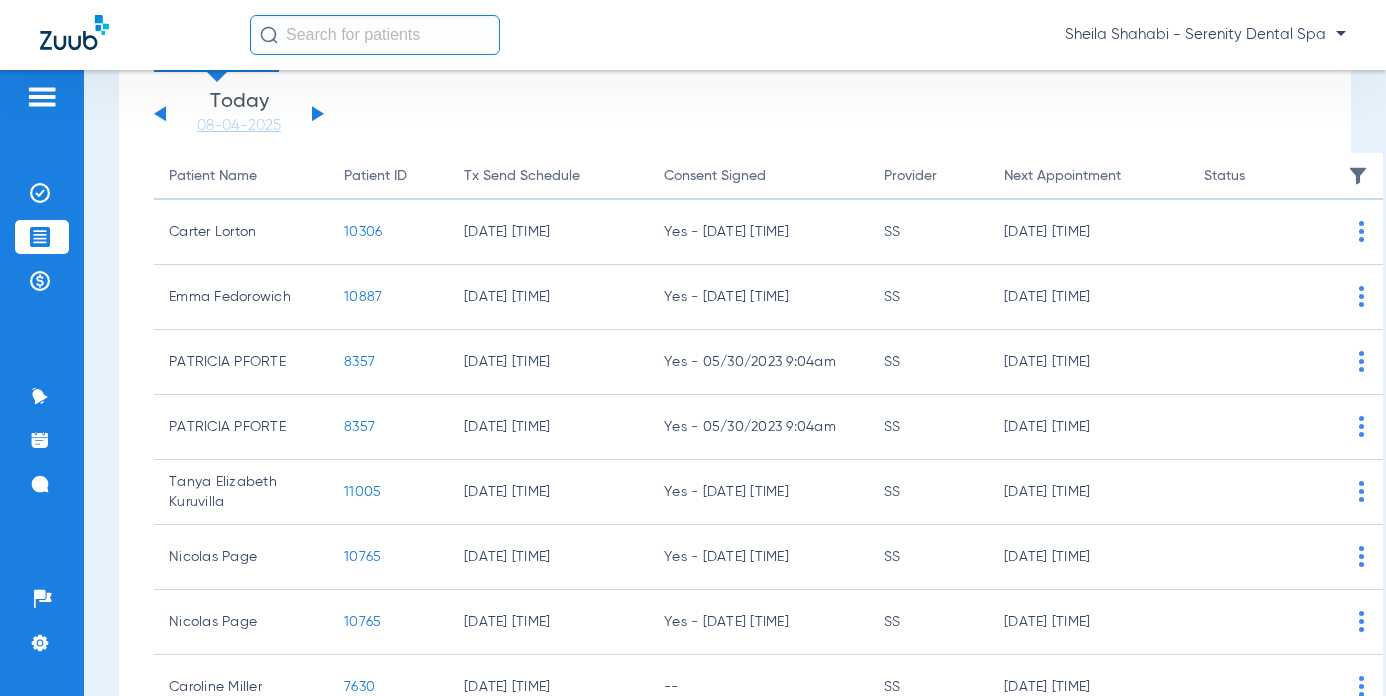 scroll, scrollTop: 400, scrollLeft: 0, axis: vertical 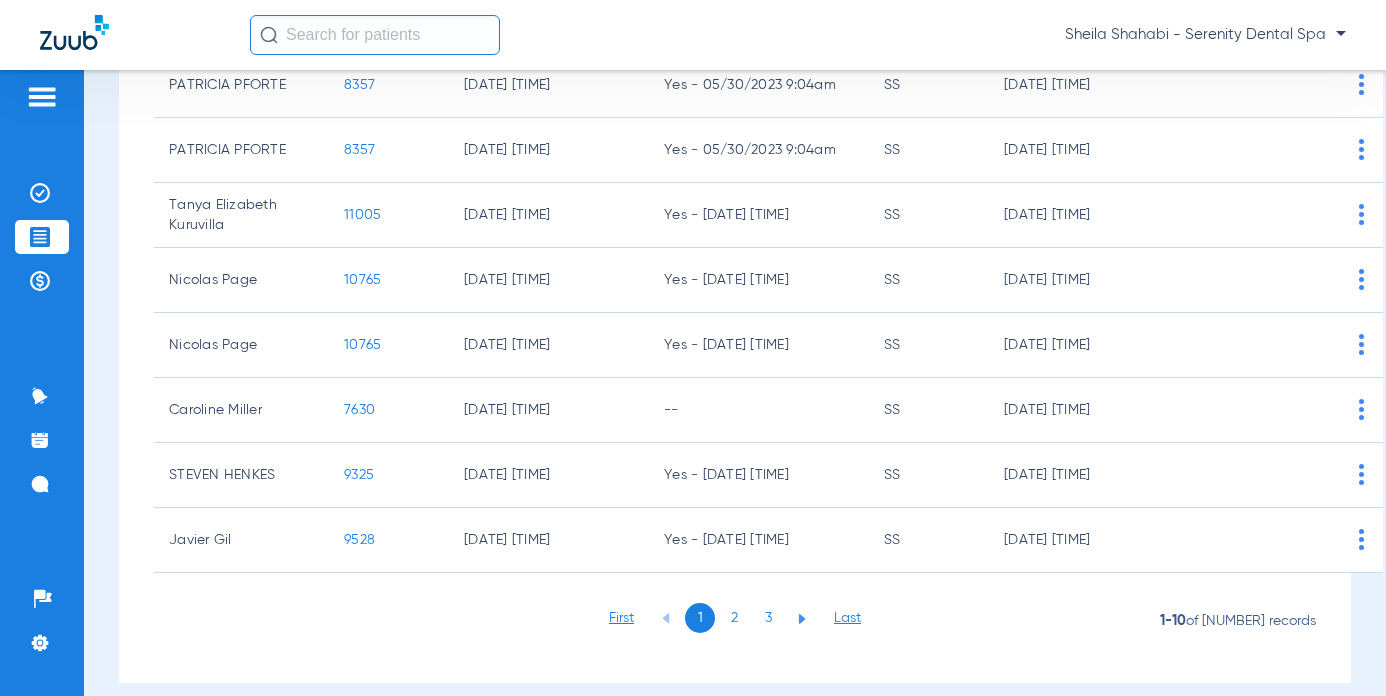 click on "2" 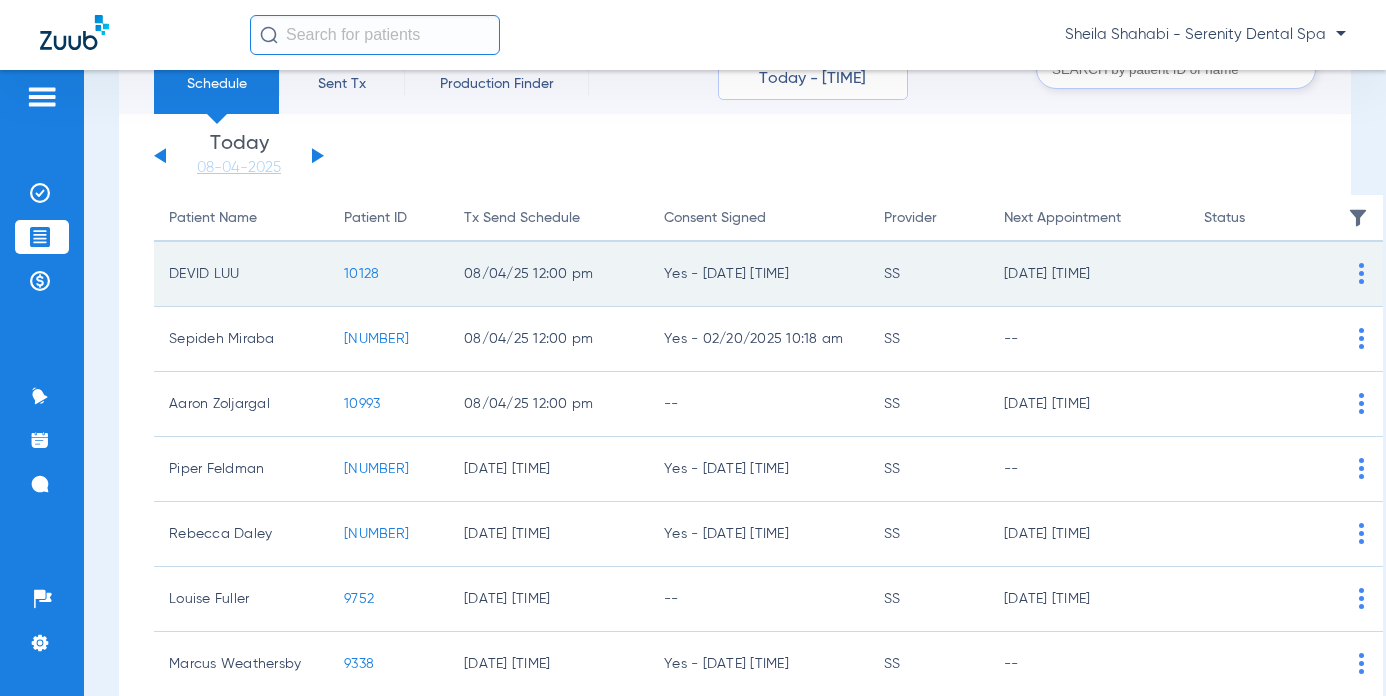 scroll, scrollTop: 0, scrollLeft: 0, axis: both 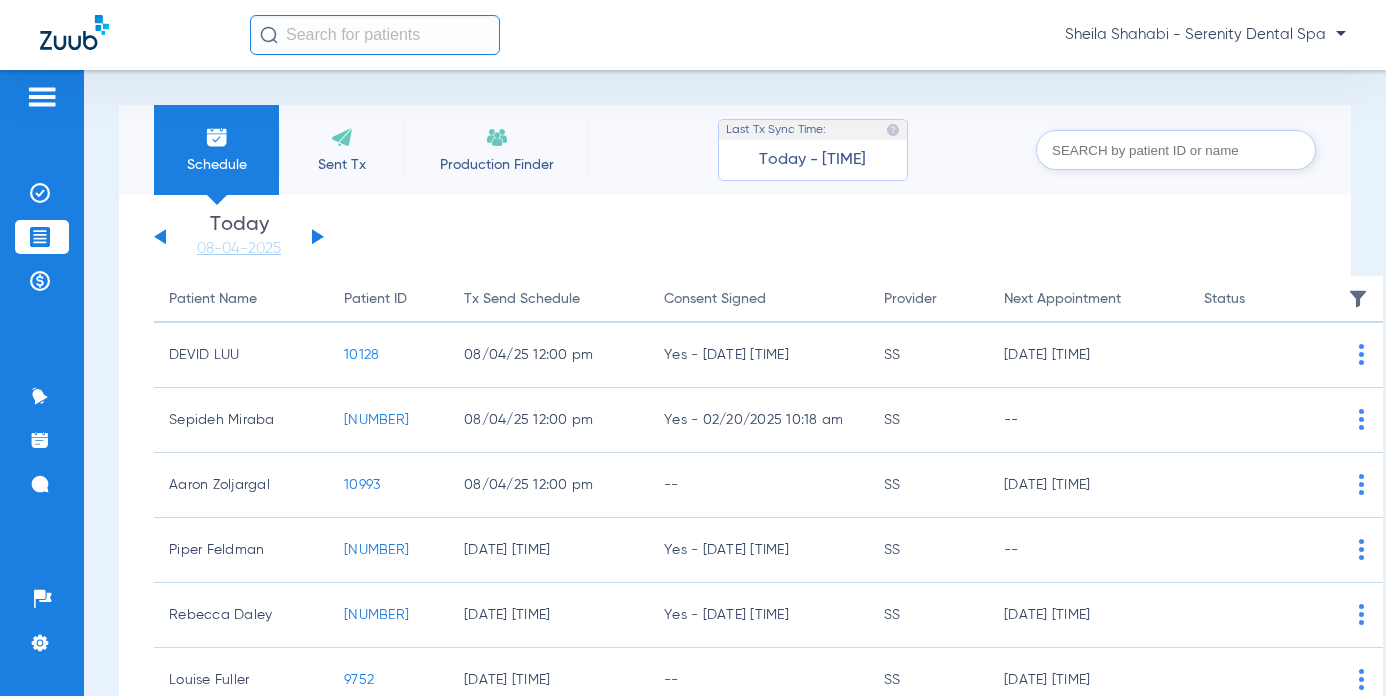 click on "Saturday   05-31-2025   Sunday   06-01-2025   Monday   06-02-2025   Tuesday   06-03-2025   Wednesday   06-04-2025   Thursday   06-05-2025   Friday   06-06-2025   Saturday   06-07-2025   Sunday   06-08-2025   Monday   06-09-2025   Tuesday   06-10-2025   Wednesday   06-11-2025   Thursday   06-12-2025   Friday   06-13-2025   Saturday   06-14-2025   Sunday   06-15-2025   Monday   06-16-2025   Tuesday   06-17-2025   Wednesday   06-18-2025   Thursday   06-19-2025   Friday   06-20-2025   Saturday   06-21-2025   Sunday   06-22-2025   Monday   06-23-2025   Tuesday   06-24-2025   Wednesday   06-25-2025   Thursday   06-26-2025   Friday   06-27-2025   Saturday   06-28-2025   Sunday   06-29-2025   Monday   06-30-2025   Tuesday   07-01-2025   Wednesday   07-02-2025   Thursday   07-03-2025   Friday   07-04-2025   Saturday   07-05-2025   Sunday   07-06-2025   Monday   07-07-2025   Tuesday   07-08-2025   Wednesday   07-09-2025   Thursday   07-10-2025   Friday   07-11-2025   Saturday   07-12-2025   Sunday   07-13-2025" 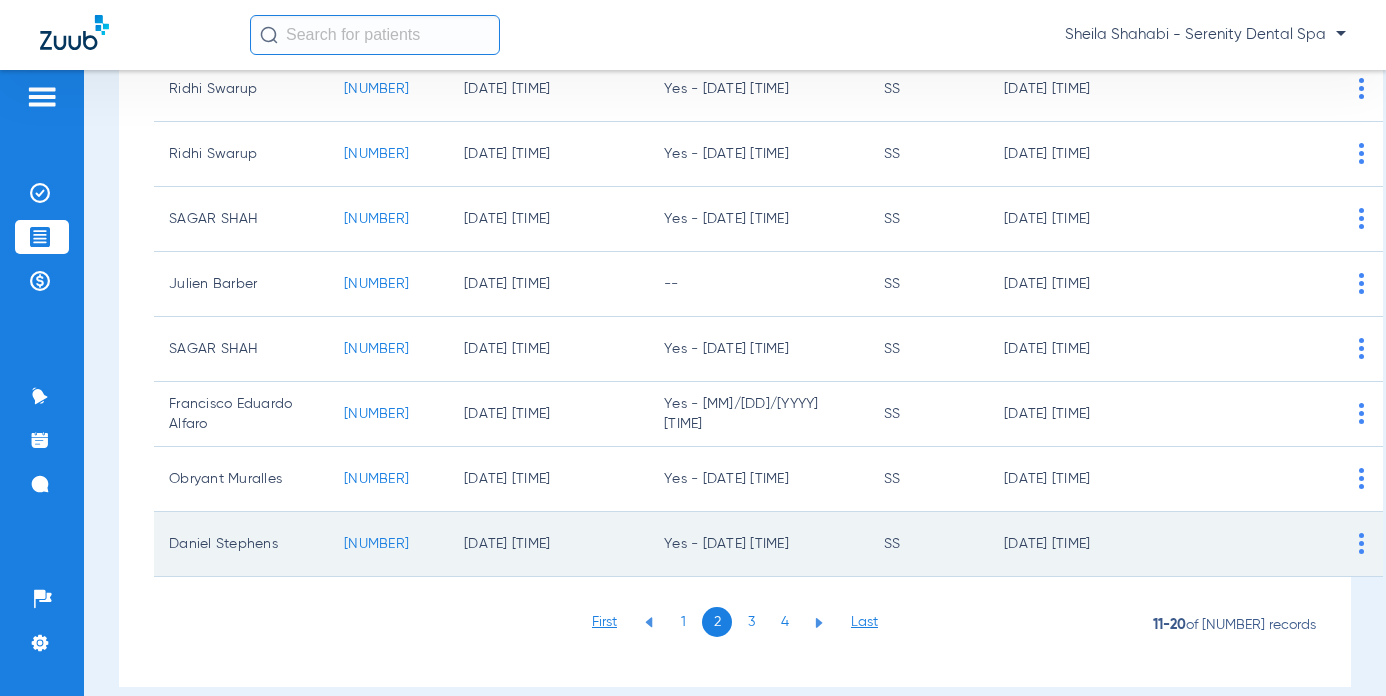 scroll, scrollTop: 400, scrollLeft: 0, axis: vertical 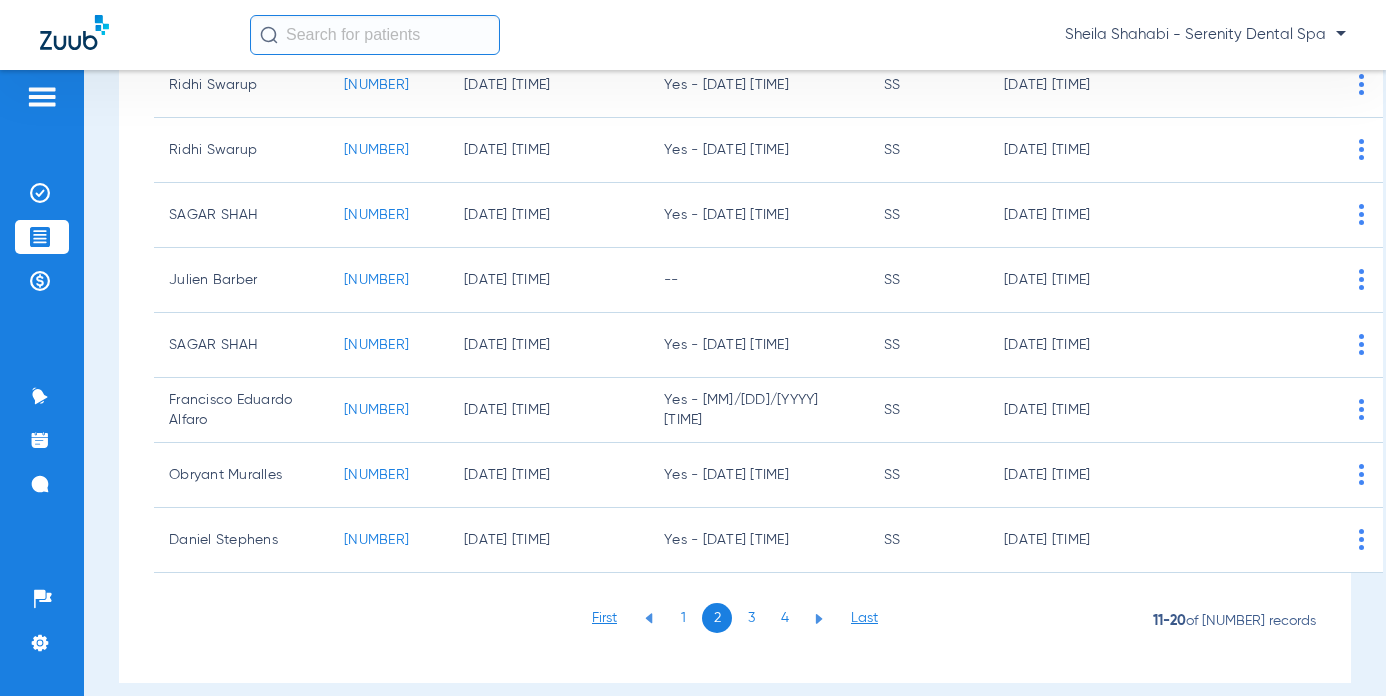 click on "2" 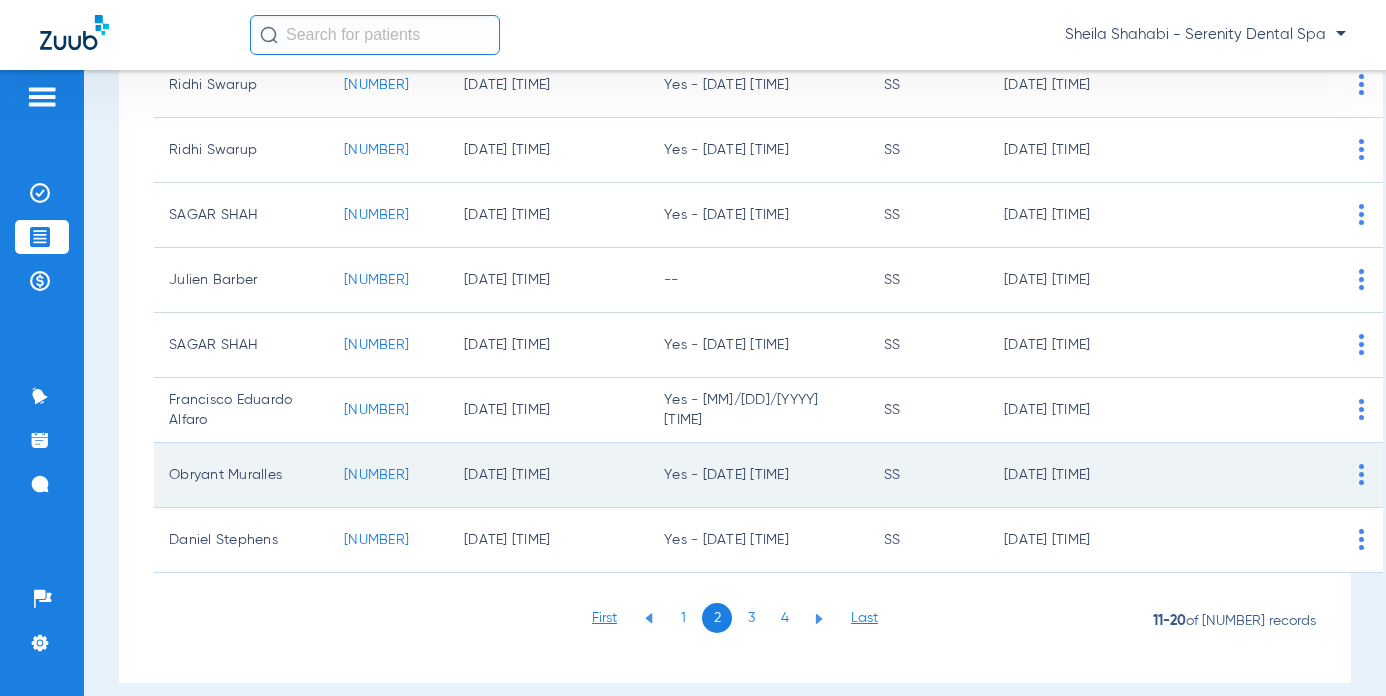 click on "9227" 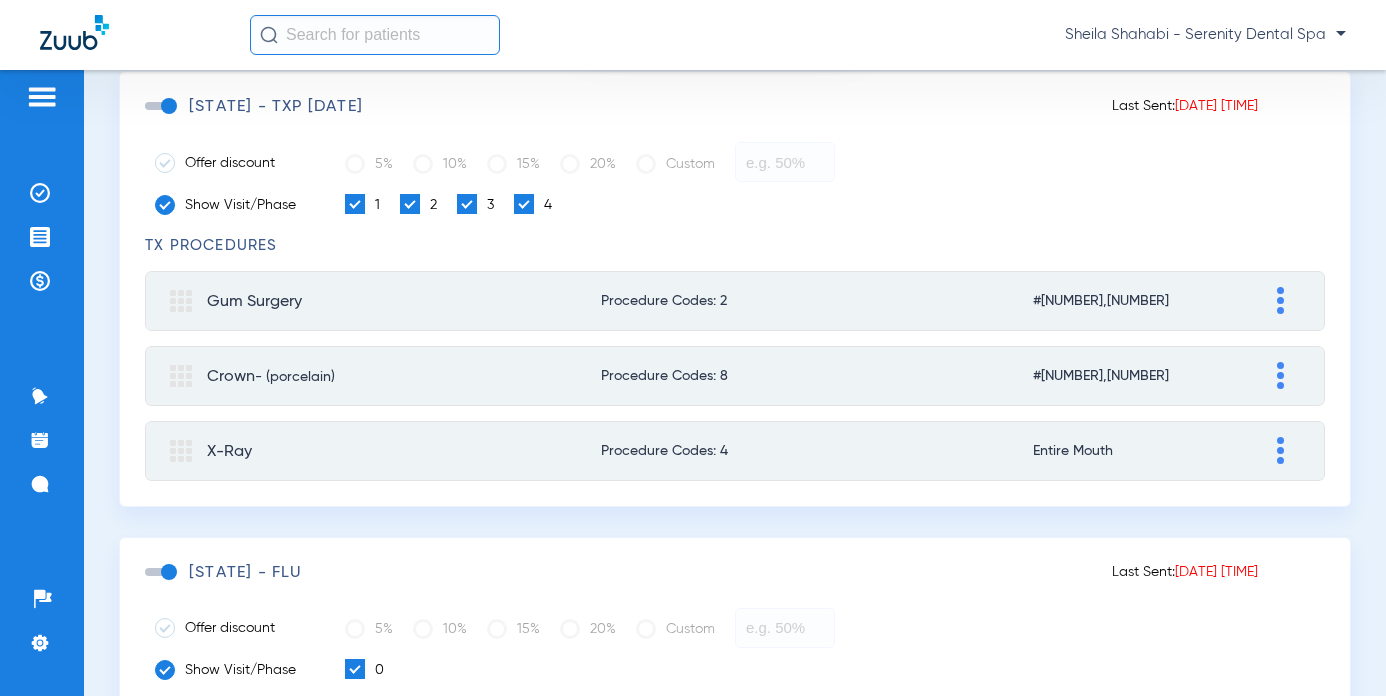 scroll, scrollTop: 400, scrollLeft: 0, axis: vertical 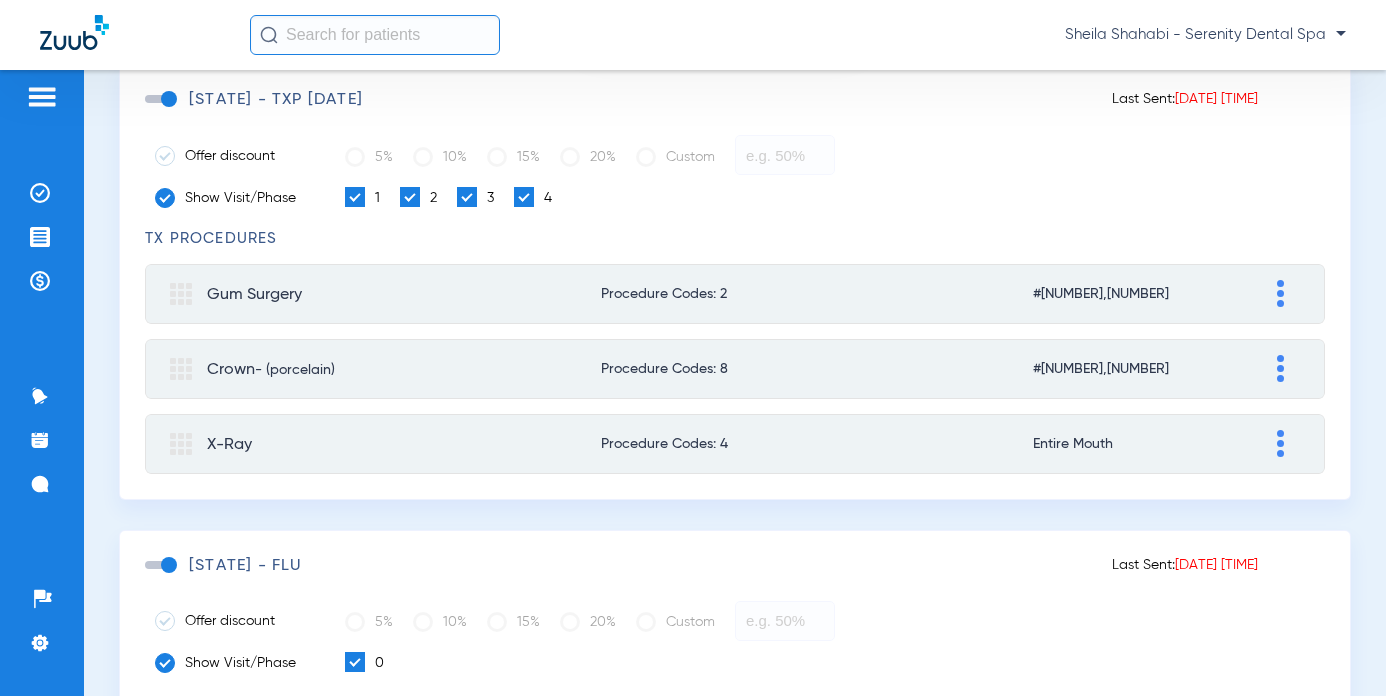 click 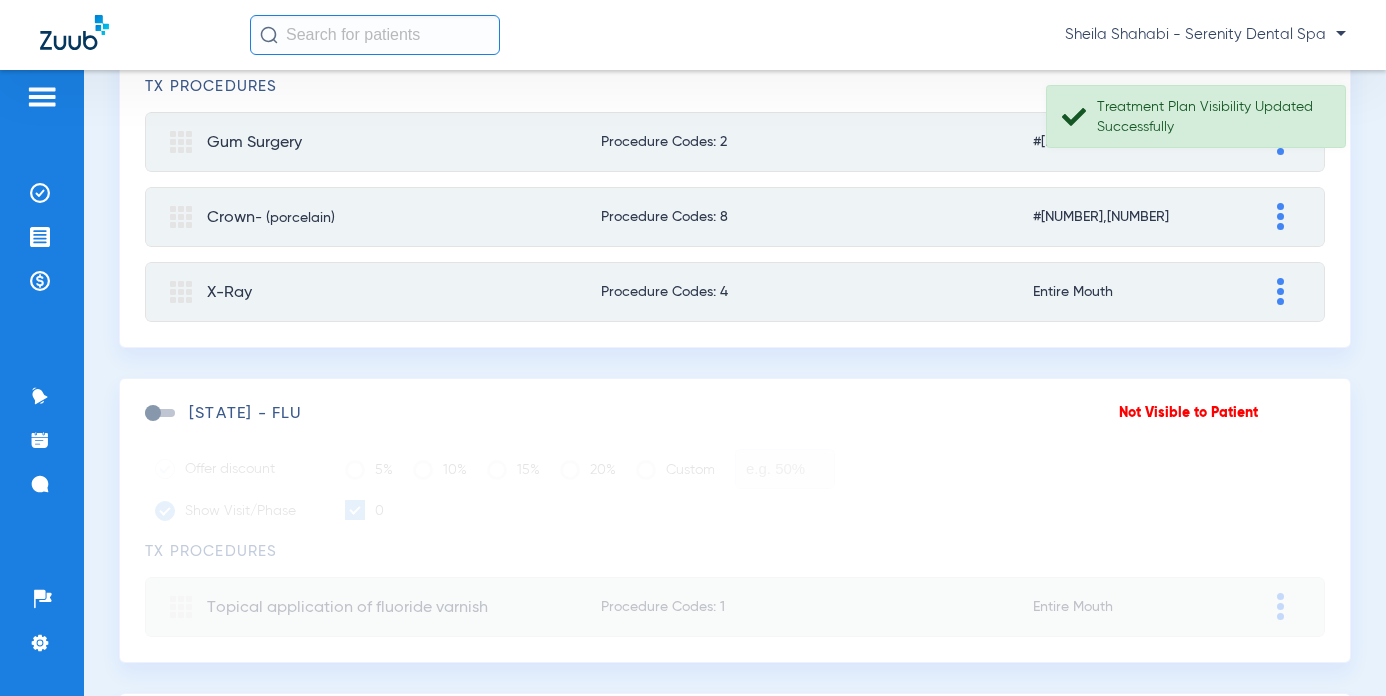 scroll, scrollTop: 400, scrollLeft: 0, axis: vertical 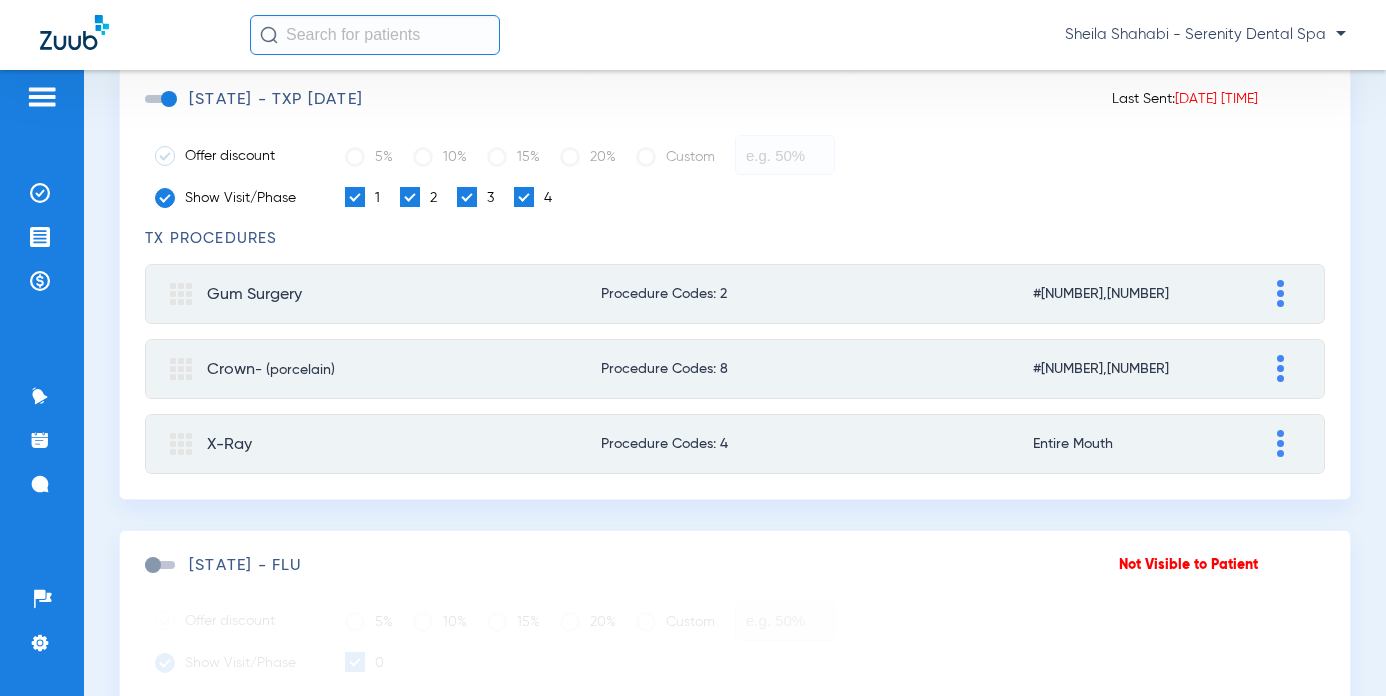 click 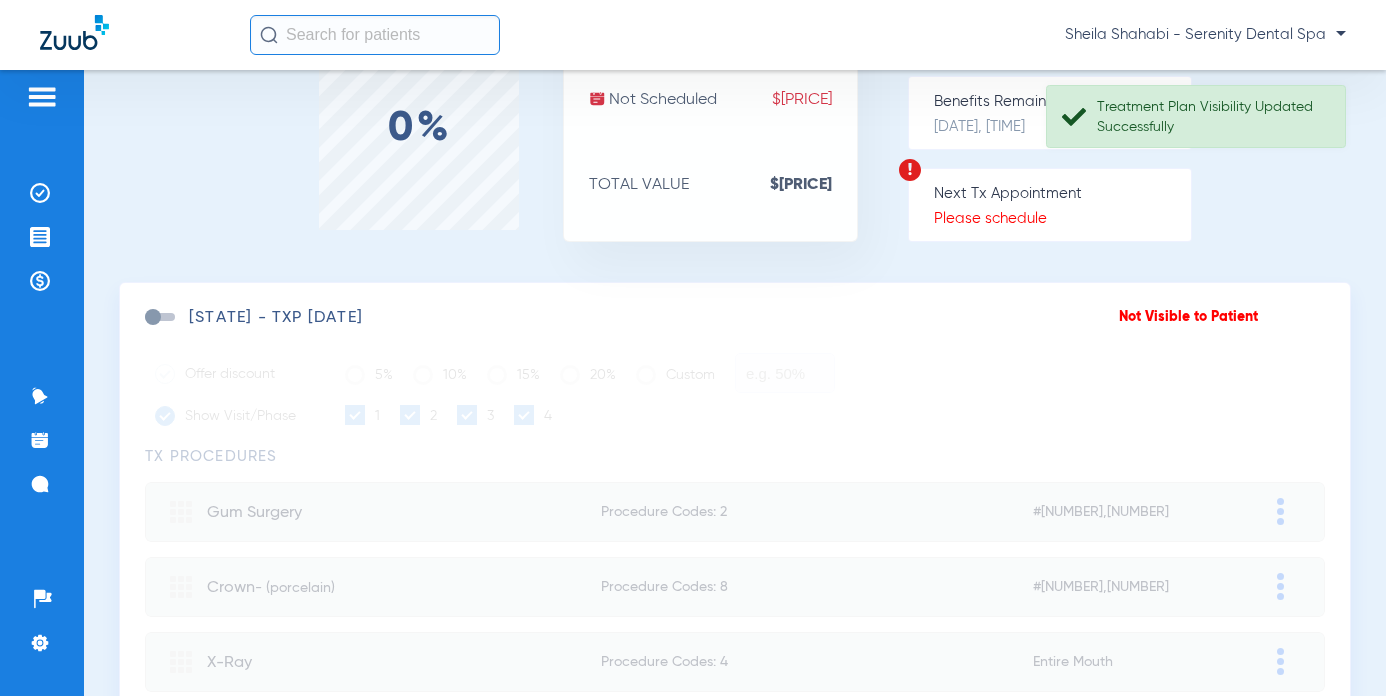 scroll, scrollTop: 100, scrollLeft: 0, axis: vertical 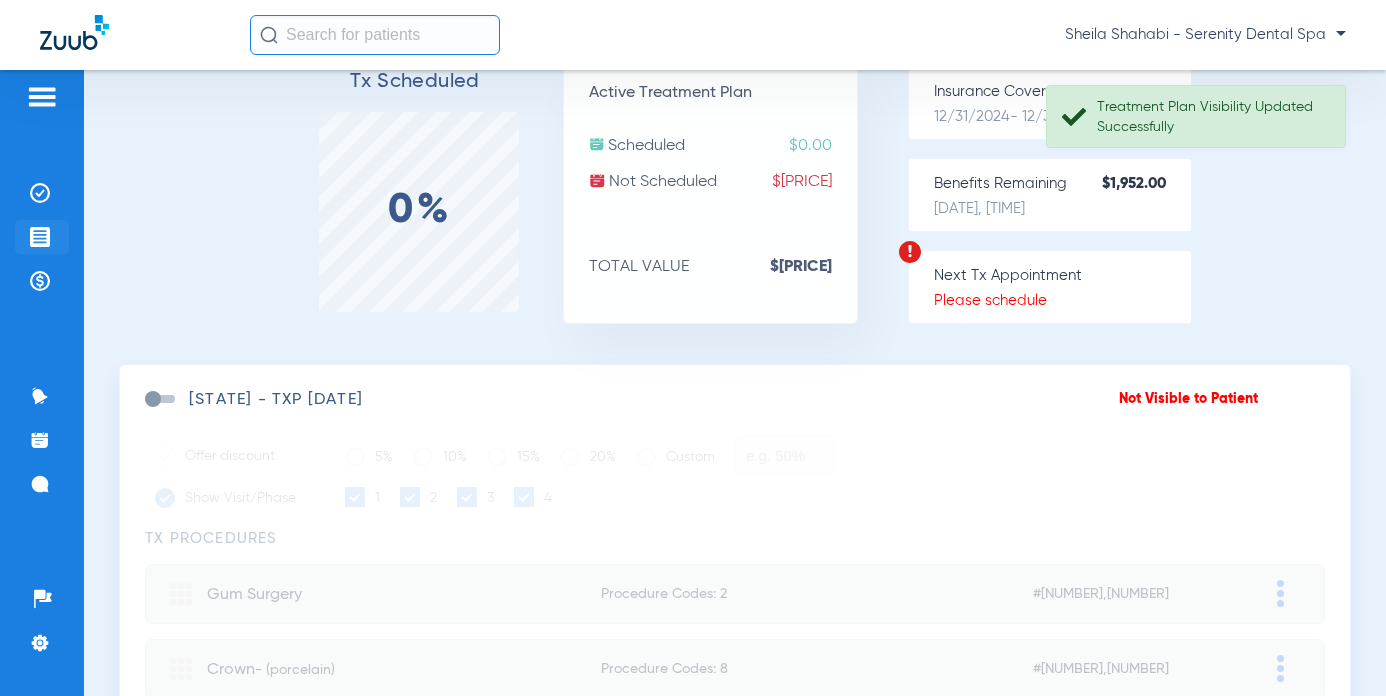 click 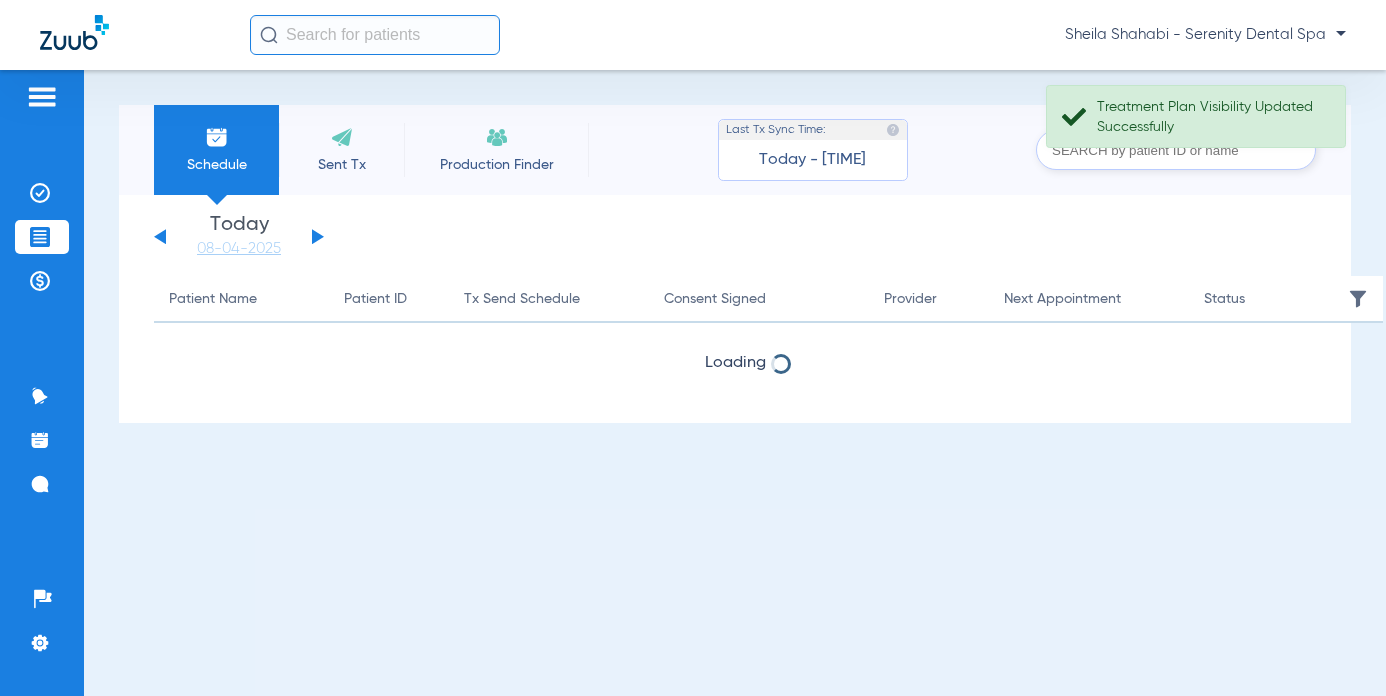 scroll, scrollTop: 0, scrollLeft: 0, axis: both 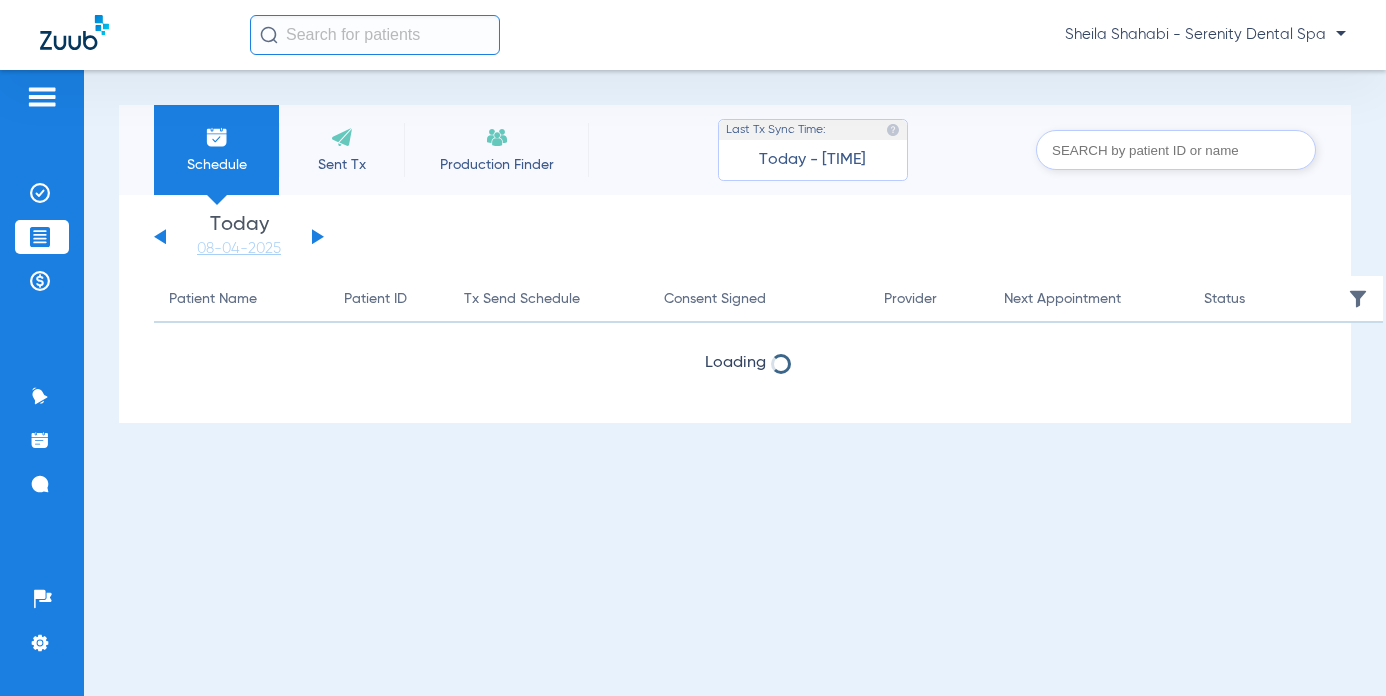 click on "Saturday   05-31-2025   Sunday   06-01-2025   Monday   06-02-2025   Tuesday   06-03-2025   Wednesday   06-04-2025   Thursday   06-05-2025   Friday   06-06-2025   Saturday   06-07-2025   Sunday   06-08-2025   Monday   06-09-2025   Tuesday   06-10-2025   Wednesday   06-11-2025   Thursday   06-12-2025   Friday   06-13-2025   Saturday   06-14-2025   Sunday   06-15-2025   Monday   06-16-2025   Tuesday   06-17-2025   Wednesday   06-18-2025   Thursday   06-19-2025   Friday   06-20-2025   Saturday   06-21-2025   Sunday   06-22-2025   Monday   06-23-2025   Tuesday   06-24-2025   Wednesday   06-25-2025   Thursday   06-26-2025   Friday   06-27-2025   Saturday   06-28-2025   Sunday   06-29-2025   Monday   06-30-2025   Tuesday   07-01-2025   Wednesday   07-02-2025   Thursday   07-03-2025   Friday   07-04-2025   Saturday   07-05-2025   Sunday   07-06-2025   Monday   07-07-2025   Tuesday   07-08-2025   Wednesday   07-09-2025   Thursday   07-10-2025   Friday   07-11-2025   Saturday   07-12-2025   Sunday   07-13-2025" 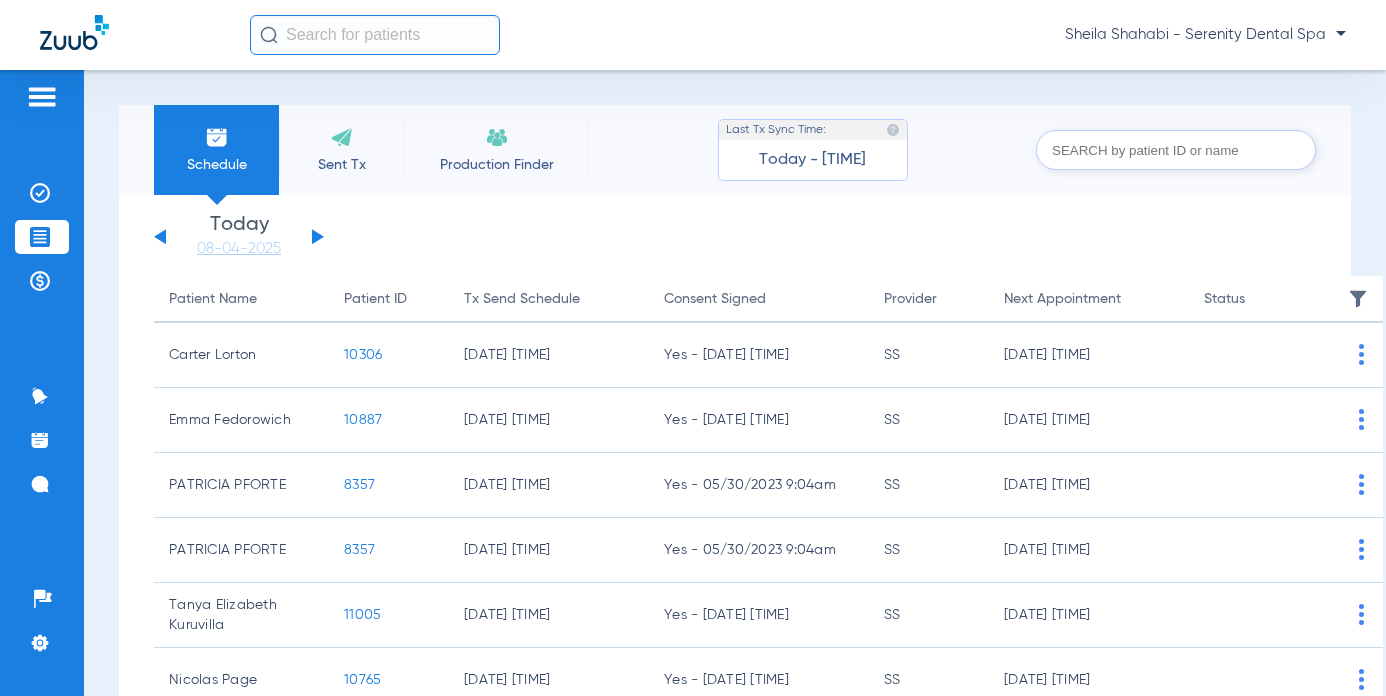 click 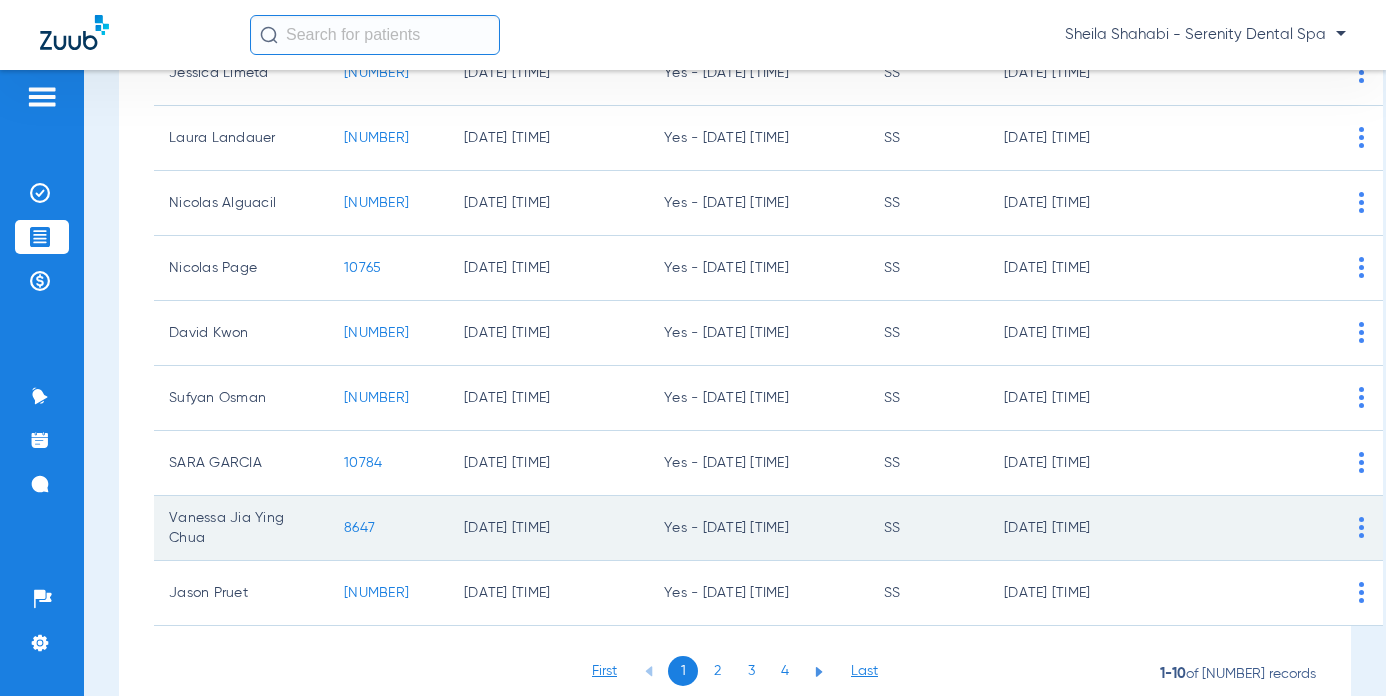 scroll, scrollTop: 400, scrollLeft: 0, axis: vertical 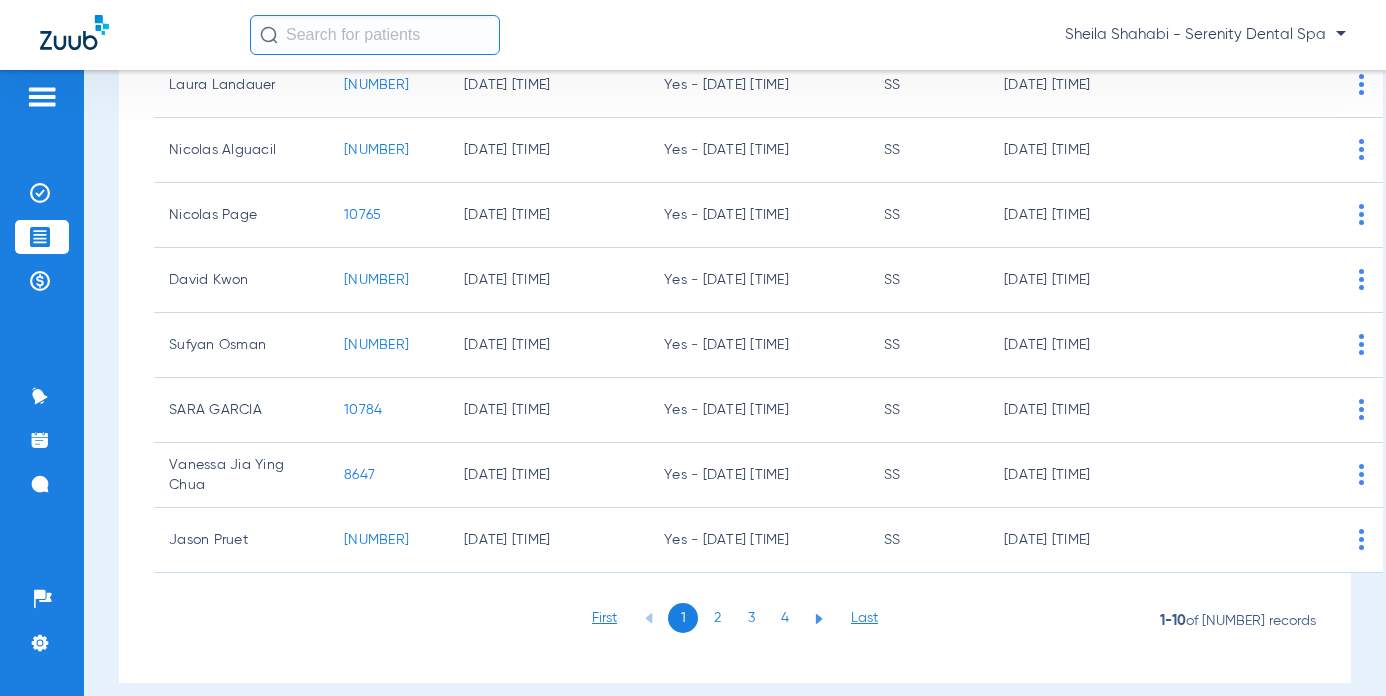 click on "2" 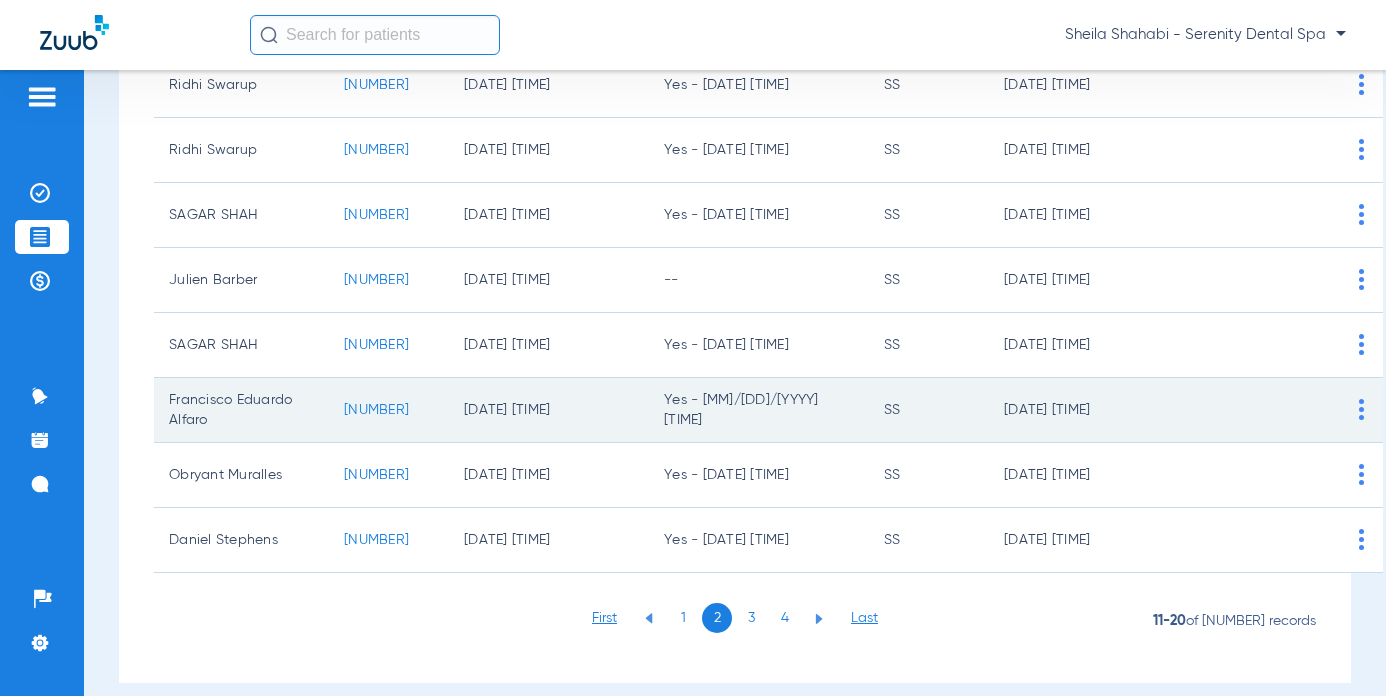 click on "10425" 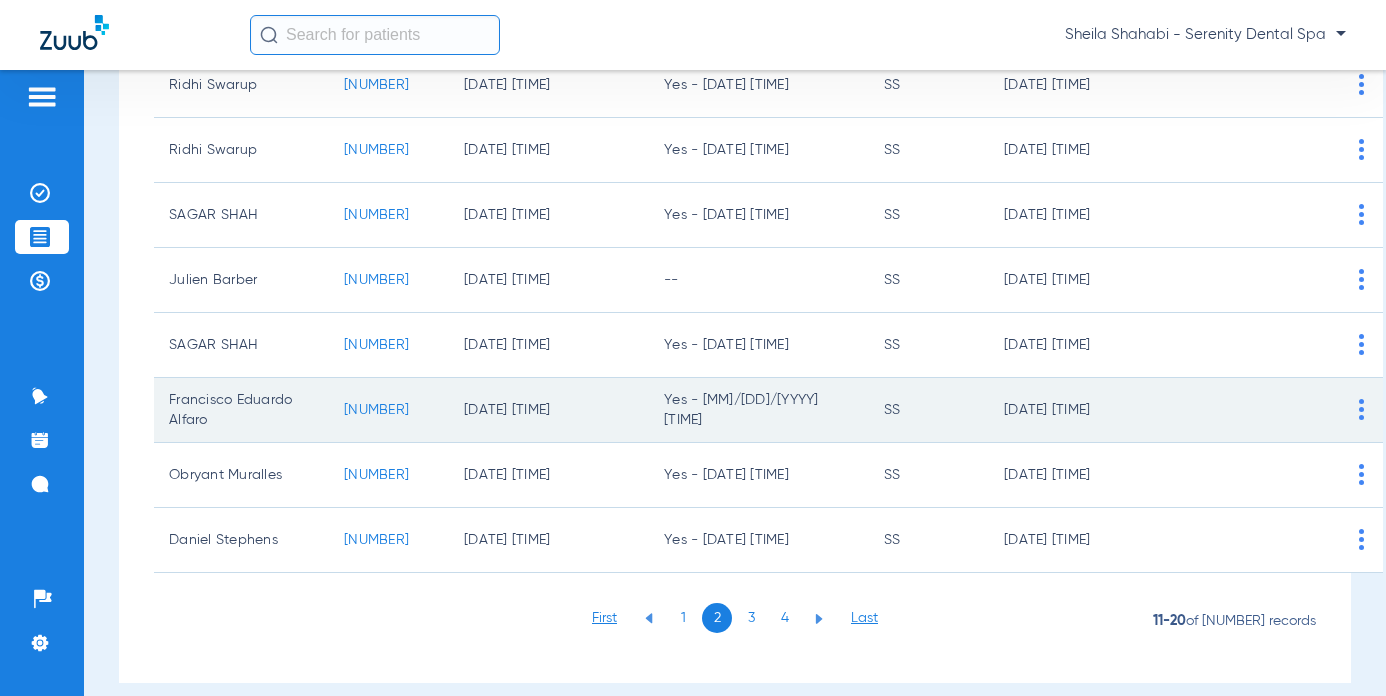 click on "10425" 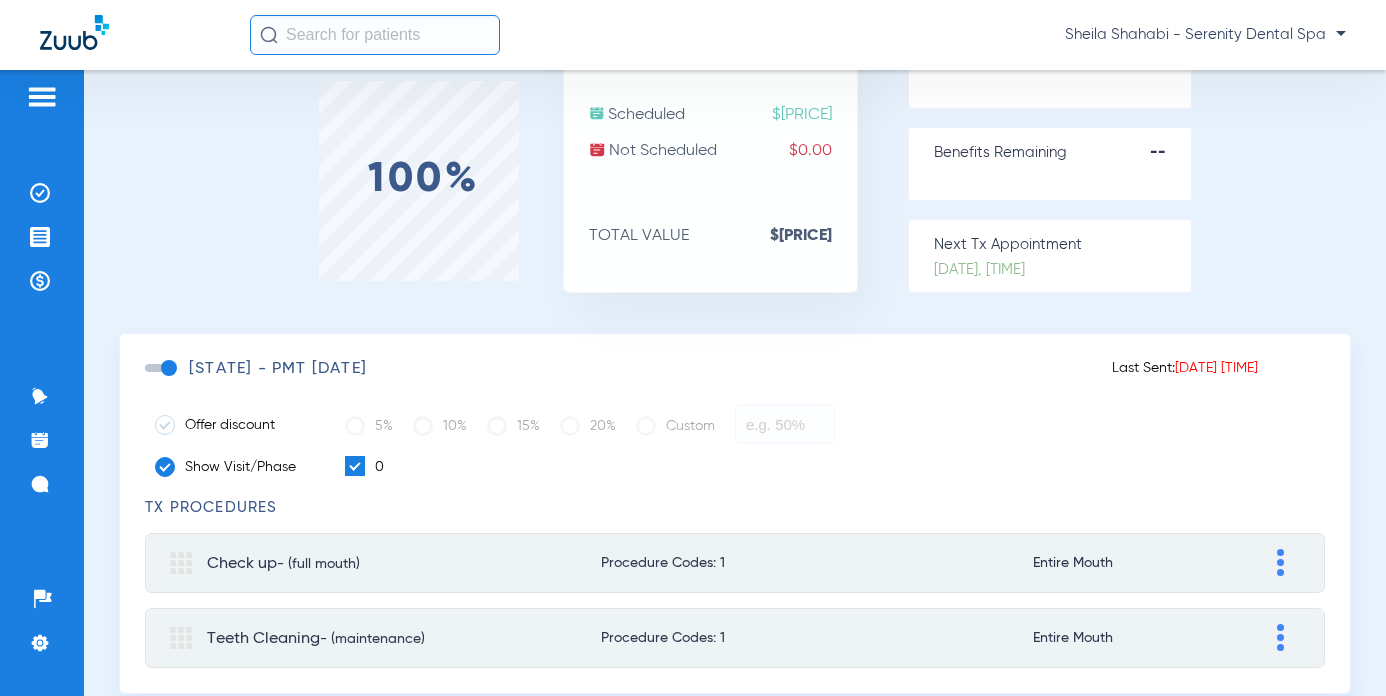 scroll, scrollTop: 0, scrollLeft: 0, axis: both 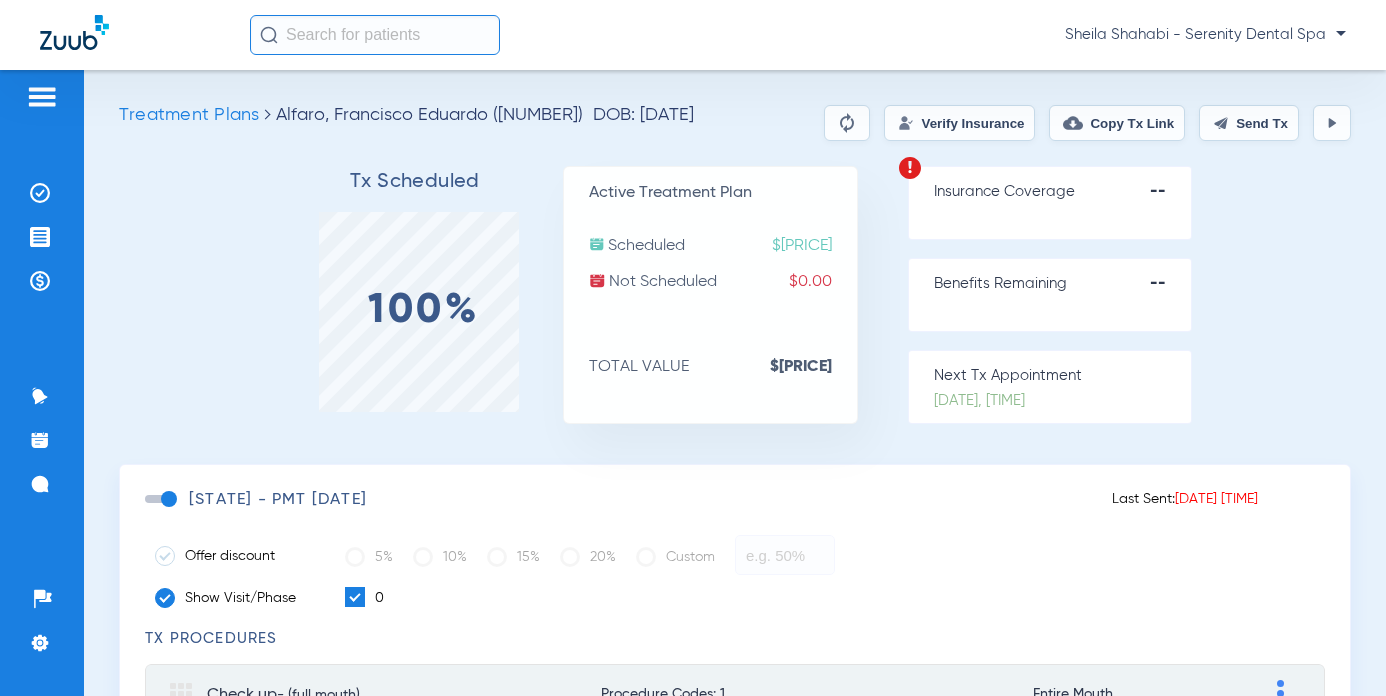 click on "Send Tx" 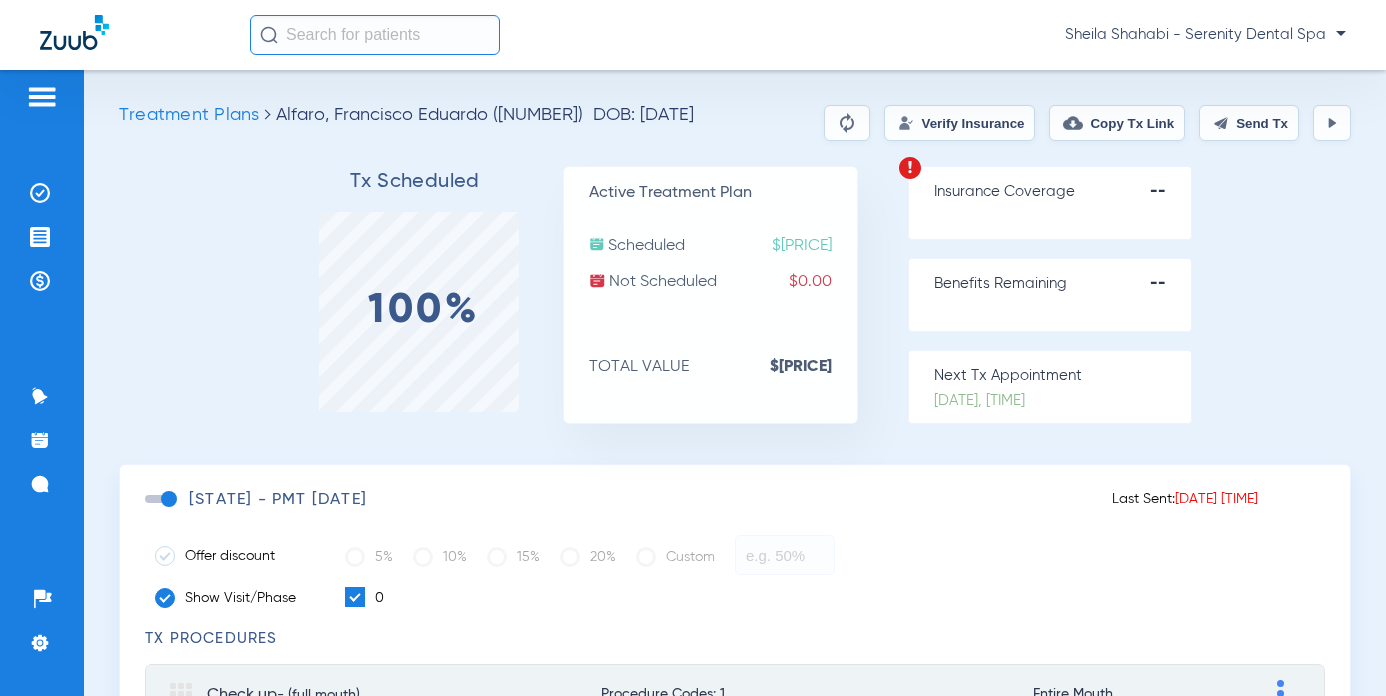 click on "Send Tx" 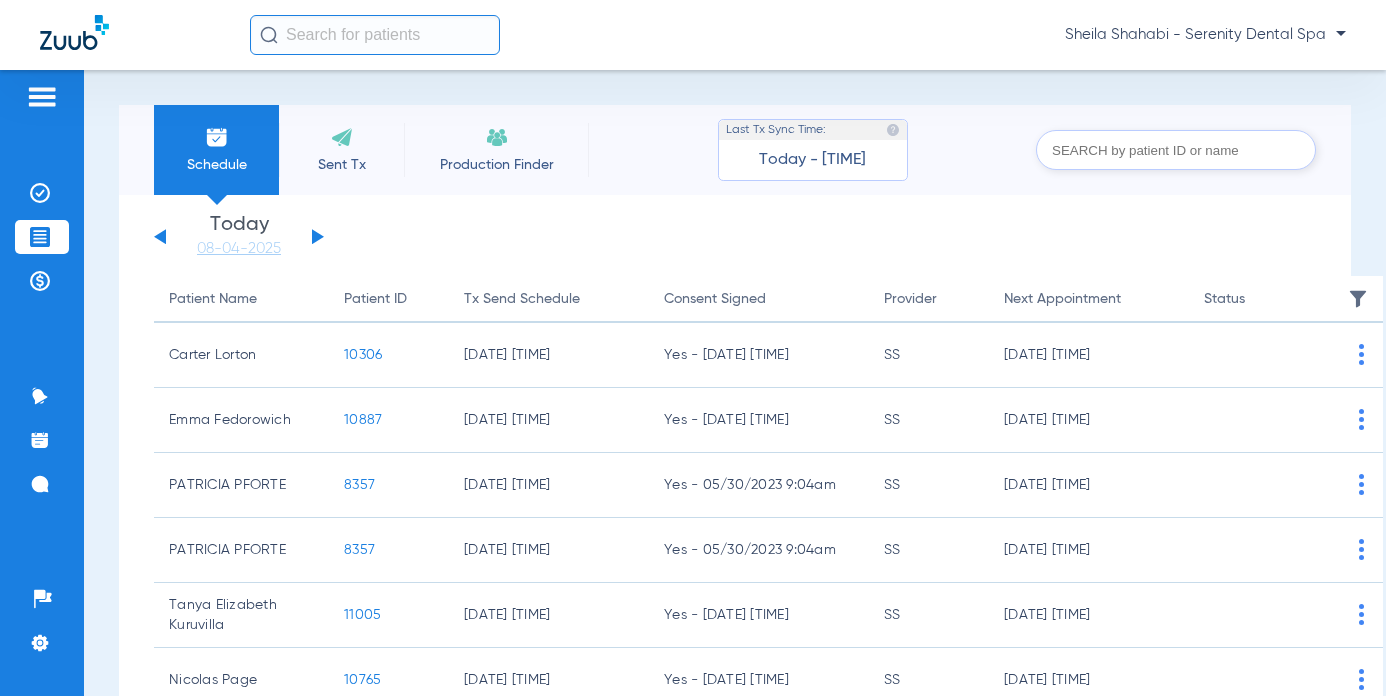 click on "Saturday   05-31-2025   Sunday   06-01-2025   Monday   06-02-2025   Tuesday   06-03-2025   Wednesday   06-04-2025   Thursday   06-05-2025   Friday   06-06-2025   Saturday   06-07-2025   Sunday   06-08-2025   Monday   06-09-2025   Tuesday   06-10-2025   Wednesday   06-11-2025   Thursday   06-12-2025   Friday   06-13-2025   Saturday   06-14-2025   Sunday   06-15-2025   Monday   06-16-2025   Tuesday   06-17-2025   Wednesday   06-18-2025   Thursday   06-19-2025   Friday   06-20-2025   Saturday   06-21-2025   Sunday   06-22-2025   Monday   06-23-2025   Tuesday   06-24-2025   Wednesday   06-25-2025   Thursday   06-26-2025   Friday   06-27-2025   Saturday   06-28-2025   Sunday   06-29-2025   Monday   06-30-2025   Tuesday   07-01-2025   Wednesday   07-02-2025   Thursday   07-03-2025   Friday   07-04-2025   Saturday   07-05-2025   Sunday   07-06-2025   Monday   07-07-2025   Tuesday   07-08-2025   Wednesday   07-09-2025   Thursday   07-10-2025   Friday   07-11-2025   Saturday   07-12-2025   Sunday   07-13-2025" 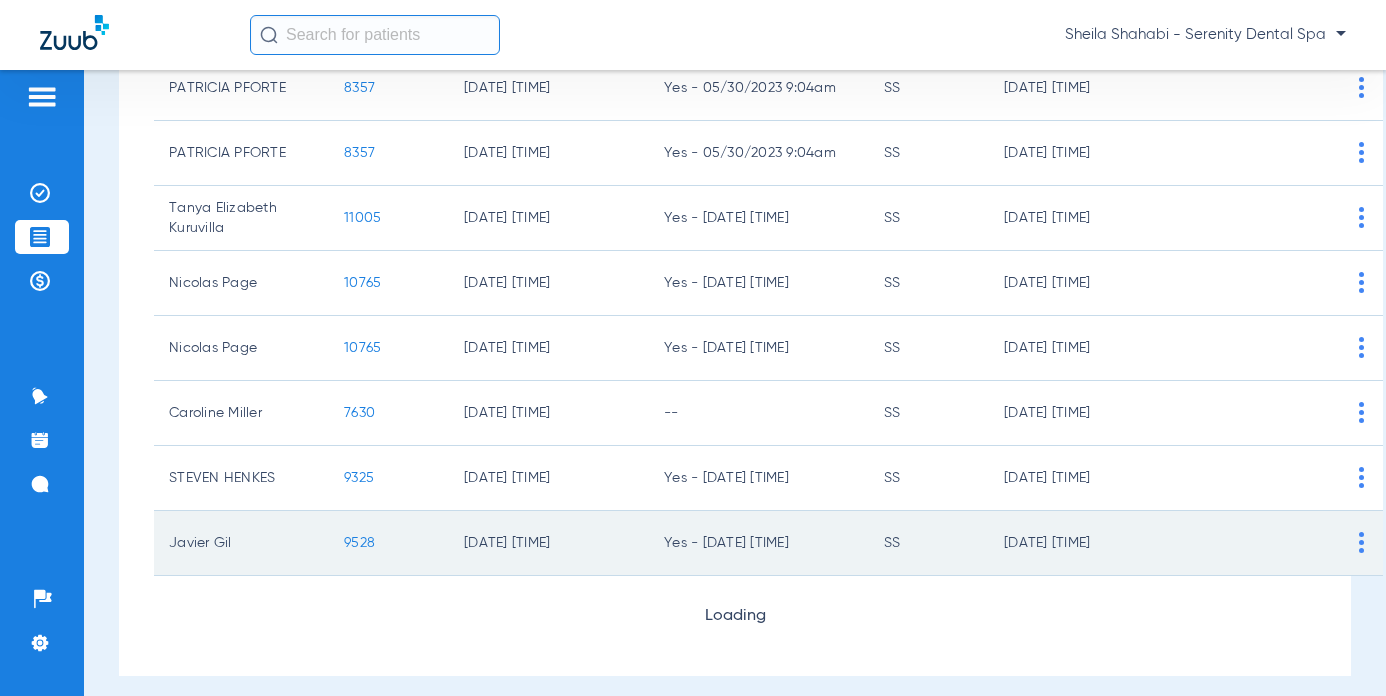 scroll, scrollTop: 400, scrollLeft: 0, axis: vertical 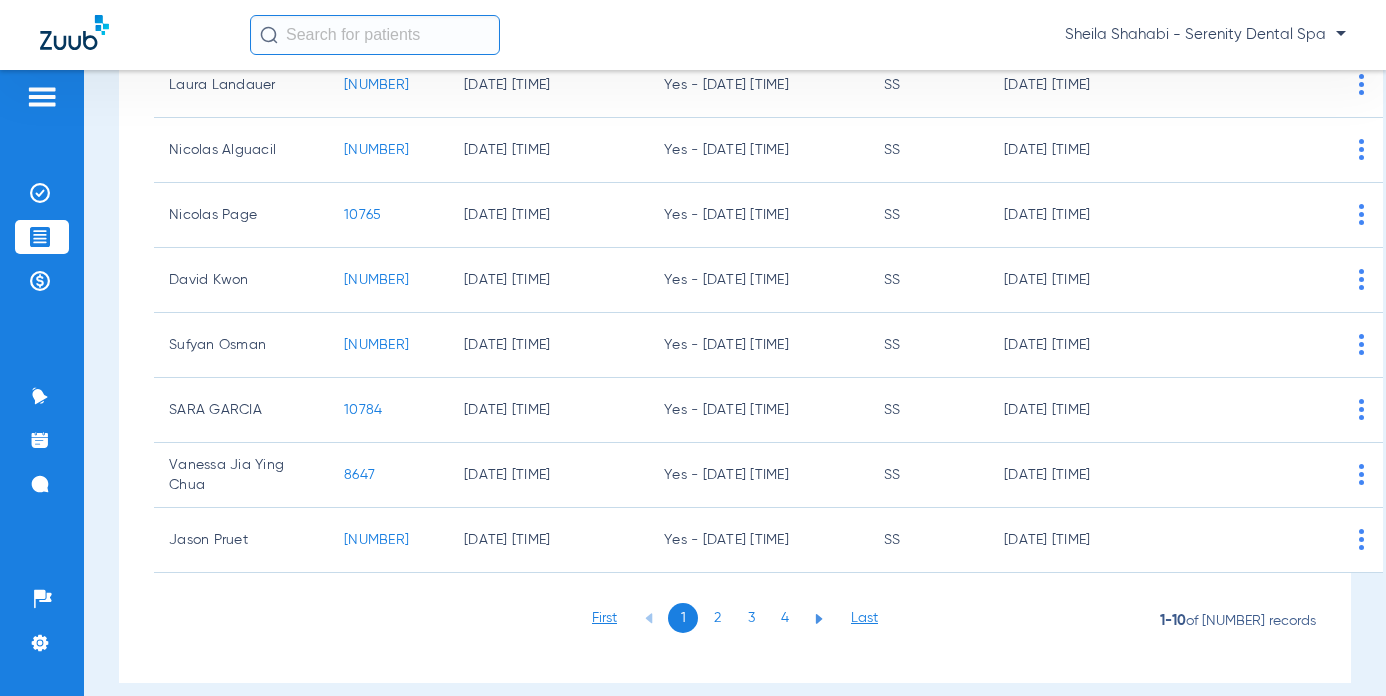 click on "2" 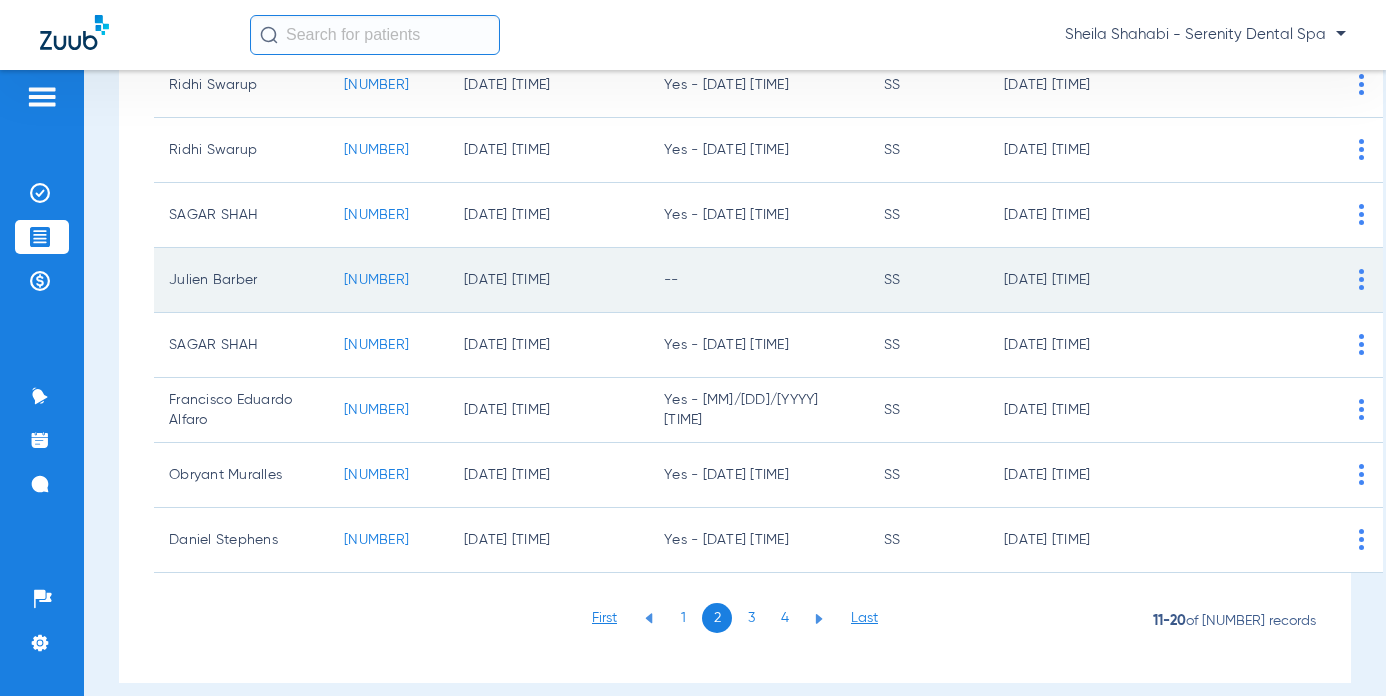 click on "11002" 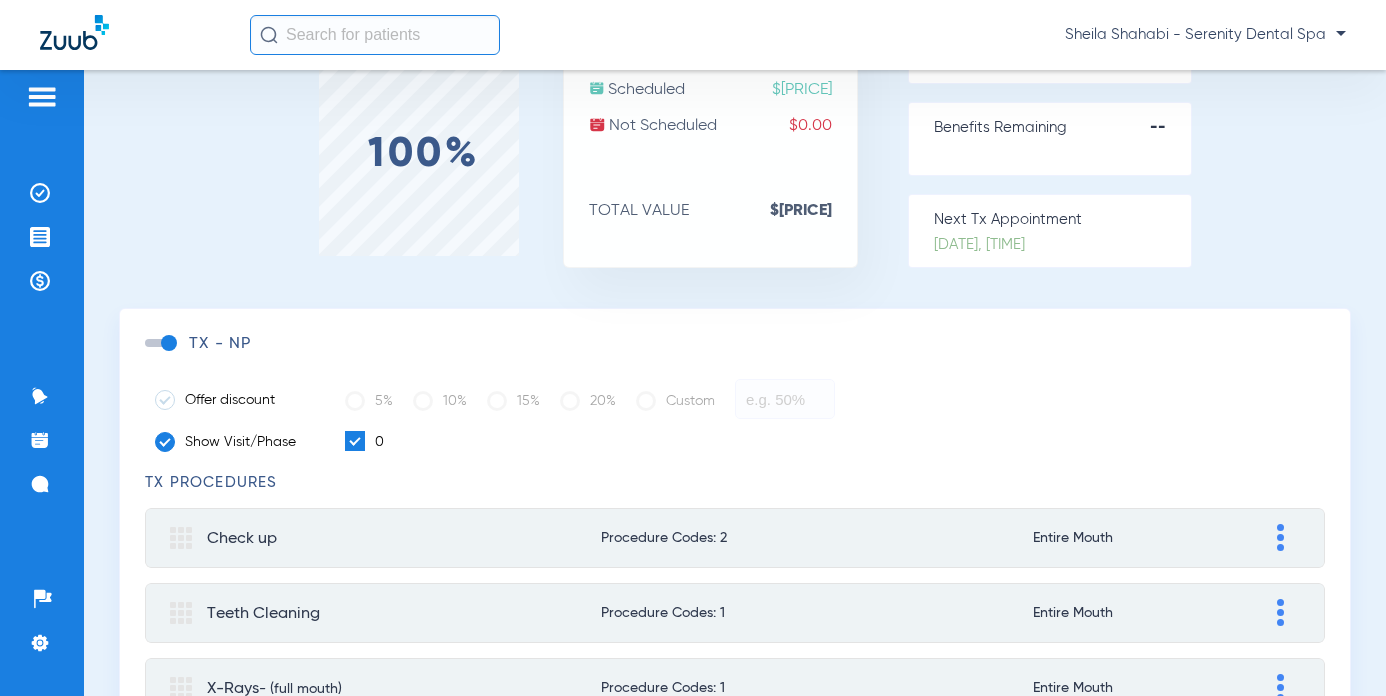 scroll, scrollTop: 0, scrollLeft: 0, axis: both 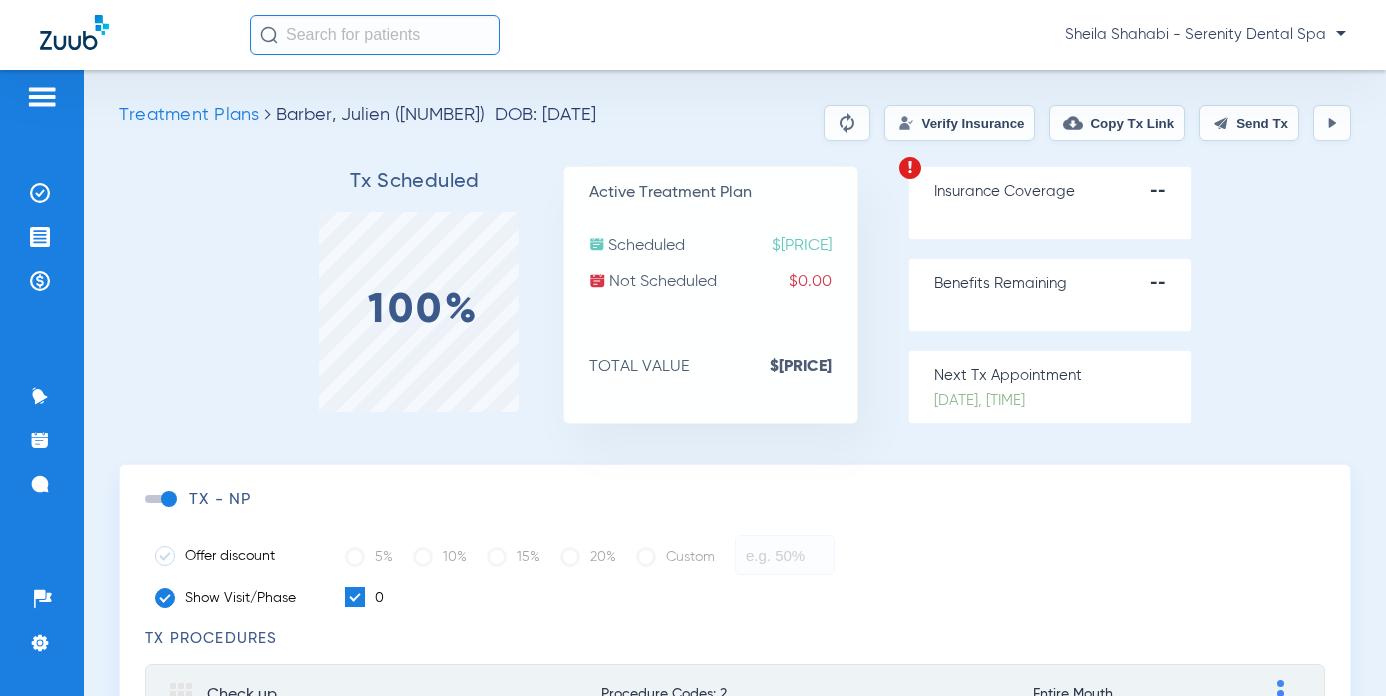 click on "Send Tx" 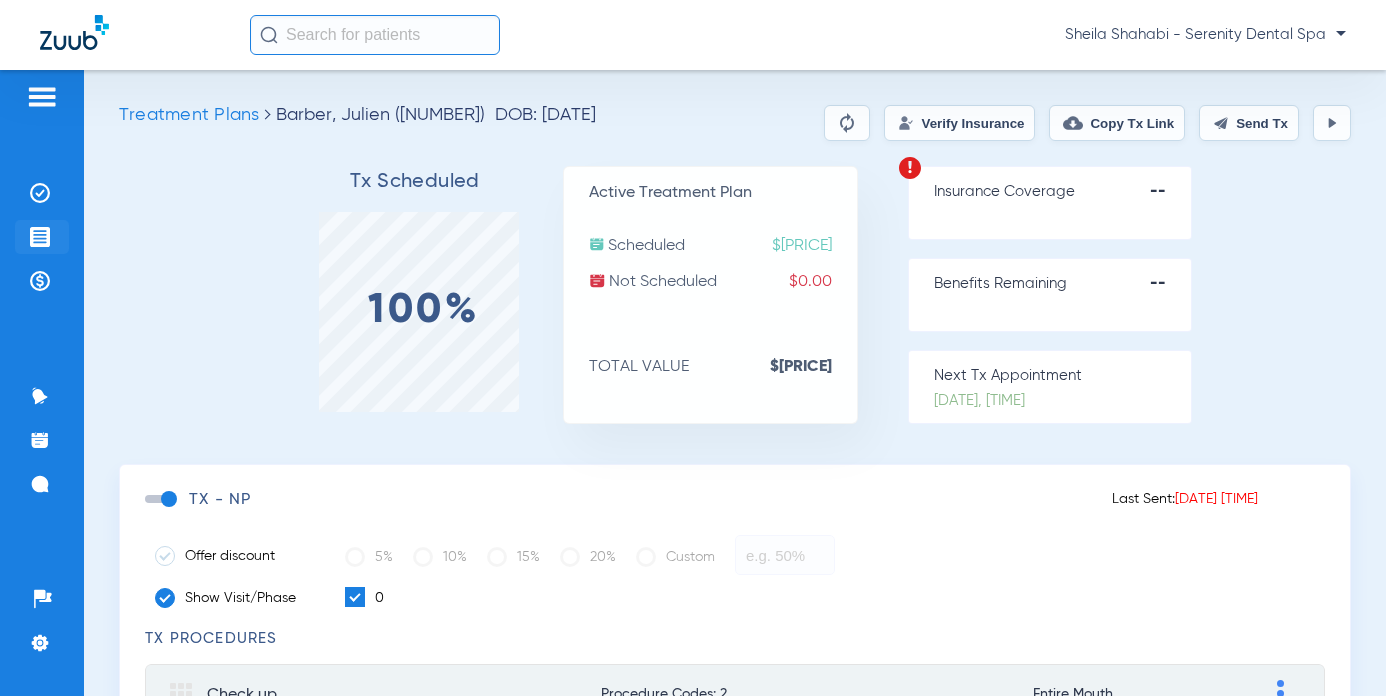 click 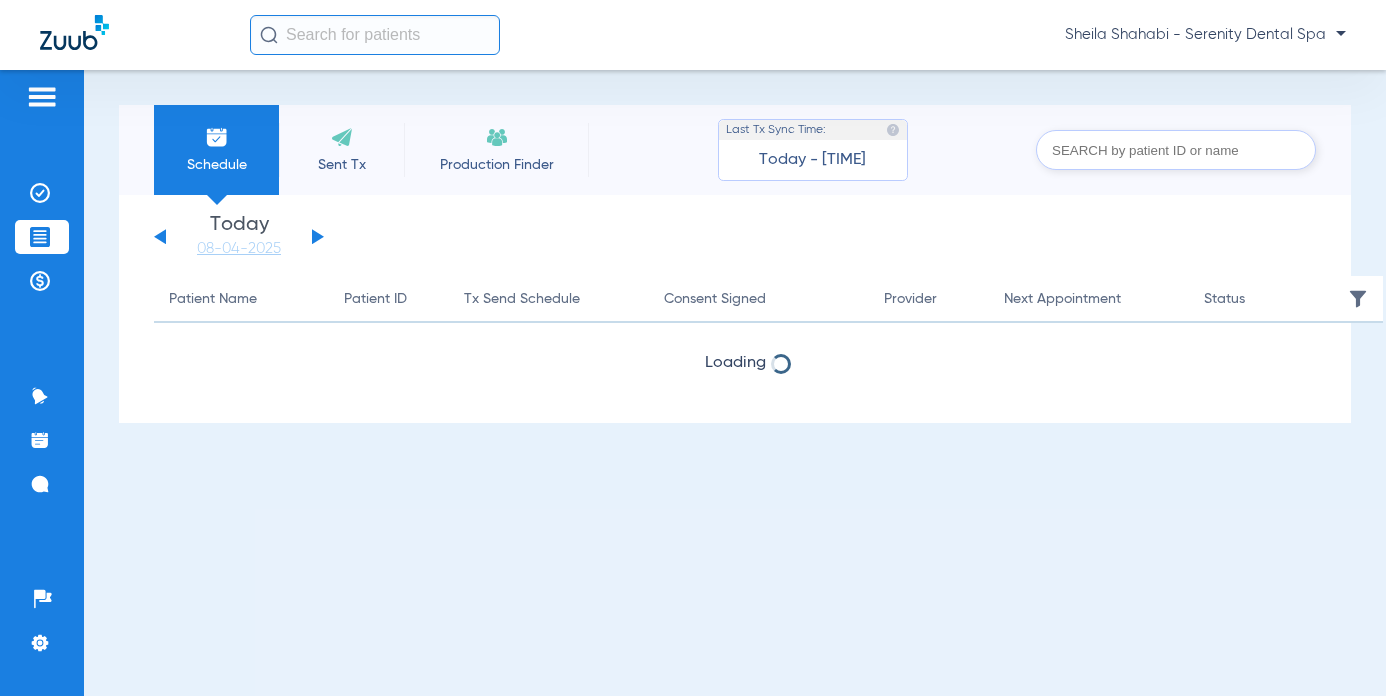 click on "Saturday   05-31-2025   Sunday   06-01-2025   Monday   06-02-2025   Tuesday   06-03-2025   Wednesday   06-04-2025   Thursday   06-05-2025   Friday   06-06-2025   Saturday   06-07-2025   Sunday   06-08-2025   Monday   06-09-2025   Tuesday   06-10-2025   Wednesday   06-11-2025   Thursday   06-12-2025   Friday   06-13-2025   Saturday   06-14-2025   Sunday   06-15-2025   Monday   06-16-2025   Tuesday   06-17-2025   Wednesday   06-18-2025   Thursday   06-19-2025   Friday   06-20-2025   Saturday   06-21-2025   Sunday   06-22-2025   Monday   06-23-2025   Tuesday   06-24-2025   Wednesday   06-25-2025   Thursday   06-26-2025   Friday   06-27-2025   Saturday   06-28-2025   Sunday   06-29-2025   Monday   06-30-2025   Tuesday   07-01-2025   Wednesday   07-02-2025   Thursday   07-03-2025   Friday   07-04-2025   Saturday   07-05-2025   Sunday   07-06-2025   Monday   07-07-2025   Tuesday   07-08-2025   Wednesday   07-09-2025   Thursday   07-10-2025   Friday   07-11-2025   Saturday   07-12-2025   Sunday   07-13-2025" 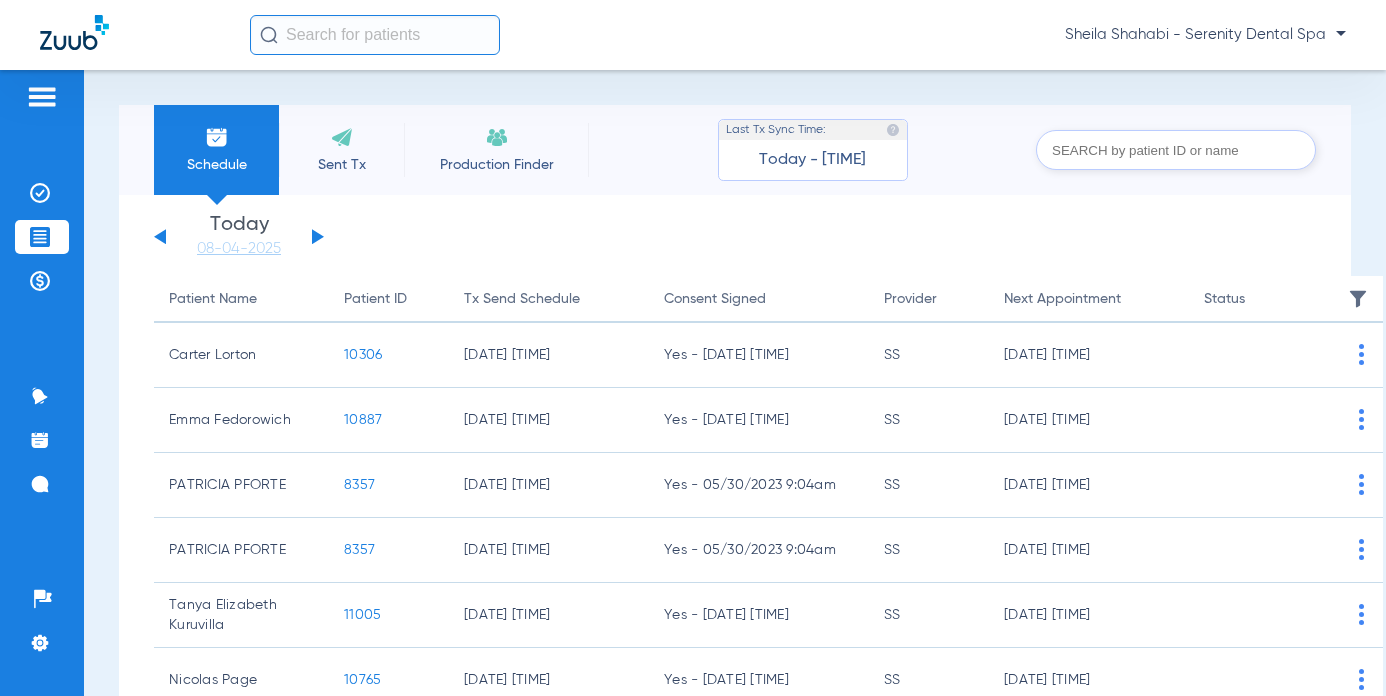 click on "Saturday   05-31-2025   Sunday   06-01-2025   Monday   06-02-2025   Tuesday   06-03-2025   Wednesday   06-04-2025   Thursday   06-05-2025   Friday   06-06-2025   Saturday   06-07-2025   Sunday   06-08-2025   Monday   06-09-2025   Tuesday   06-10-2025   Wednesday   06-11-2025   Thursday   06-12-2025   Friday   06-13-2025   Saturday   06-14-2025   Sunday   06-15-2025   Monday   06-16-2025   Tuesday   06-17-2025   Wednesday   06-18-2025   Thursday   06-19-2025   Friday   06-20-2025   Saturday   06-21-2025   Sunday   06-22-2025   Monday   06-23-2025   Tuesday   06-24-2025   Wednesday   06-25-2025   Thursday   06-26-2025   Friday   06-27-2025   Saturday   06-28-2025   Sunday   06-29-2025   Monday   06-30-2025   Tuesday   07-01-2025   Wednesday   07-02-2025   Thursday   07-03-2025   Friday   07-04-2025   Saturday   07-05-2025   Sunday   07-06-2025   Monday   07-07-2025   Tuesday   07-08-2025   Wednesday   07-09-2025   Thursday   07-10-2025   Friday   07-11-2025   Saturday   07-12-2025   Sunday   07-13-2025" 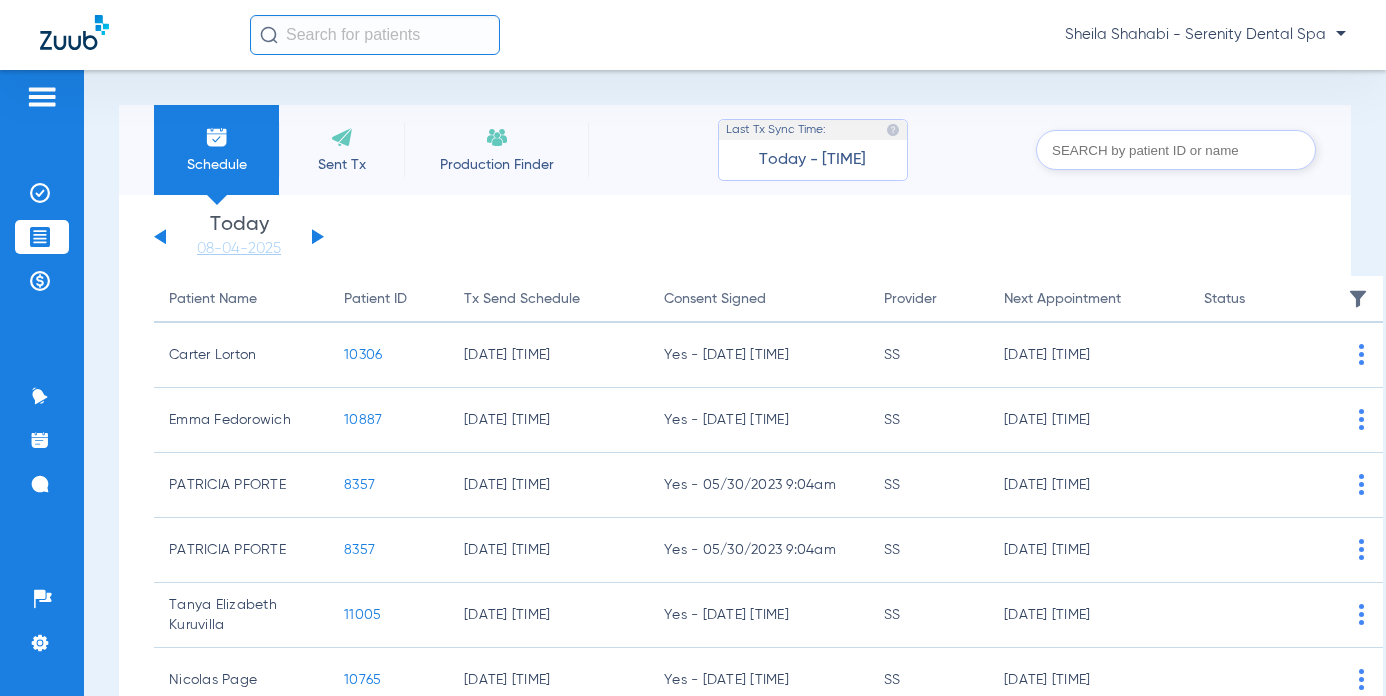 click 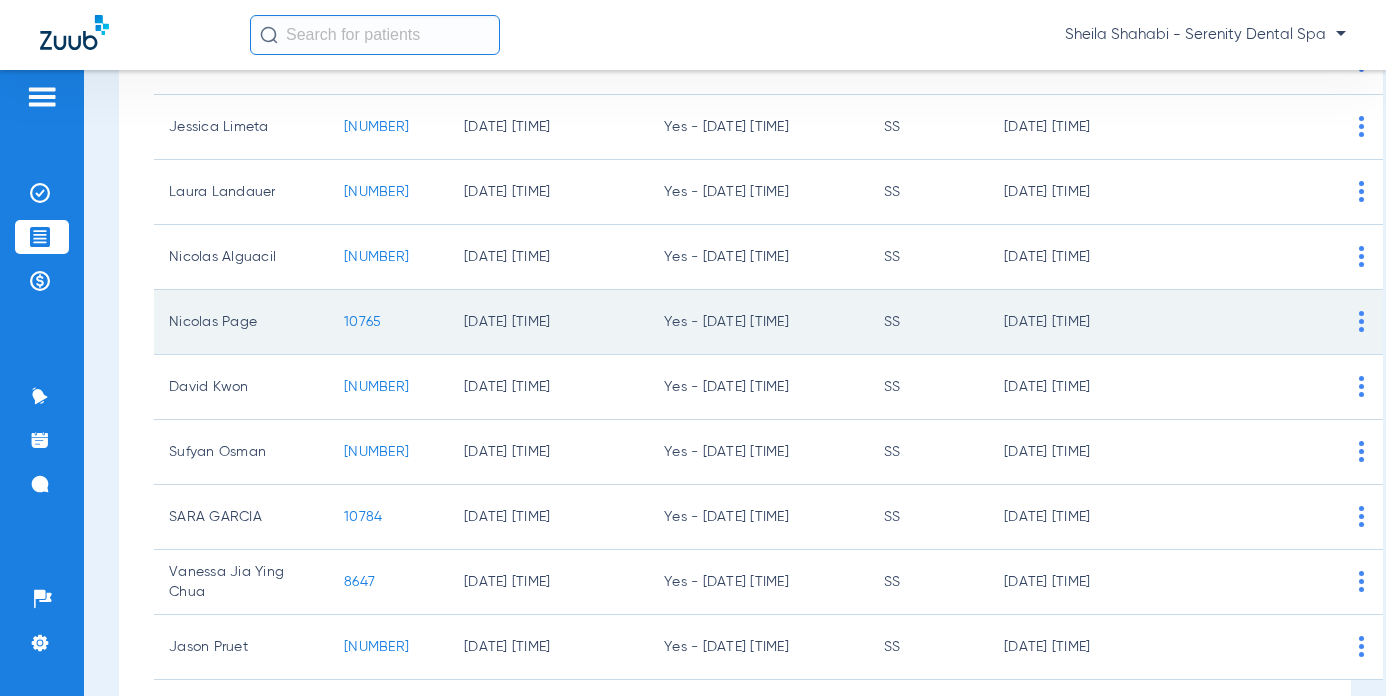scroll, scrollTop: 300, scrollLeft: 0, axis: vertical 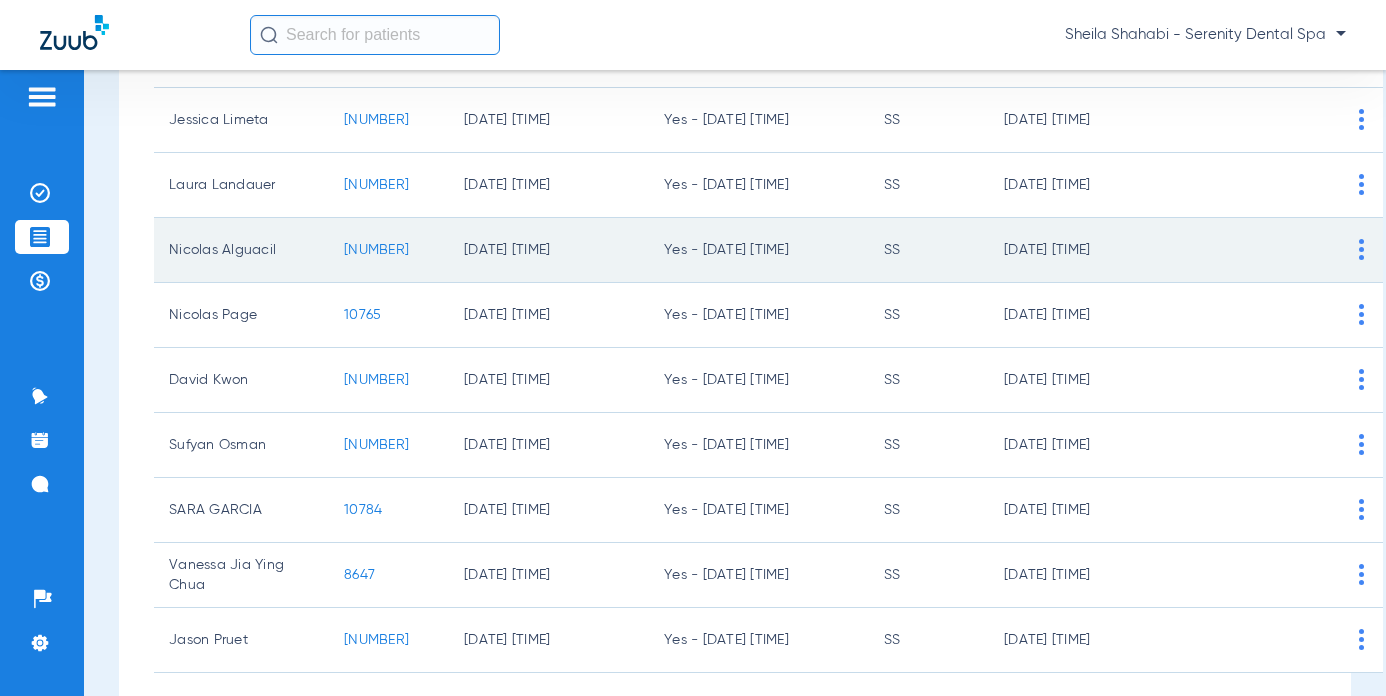 click on "9742" 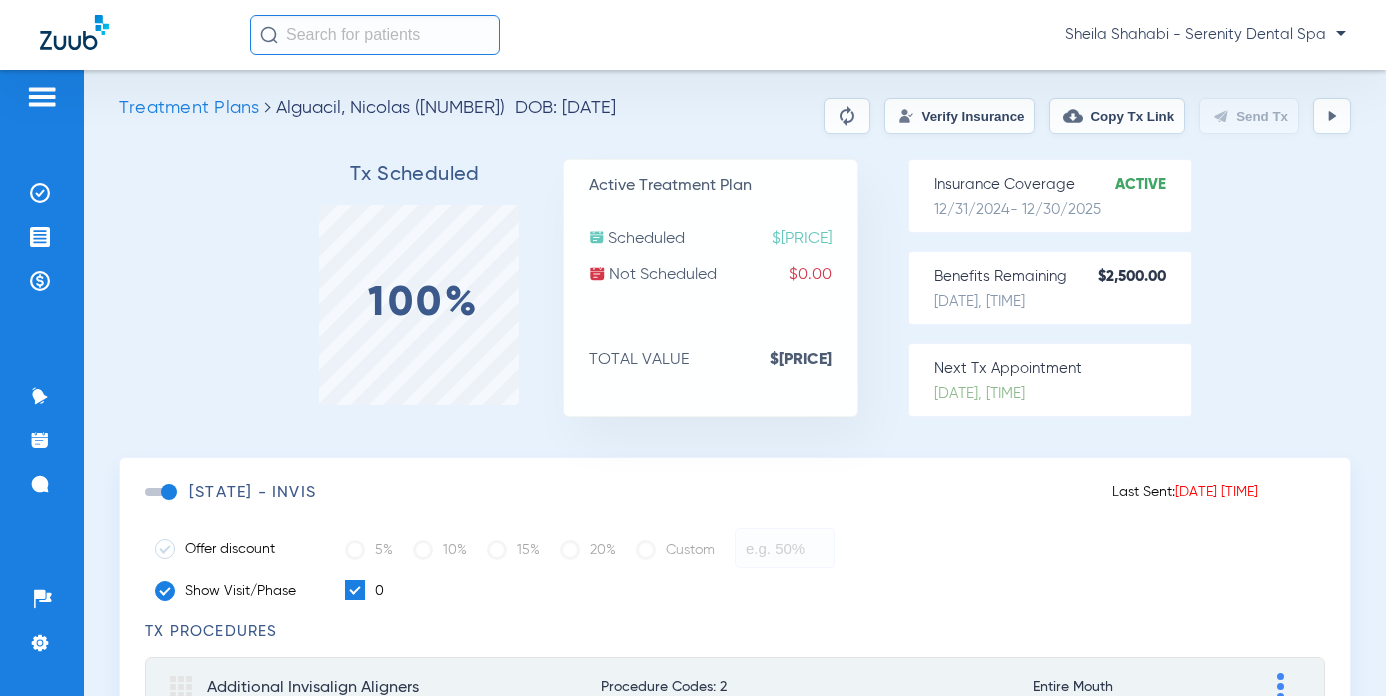 scroll, scrollTop: 0, scrollLeft: 0, axis: both 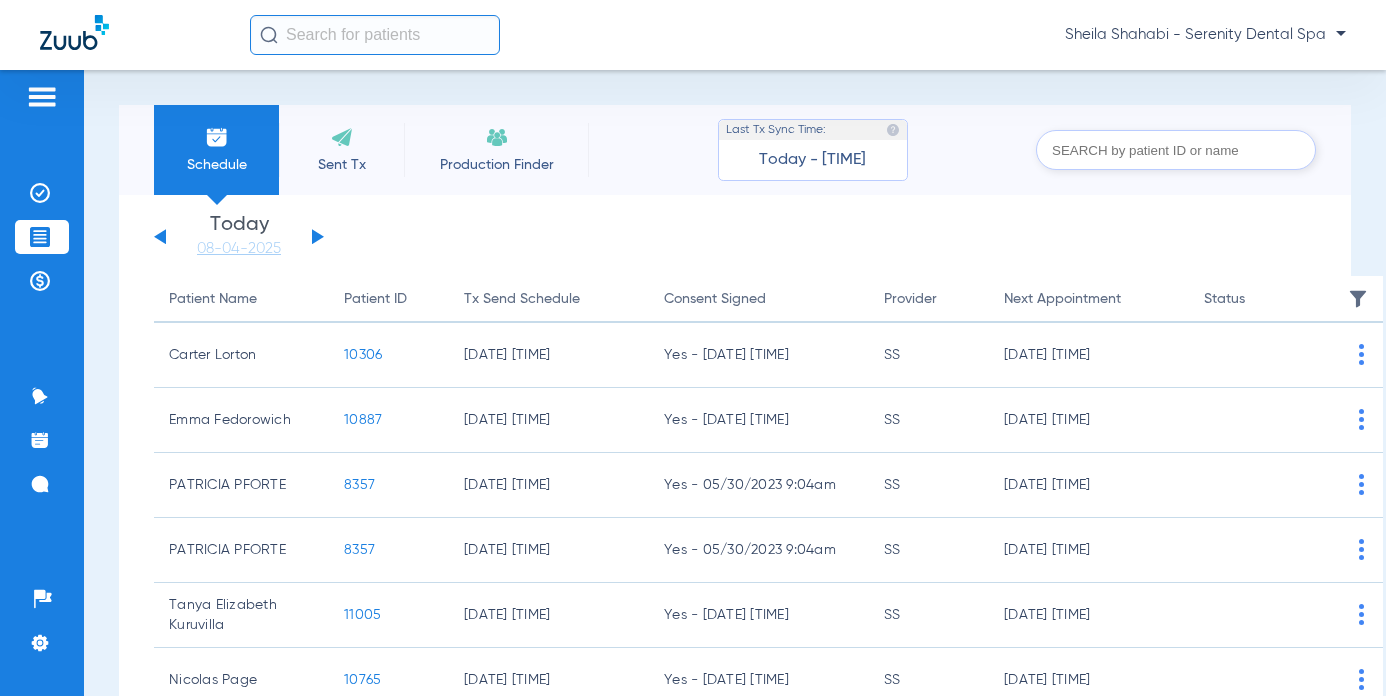 click on "Saturday   05-31-2025   Sunday   06-01-2025   Monday   06-02-2025   Tuesday   06-03-2025   Wednesday   06-04-2025   Thursday   06-05-2025   Friday   06-06-2025   Saturday   06-07-2025   Sunday   06-08-2025   Monday   06-09-2025   Tuesday   06-10-2025   Wednesday   06-11-2025   Thursday   06-12-2025   Friday   06-13-2025   Saturday   06-14-2025   Sunday   06-15-2025   Monday   06-16-2025   Tuesday   06-17-2025   Wednesday   06-18-2025   Thursday   06-19-2025   Friday   06-20-2025   Saturday   06-21-2025   Sunday   06-22-2025   Monday   06-23-2025   Tuesday   06-24-2025   Wednesday   06-25-2025   Thursday   06-26-2025   Friday   06-27-2025   Saturday   06-28-2025   Sunday   06-29-2025   Monday   06-30-2025   Tuesday   07-01-2025   Wednesday   07-02-2025   Thursday   07-03-2025   Friday   07-04-2025   Saturday   07-05-2025   Sunday   07-06-2025   Monday   07-07-2025   Tuesday   07-08-2025   Wednesday   07-09-2025   Thursday   07-10-2025   Friday   07-11-2025   Saturday   07-12-2025   Sunday   07-13-2025" 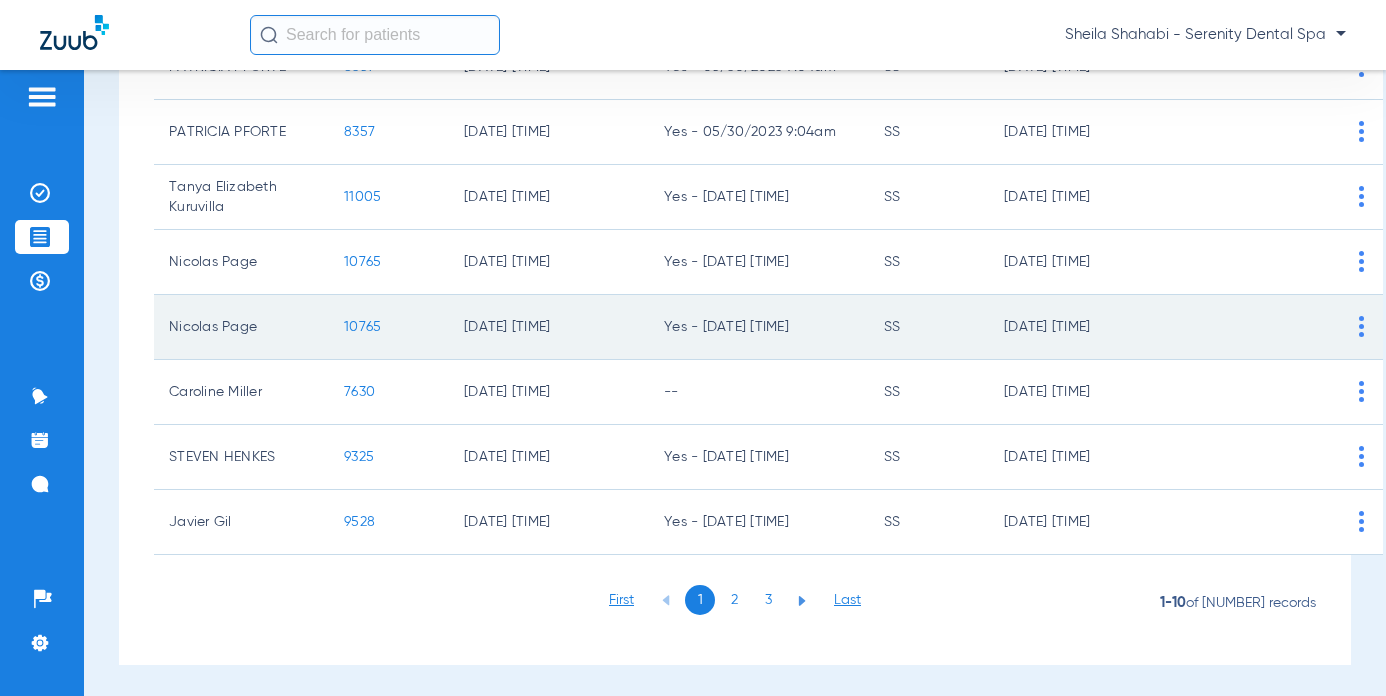 scroll, scrollTop: 423, scrollLeft: 0, axis: vertical 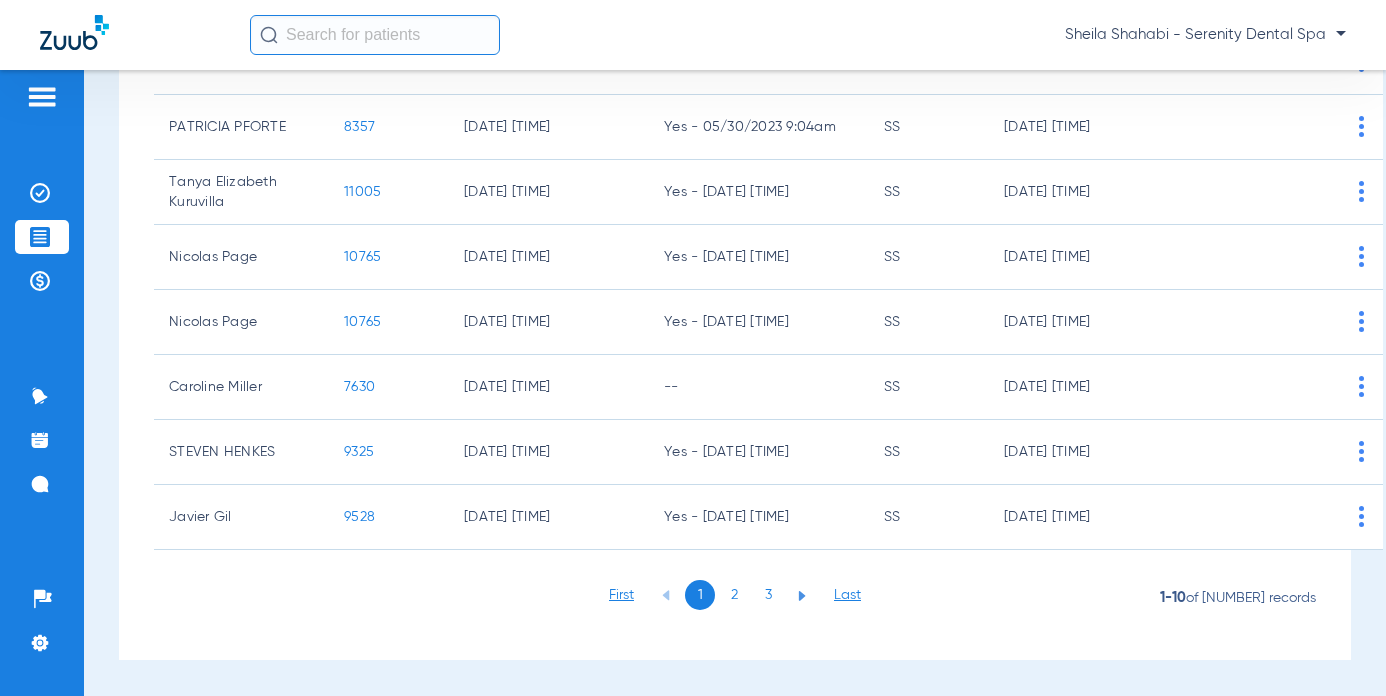 click on "2" 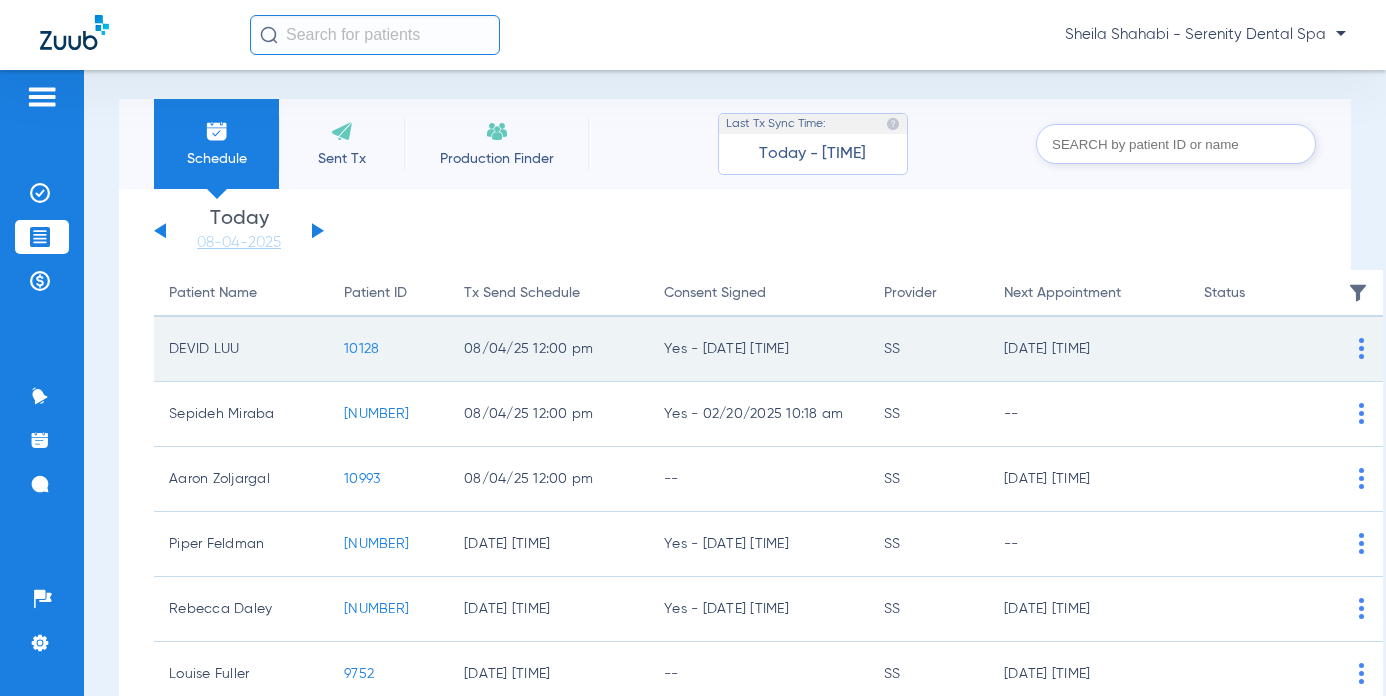 scroll, scrollTop: 0, scrollLeft: 0, axis: both 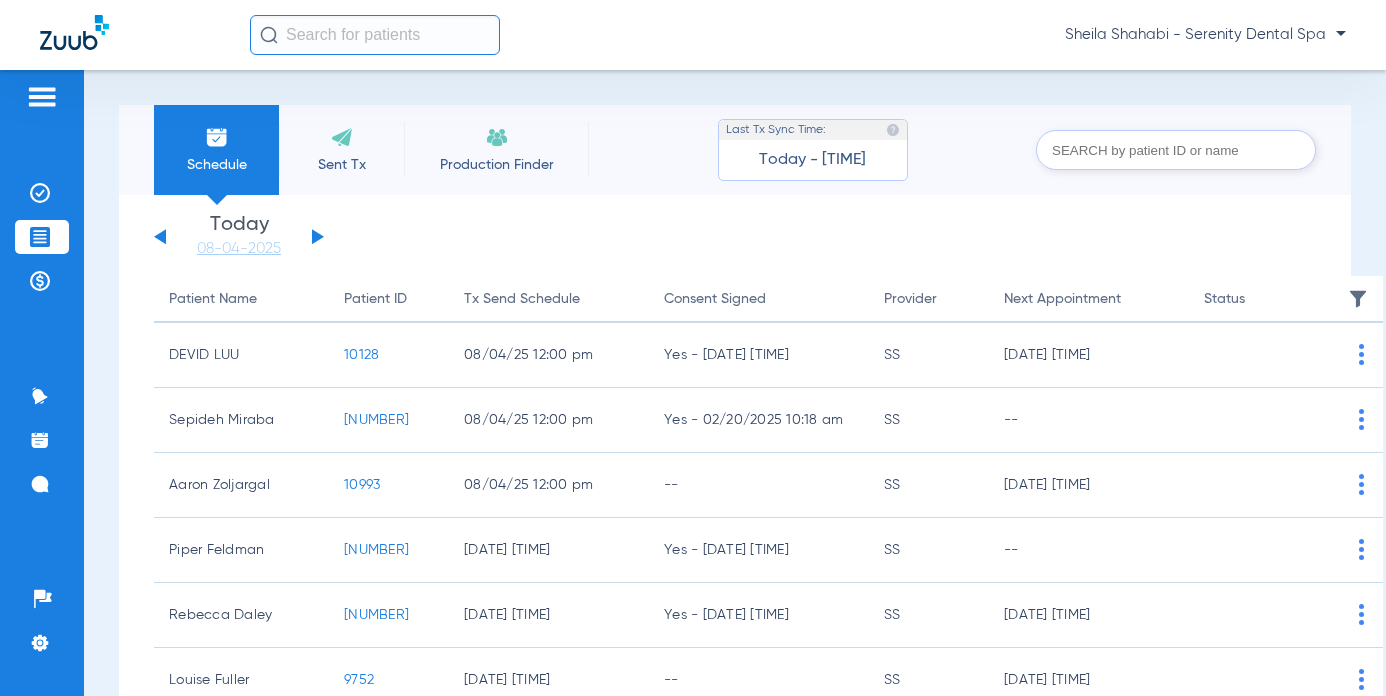 click on "Saturday   05-31-2025   Sunday   06-01-2025   Monday   06-02-2025   Tuesday   06-03-2025   Wednesday   06-04-2025   Thursday   06-05-2025   Friday   06-06-2025   Saturday   06-07-2025   Sunday   06-08-2025   Monday   06-09-2025   Tuesday   06-10-2025   Wednesday   06-11-2025   Thursday   06-12-2025   Friday   06-13-2025   Saturday   06-14-2025   Sunday   06-15-2025   Monday   06-16-2025   Tuesday   06-17-2025   Wednesday   06-18-2025   Thursday   06-19-2025   Friday   06-20-2025   Saturday   06-21-2025   Sunday   06-22-2025   Monday   06-23-2025   Tuesday   06-24-2025   Wednesday   06-25-2025   Thursday   06-26-2025   Friday   06-27-2025   Saturday   06-28-2025   Sunday   06-29-2025   Monday   06-30-2025   Tuesday   07-01-2025   Wednesday   07-02-2025   Thursday   07-03-2025   Friday   07-04-2025   Saturday   07-05-2025   Sunday   07-06-2025   Monday   07-07-2025   Tuesday   07-08-2025   Wednesday   07-09-2025   Thursday   07-10-2025   Friday   07-11-2025   Saturday   07-12-2025   Sunday   07-13-2025" 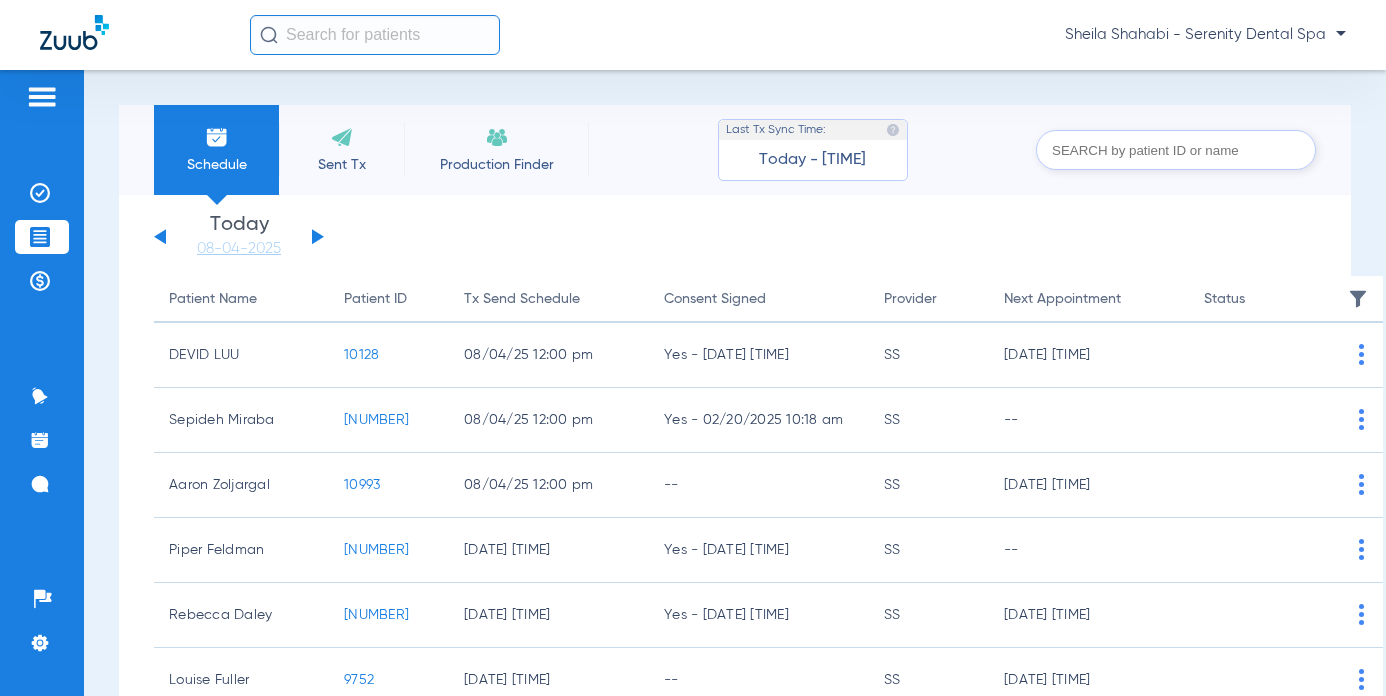 click 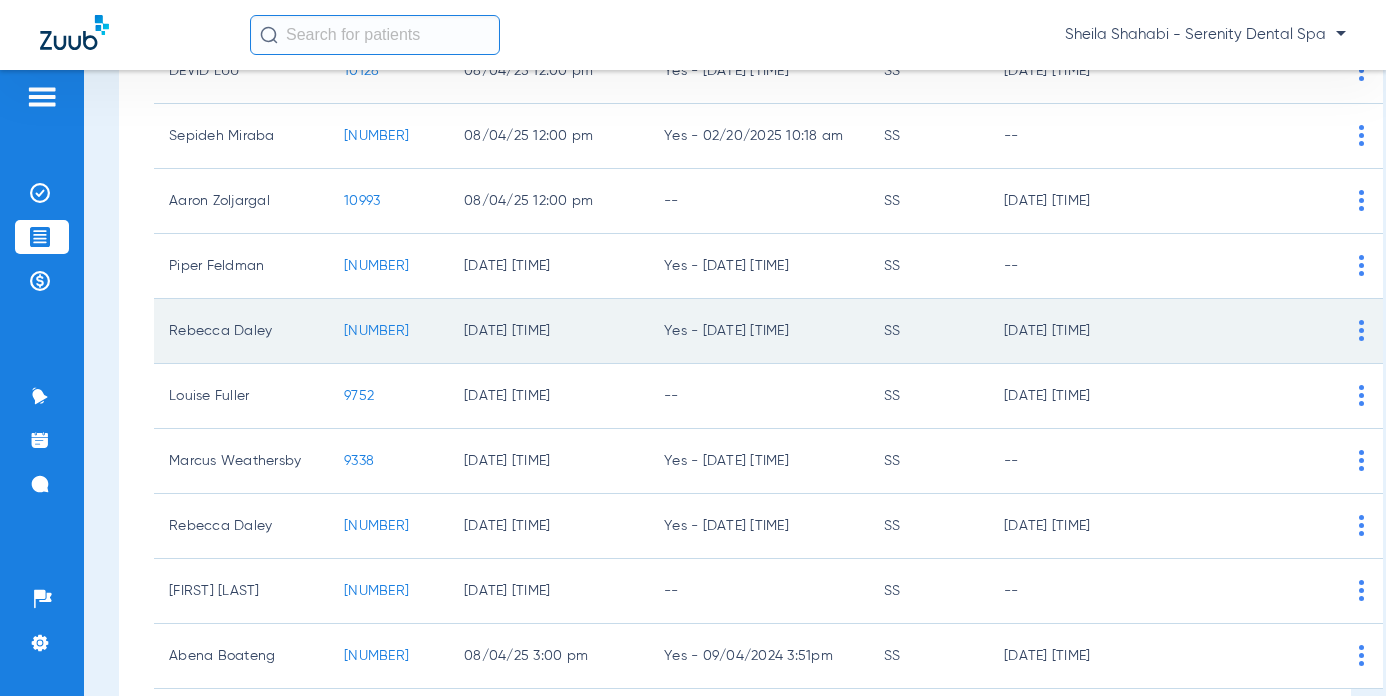 scroll, scrollTop: 400, scrollLeft: 0, axis: vertical 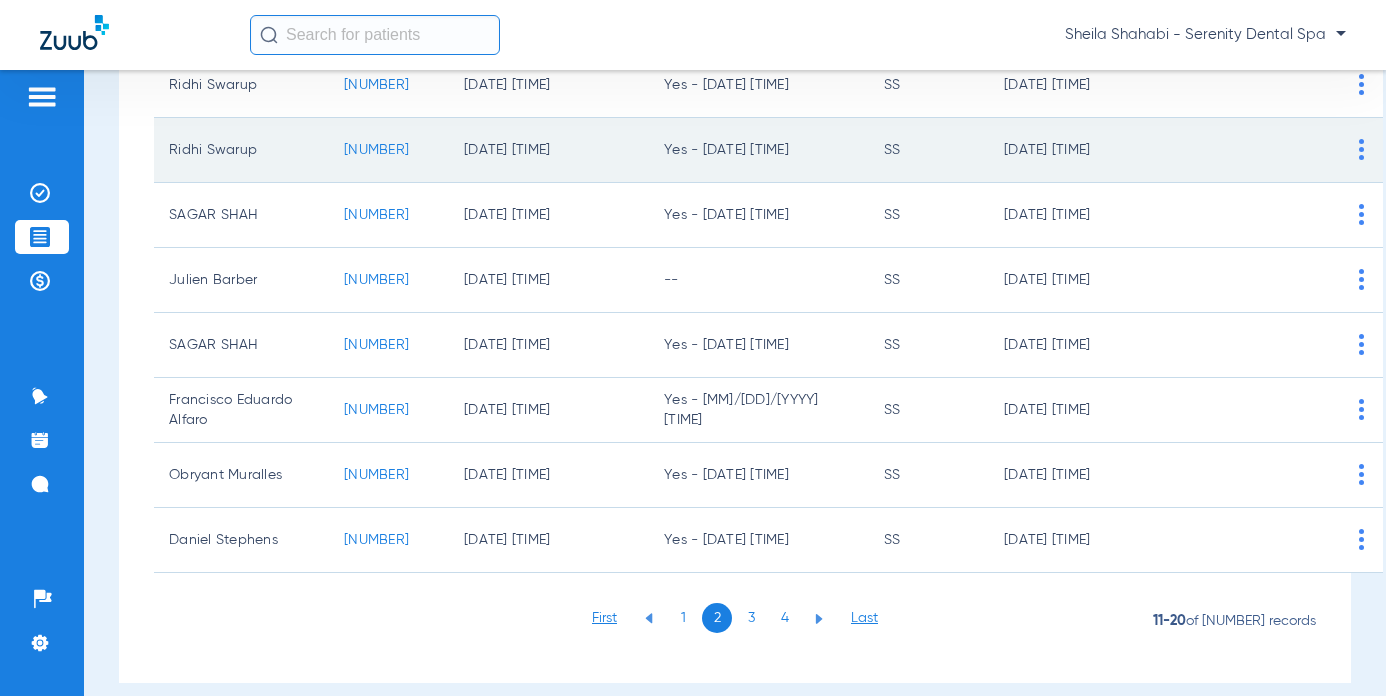 click on "10230" 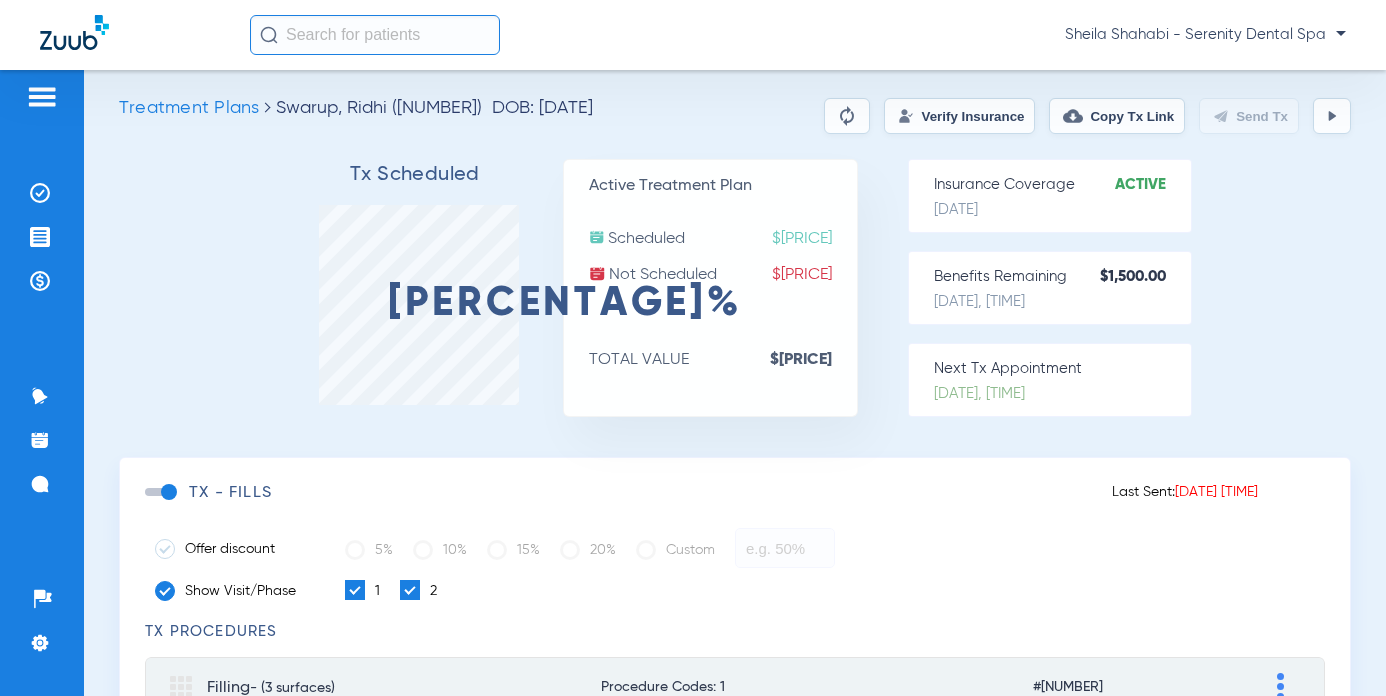 scroll, scrollTop: 0, scrollLeft: 0, axis: both 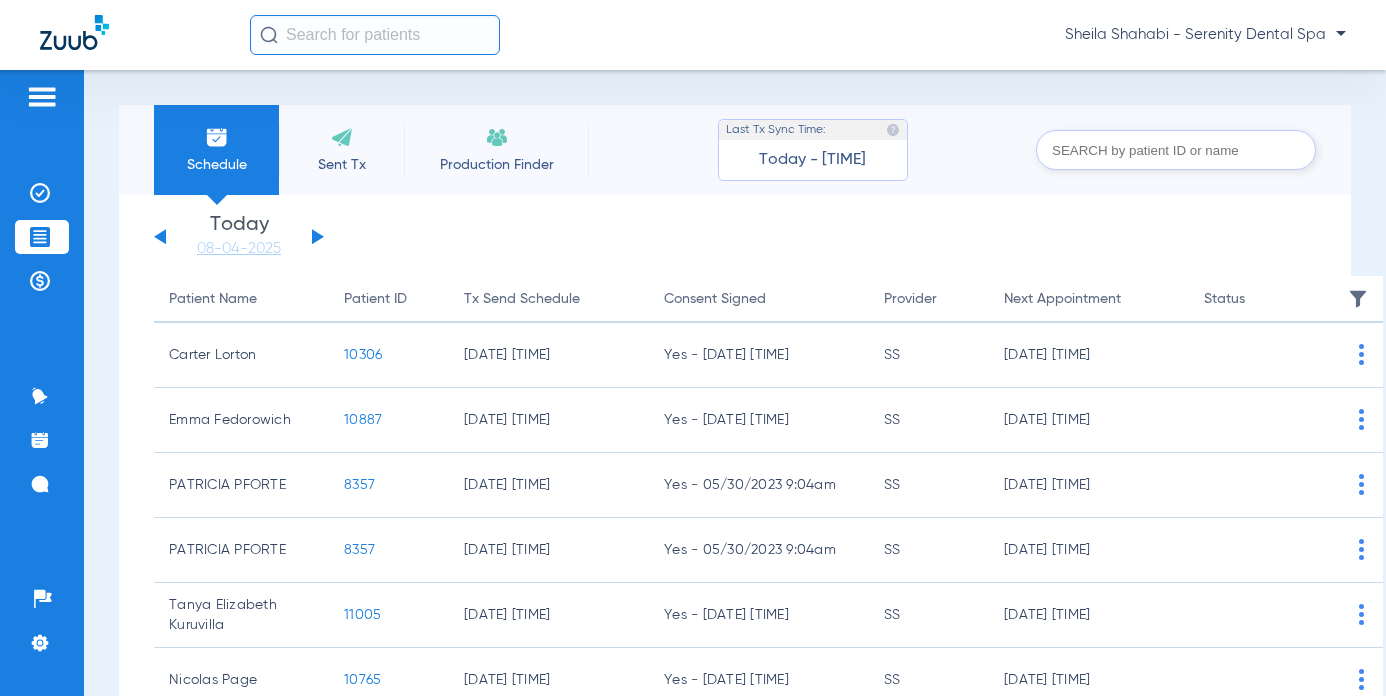 click on "Saturday   05-31-2025   Sunday   06-01-2025   Monday   06-02-2025   Tuesday   06-03-2025   Wednesday   06-04-2025   Thursday   06-05-2025   Friday   06-06-2025   Saturday   06-07-2025   Sunday   06-08-2025   Monday   06-09-2025   Tuesday   06-10-2025   Wednesday   06-11-2025   Thursday   06-12-2025   Friday   06-13-2025   Saturday   06-14-2025   Sunday   06-15-2025   Monday   06-16-2025   Tuesday   06-17-2025   Wednesday   06-18-2025   Thursday   06-19-2025   Friday   06-20-2025   Saturday   06-21-2025   Sunday   06-22-2025   Monday   06-23-2025   Tuesday   06-24-2025   Wednesday   06-25-2025   Thursday   06-26-2025   Friday   06-27-2025   Saturday   06-28-2025   Sunday   06-29-2025   Monday   06-30-2025   Tuesday   07-01-2025   Wednesday   07-02-2025   Thursday   07-03-2025   Friday   07-04-2025   Saturday   07-05-2025   Sunday   07-06-2025   Monday   07-07-2025   Tuesday   07-08-2025   Wednesday   07-09-2025   Thursday   07-10-2025   Friday   07-11-2025   Saturday   07-12-2025   Sunday   07-13-2025" 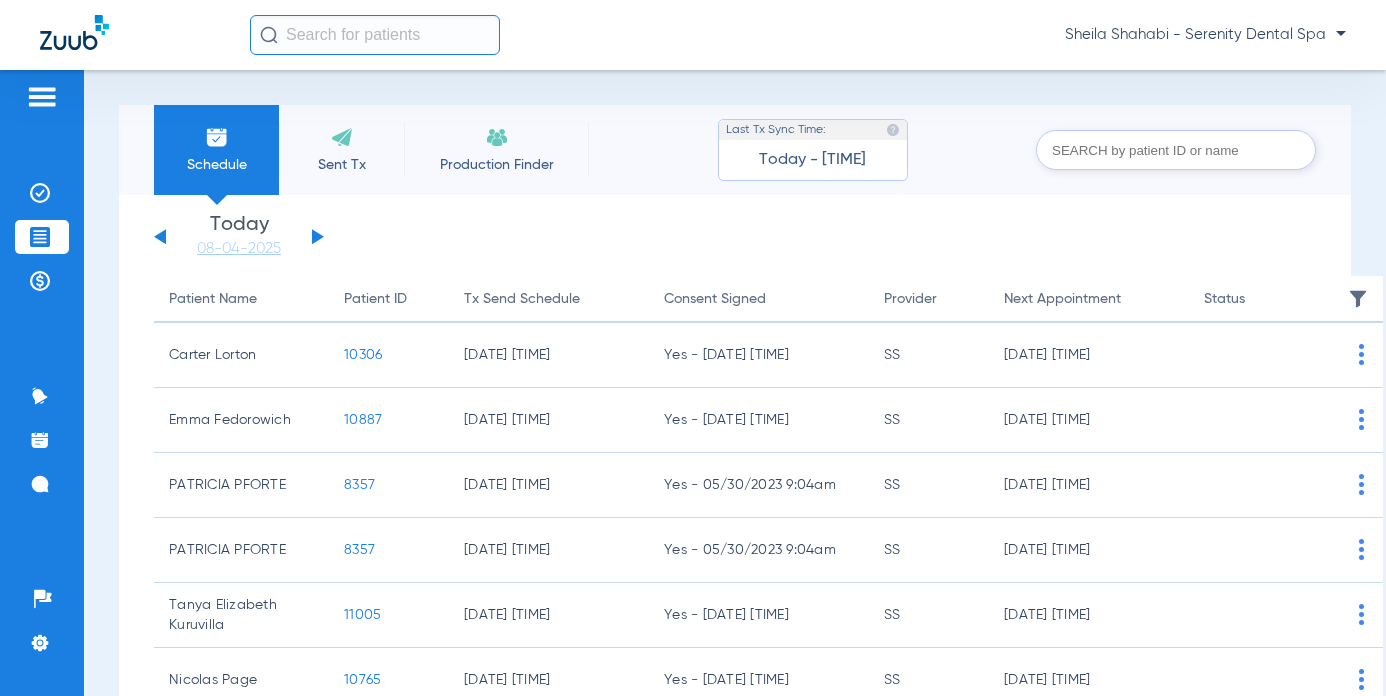 click on "Saturday   05-31-2025   Sunday   06-01-2025   Monday   06-02-2025   Tuesday   06-03-2025   Wednesday   06-04-2025   Thursday   06-05-2025   Friday   06-06-2025   Saturday   06-07-2025   Sunday   06-08-2025   Monday   06-09-2025   Tuesday   06-10-2025   Wednesday   06-11-2025   Thursday   06-12-2025   Friday   06-13-2025   Saturday   06-14-2025   Sunday   06-15-2025   Monday   06-16-2025   Tuesday   06-17-2025   Wednesday   06-18-2025   Thursday   06-19-2025   Friday   06-20-2025   Saturday   06-21-2025   Sunday   06-22-2025   Monday   06-23-2025   Tuesday   06-24-2025   Wednesday   06-25-2025   Thursday   06-26-2025   Friday   06-27-2025   Saturday   06-28-2025   Sunday   06-29-2025   Monday   06-30-2025   Tuesday   07-01-2025   Wednesday   07-02-2025   Thursday   07-03-2025   Friday   07-04-2025   Saturday   07-05-2025   Sunday   07-06-2025   Monday   07-07-2025   Tuesday   07-08-2025   Wednesday   07-09-2025   Thursday   07-10-2025   Friday   07-11-2025   Saturday   07-12-2025   Sunday   07-13-2025" 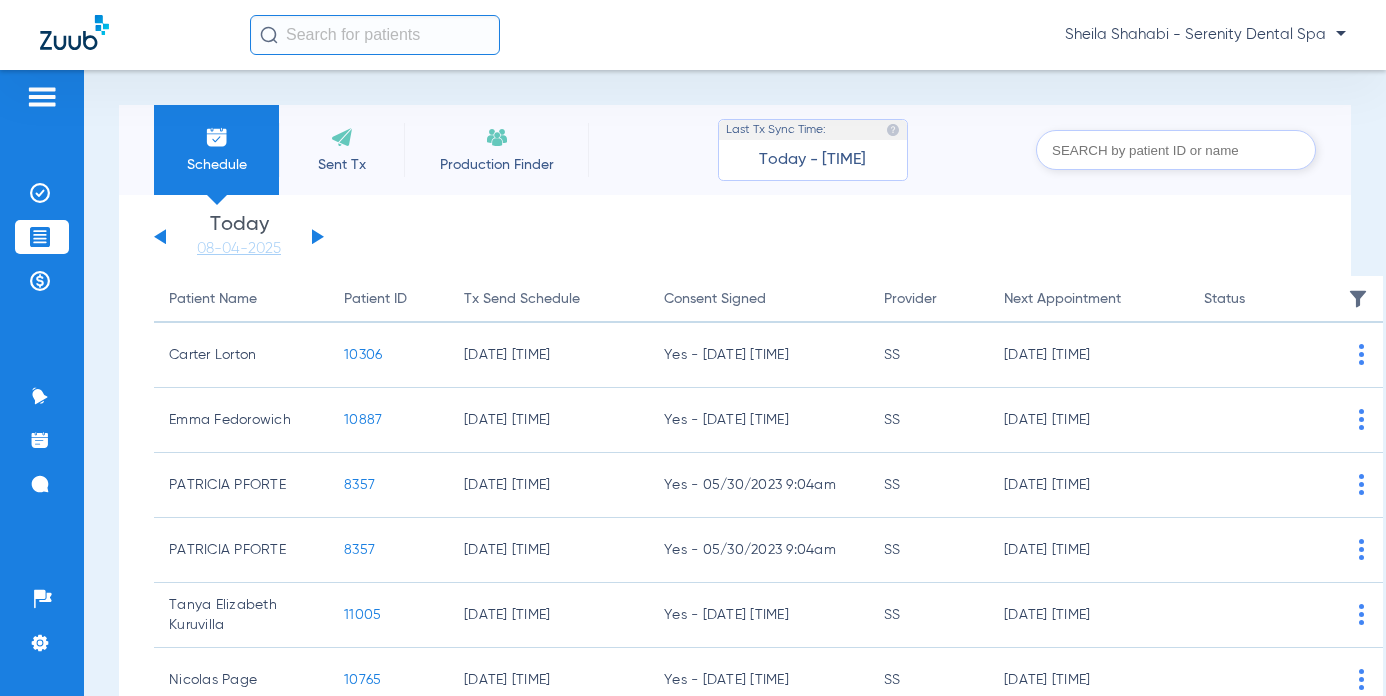 click 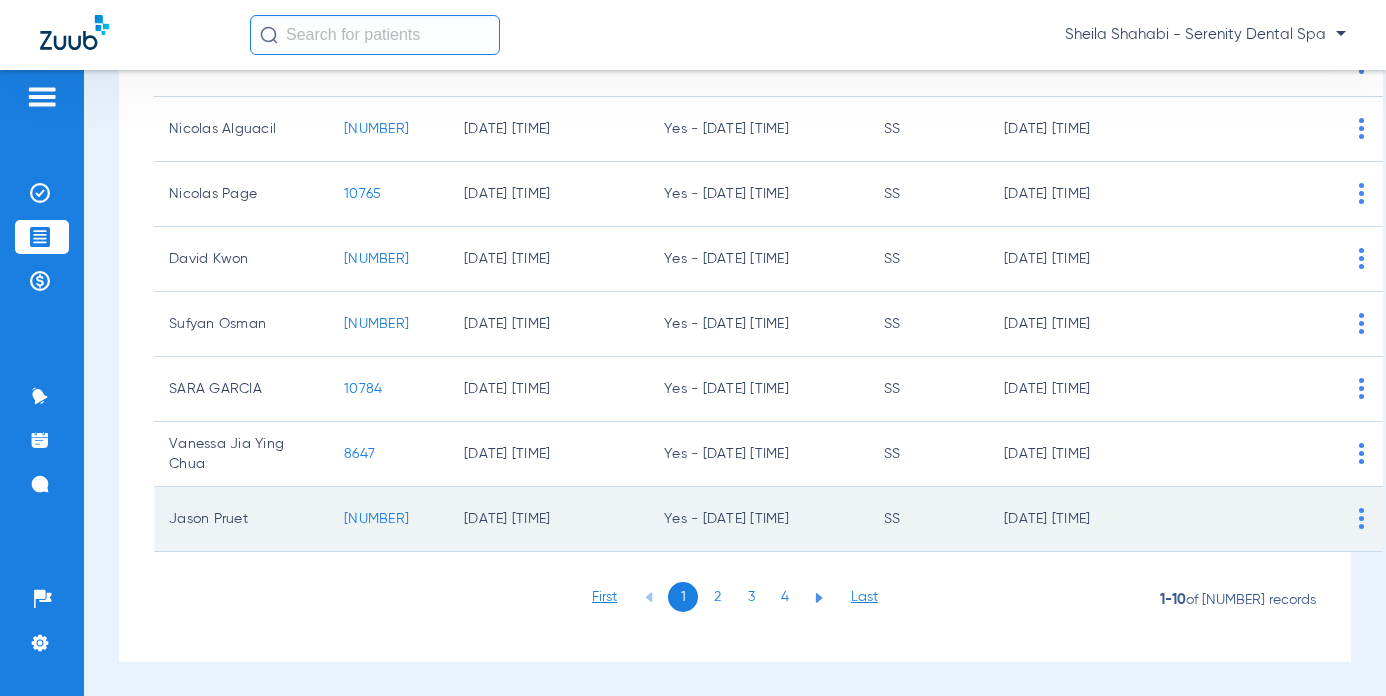 scroll, scrollTop: 423, scrollLeft: 0, axis: vertical 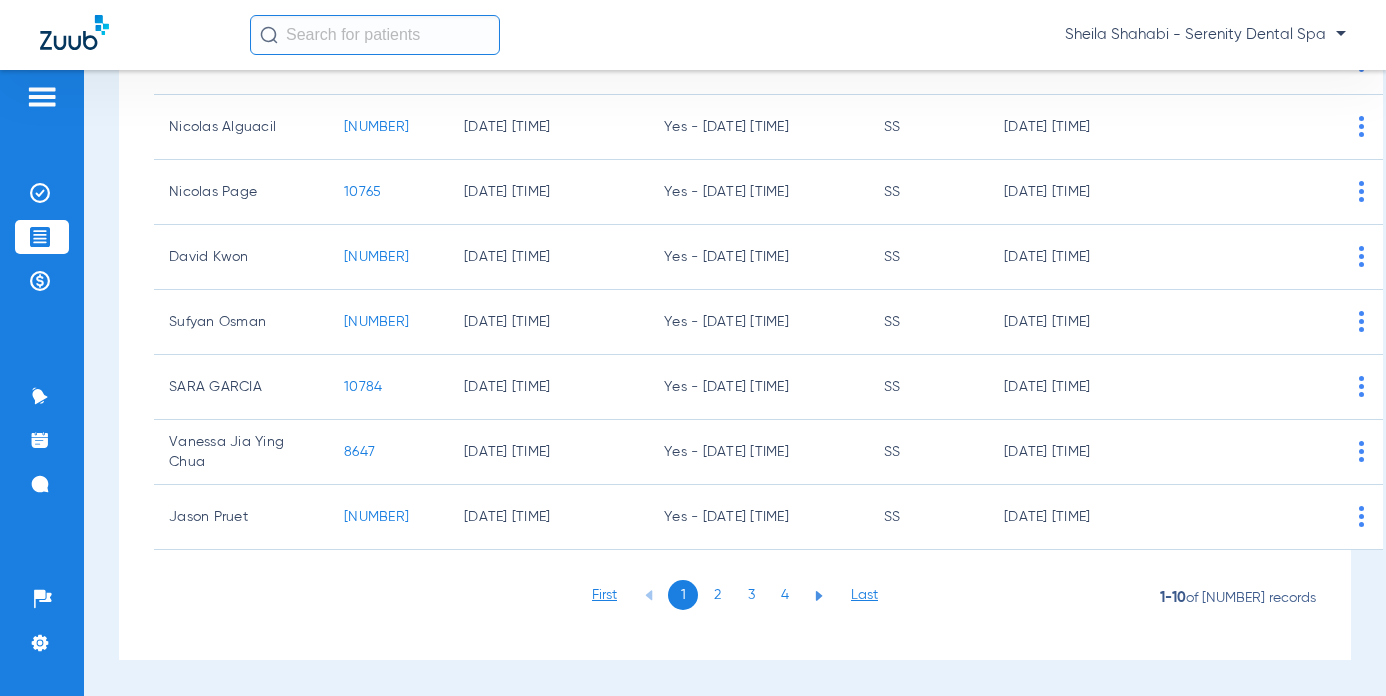 click on "2" 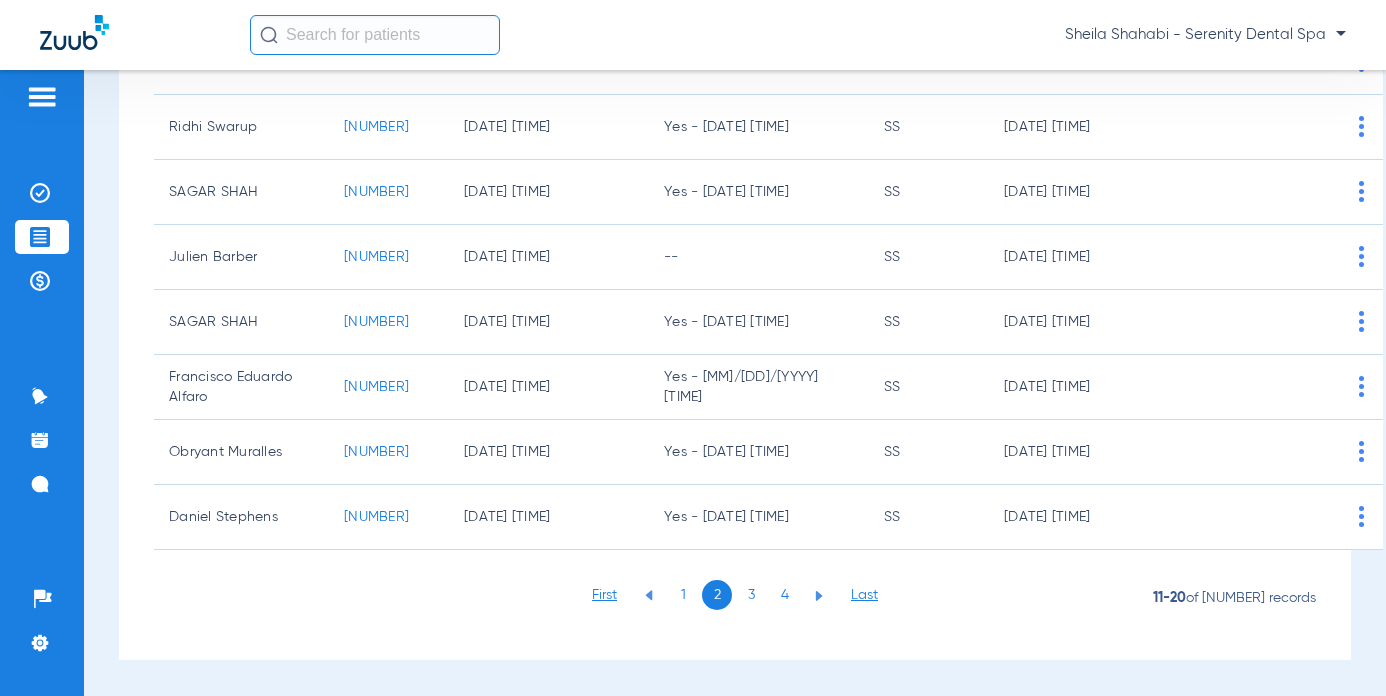 click on "3" 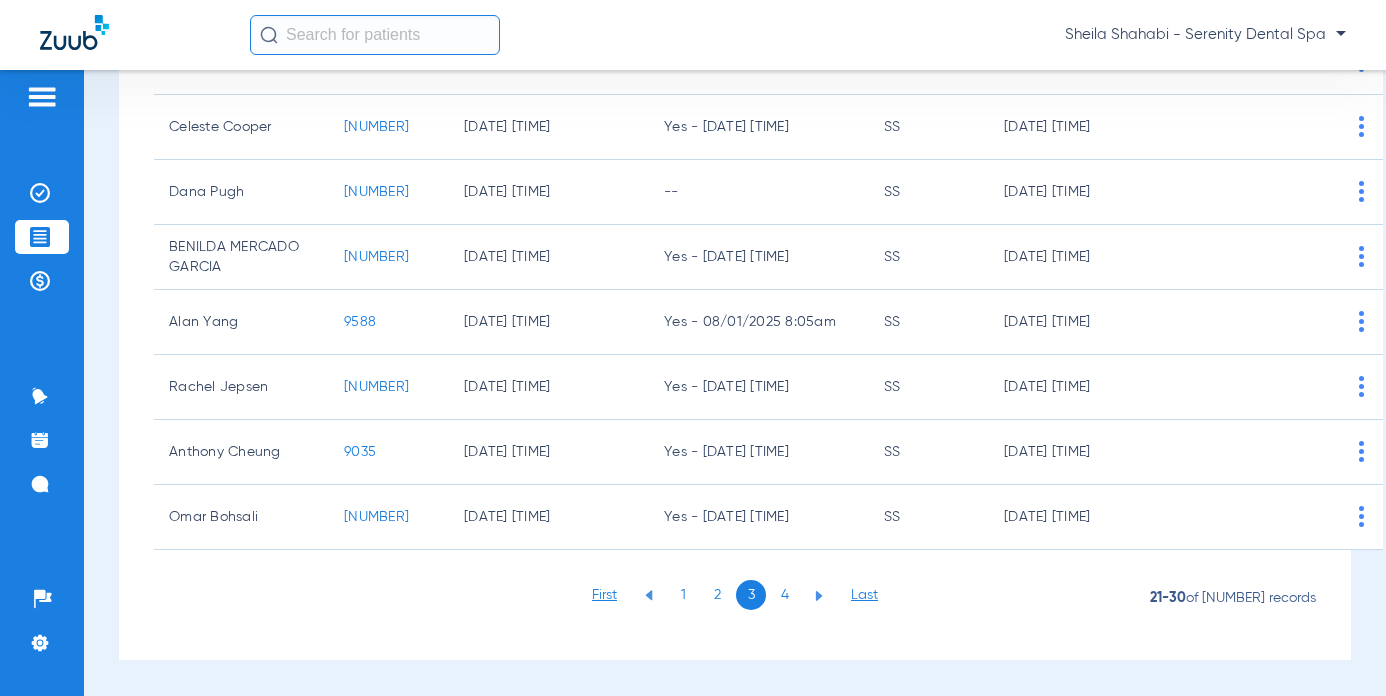 click on "3" 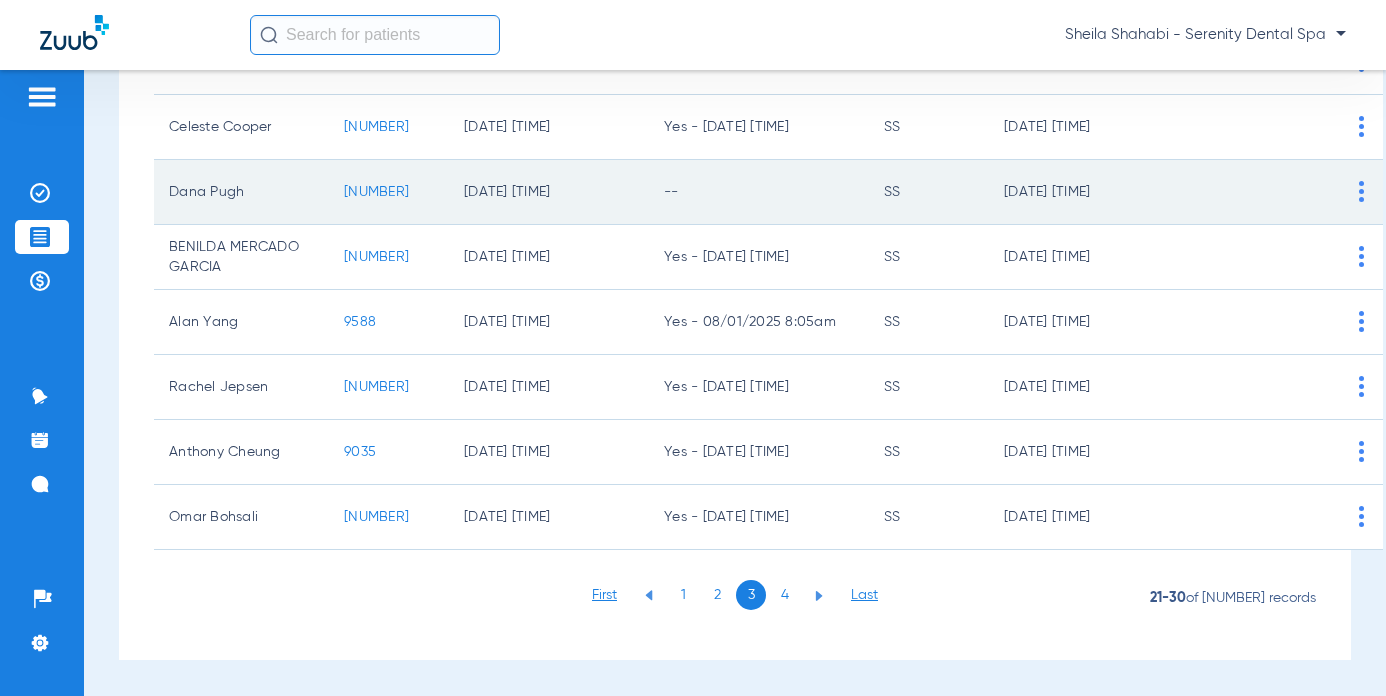 click on "11009" 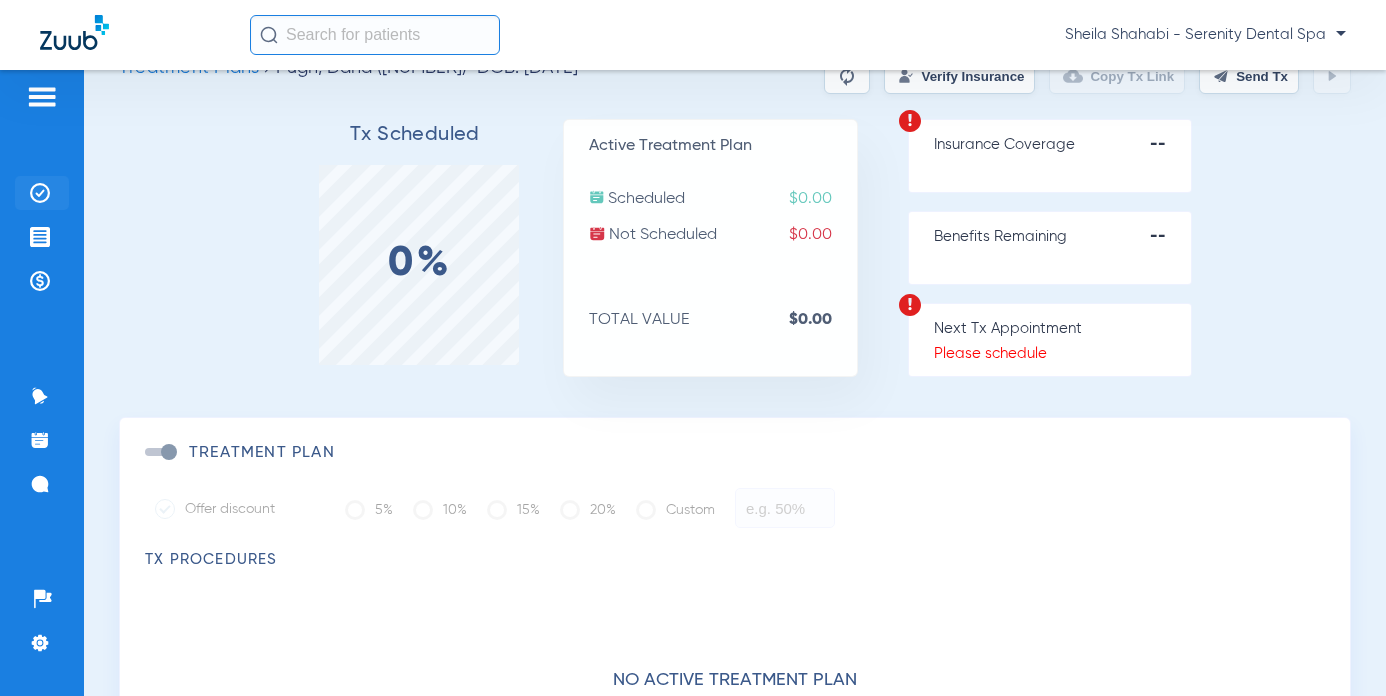 scroll, scrollTop: 46, scrollLeft: 0, axis: vertical 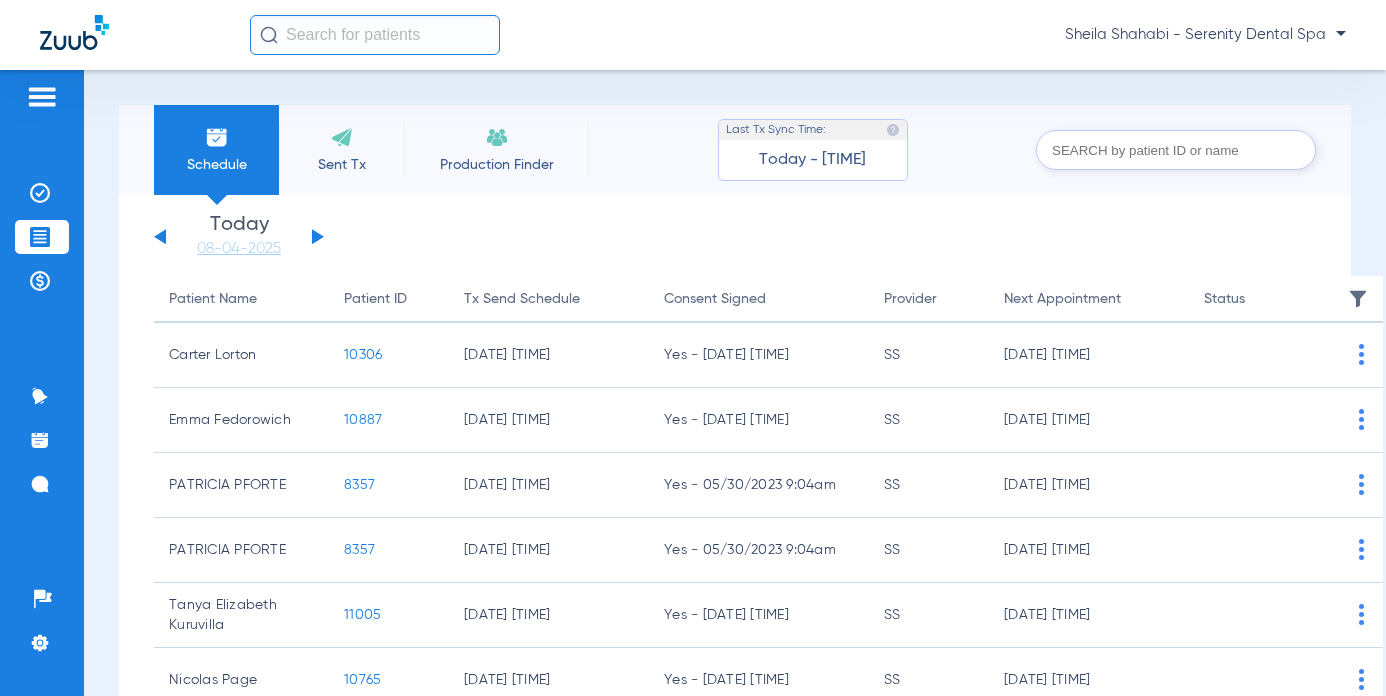 click on "Saturday   05-31-2025   Sunday   06-01-2025   Monday   06-02-2025   Tuesday   06-03-2025   Wednesday   06-04-2025   Thursday   06-05-2025   Friday   06-06-2025   Saturday   06-07-2025   Sunday   06-08-2025   Monday   06-09-2025   Tuesday   06-10-2025   Wednesday   06-11-2025   Thursday   06-12-2025   Friday   06-13-2025   Saturday   06-14-2025   Sunday   06-15-2025   Monday   06-16-2025   Tuesday   06-17-2025   Wednesday   06-18-2025   Thursday   06-19-2025   Friday   06-20-2025   Saturday   06-21-2025   Sunday   06-22-2025   Monday   06-23-2025   Tuesday   06-24-2025   Wednesday   06-25-2025   Thursday   06-26-2025   Friday   06-27-2025   Saturday   06-28-2025   Sunday   06-29-2025   Monday   06-30-2025   Tuesday   07-01-2025   Wednesday   07-02-2025   Thursday   07-03-2025   Friday   07-04-2025   Saturday   07-05-2025   Sunday   07-06-2025   Monday   07-07-2025   Tuesday   07-08-2025   Wednesday   07-09-2025   Thursday   07-10-2025   Friday   07-11-2025   Saturday   07-12-2025   Sunday   07-13-2025  Su Mo" 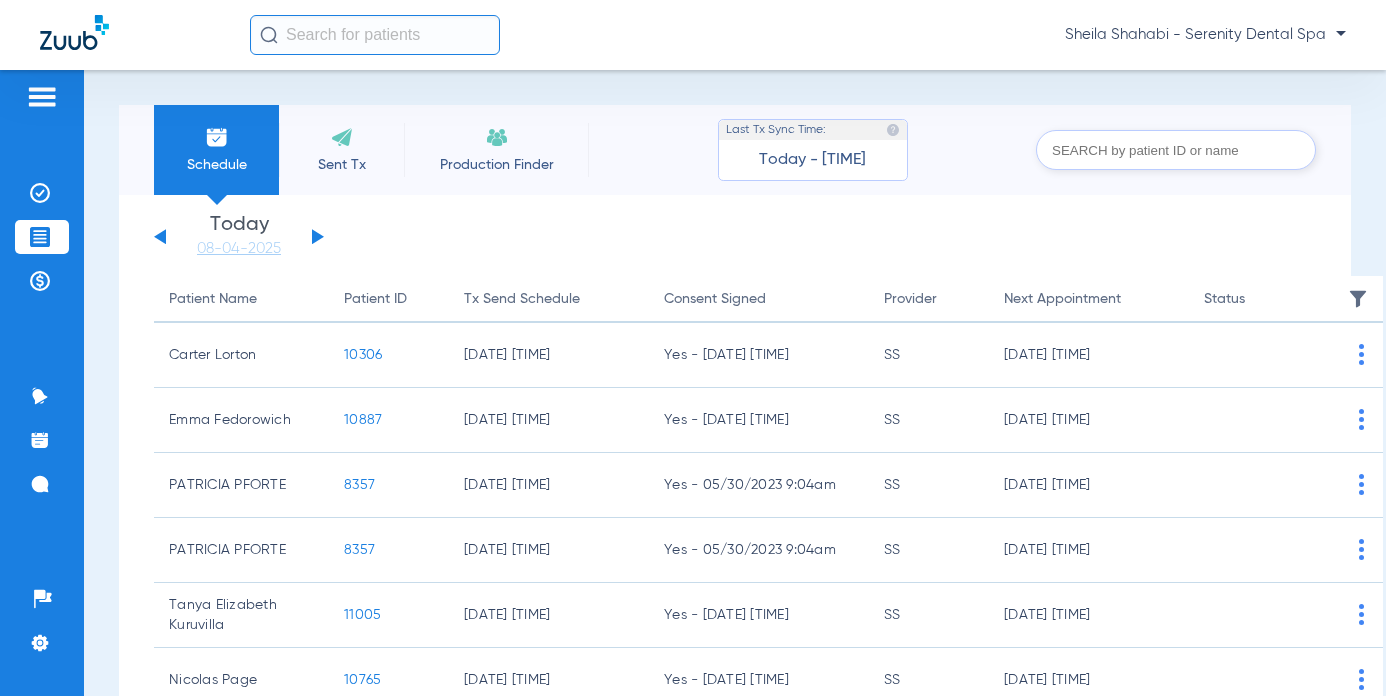 click on "Saturday   05-31-2025   Sunday   06-01-2025   Monday   06-02-2025   Tuesday   06-03-2025   Wednesday   06-04-2025   Thursday   06-05-2025   Friday   06-06-2025   Saturday   06-07-2025   Sunday   06-08-2025   Monday   06-09-2025   Tuesday   06-10-2025   Wednesday   06-11-2025   Thursday   06-12-2025   Friday   06-13-2025   Saturday   06-14-2025   Sunday   06-15-2025   Monday   06-16-2025   Tuesday   06-17-2025   Wednesday   06-18-2025   Thursday   06-19-2025   Friday   06-20-2025   Saturday   06-21-2025   Sunday   06-22-2025   Monday   06-23-2025   Tuesday   06-24-2025   Wednesday   06-25-2025   Thursday   06-26-2025   Friday   06-27-2025   Saturday   06-28-2025   Sunday   06-29-2025   Monday   06-30-2025   Tuesday   07-01-2025   Wednesday   07-02-2025   Thursday   07-03-2025   Friday   07-04-2025   Saturday   07-05-2025   Sunday   07-06-2025   Monday   07-07-2025   Tuesday   07-08-2025   Wednesday   07-09-2025   Thursday   07-10-2025   Friday   07-11-2025   Saturday   07-12-2025   Sunday   07-13-2025" 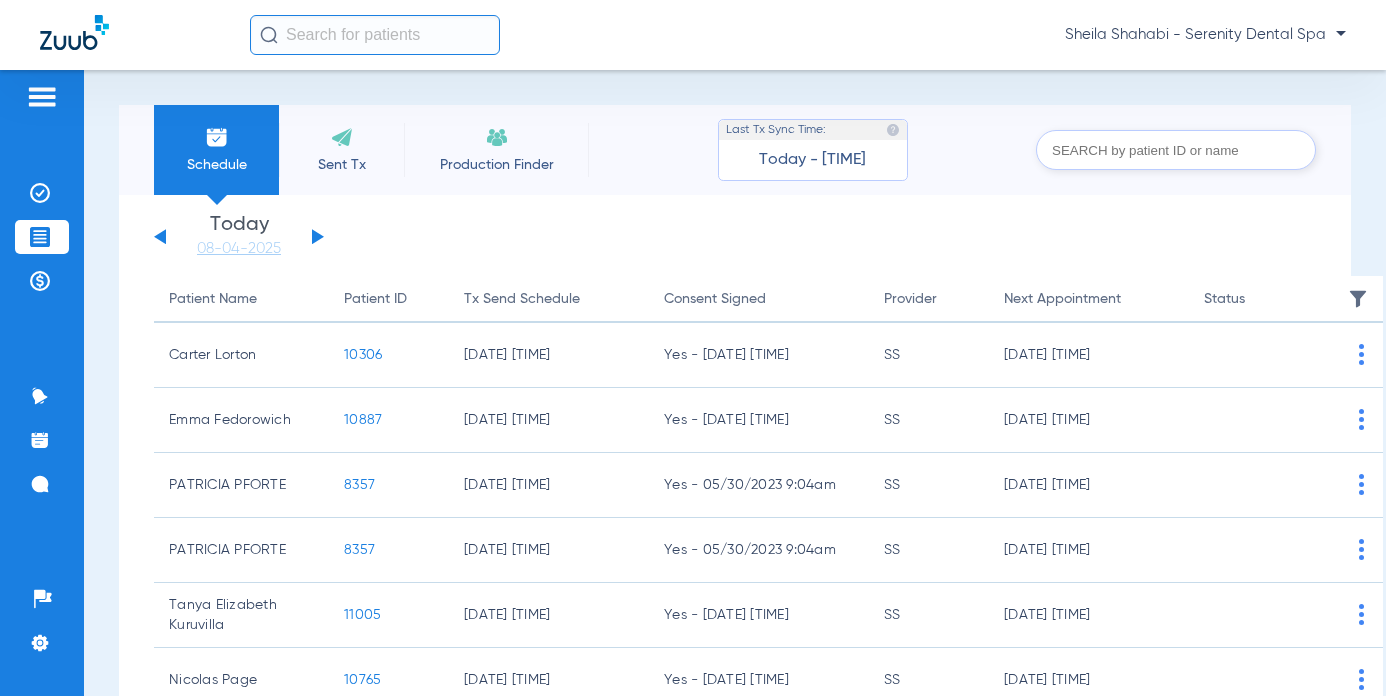 click 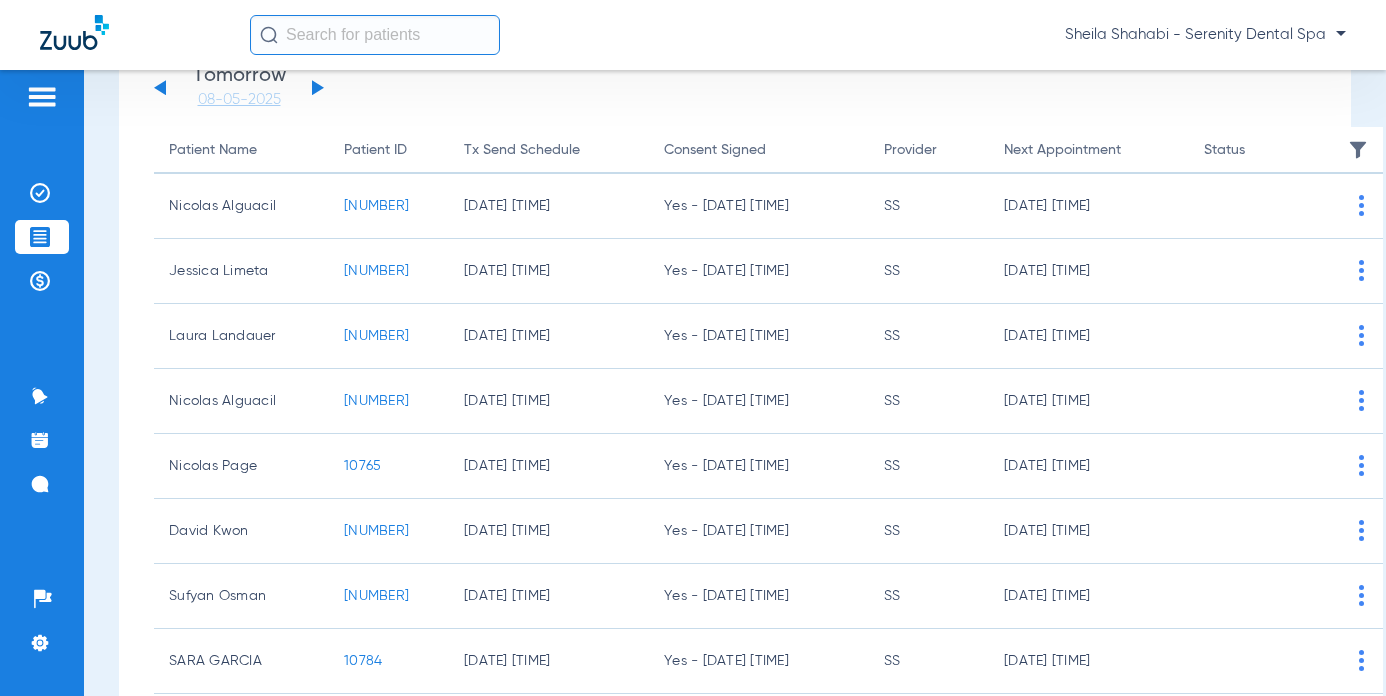 scroll, scrollTop: 423, scrollLeft: 0, axis: vertical 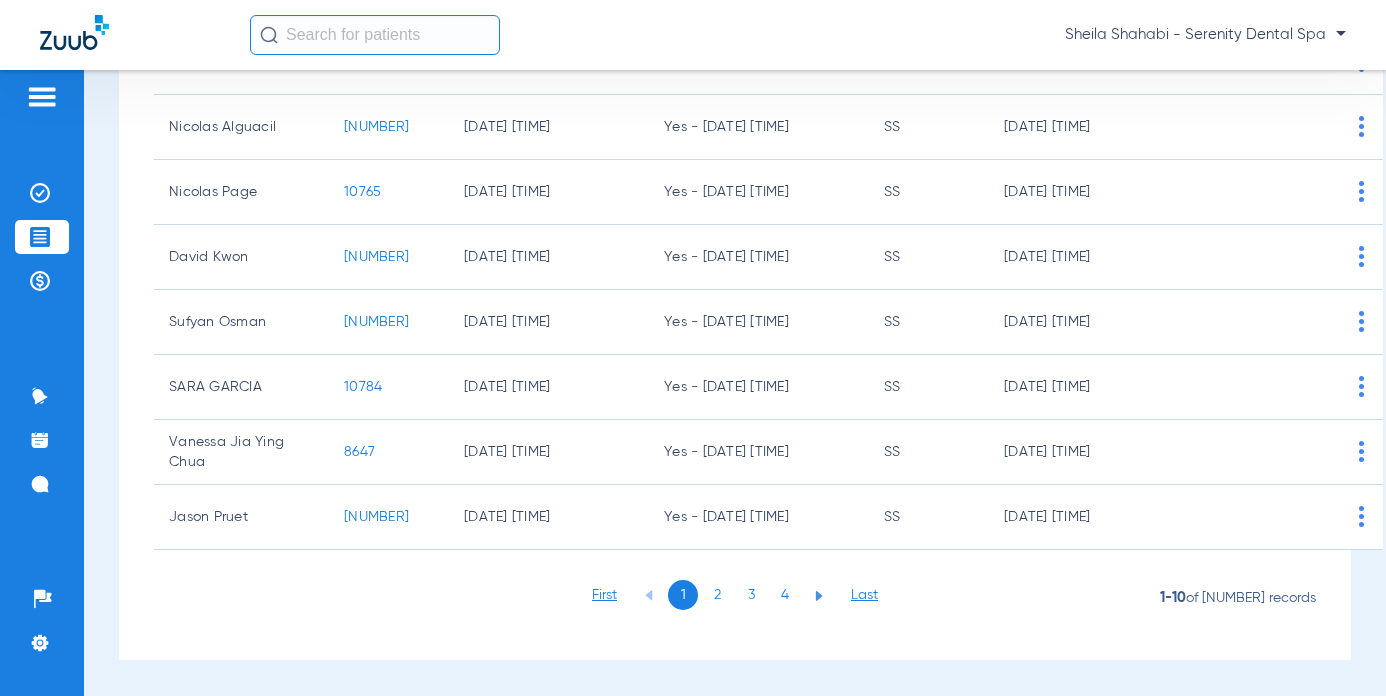 click on "3" 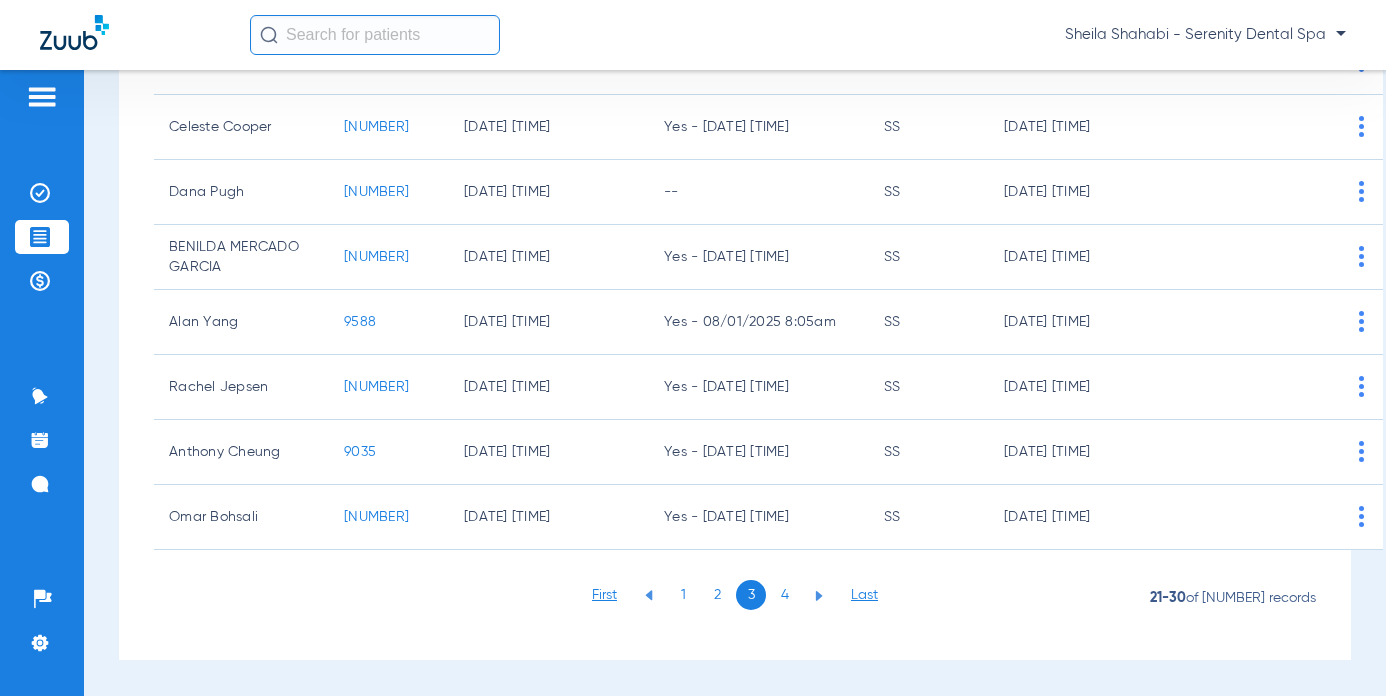 click on "3" 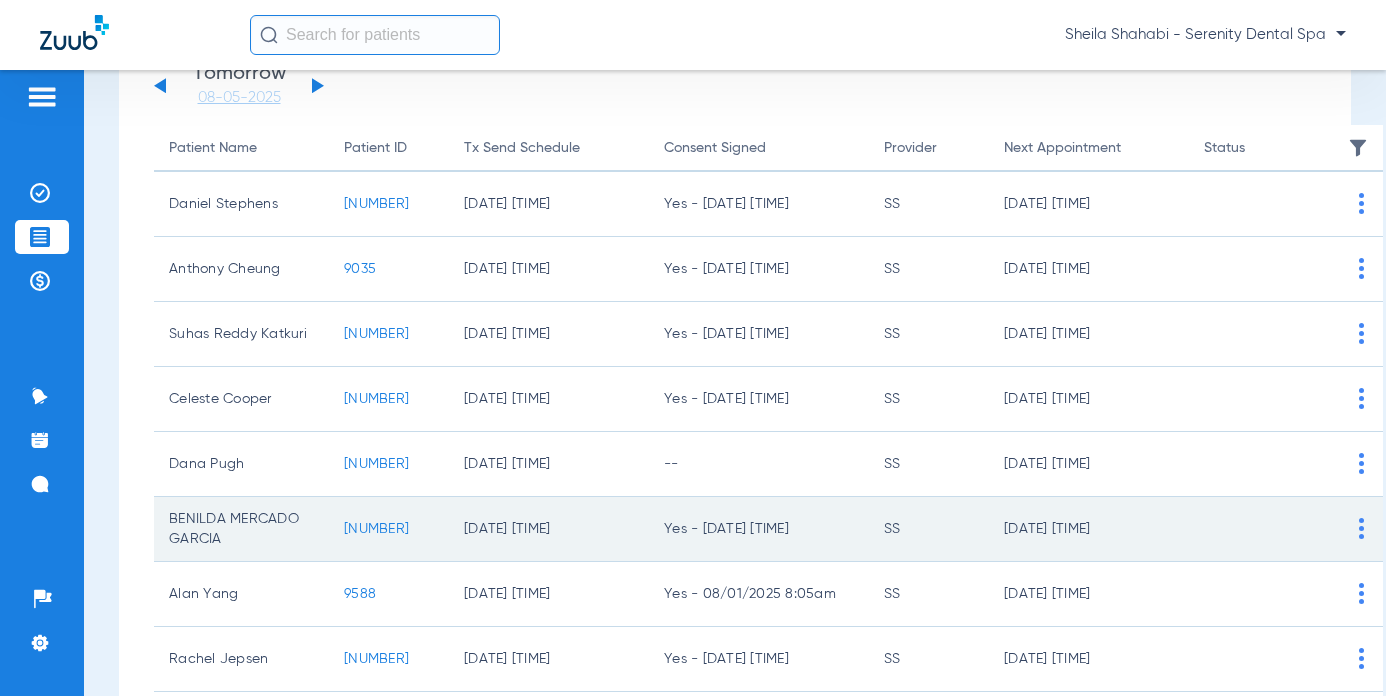 scroll, scrollTop: 123, scrollLeft: 0, axis: vertical 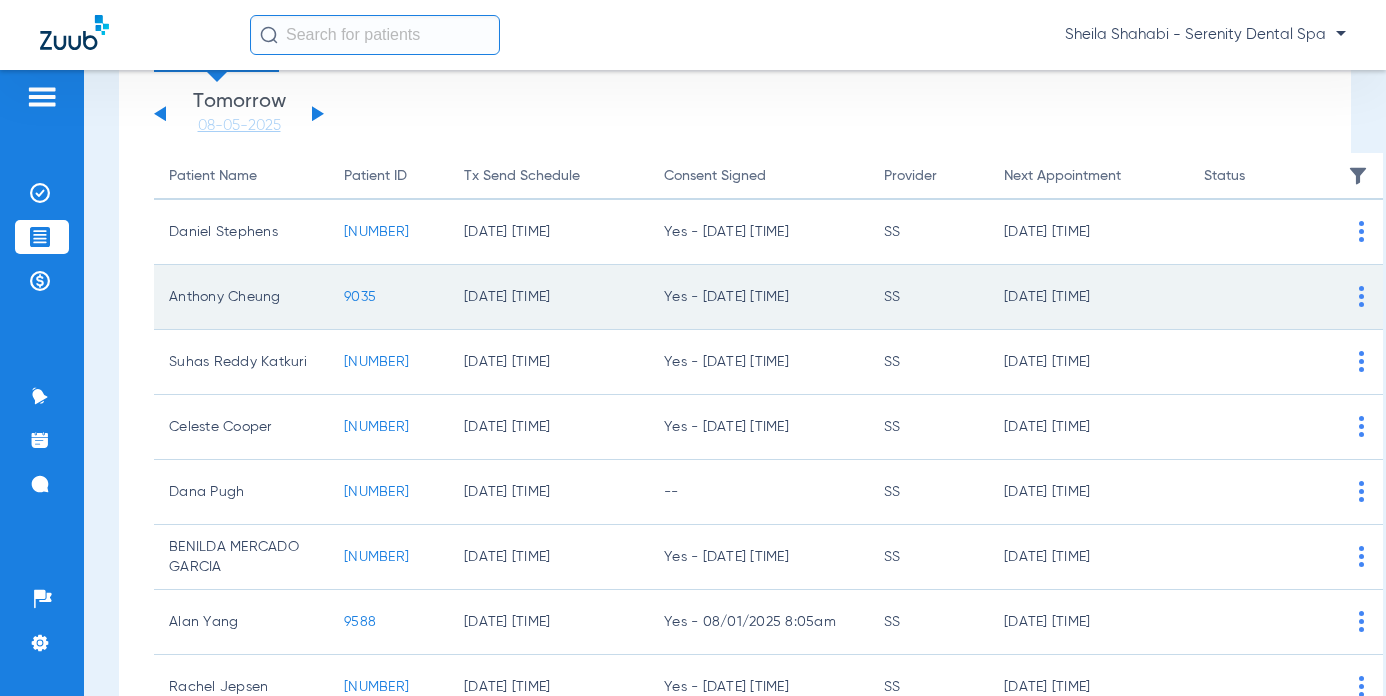 click on "9035" 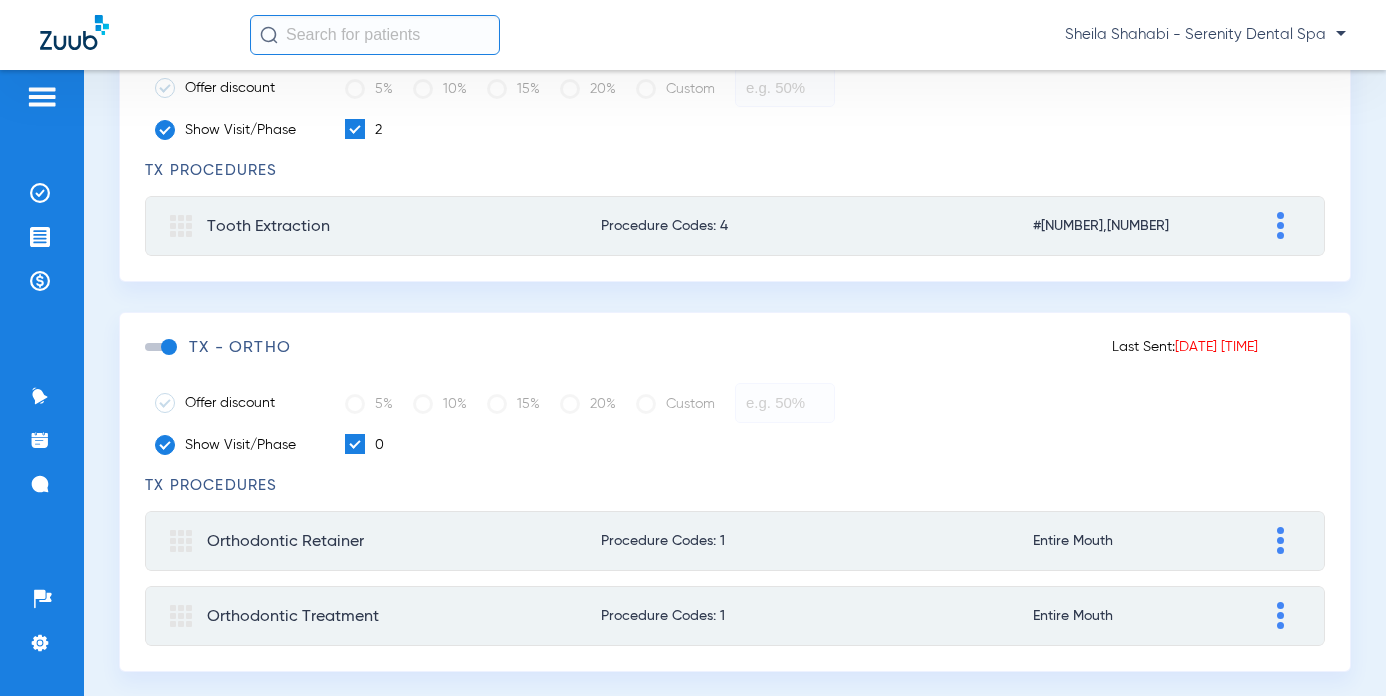 scroll, scrollTop: 1100, scrollLeft: 0, axis: vertical 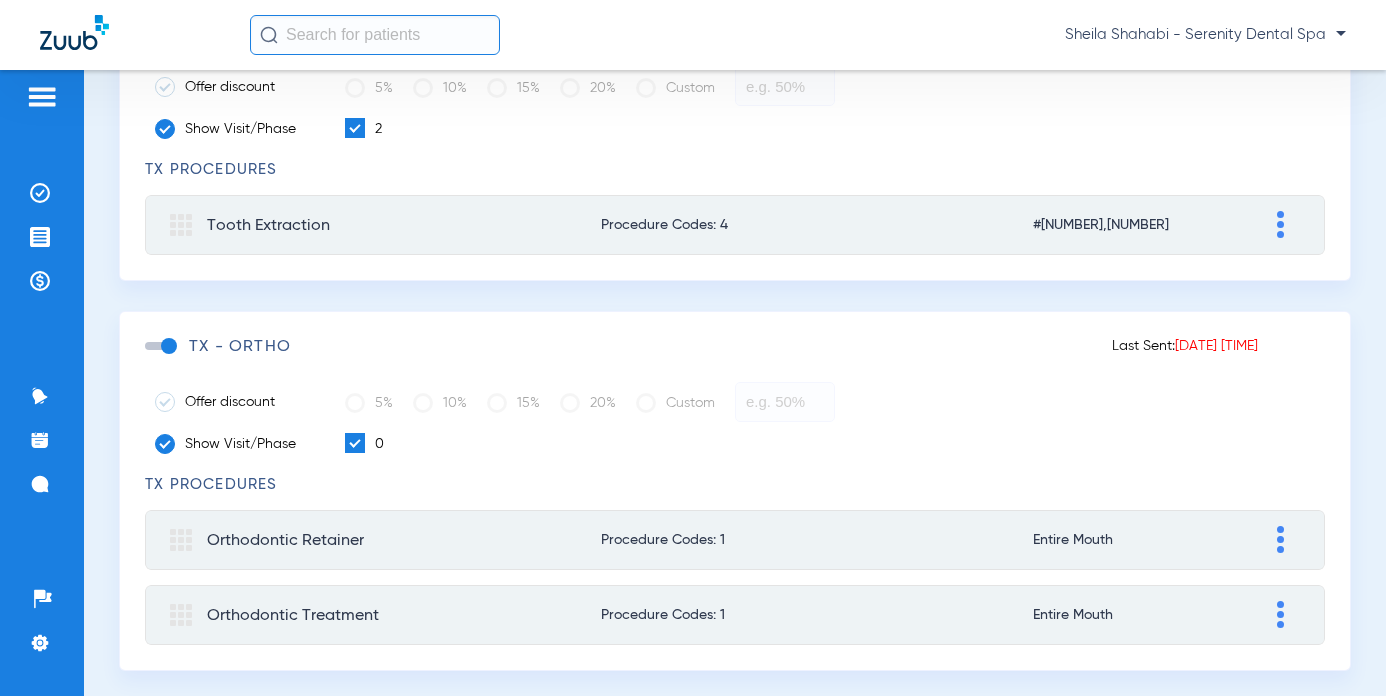click 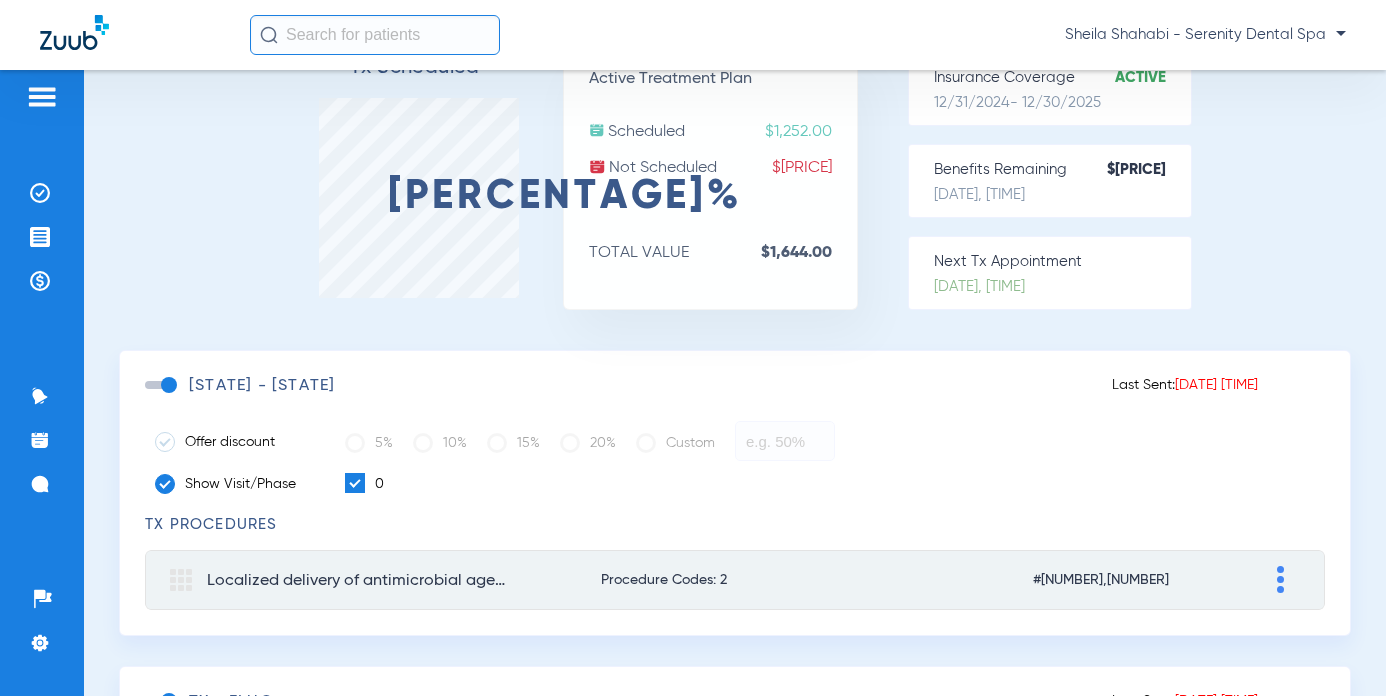 scroll, scrollTop: 0, scrollLeft: 0, axis: both 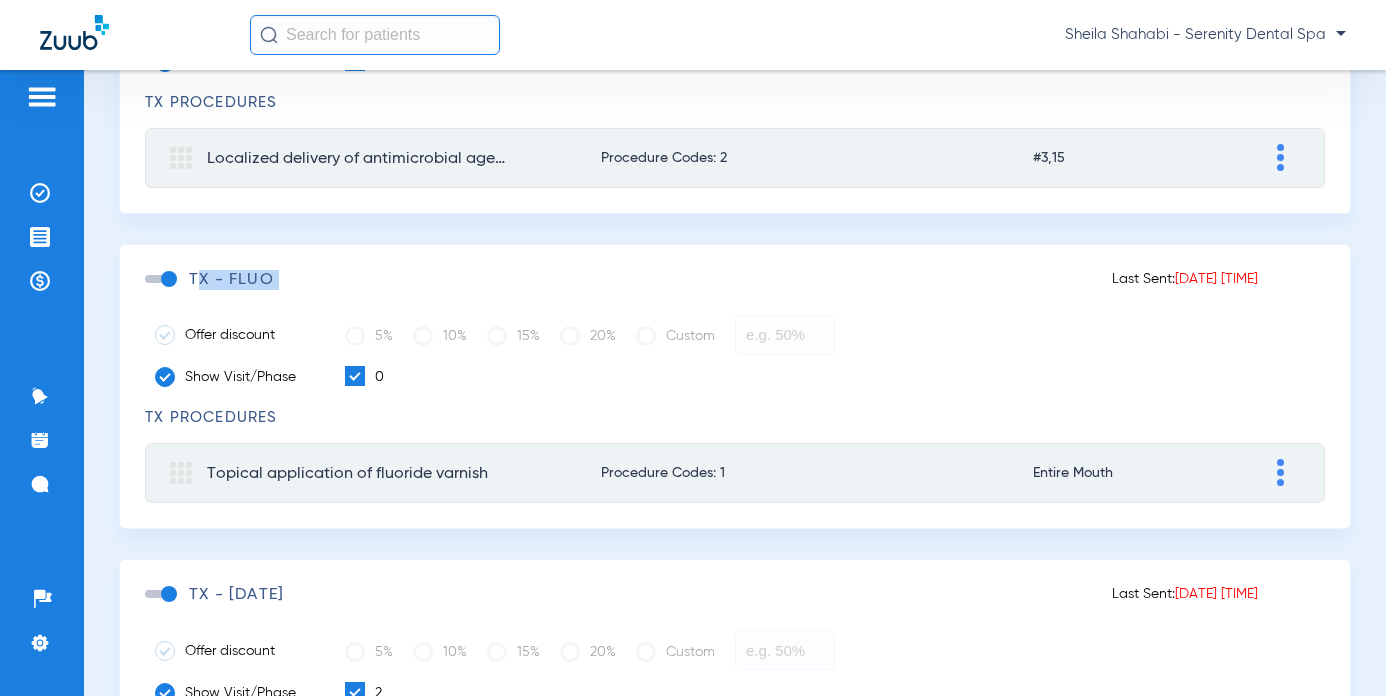 click on "Last Sent:  07/28/[YEAR] 4:06 pm  TX - fluo   Offer discount   5%   10%   15%   20%   Custom   Show Visit/Phase   0" 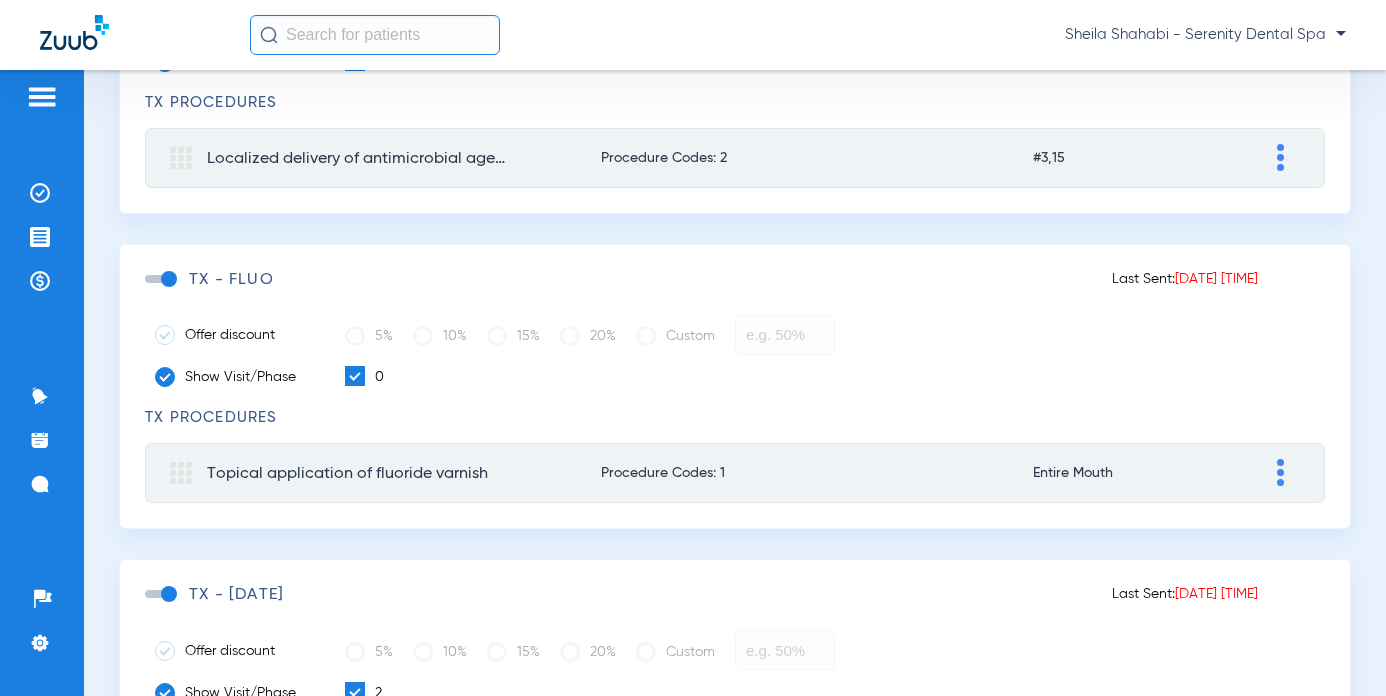 click 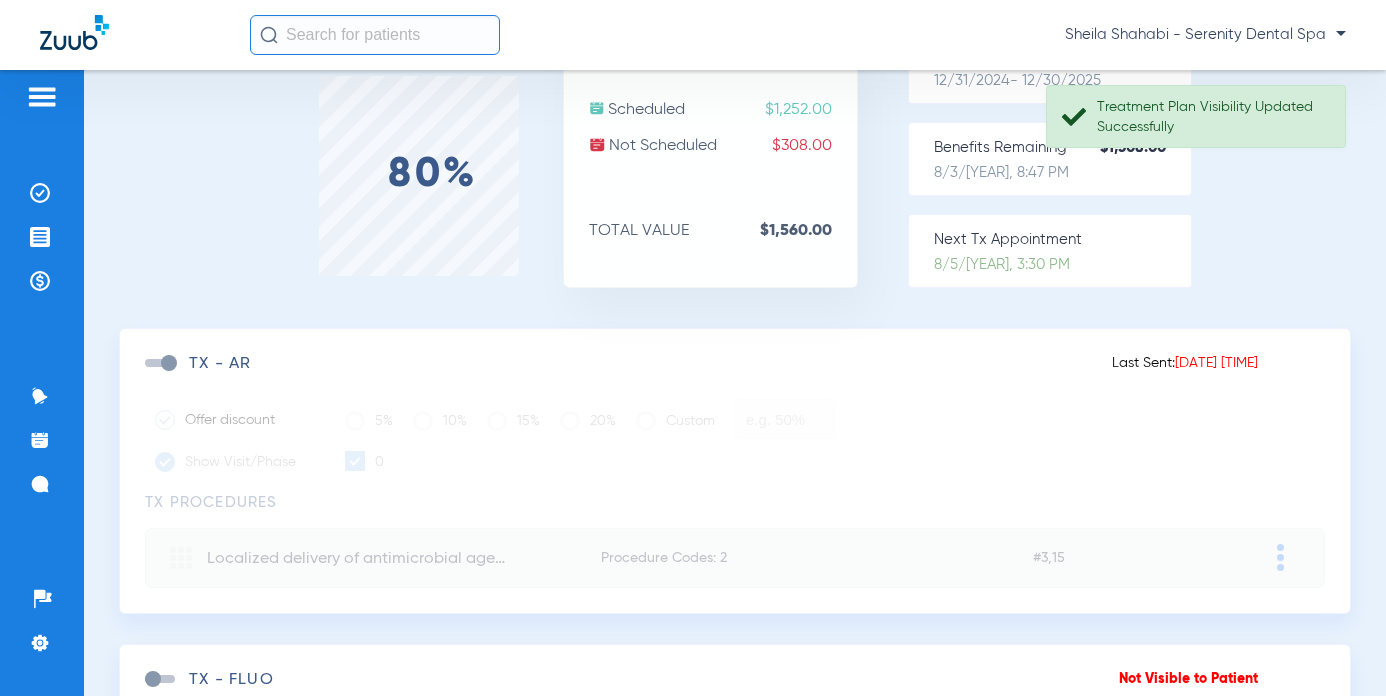 scroll, scrollTop: 36, scrollLeft: 0, axis: vertical 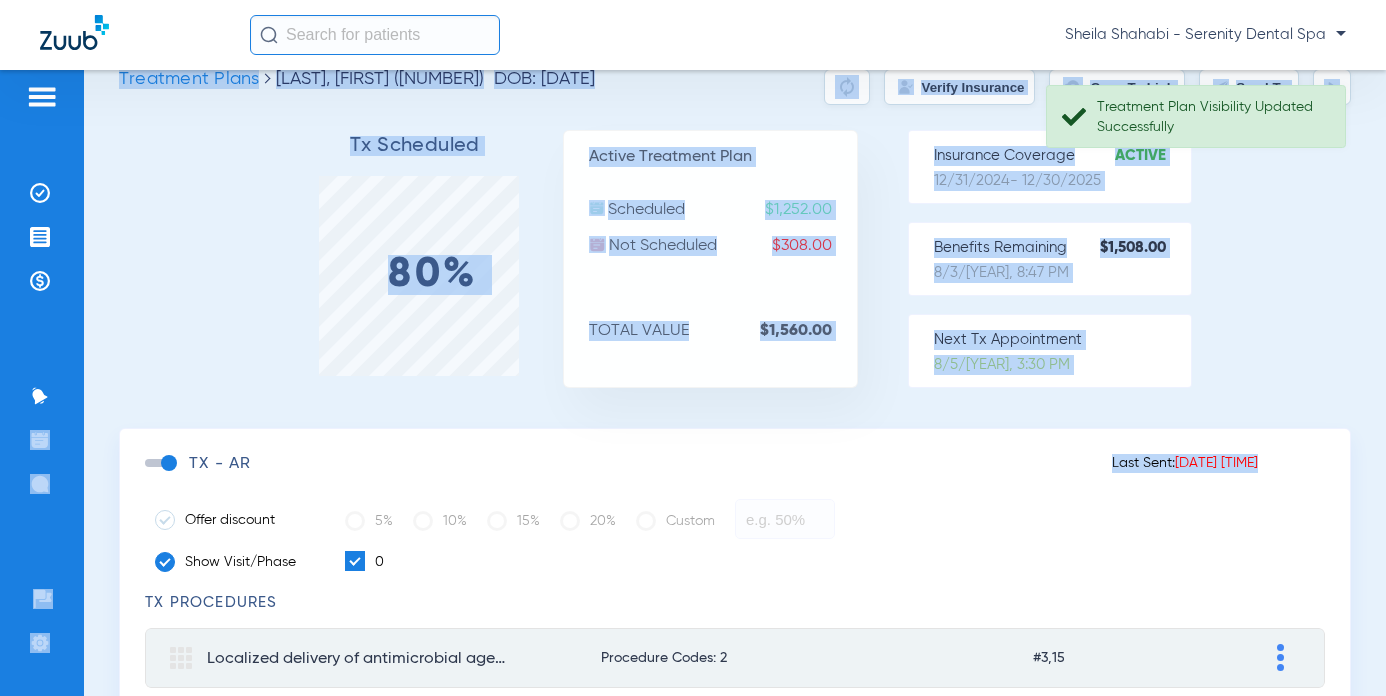 drag, startPoint x: 164, startPoint y: 462, endPoint x: 76, endPoint y: 430, distance: 93.637596 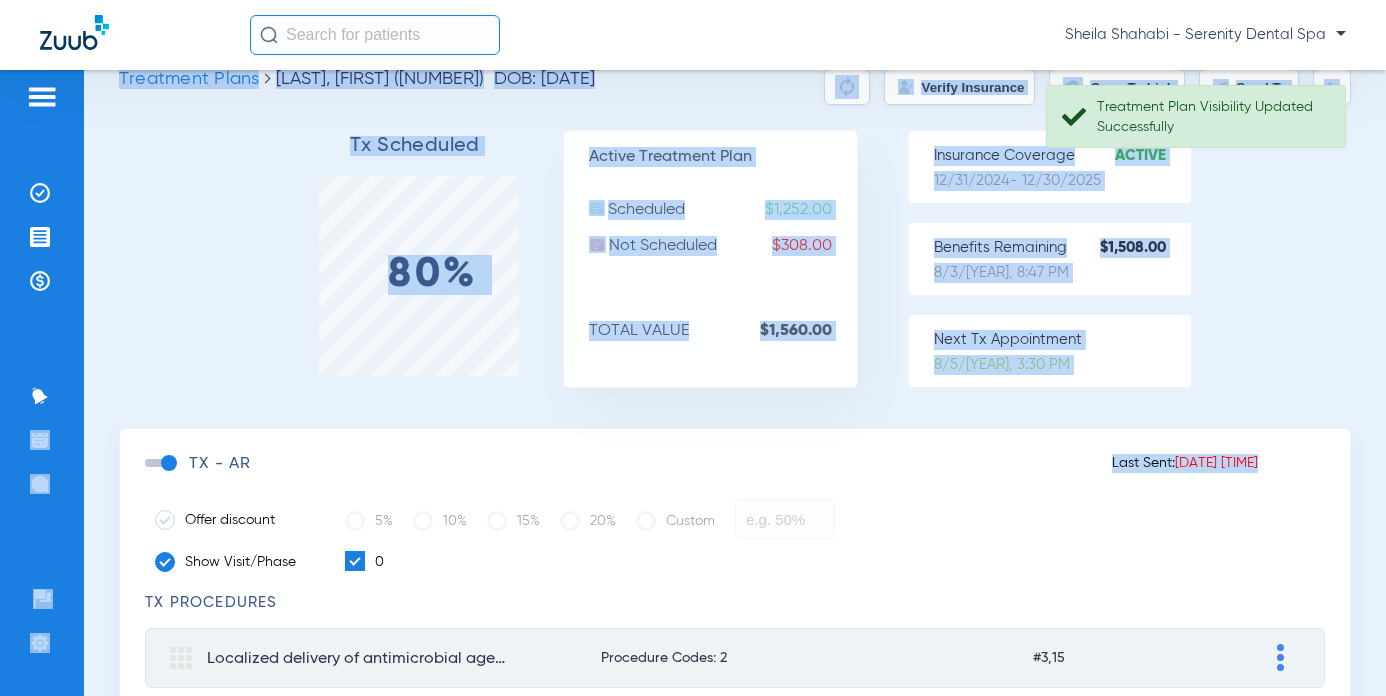 click on "Patients  Insurance Verification Treatment Acceptance Payments & A/R  Communication  Activity Appt Reminders Messages  3   Setup  Help Center Settings Treatment Plans [LAST], [FIRST] ([NUMBER]) DOB: [DATE]  Verify Insurance   Copy Tx Link   Send Tx  Tx Scheduled 80% Active Treatment Plan  Scheduled  $1,252.00  Not Scheduled  $308.00  TOTAL VALUE  $1,560.00  Insurance Coverage   Active   12/31/2024   - 12/30/2025   Benefits Remaining   $1,508.00   8/3/[YEAR], 8:47 PM  Next Tx Appointment  8/5/[YEAR], 3:30 PM  [FIRST], [LAST] ([PHONE]) [EMAIL]  [LAST]   DDS, Sheila   Last Sent:  07/28/[YEAR] 4:06 pm  TX - AR   Offer discount   5%   10%   15%   20%   Custom   Show Visit/Phase   0  TX Procedures  Localized delivery of antimicrobial agents via controlled release vehicle into diseased crevicular tissue  Procedure Codes: 2 #3,15 Adjust Patient Friendly Name Secondary Name  Primary  Procedures Tooth Phase Appointment Adjust Fee Discount Insurance Primary Secondary Patient D4381 3 0  Appointment Needed  $  $  0" 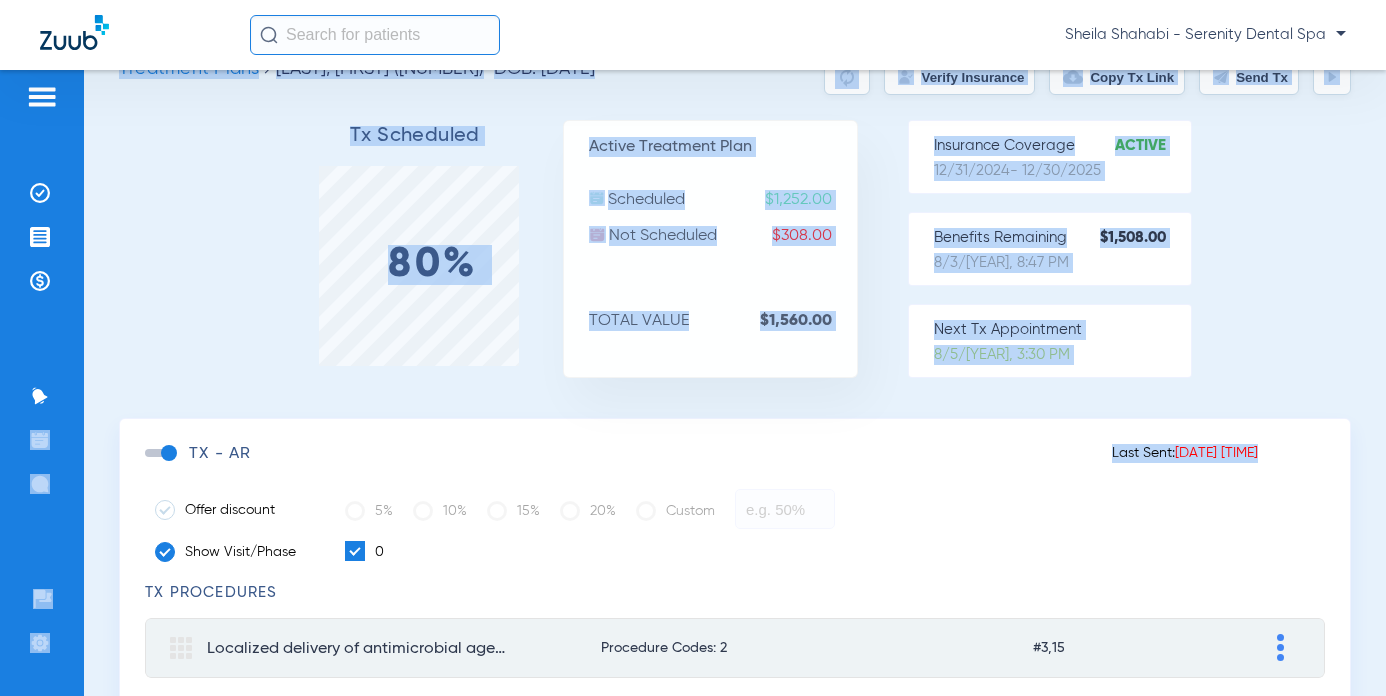 scroll, scrollTop: 0, scrollLeft: 0, axis: both 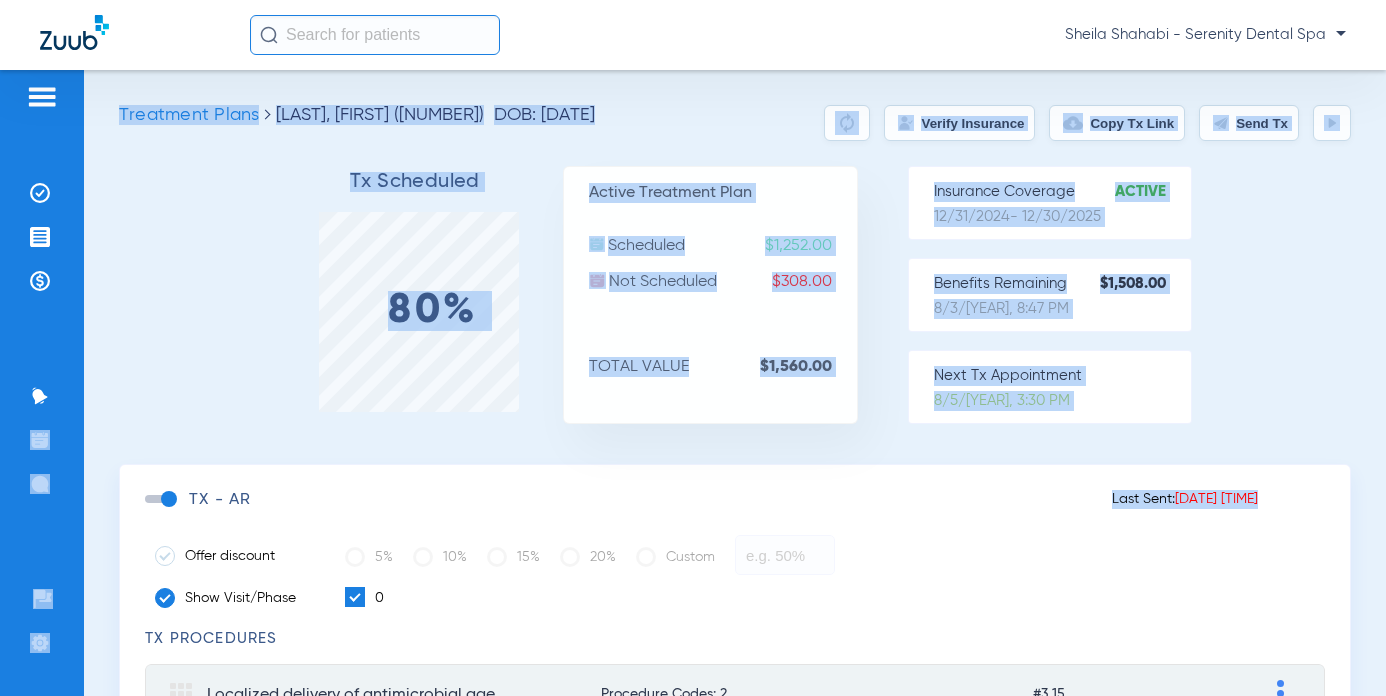 click on "Send Tx" 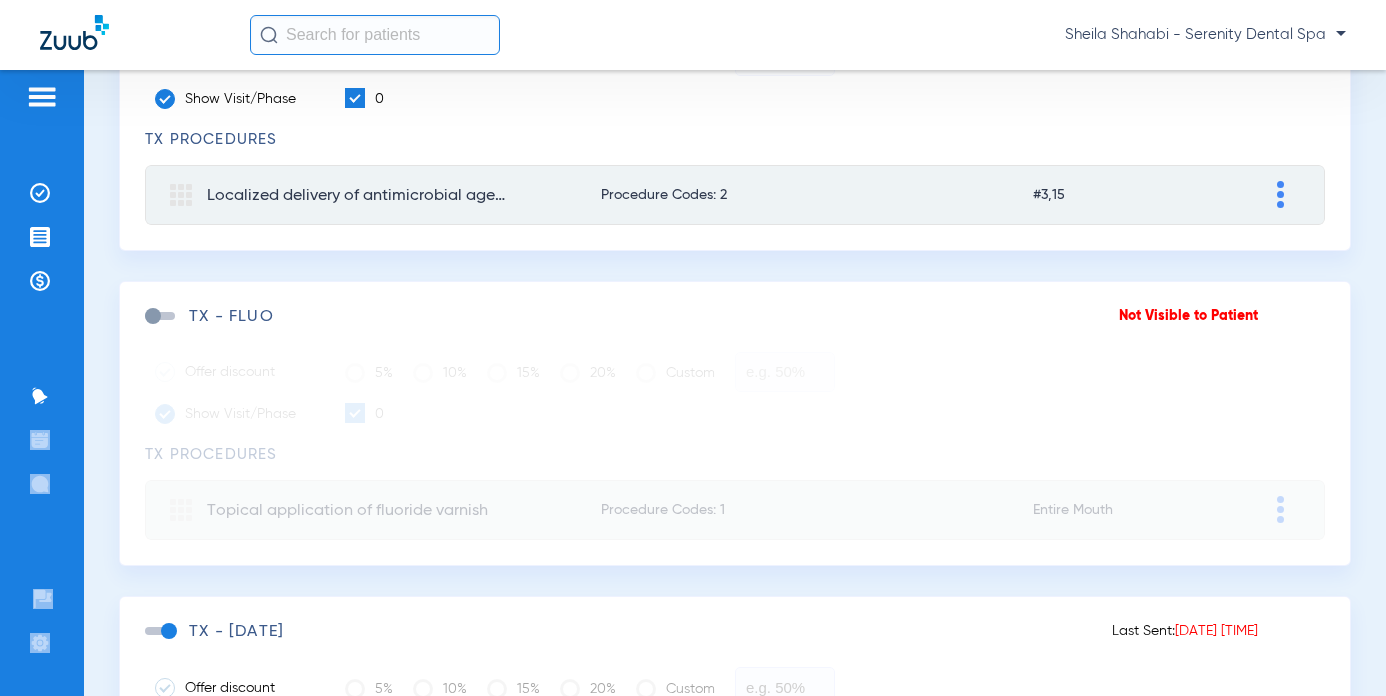 scroll, scrollTop: 500, scrollLeft: 0, axis: vertical 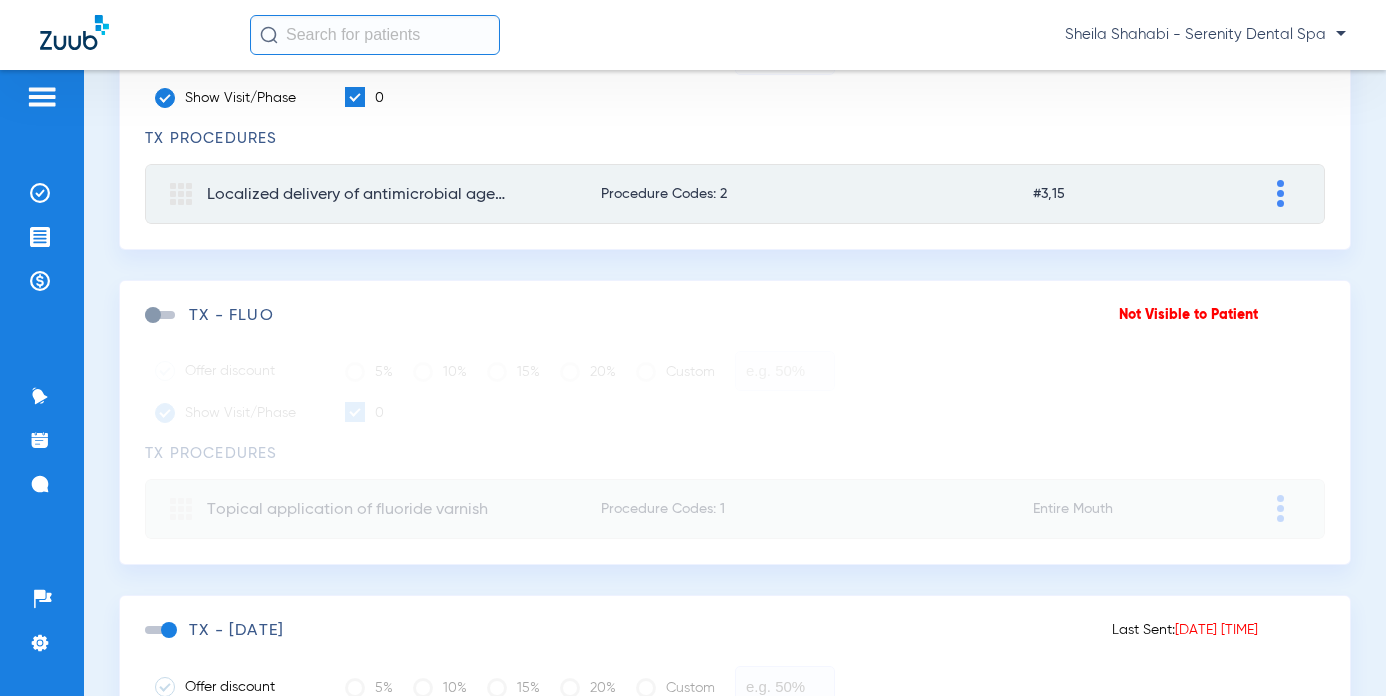 click 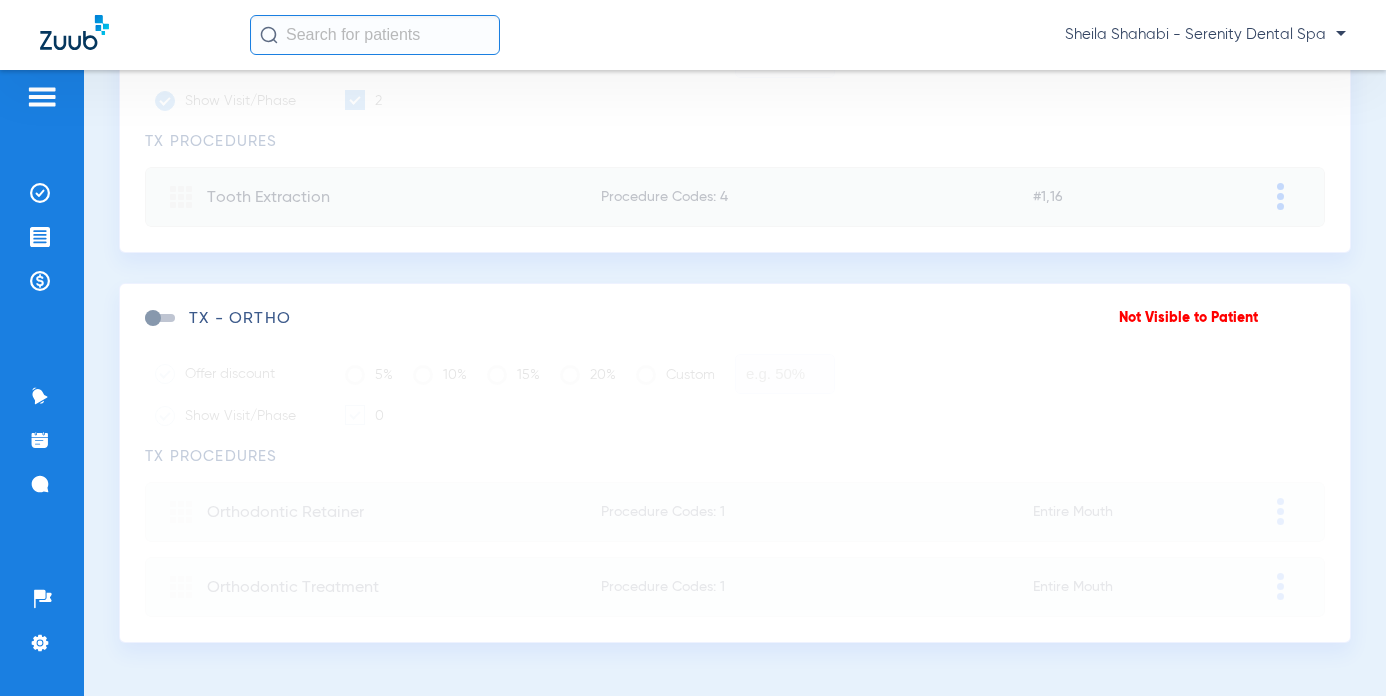 scroll, scrollTop: 1136, scrollLeft: 0, axis: vertical 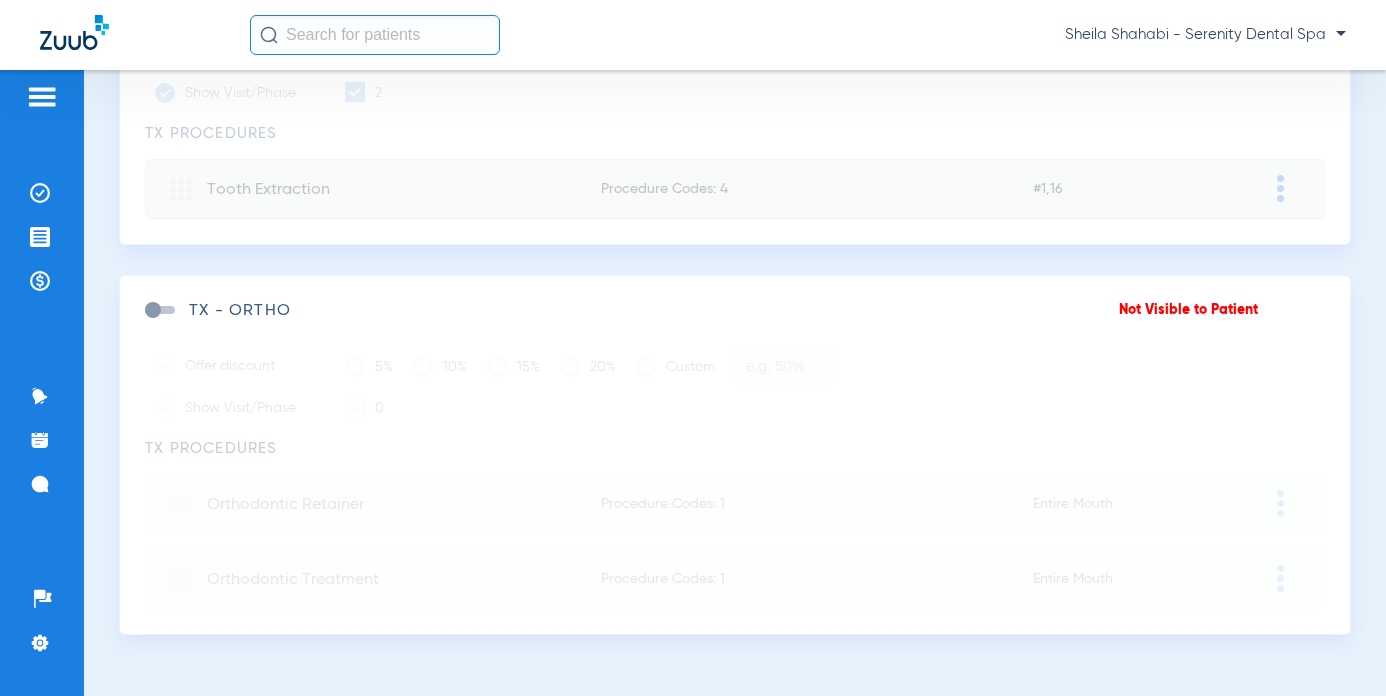 click on "Not Visible to Patient  TX - ORTHO   Offer discount   5%   10%   15%   20%   Custom   Show Visit/Phase   0  TX Procedures  Orthodontic Retainer  Procedure Codes: 1 Entire Mouth Adjust Patient Friendly Name Secondary Name  Primary  Procedures Tooth Phase Appointment Adjust Fee Discount Insurance Primary Secondary Patient Primary D8680 Entire Mouth 0  Appointment Needed  $  $  $  $  $               $ 0.00   $ 0.00   $ 0.00   $ 0.00   $ 0.00   Save   Orthodontic Treatment  Procedure Codes: 1 Entire Mouth Adjust Patient Friendly Name Secondary Name  Primary  Procedures Tooth Phase Appointment Adjust Fee Discount Insurance Primary Secondary Patient Primary D8090 Entire Mouth 0  Appointment Needed  $  $  $  $  $               $ 0.00   $ 0.00   $ 0.00   $ 0.00   $ 0.00   Save" 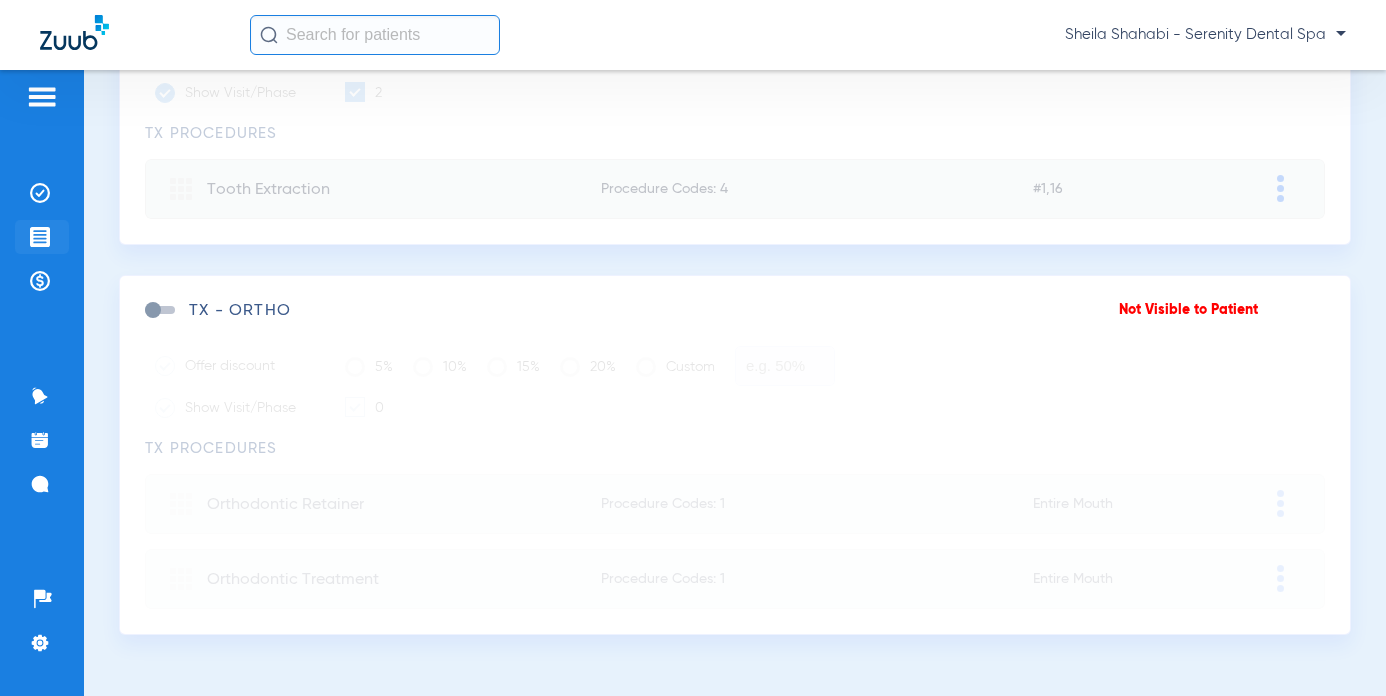 click 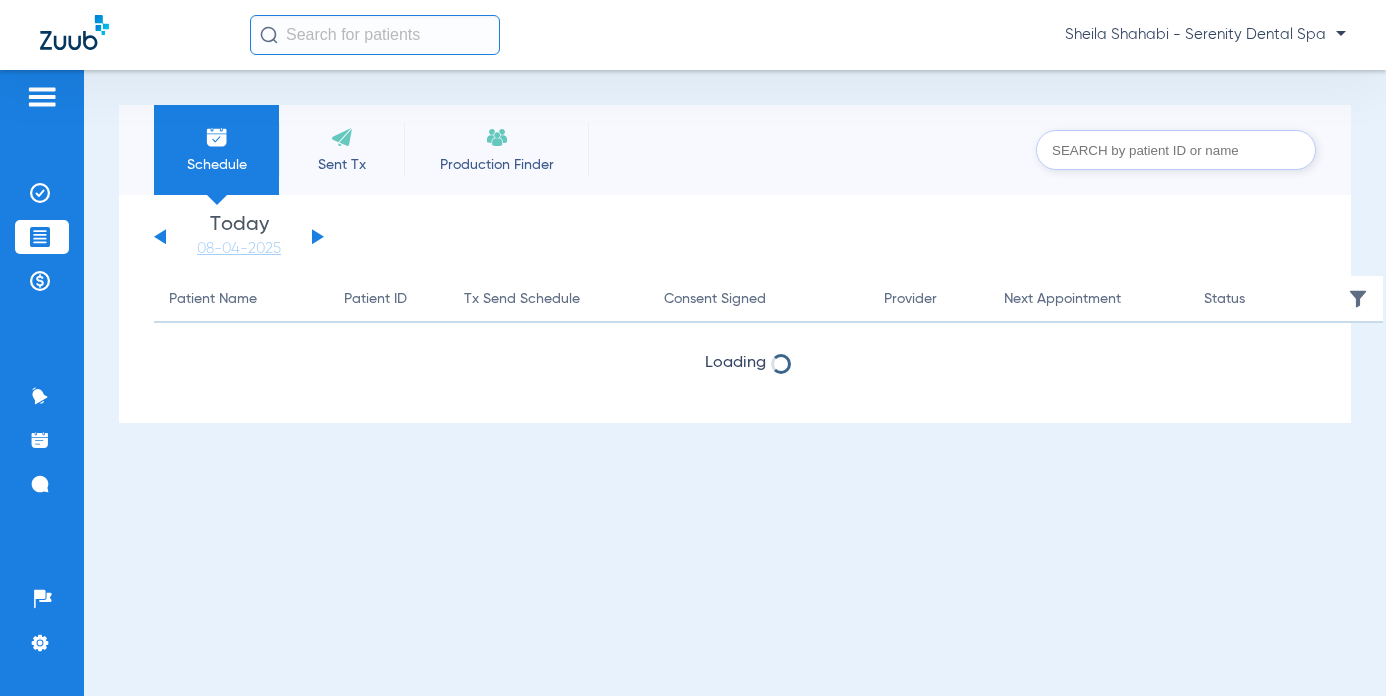 scroll, scrollTop: 0, scrollLeft: 0, axis: both 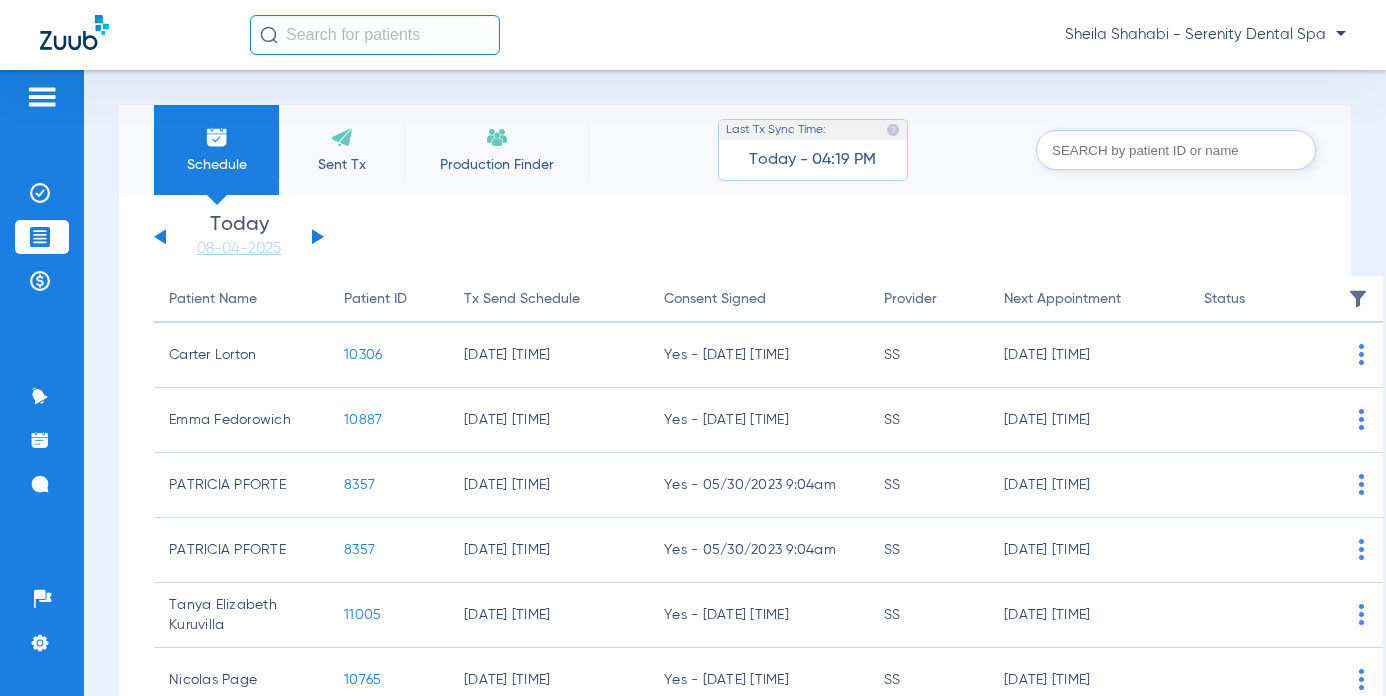 click on "Saturday   05-31-2025   Sunday   06-01-2025   Monday   06-02-2025   Tuesday   06-03-2025   Wednesday   06-04-2025   Thursday   06-05-2025   Friday   06-06-2025   Saturday   06-07-2025   Sunday   06-08-2025   Monday   06-09-2025   Tuesday   06-10-2025   Wednesday   06-11-2025   Thursday   06-12-2025   Friday   06-13-2025   Saturday   06-14-2025   Sunday   06-15-2025   Monday   06-16-2025   Tuesday   06-17-2025   Wednesday   06-18-2025   Thursday   06-19-2025   Friday   06-20-2025   Saturday   06-21-2025   Sunday   06-22-2025   Monday   06-23-2025   Tuesday   06-24-2025   Wednesday   06-25-2025   Thursday   06-26-2025   Friday   06-27-2025   Saturday   06-28-2025   Sunday   06-29-2025   Monday   06-30-2025   Tuesday   07-01-2025   Wednesday   07-02-2025   Thursday   07-03-2025   Friday   07-04-2025   Saturday   07-05-2025   Sunday   07-06-2025   Monday   07-07-2025   Tuesday   07-08-2025   Wednesday   07-09-2025   Thursday   07-10-2025   Friday   07-11-2025   Saturday   07-12-2025   Sunday   07-13-2025" 